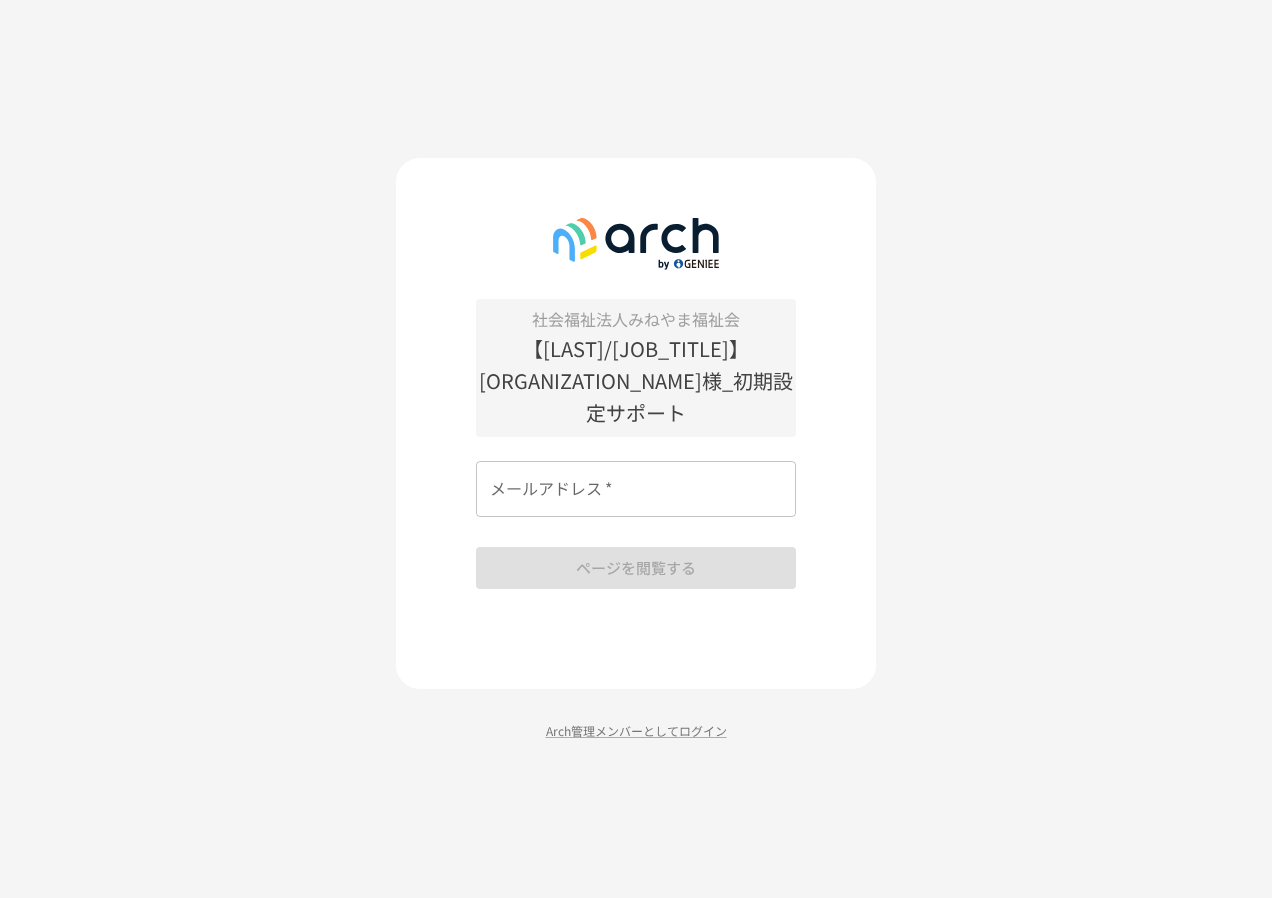 scroll, scrollTop: 0, scrollLeft: 0, axis: both 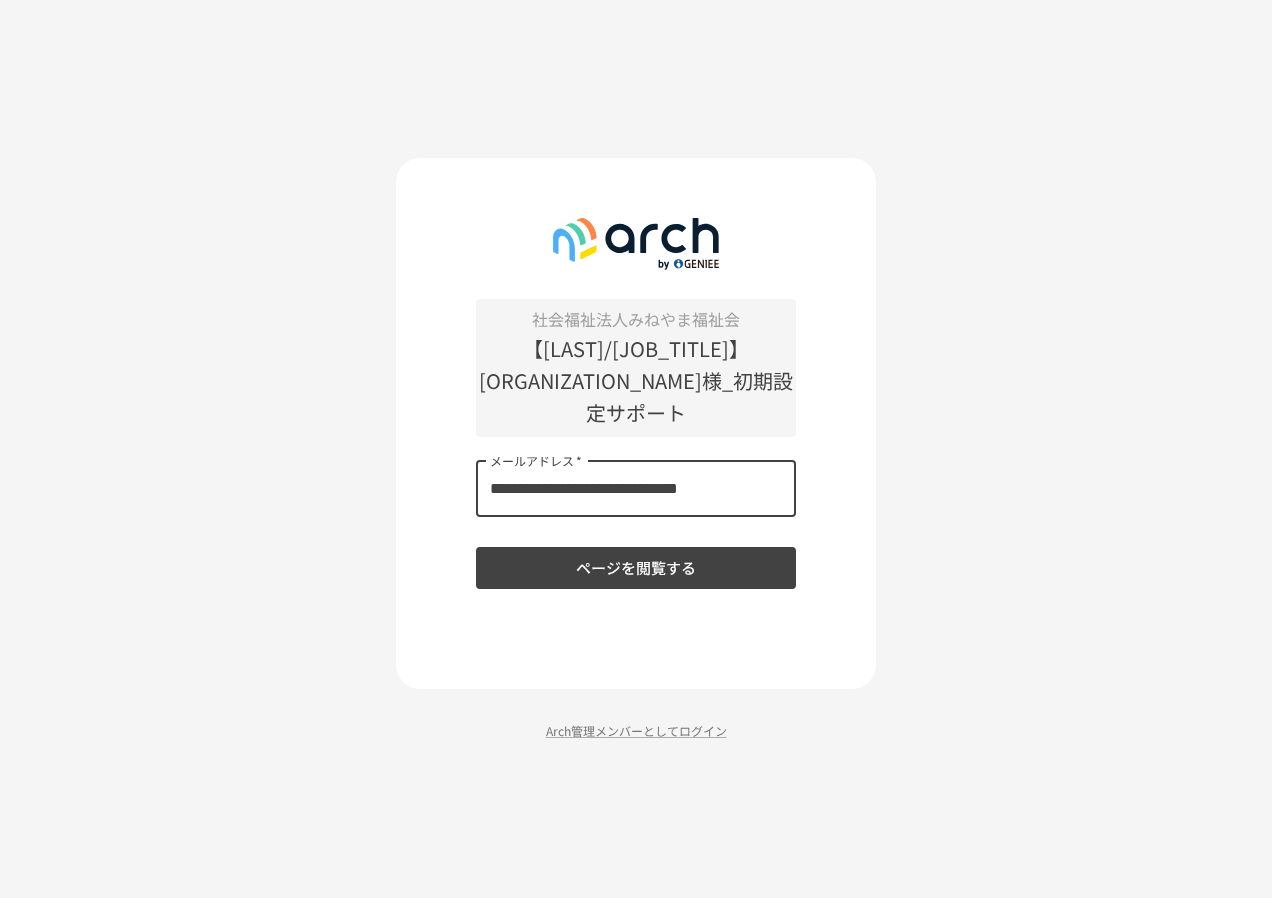 type on "**********" 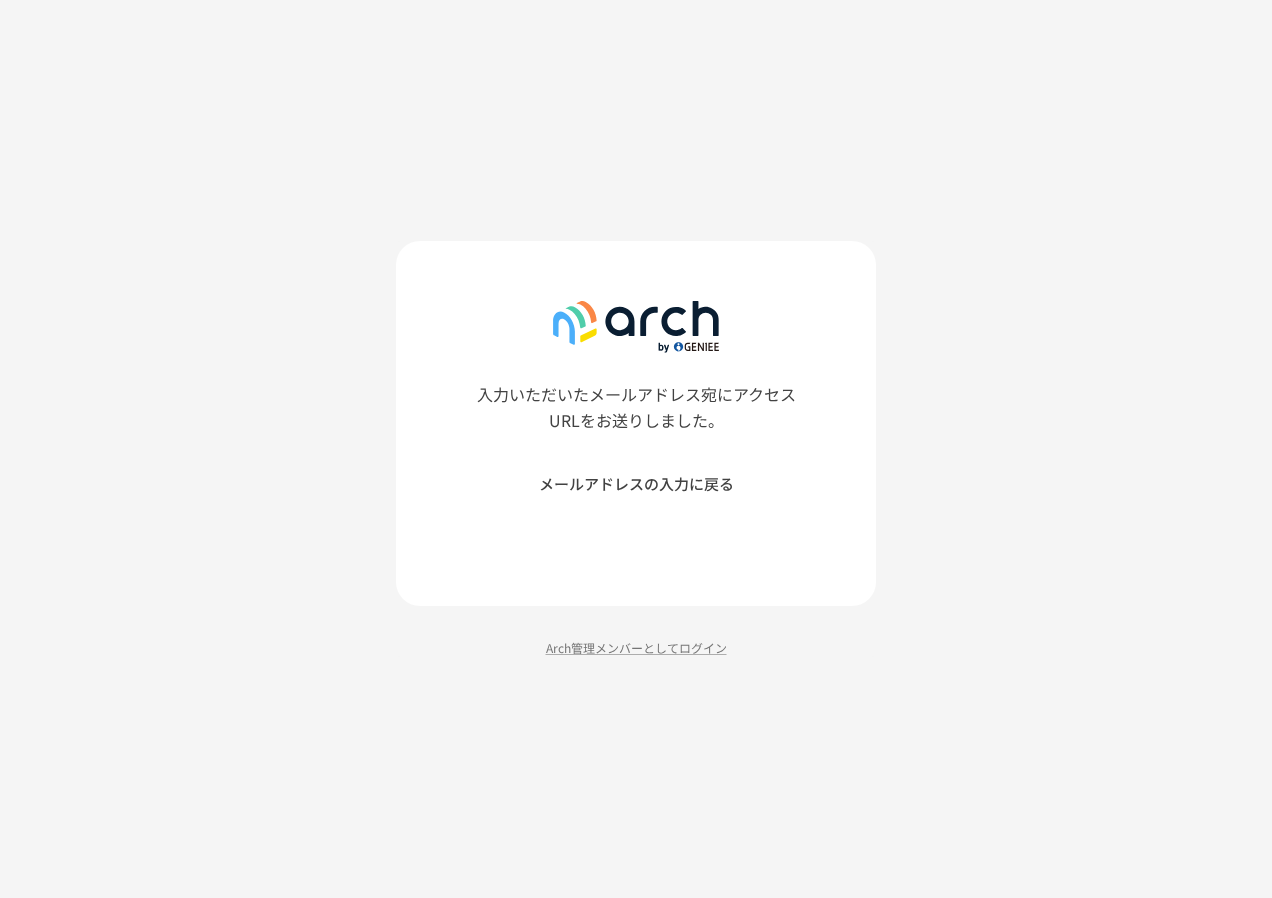 click on "メールアドレスの入力に戻る" at bounding box center [636, 484] 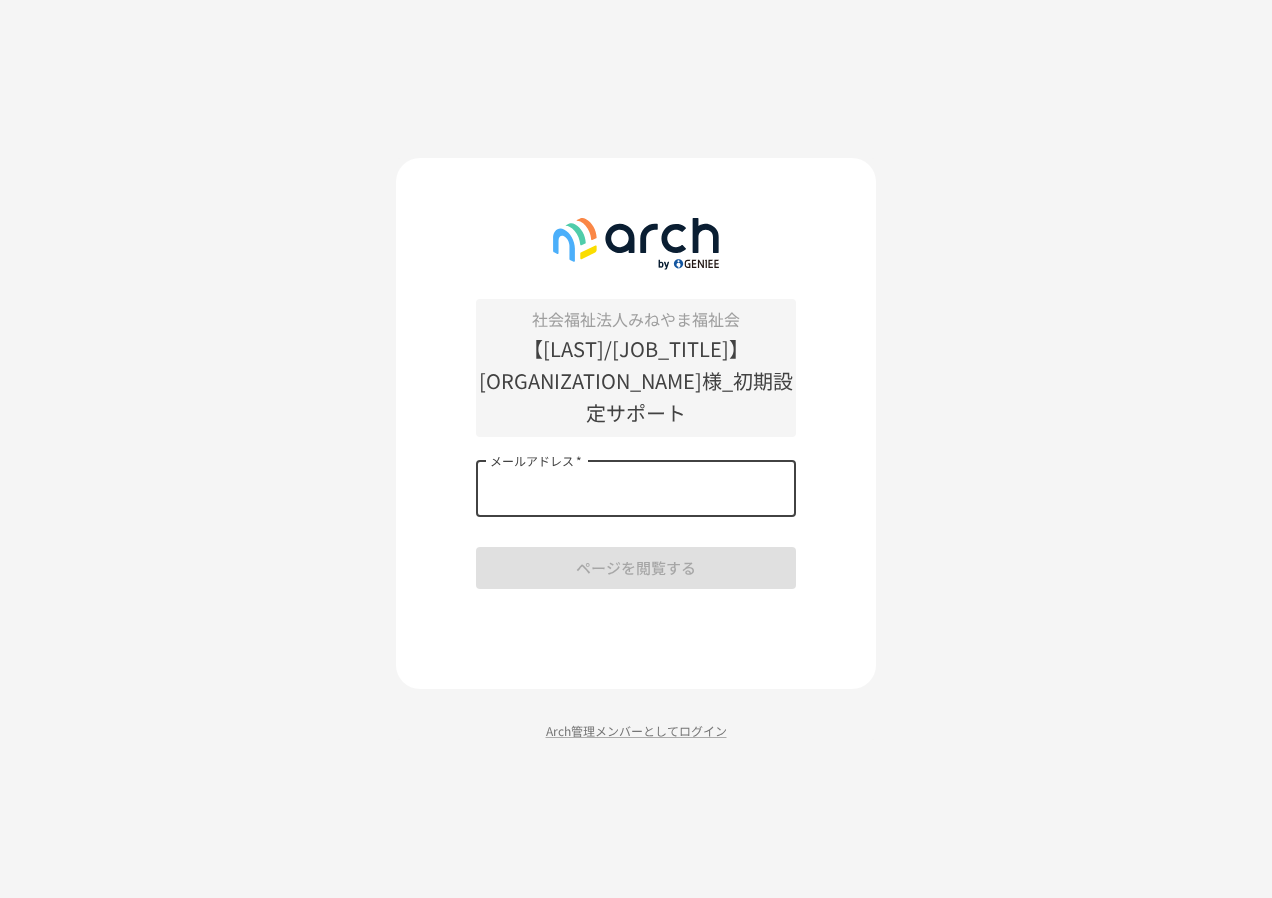 click on "メールアドレス   *" at bounding box center (636, 489) 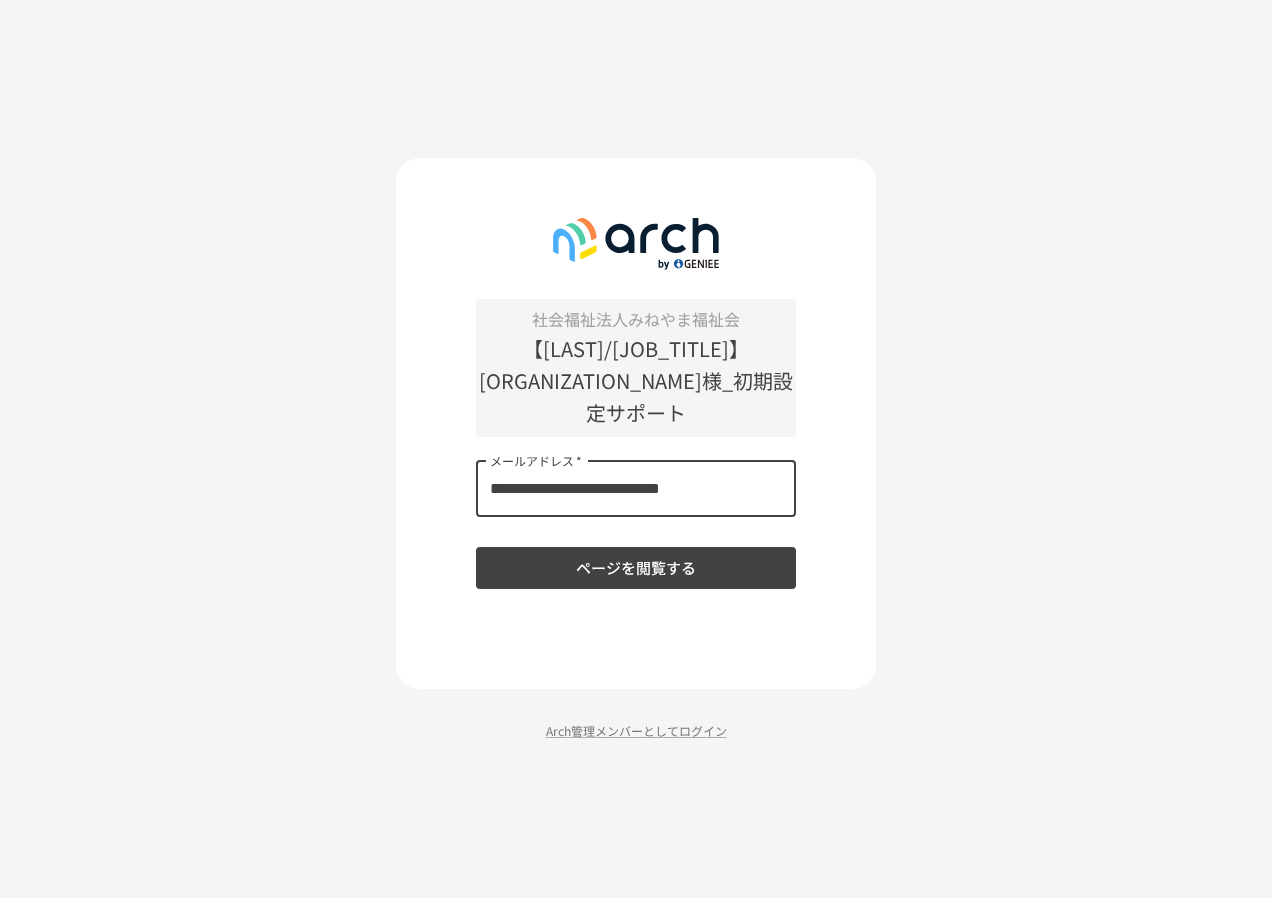 type on "**********" 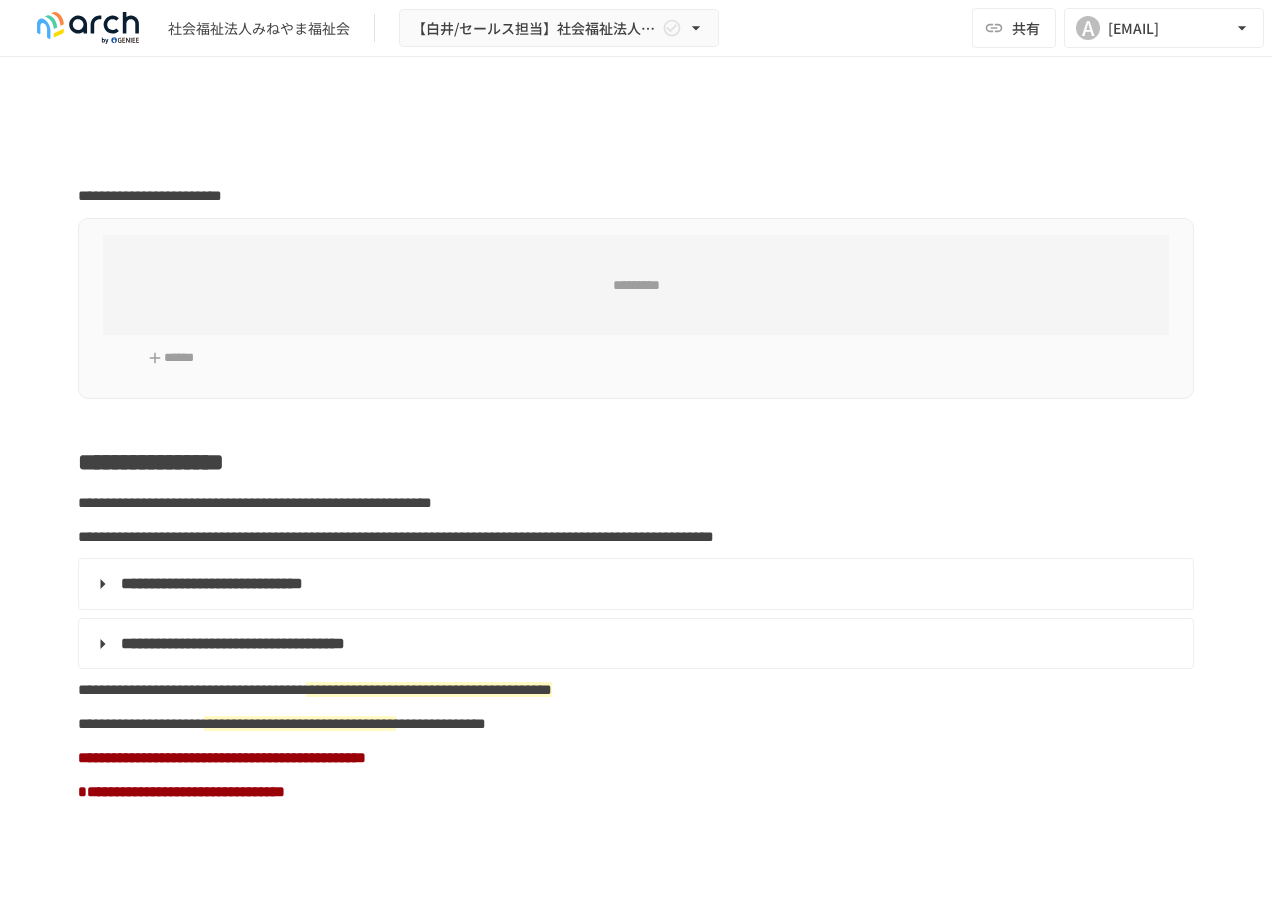 scroll, scrollTop: 0, scrollLeft: 0, axis: both 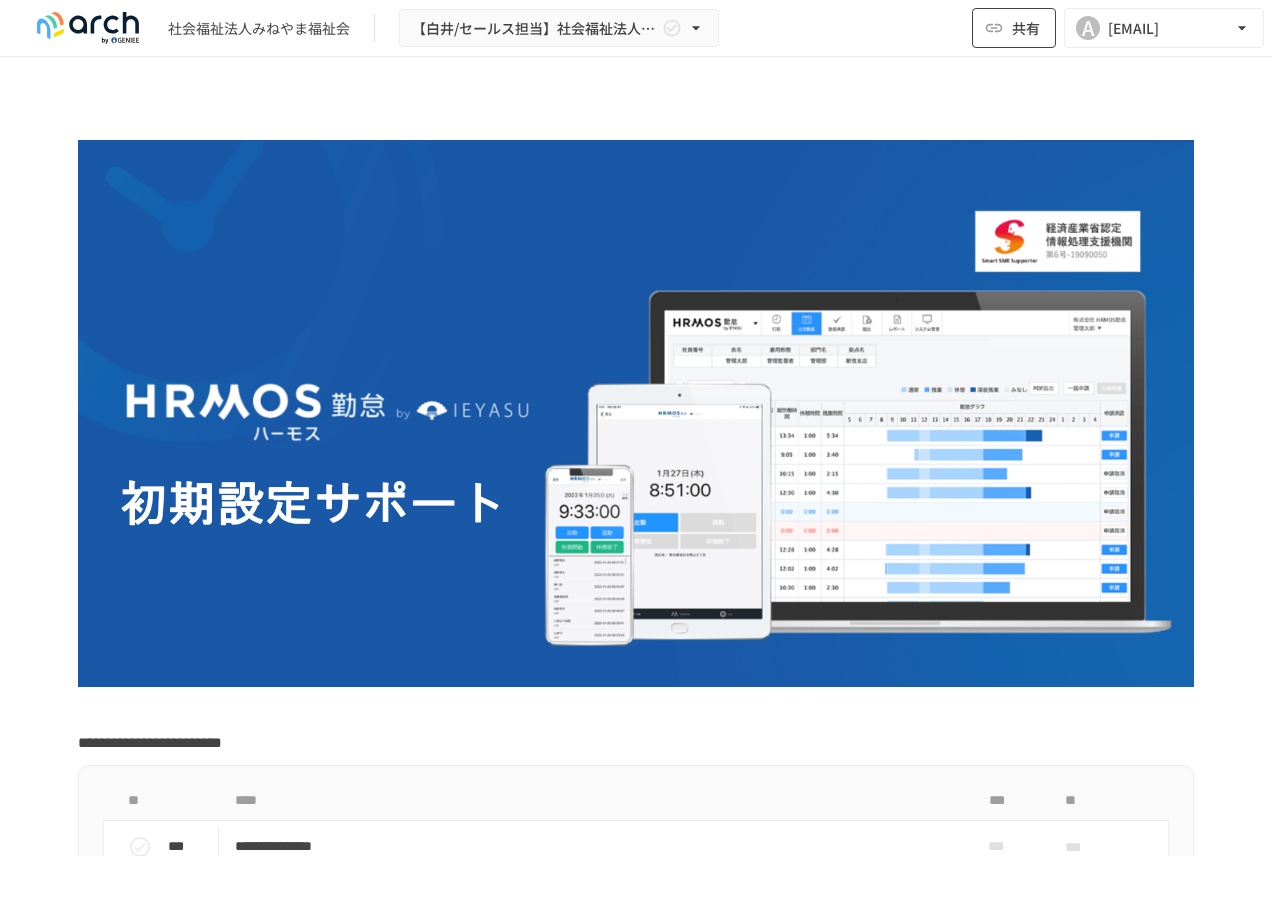 click on "共有" at bounding box center (1026, 28) 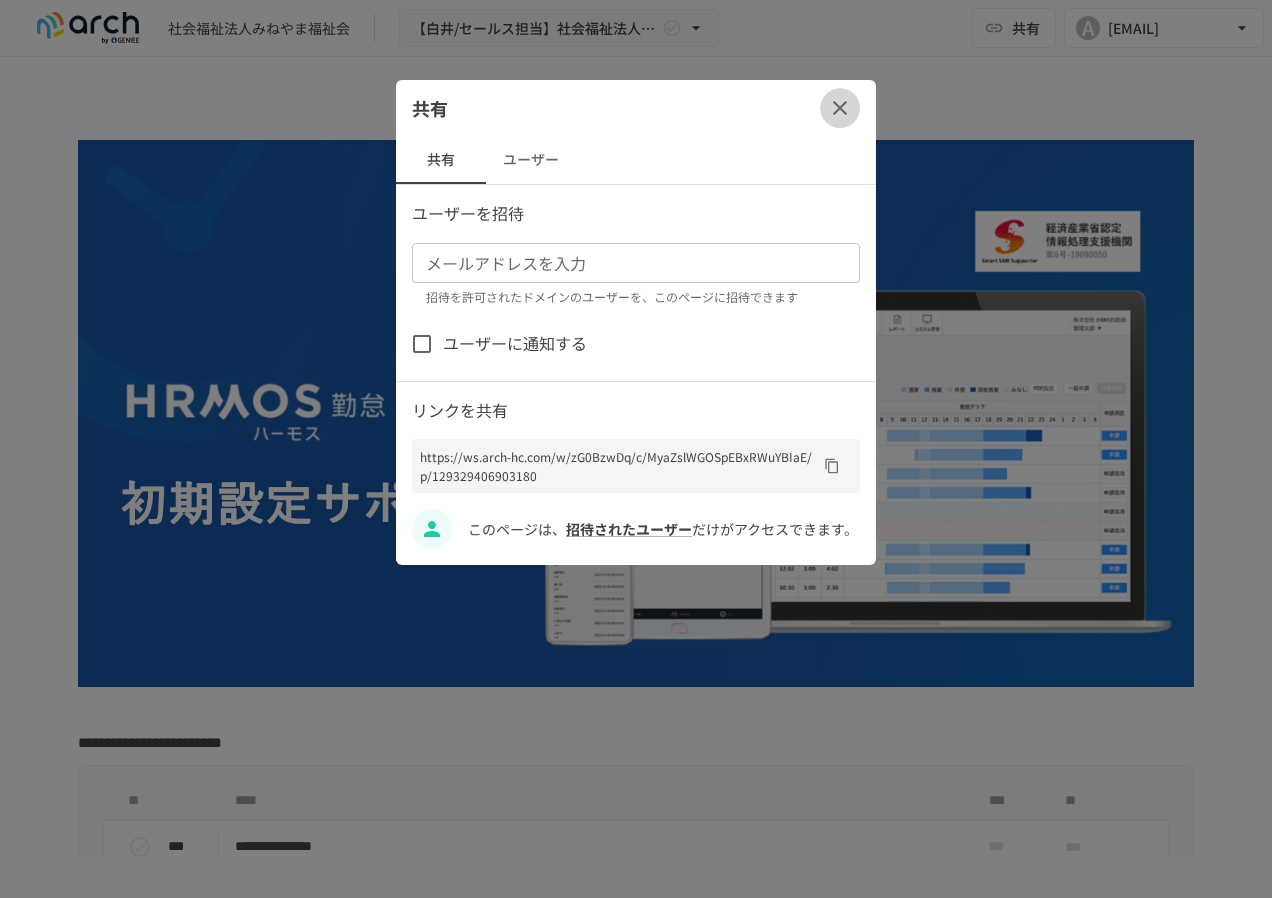 click 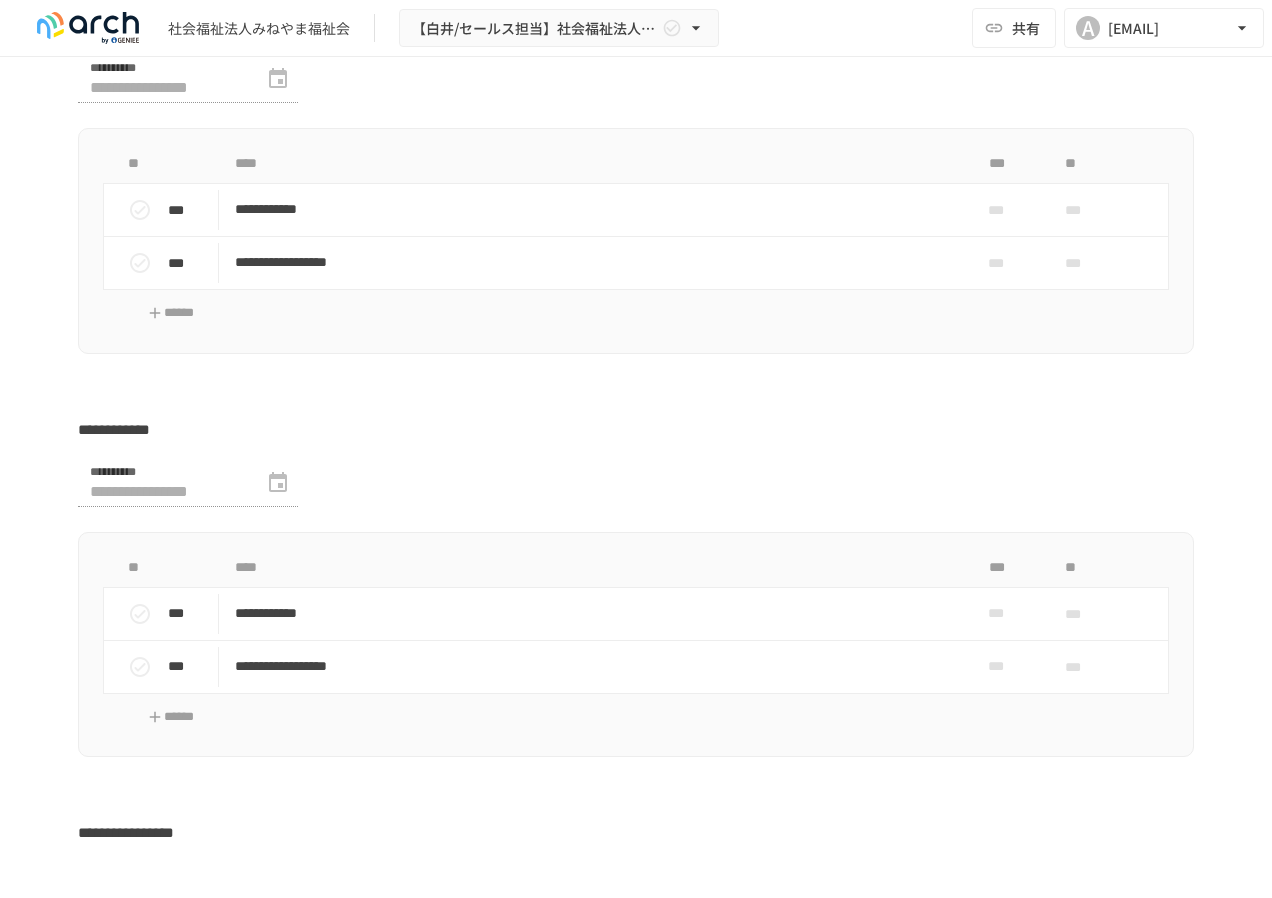 scroll, scrollTop: 6100, scrollLeft: 0, axis: vertical 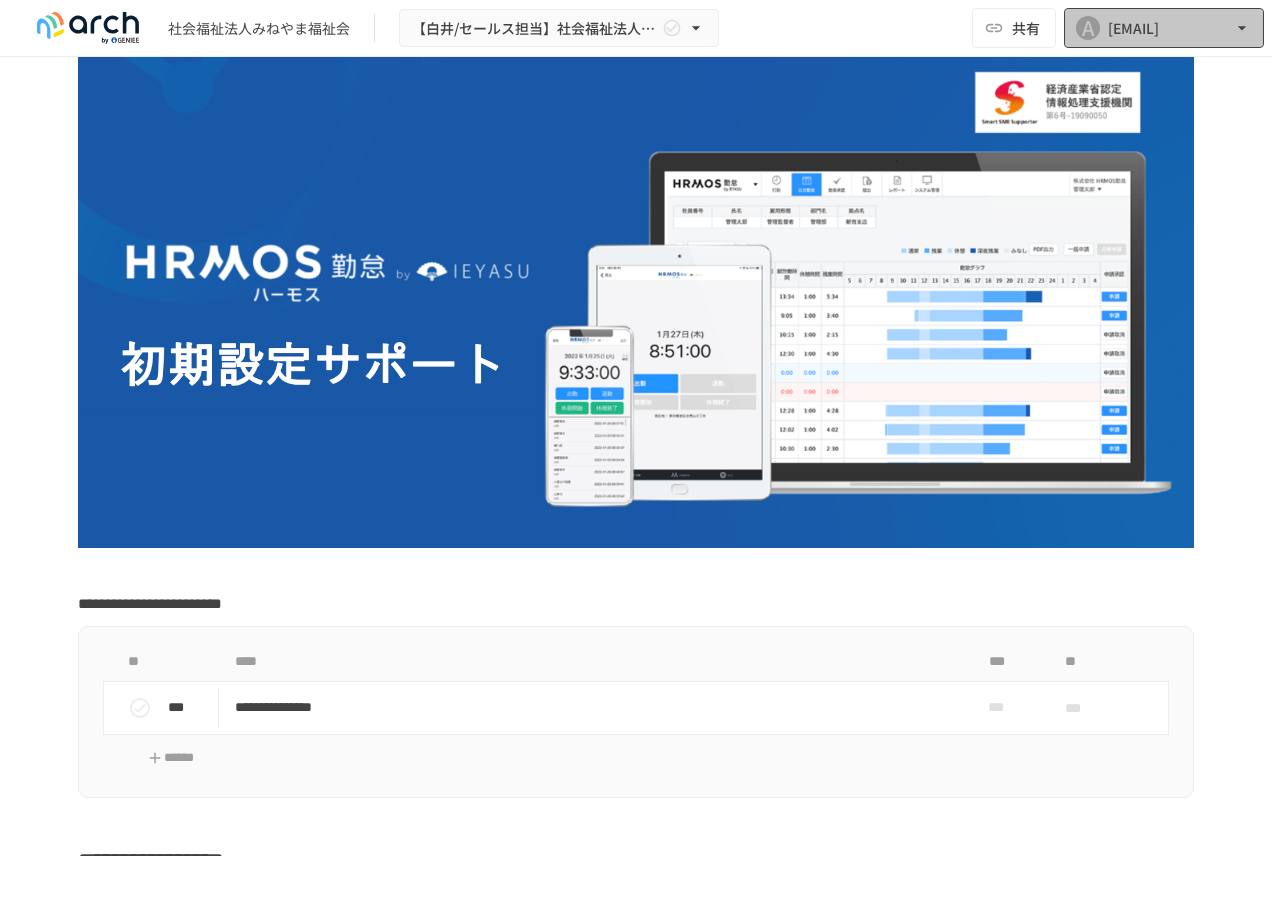 click on "[EMAIL]" at bounding box center [1133, 28] 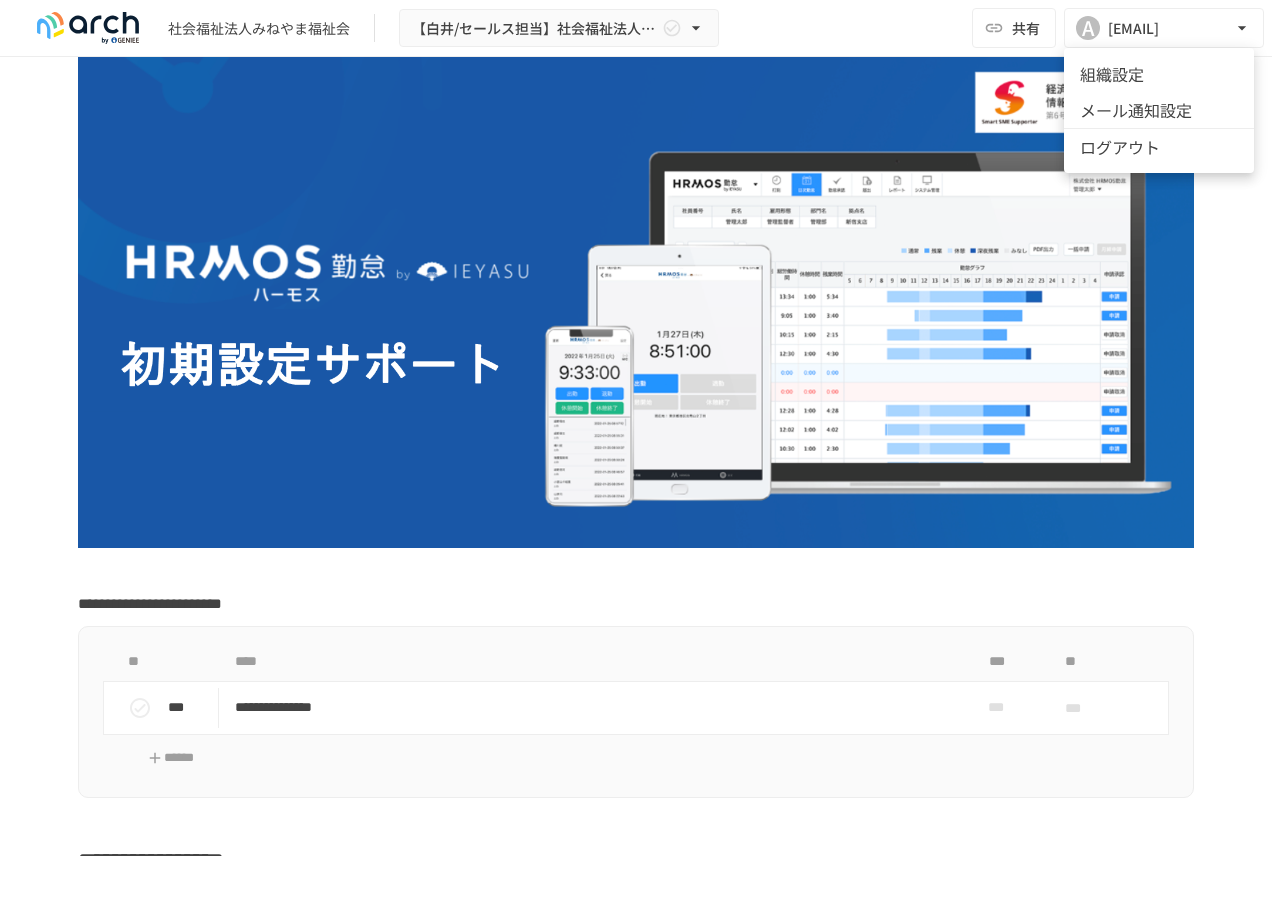 click on "組織設定" at bounding box center (1159, 74) 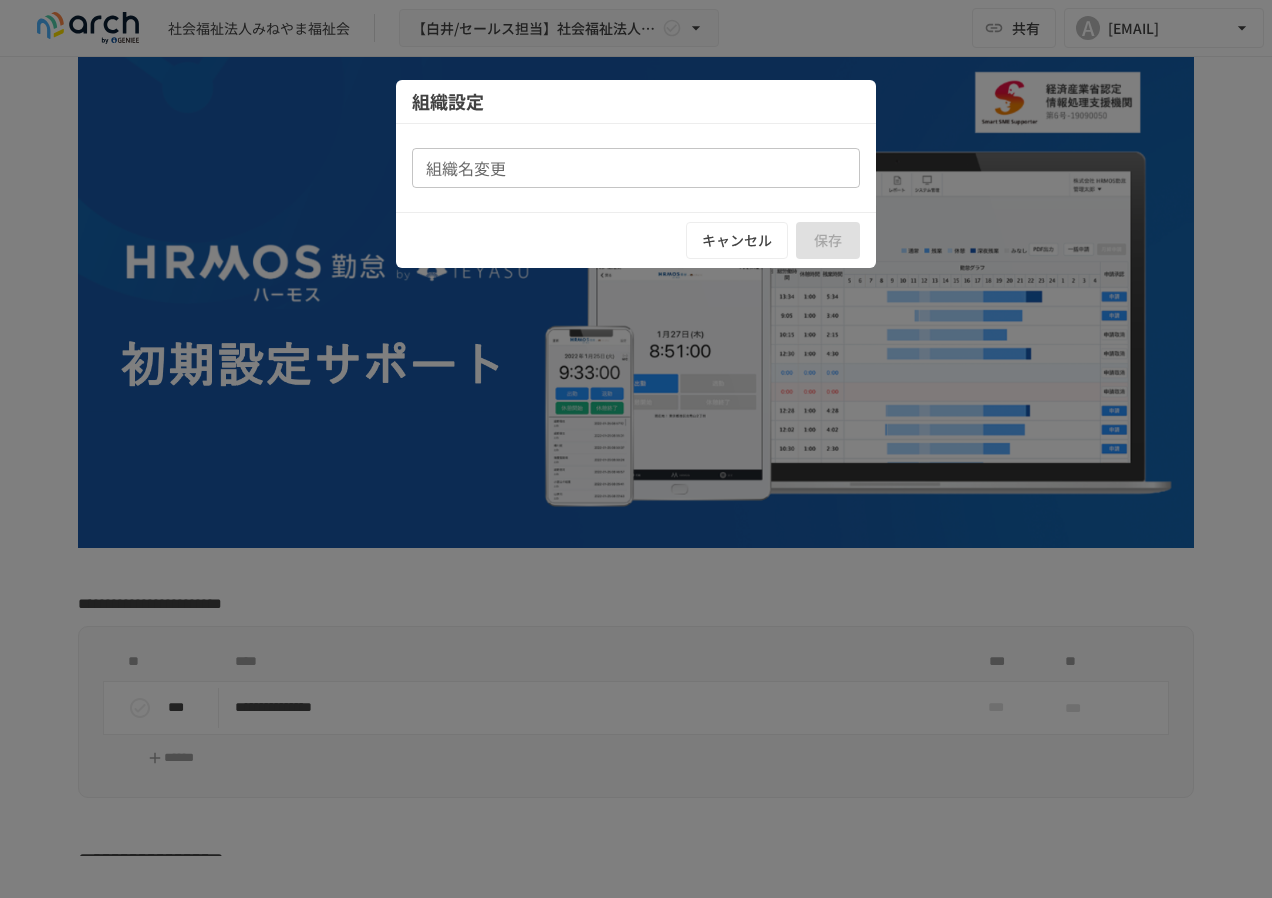 type on "**********" 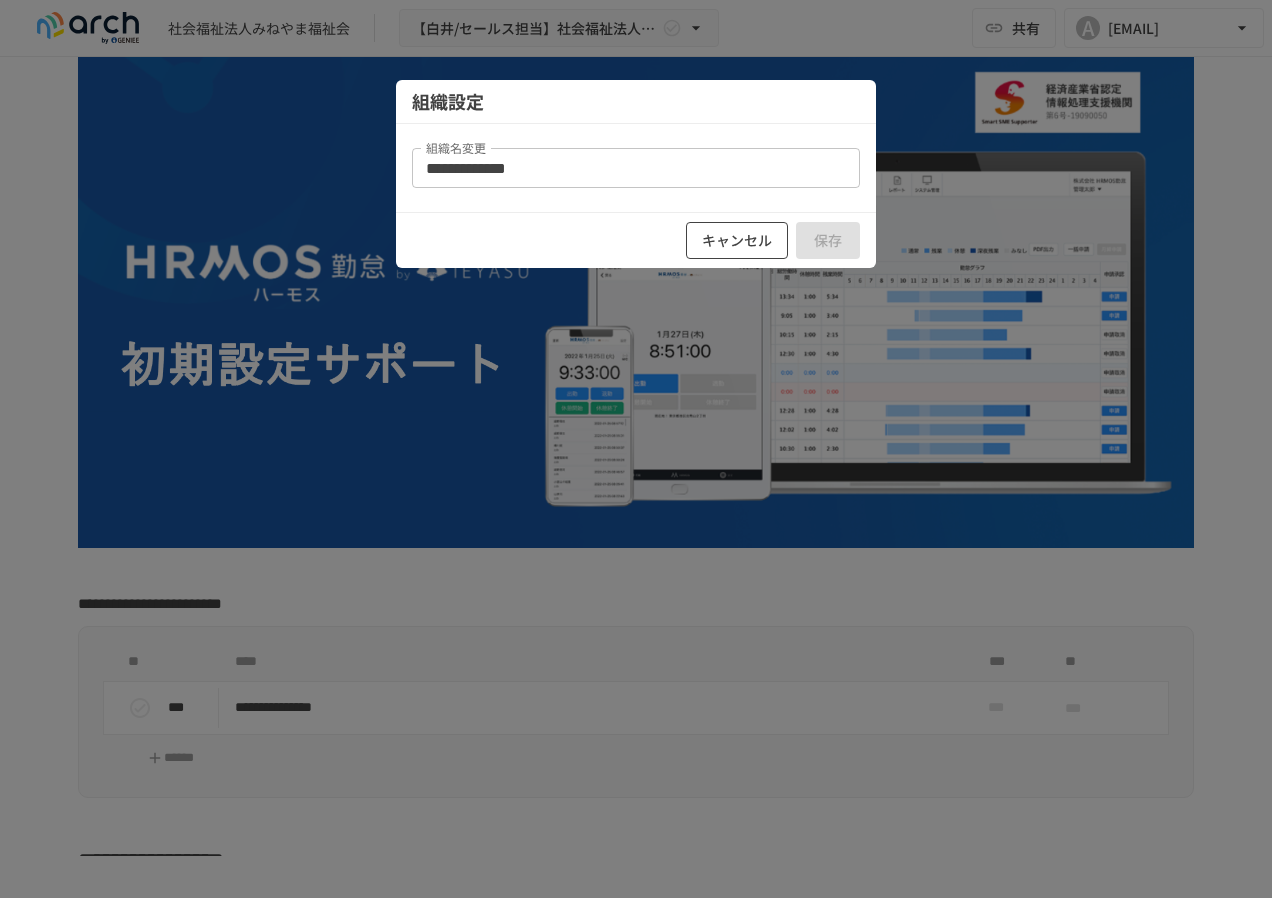 click on "キャンセル" at bounding box center [737, 240] 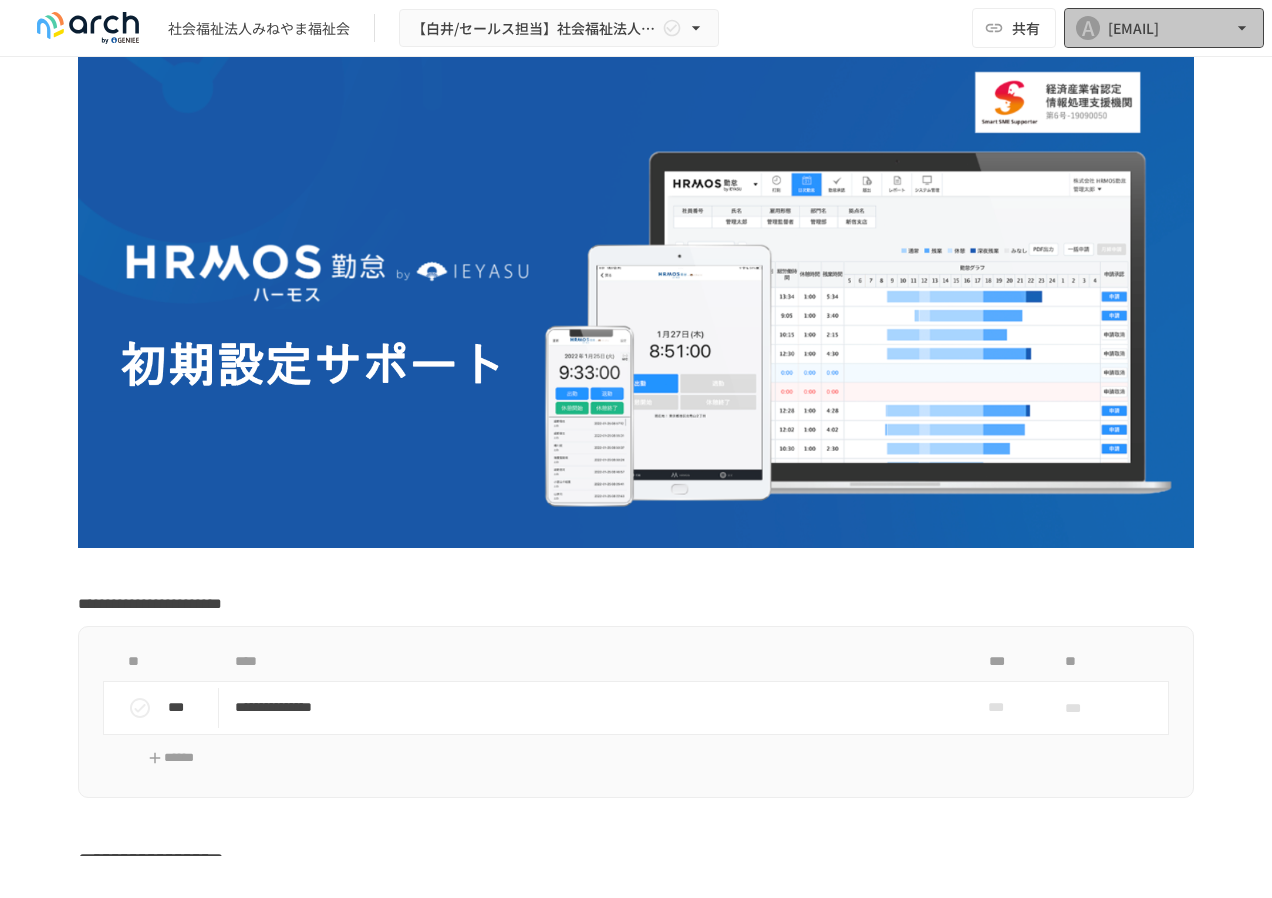 click on "[EMAIL]" at bounding box center (1133, 28) 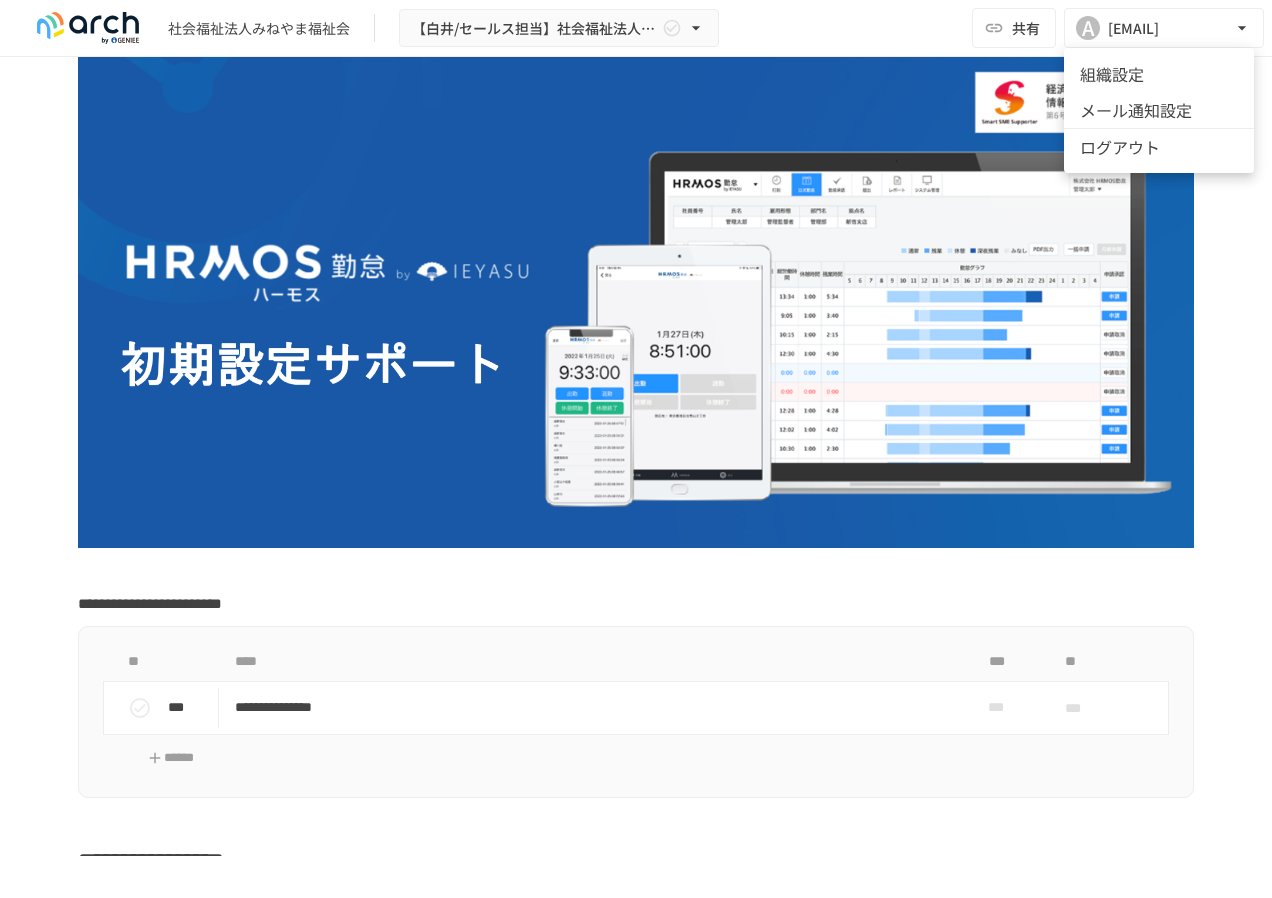 click at bounding box center [636, 449] 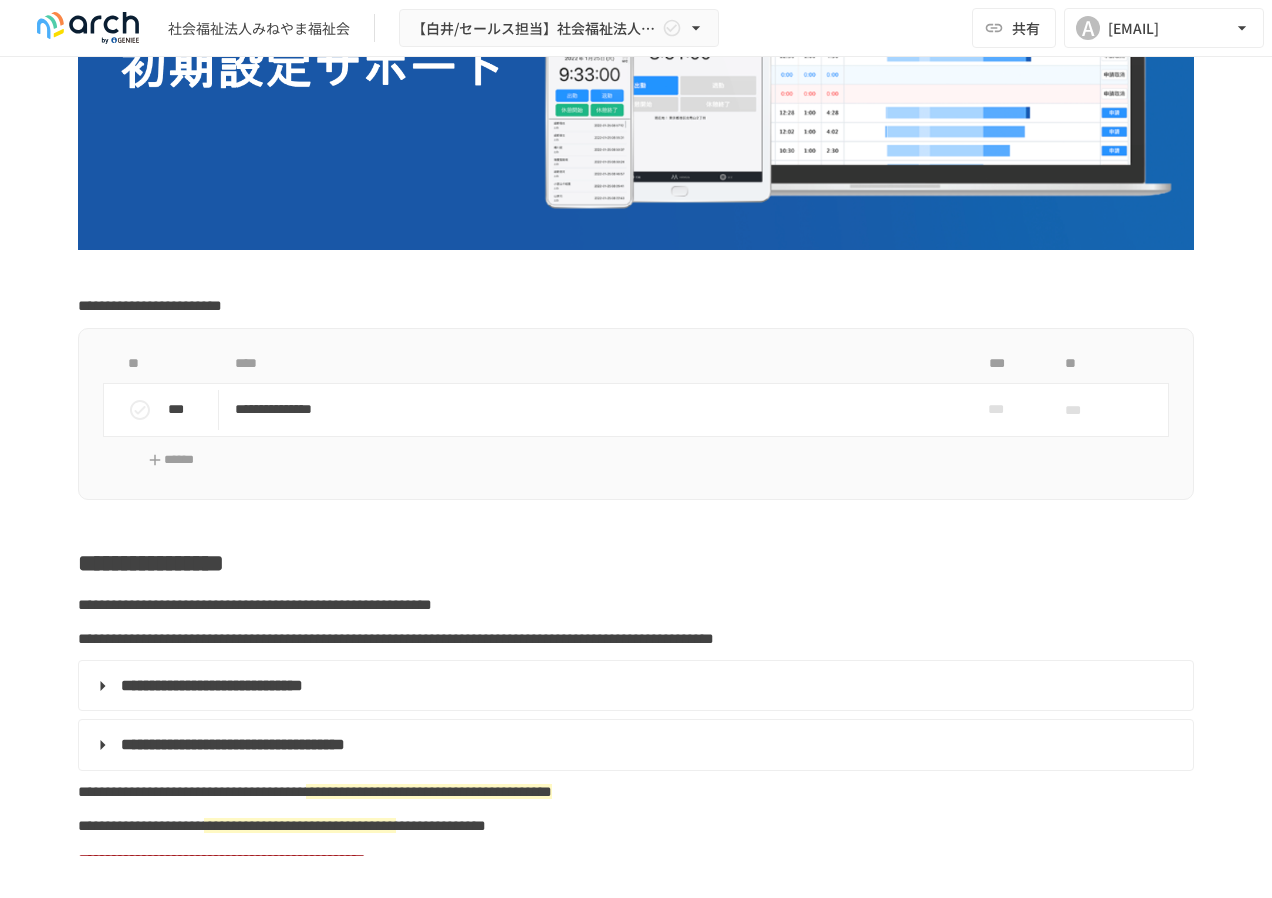 scroll, scrollTop: 439, scrollLeft: 0, axis: vertical 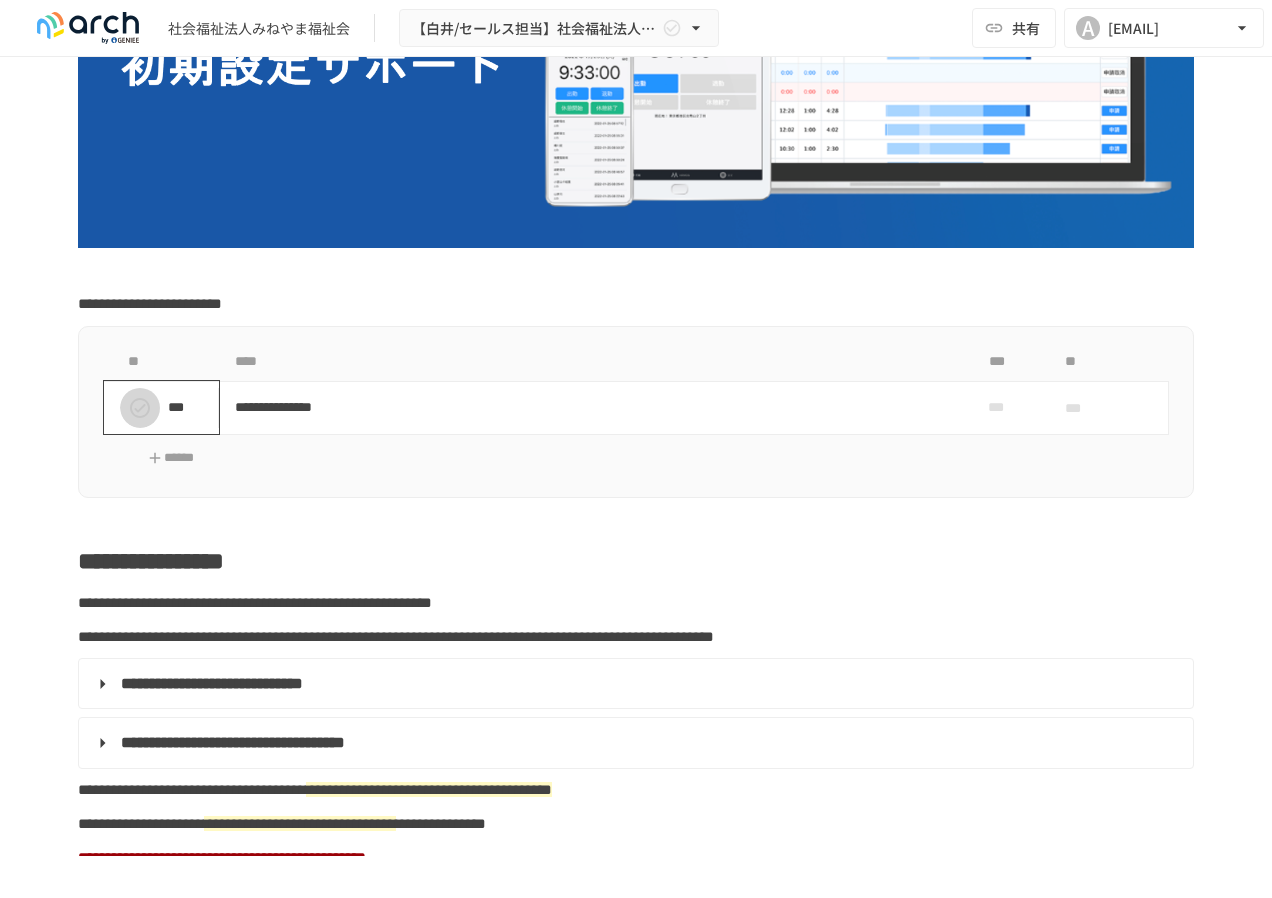 click 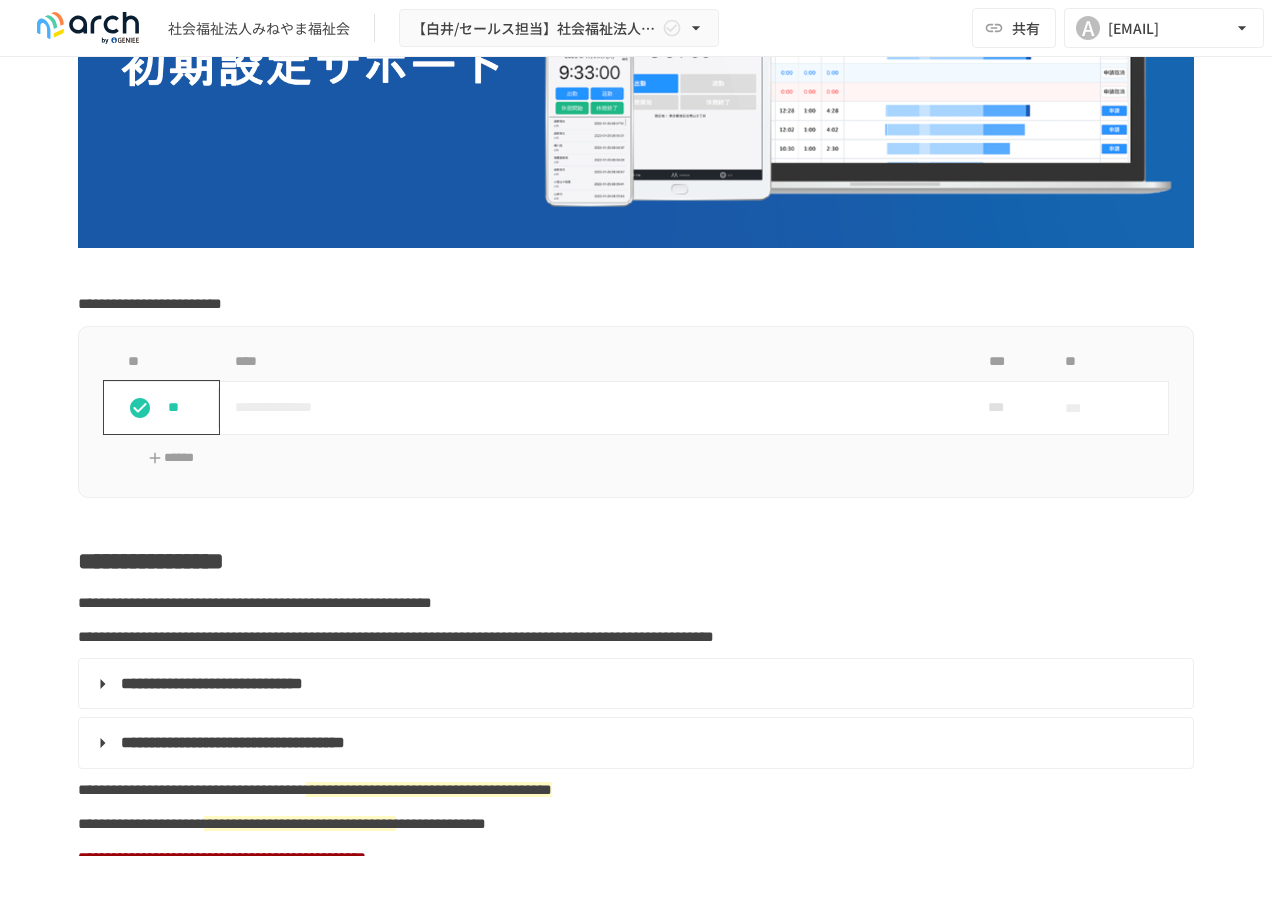click 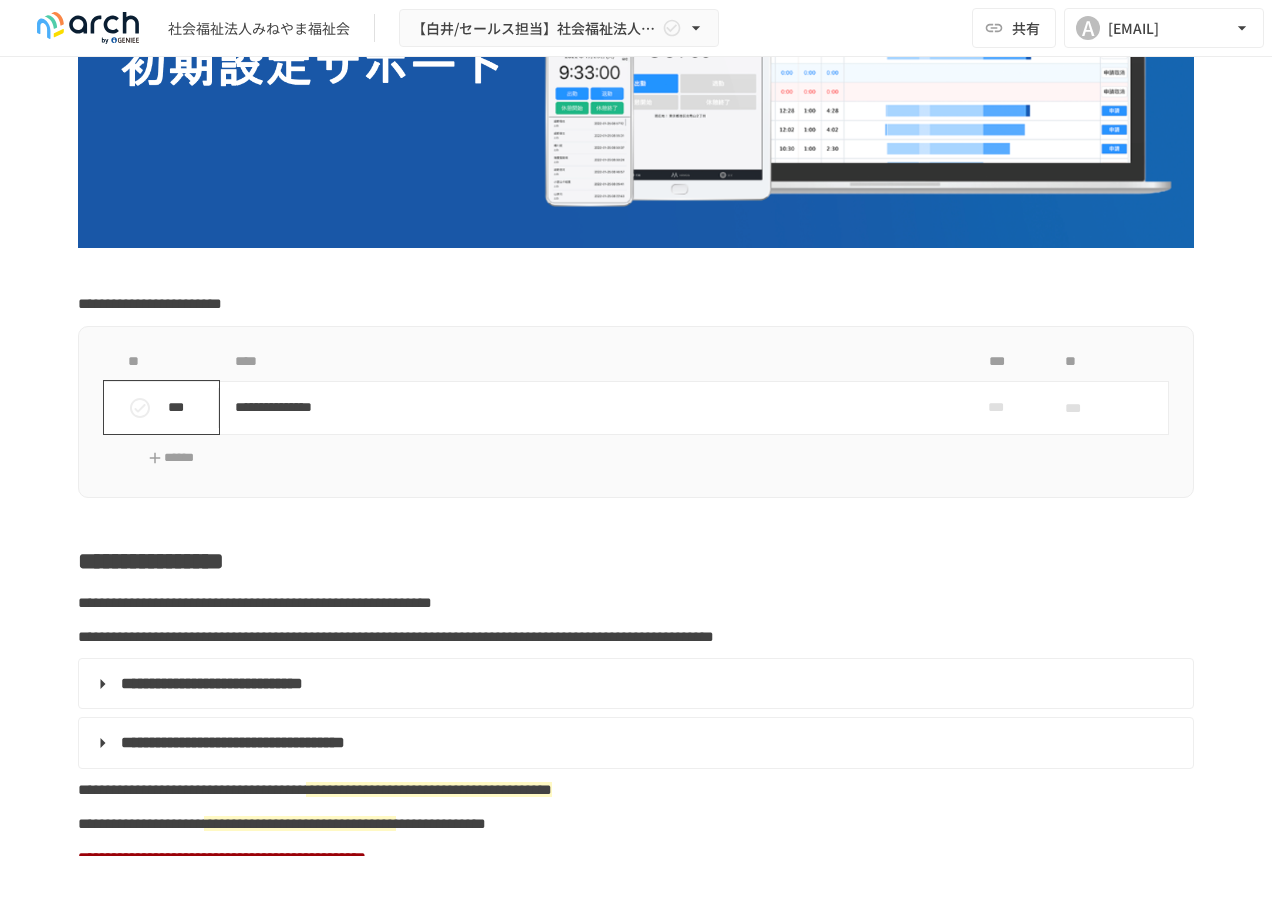 click 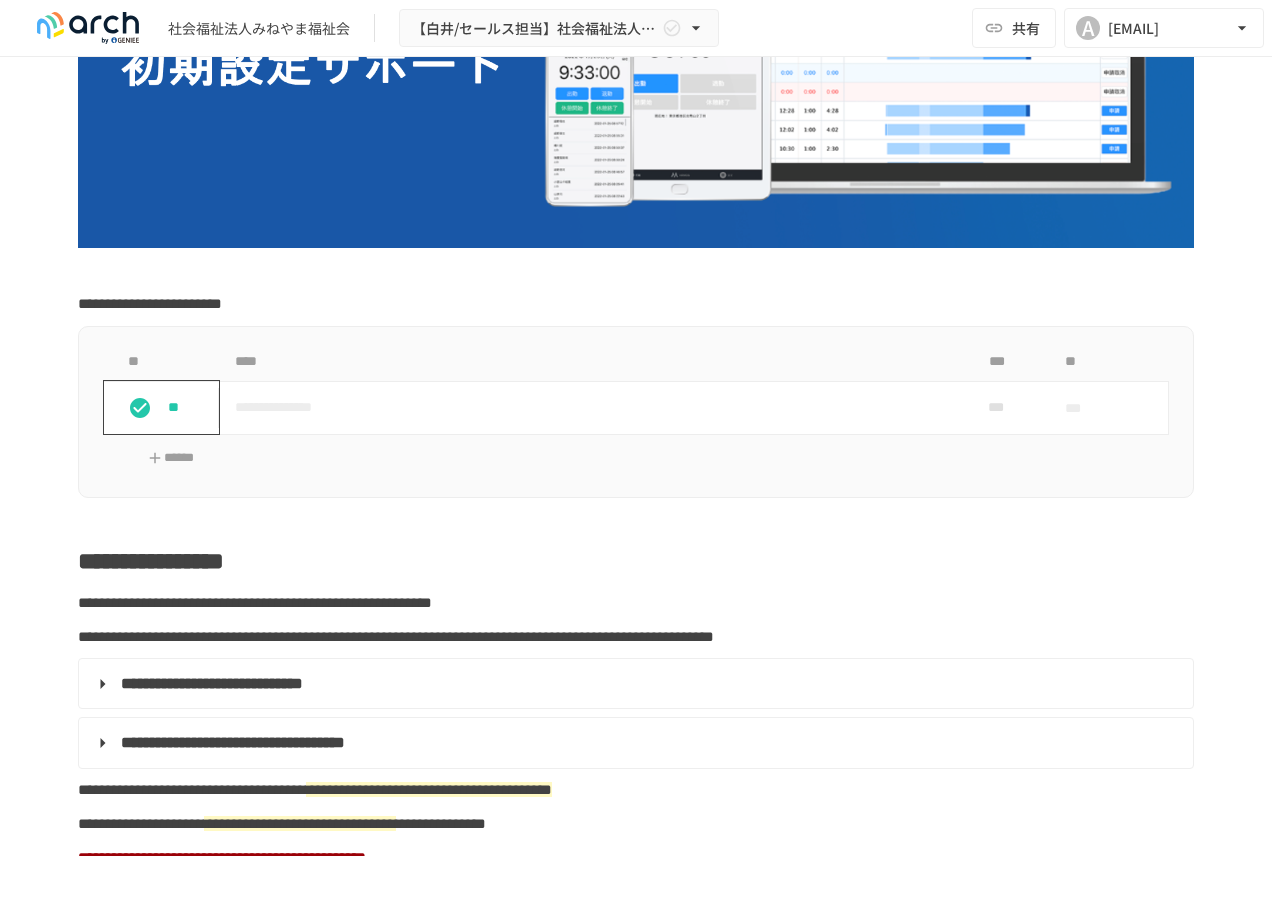 click 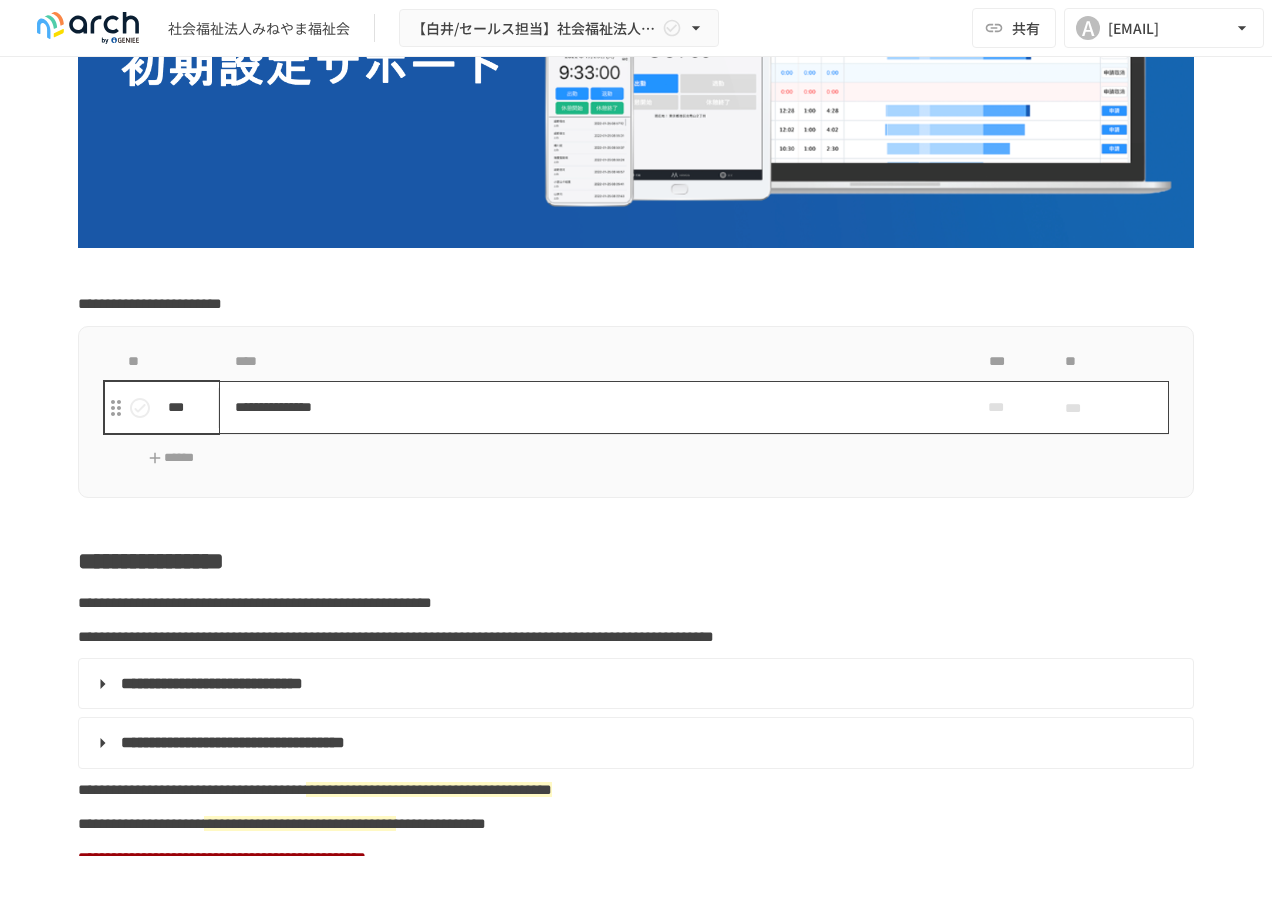 click on "**********" at bounding box center [594, 407] 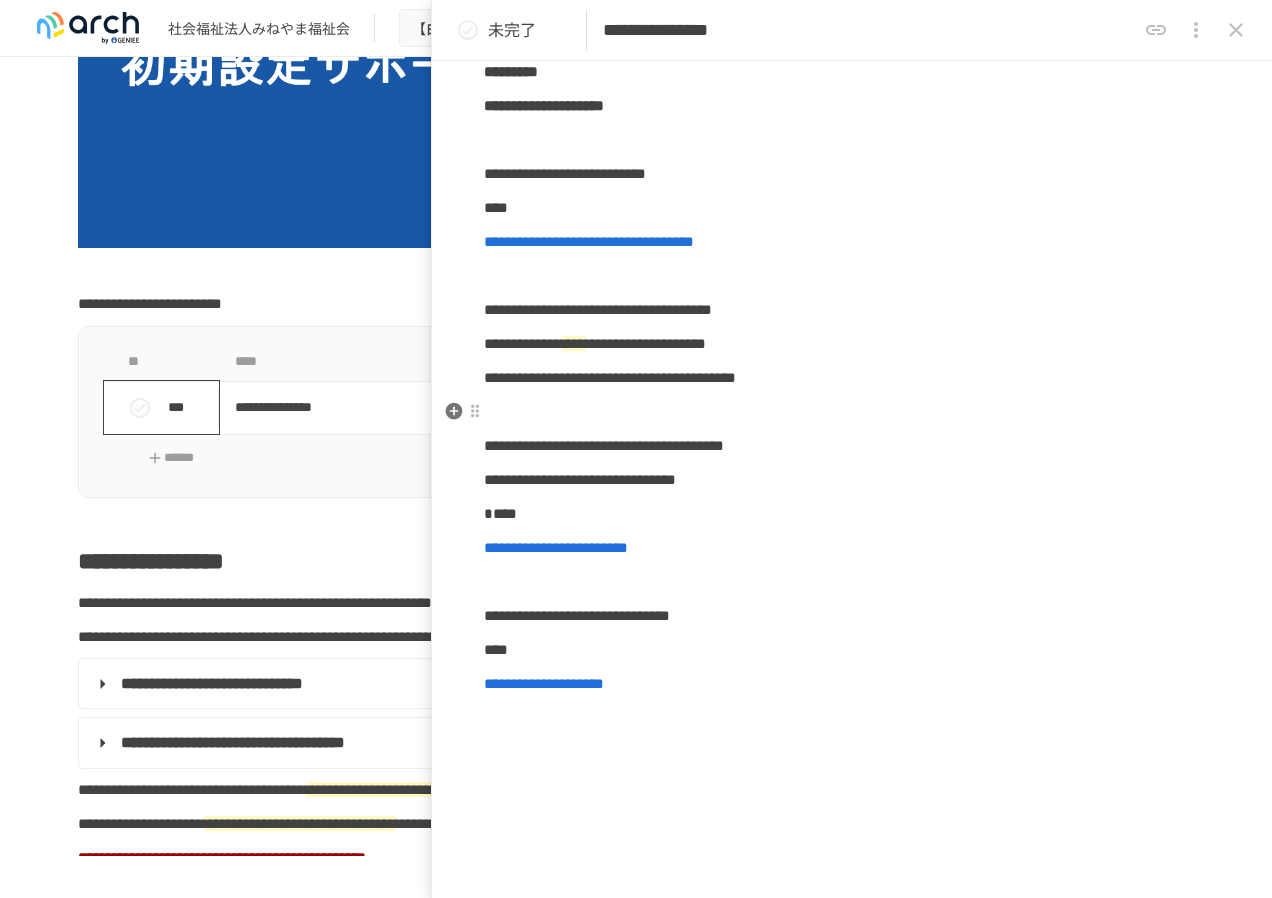 scroll, scrollTop: 0, scrollLeft: 0, axis: both 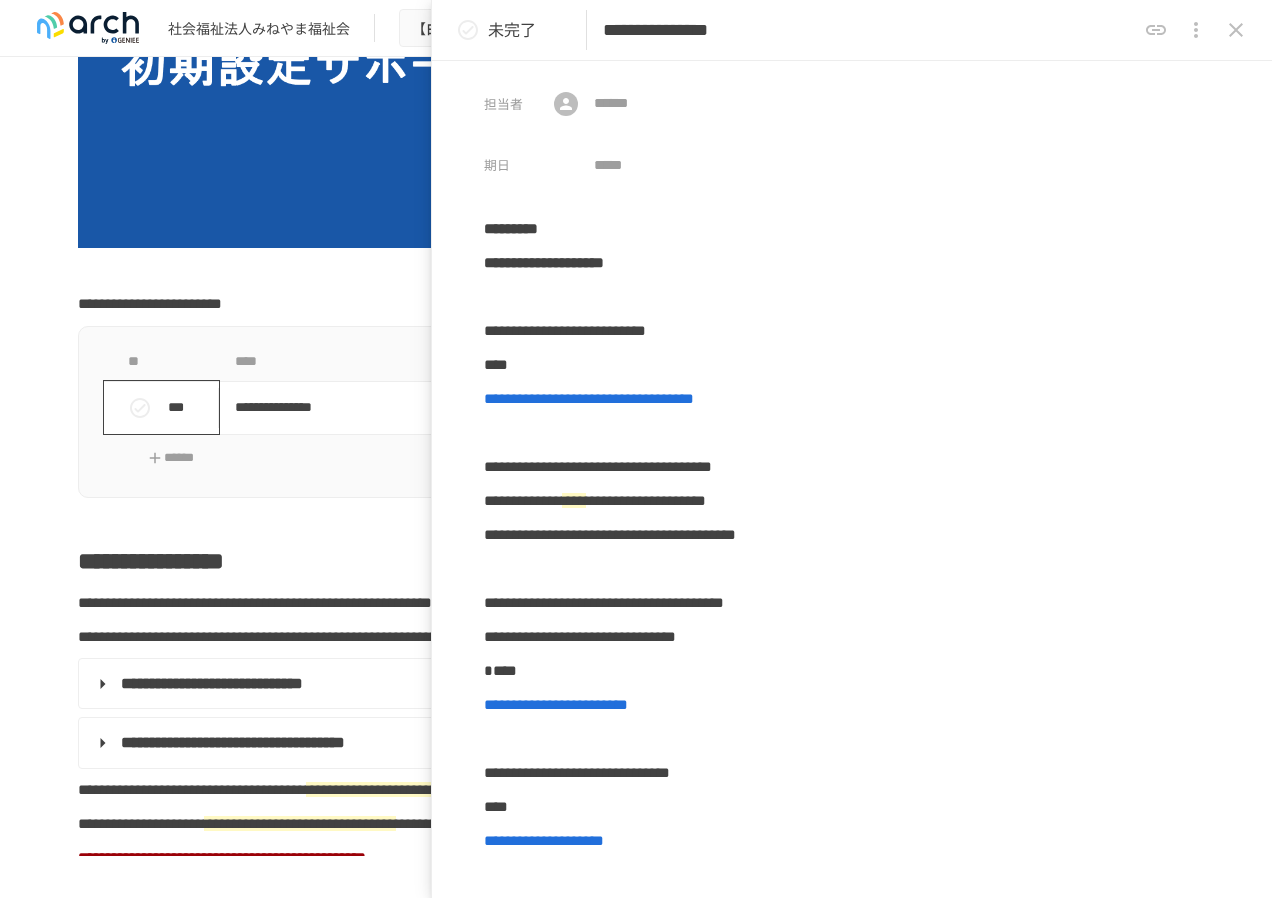 click on "**********" at bounding box center (636, 456) 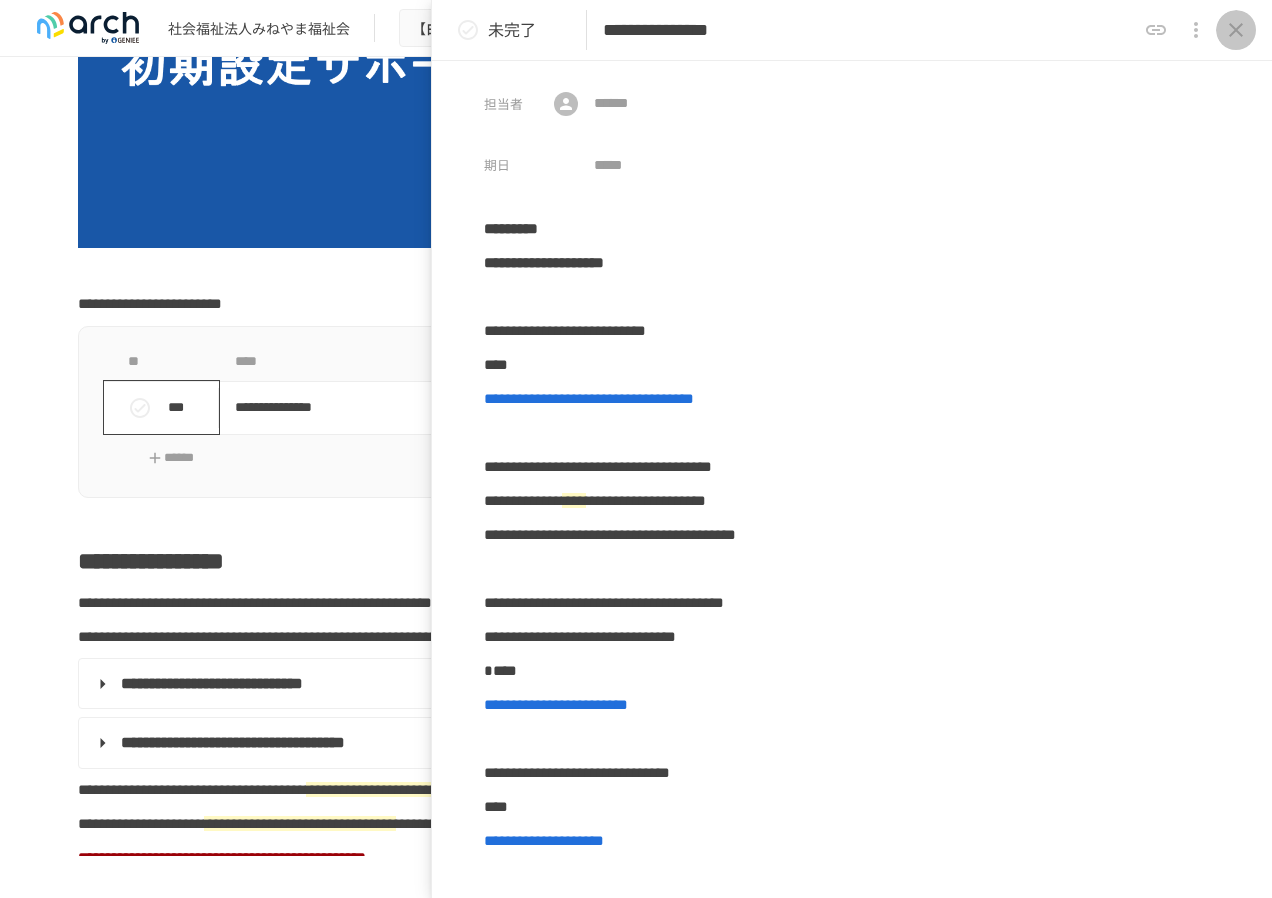 click 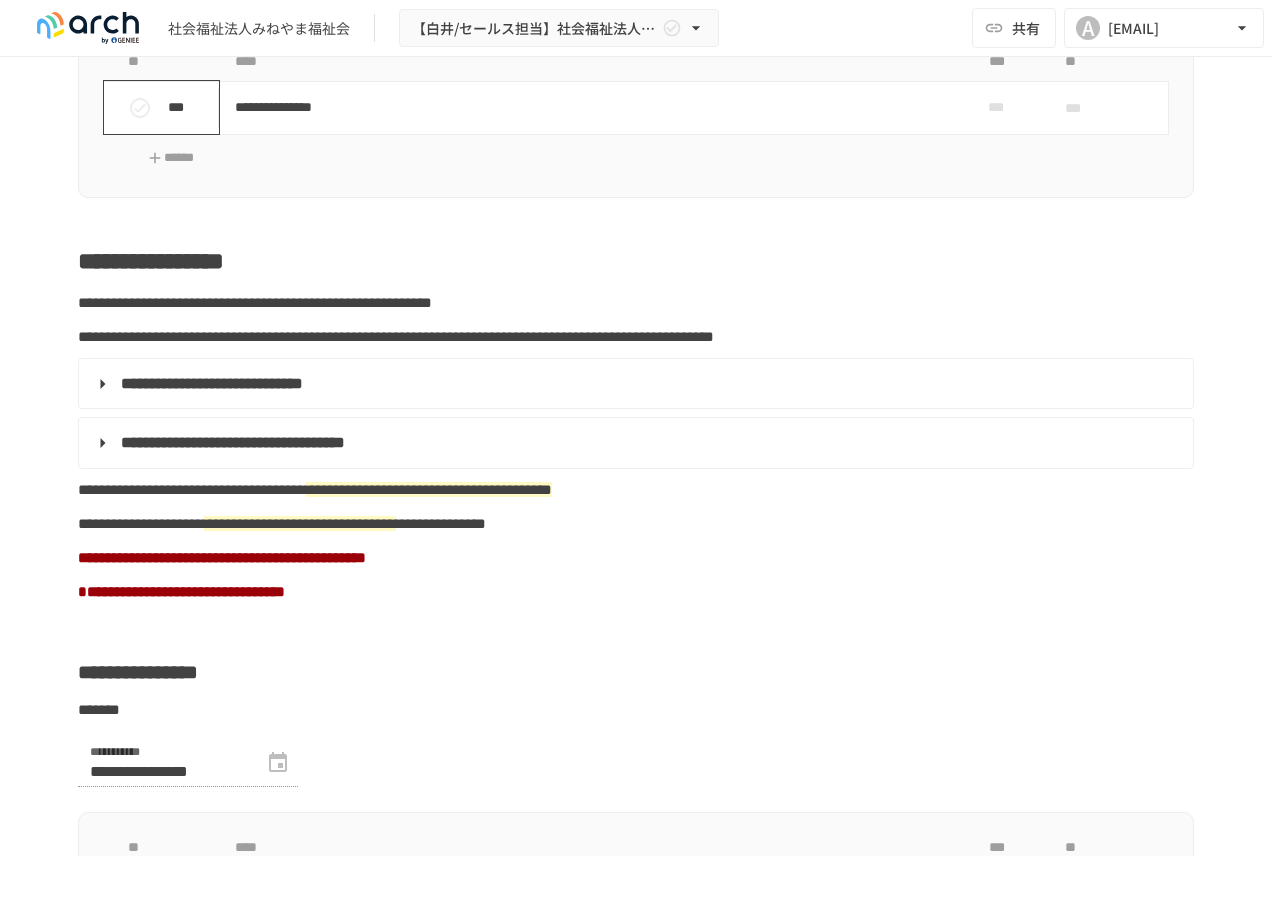scroll, scrollTop: 339, scrollLeft: 0, axis: vertical 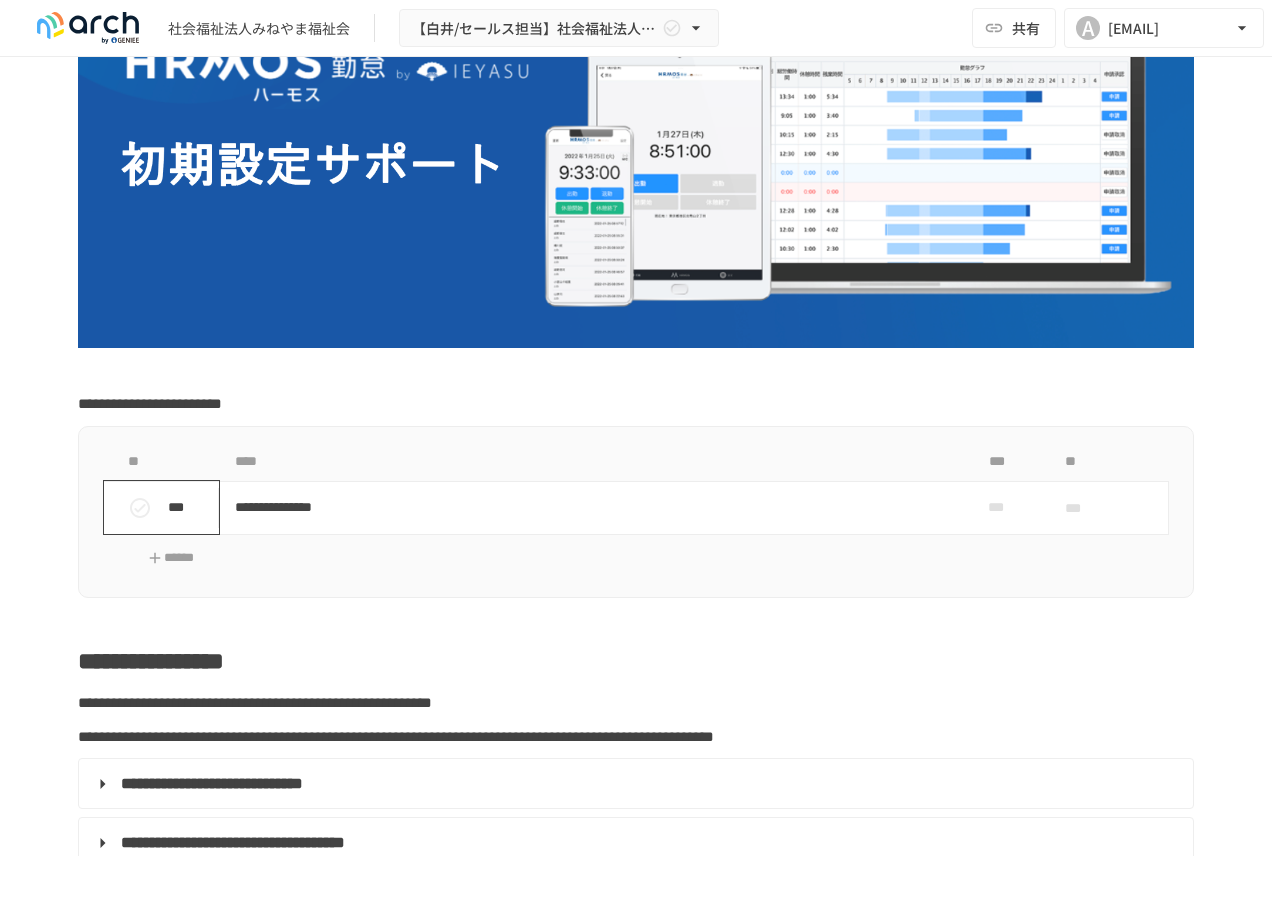 click 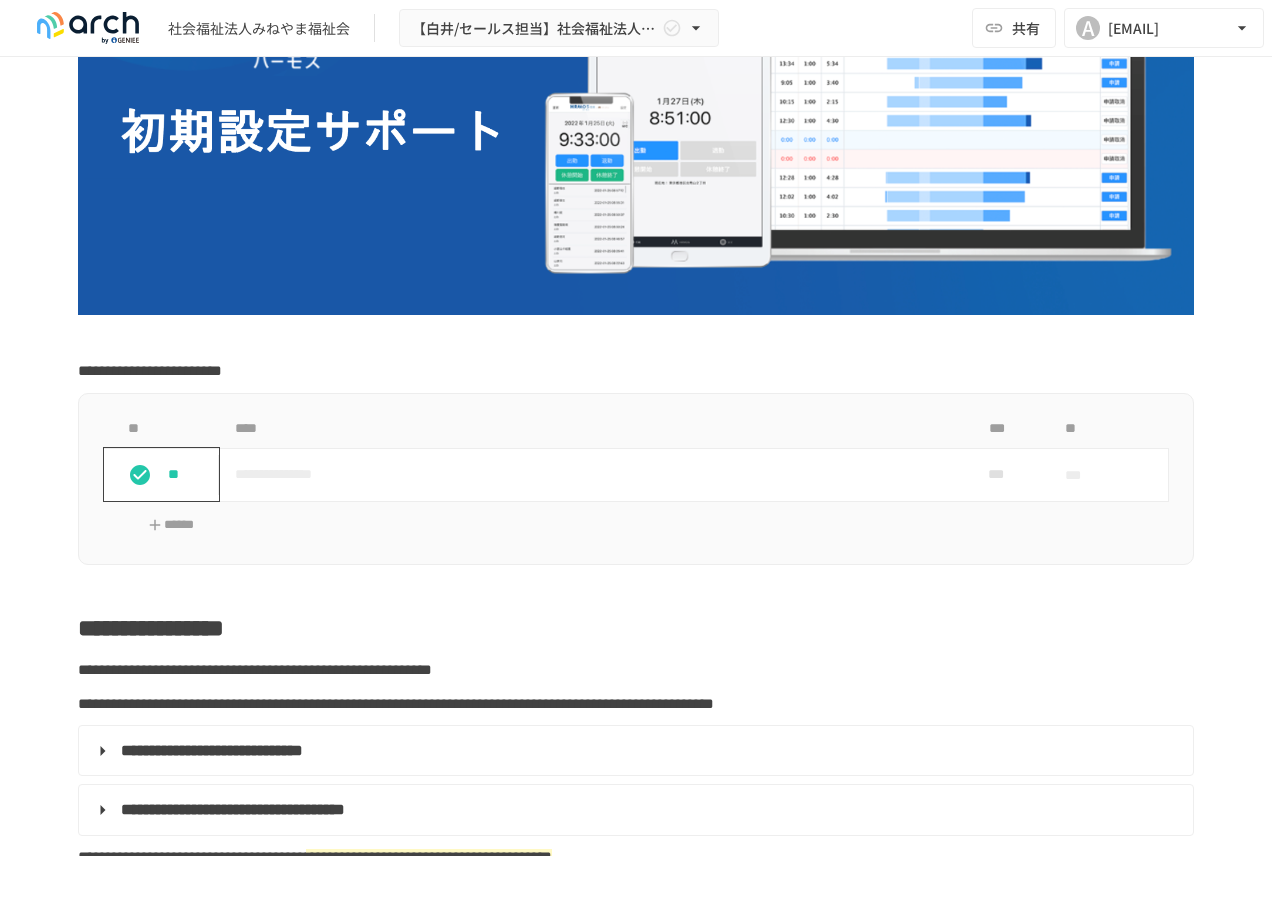 scroll, scrollTop: 400, scrollLeft: 0, axis: vertical 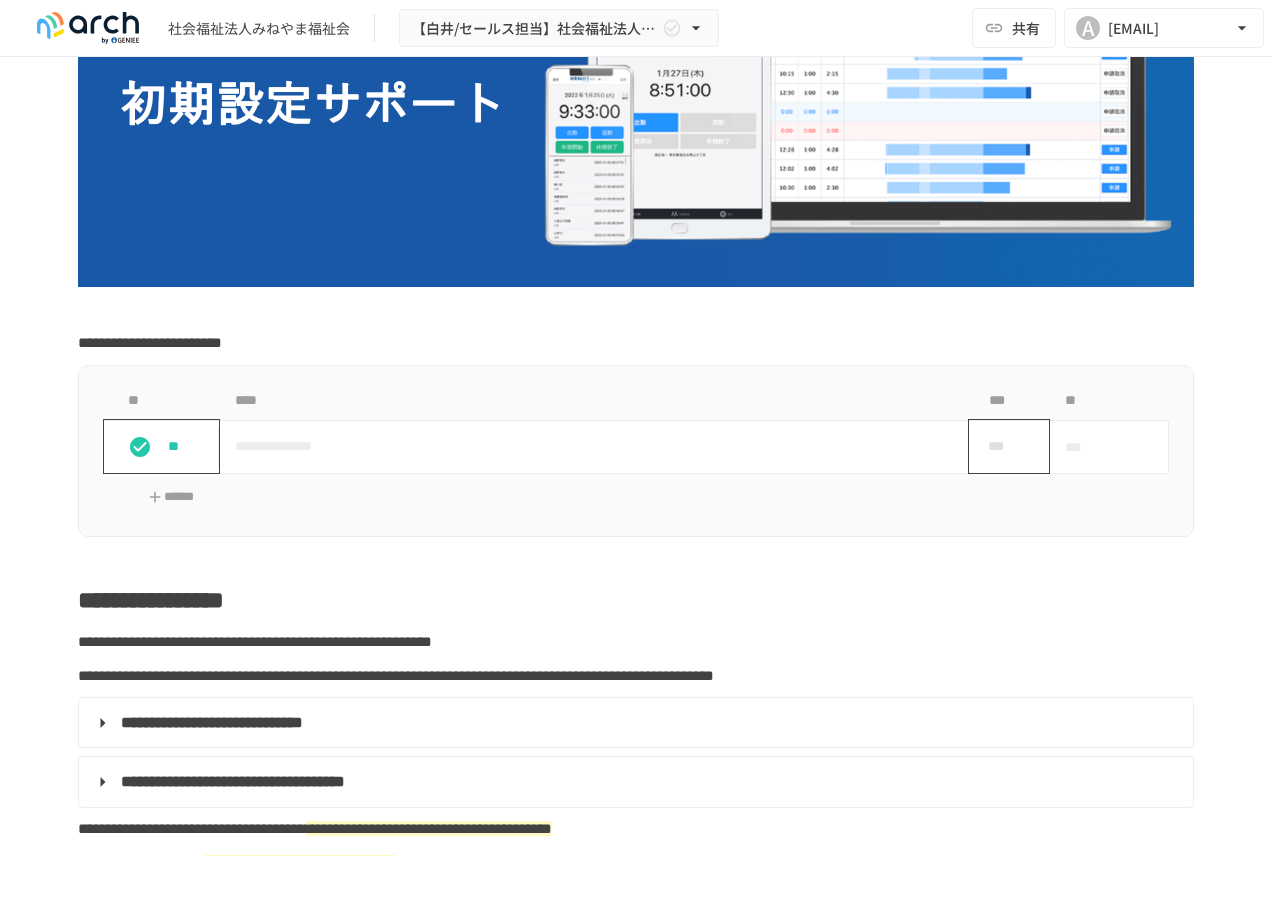 click on "***" at bounding box center [1001, 446] 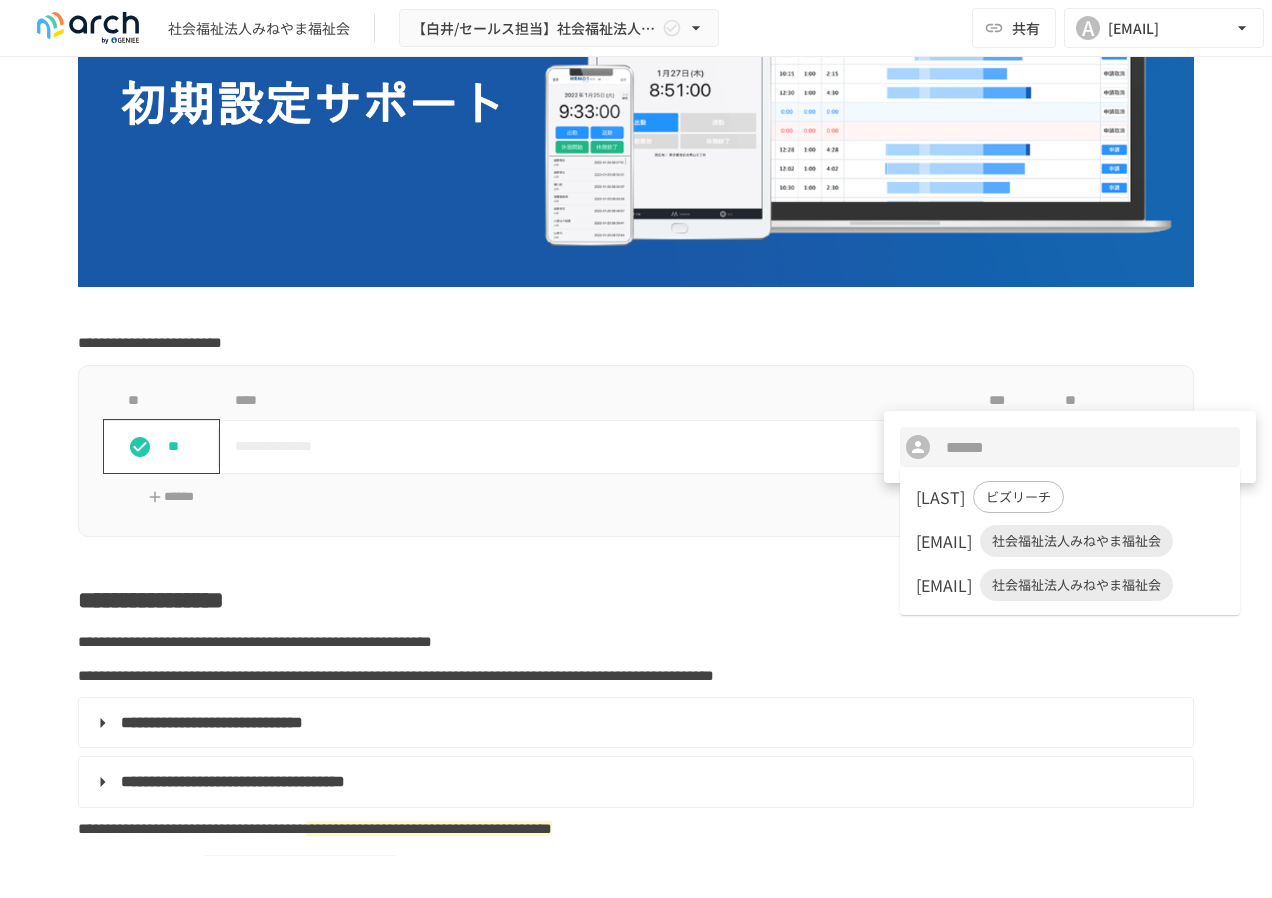 click on "[EMAIL]" at bounding box center [944, 585] 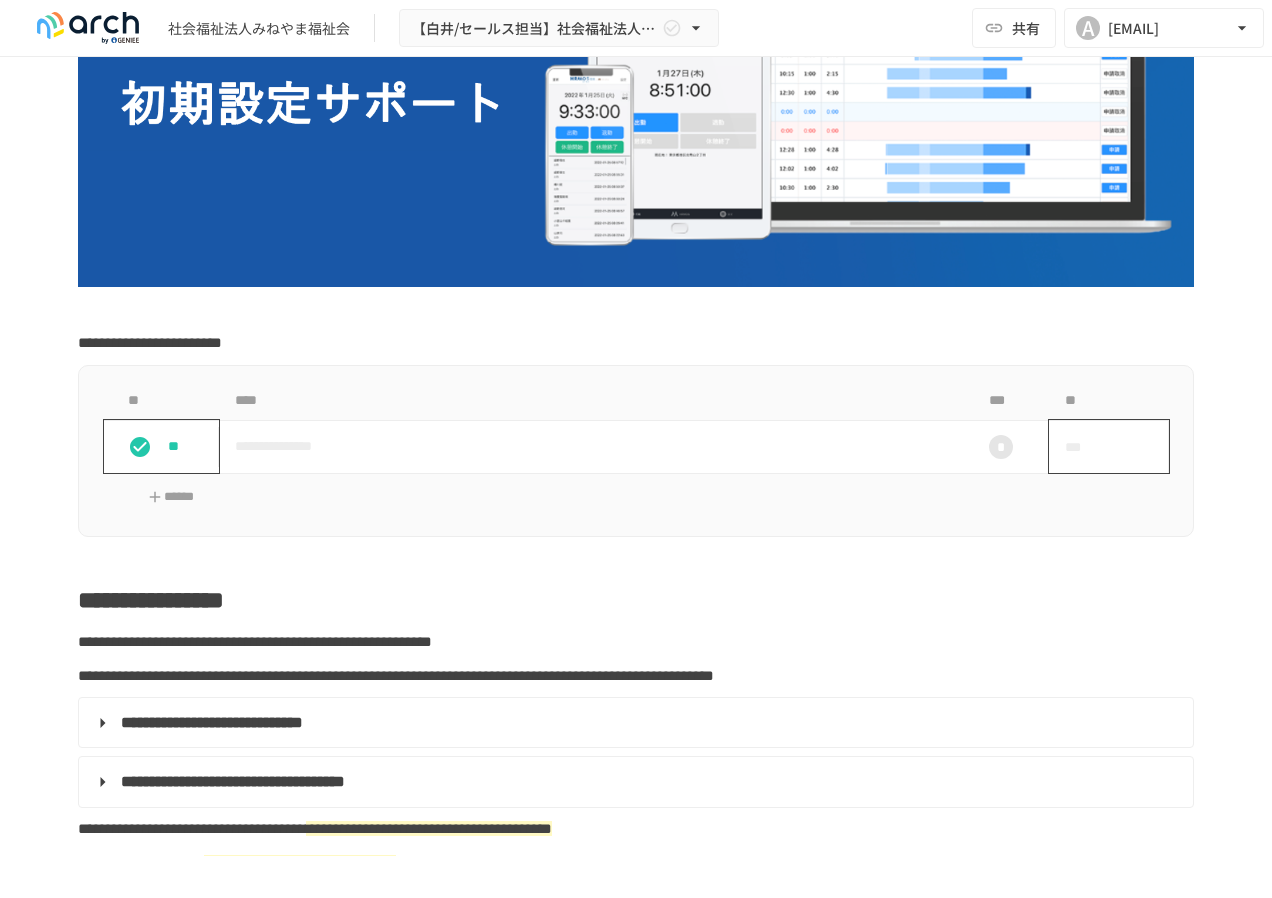 click on "***" at bounding box center (1086, 447) 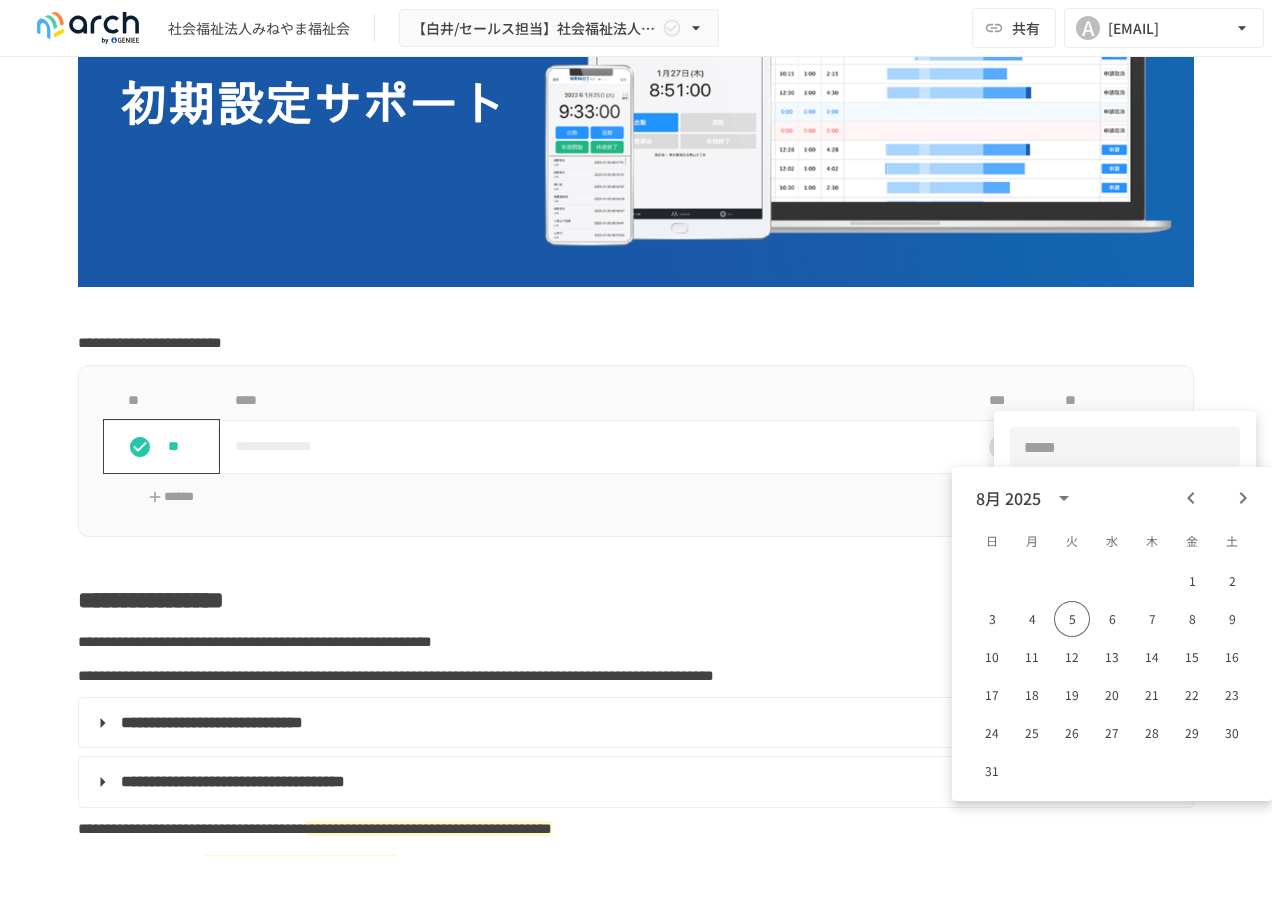 click at bounding box center [636, 449] 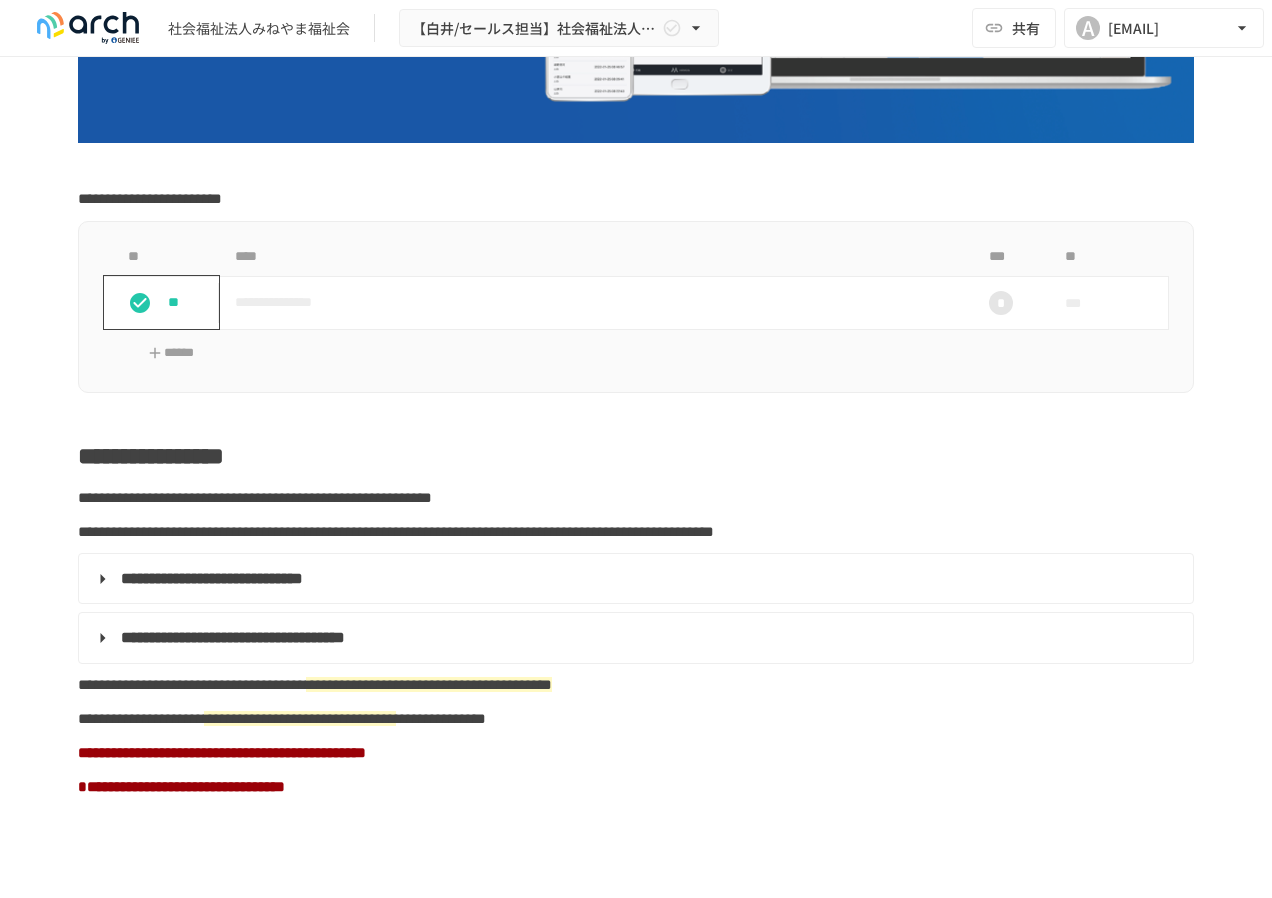 scroll, scrollTop: 600, scrollLeft: 0, axis: vertical 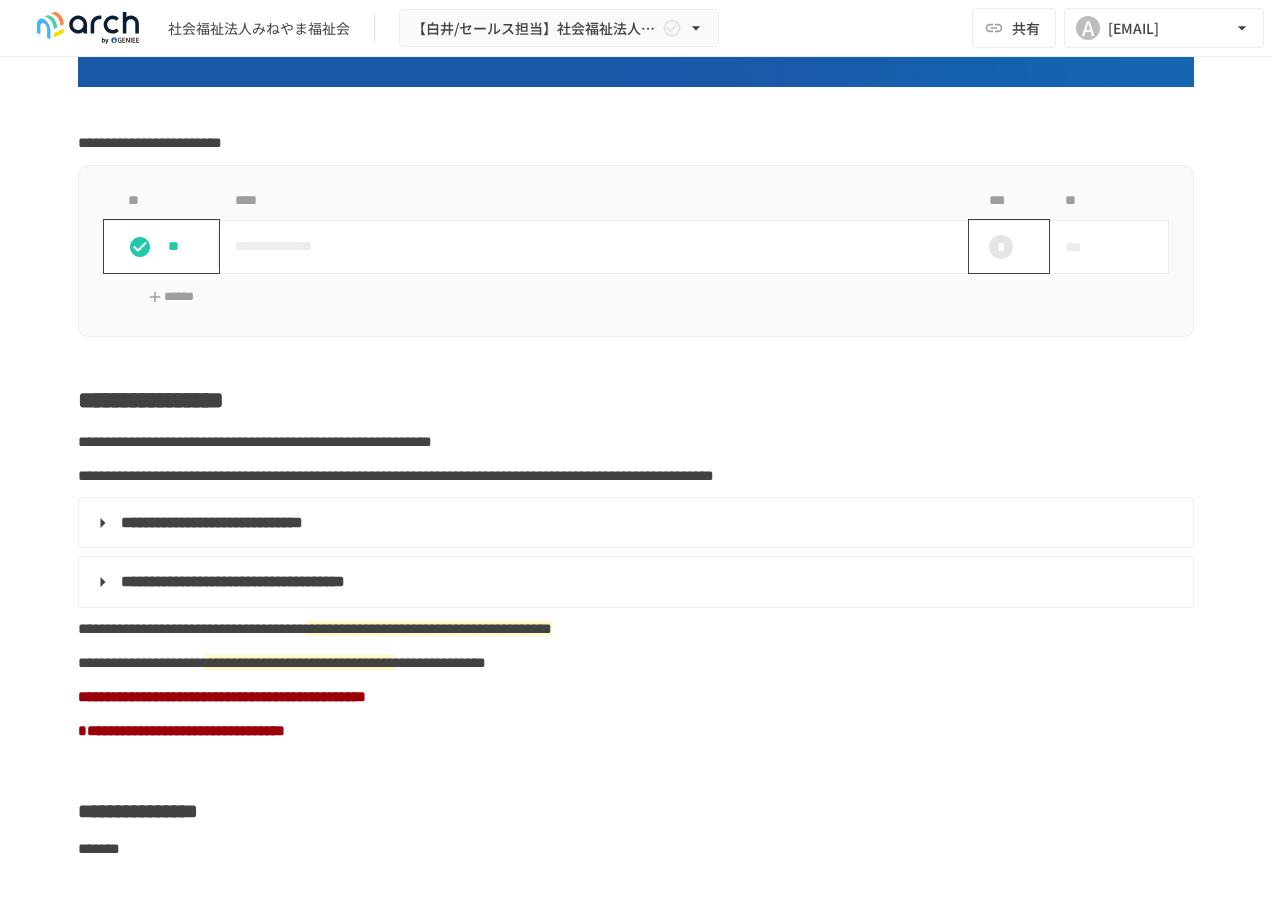 click on "*" at bounding box center (1001, 247) 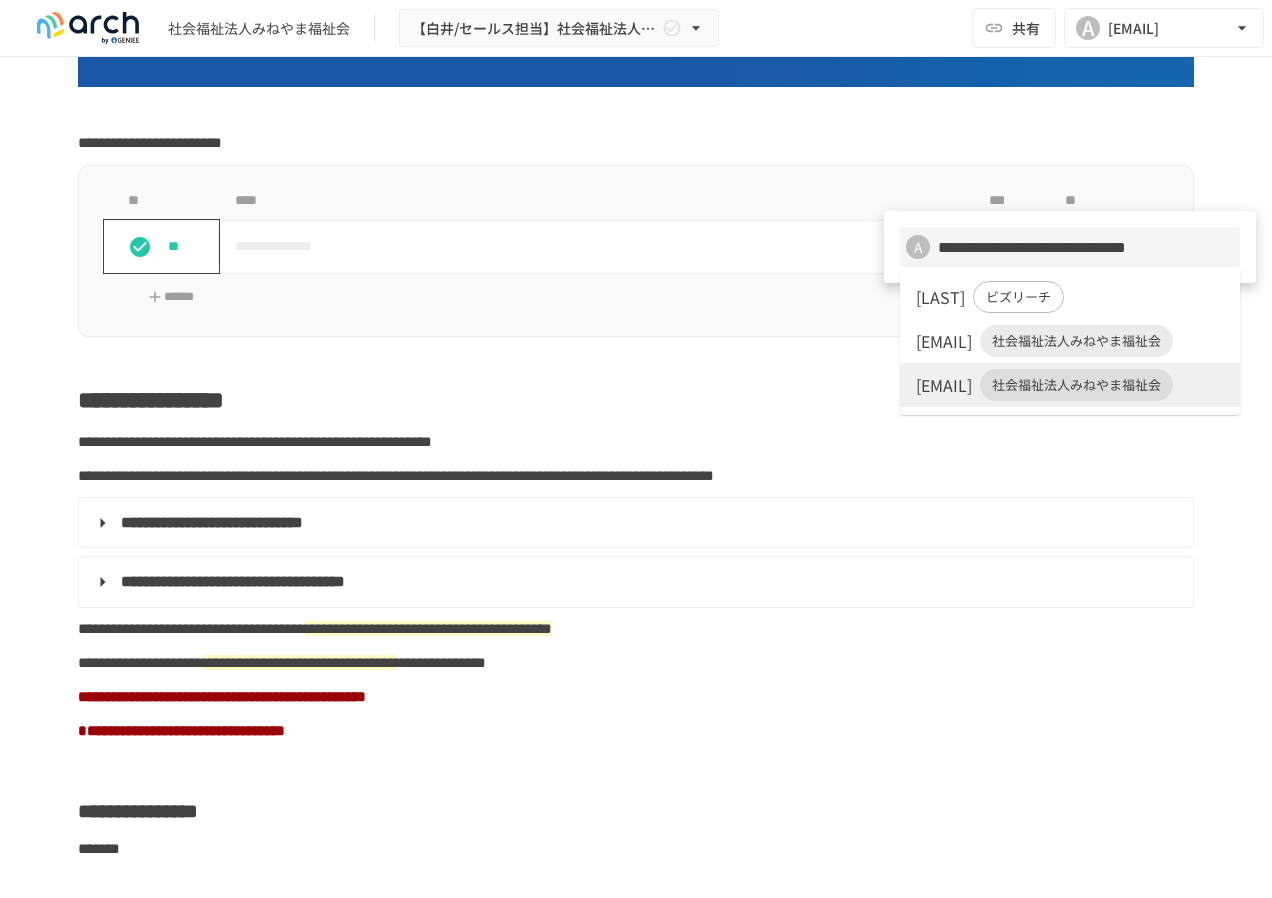 click at bounding box center [636, 449] 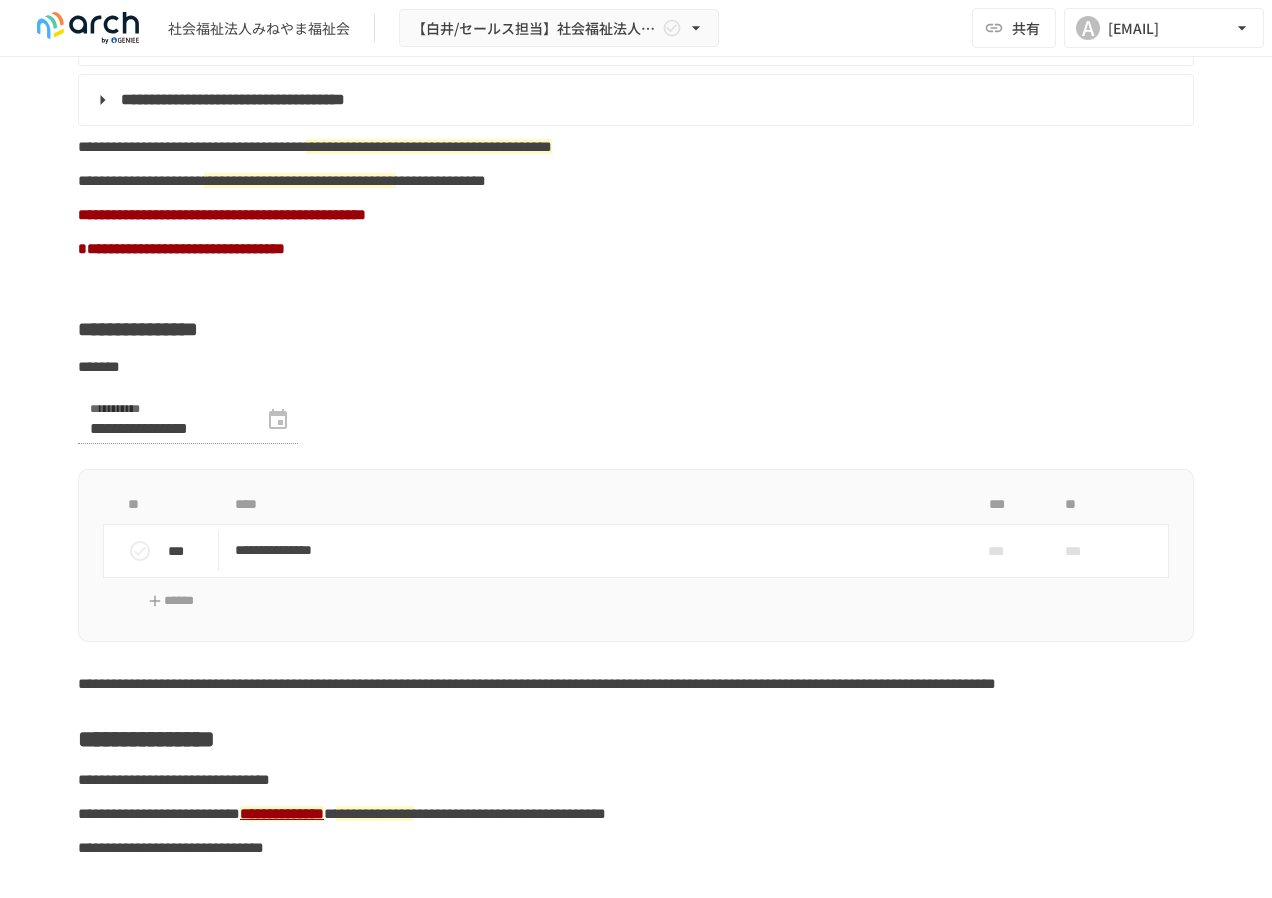 scroll, scrollTop: 1100, scrollLeft: 0, axis: vertical 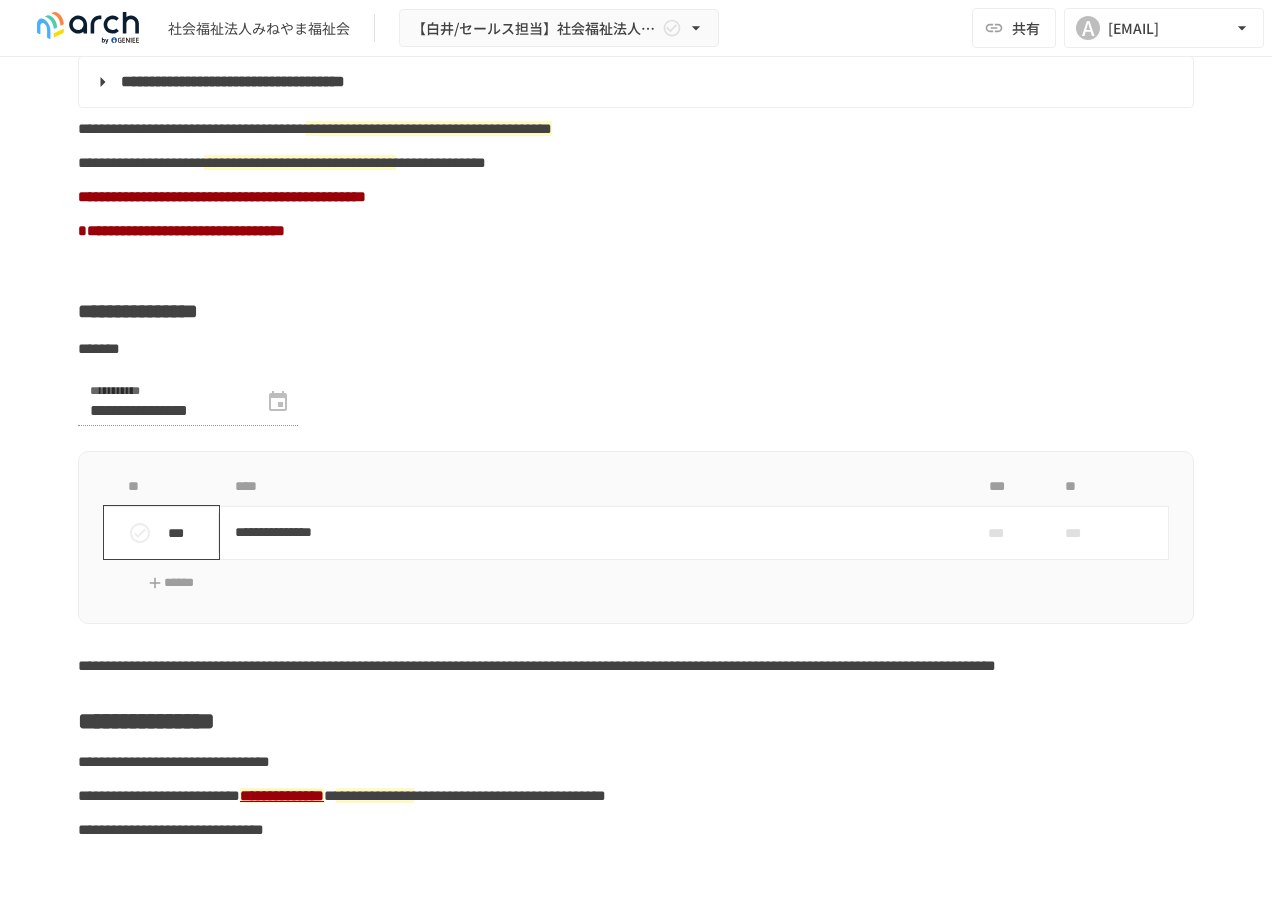 click 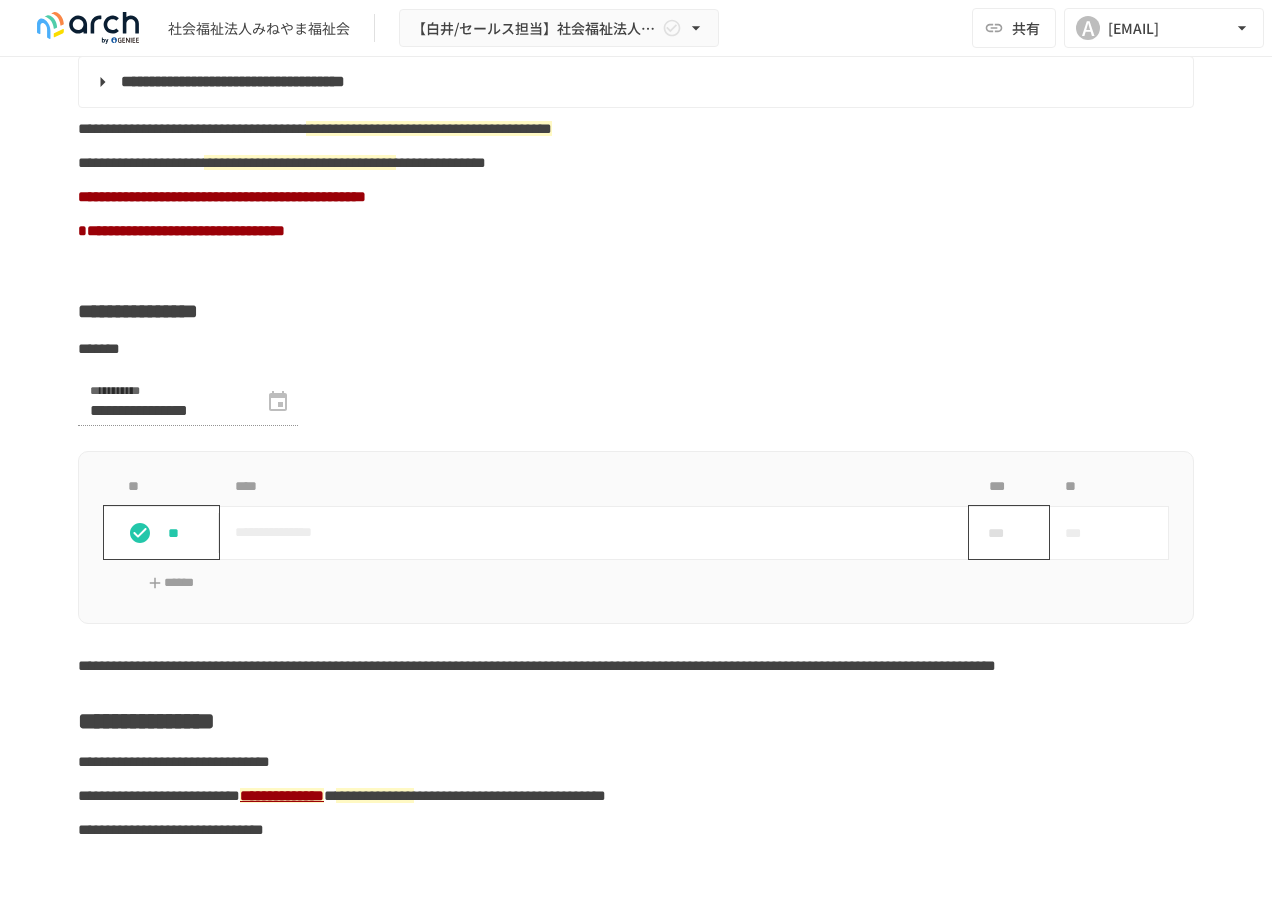 click on "***" at bounding box center [1001, 533] 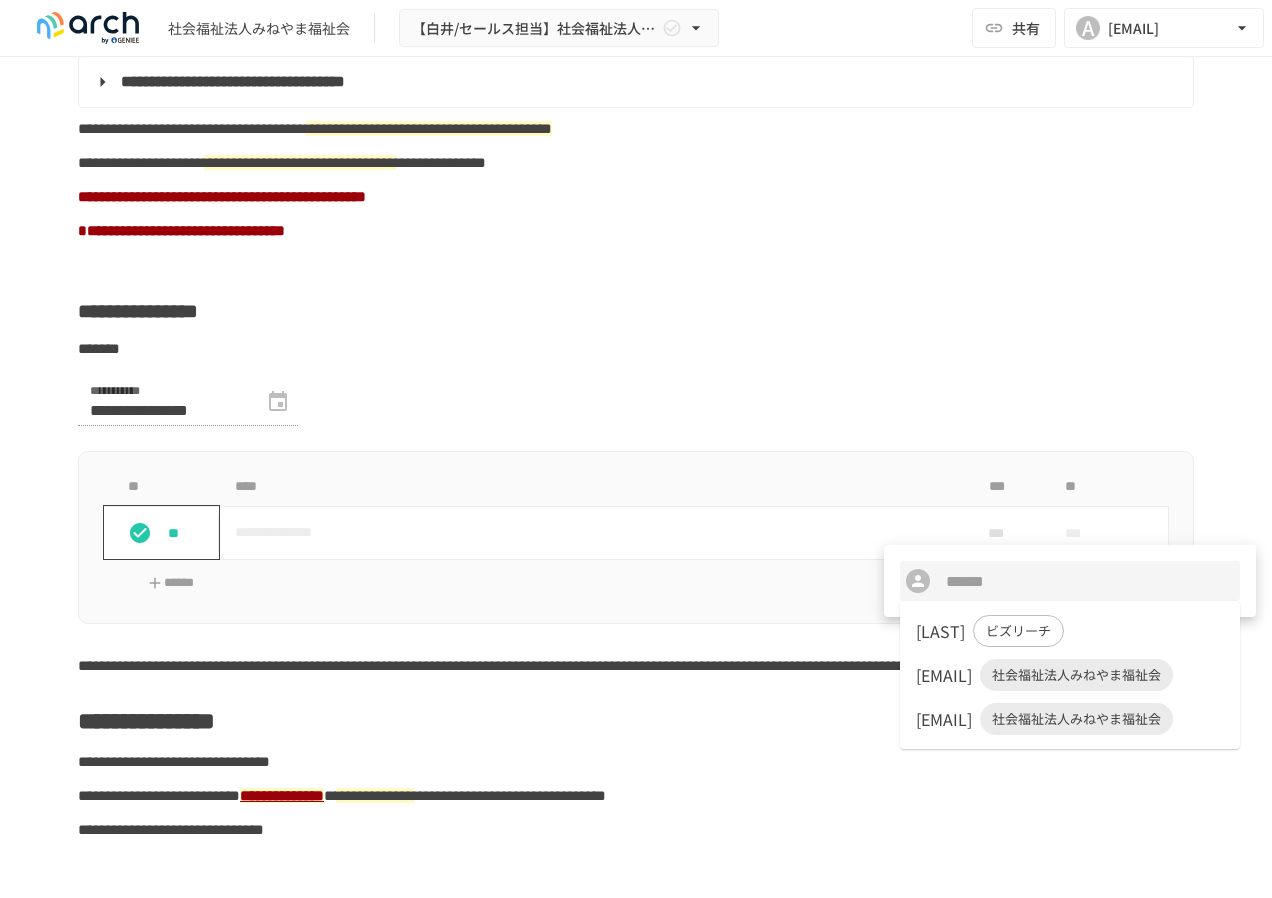 click on "[EMAIL]" at bounding box center [944, 719] 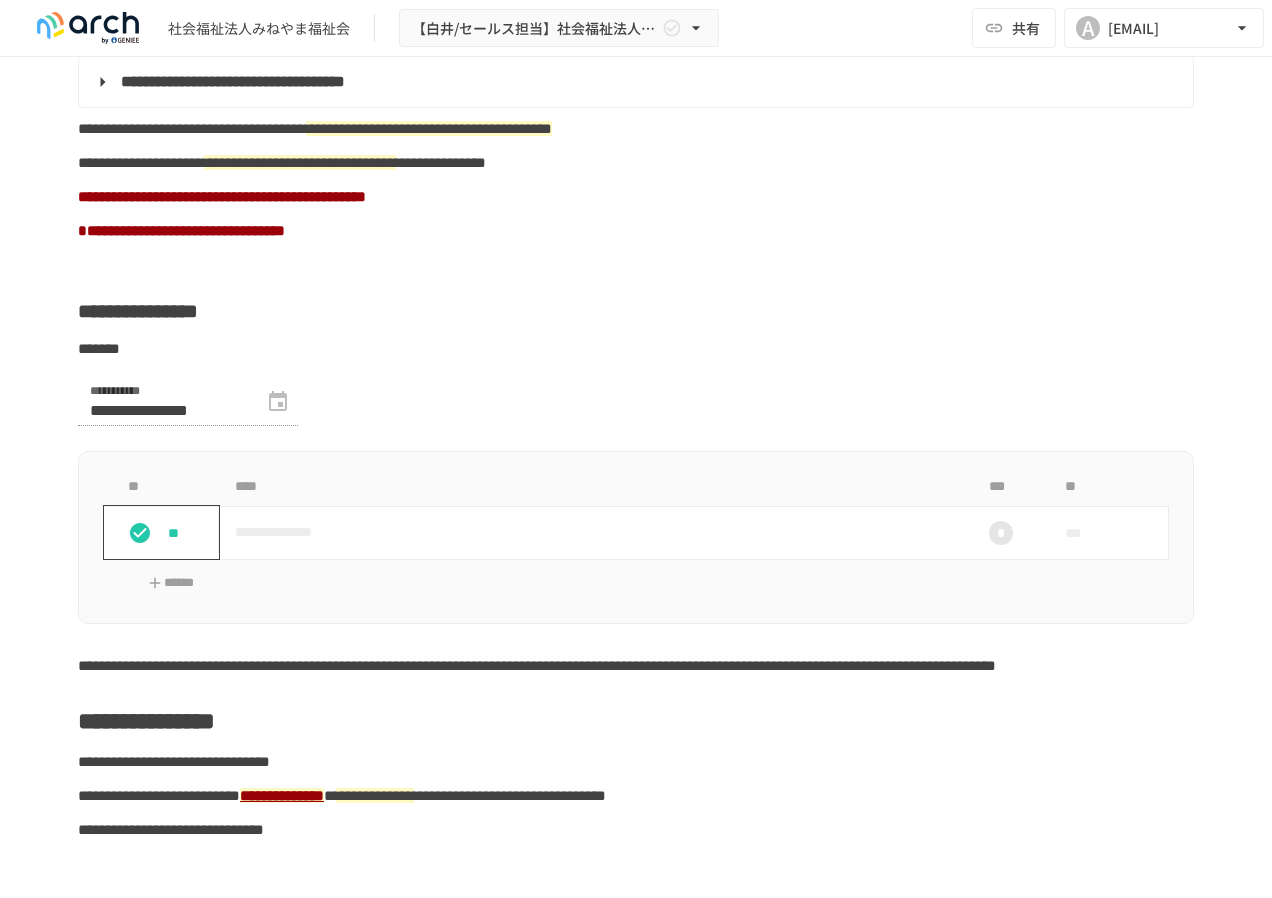 scroll, scrollTop: 1200, scrollLeft: 0, axis: vertical 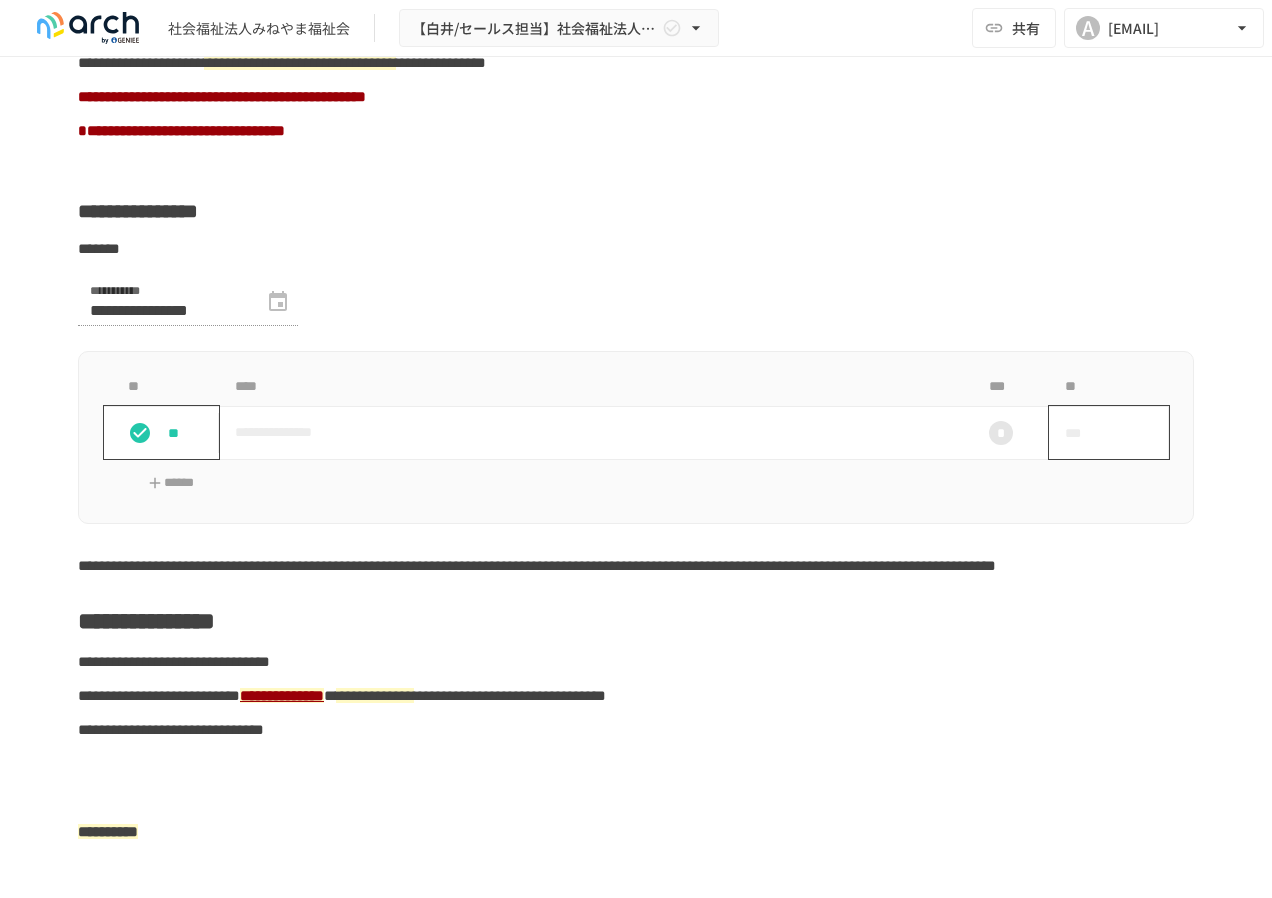 click on "***" at bounding box center [1086, 433] 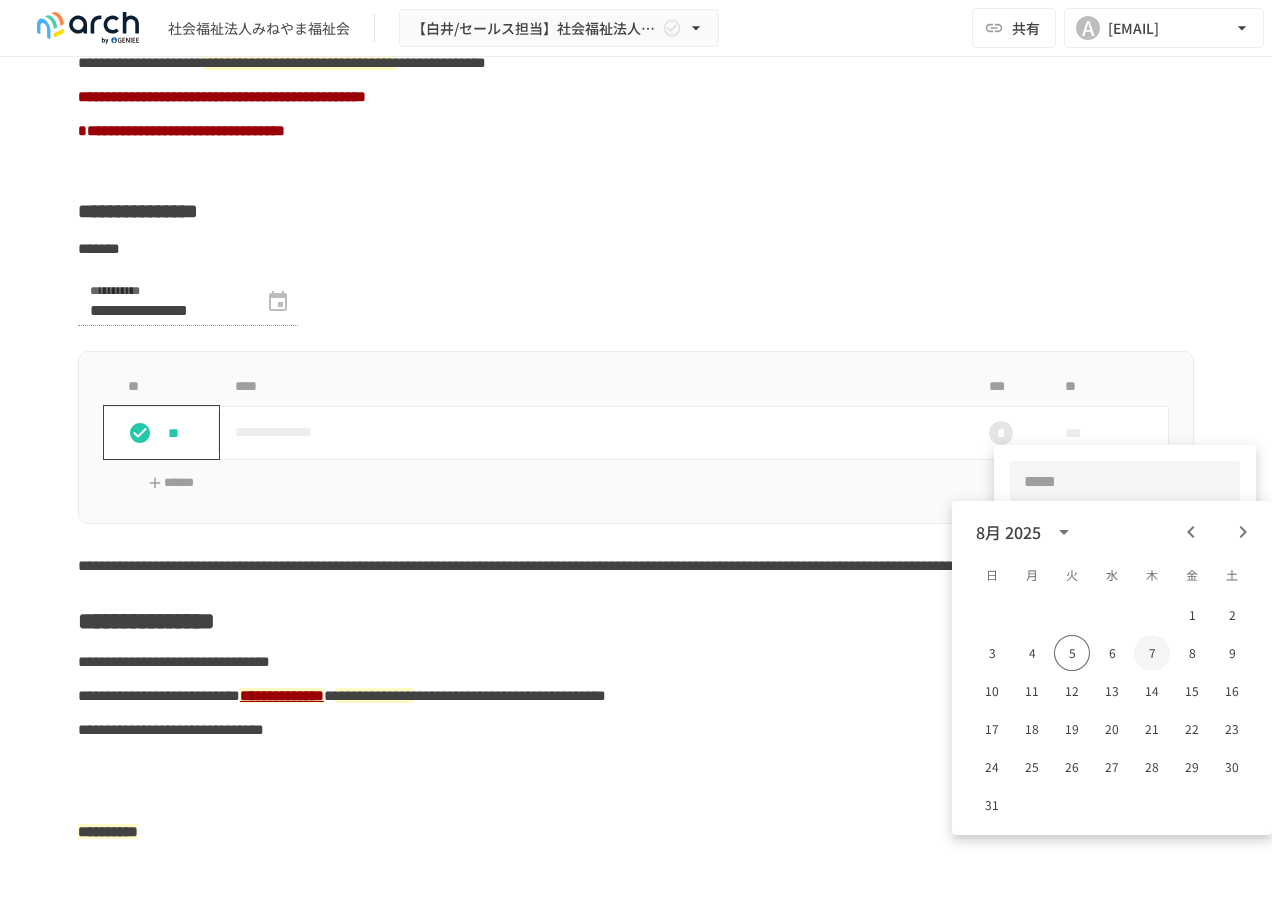 click on "7" at bounding box center [1152, 653] 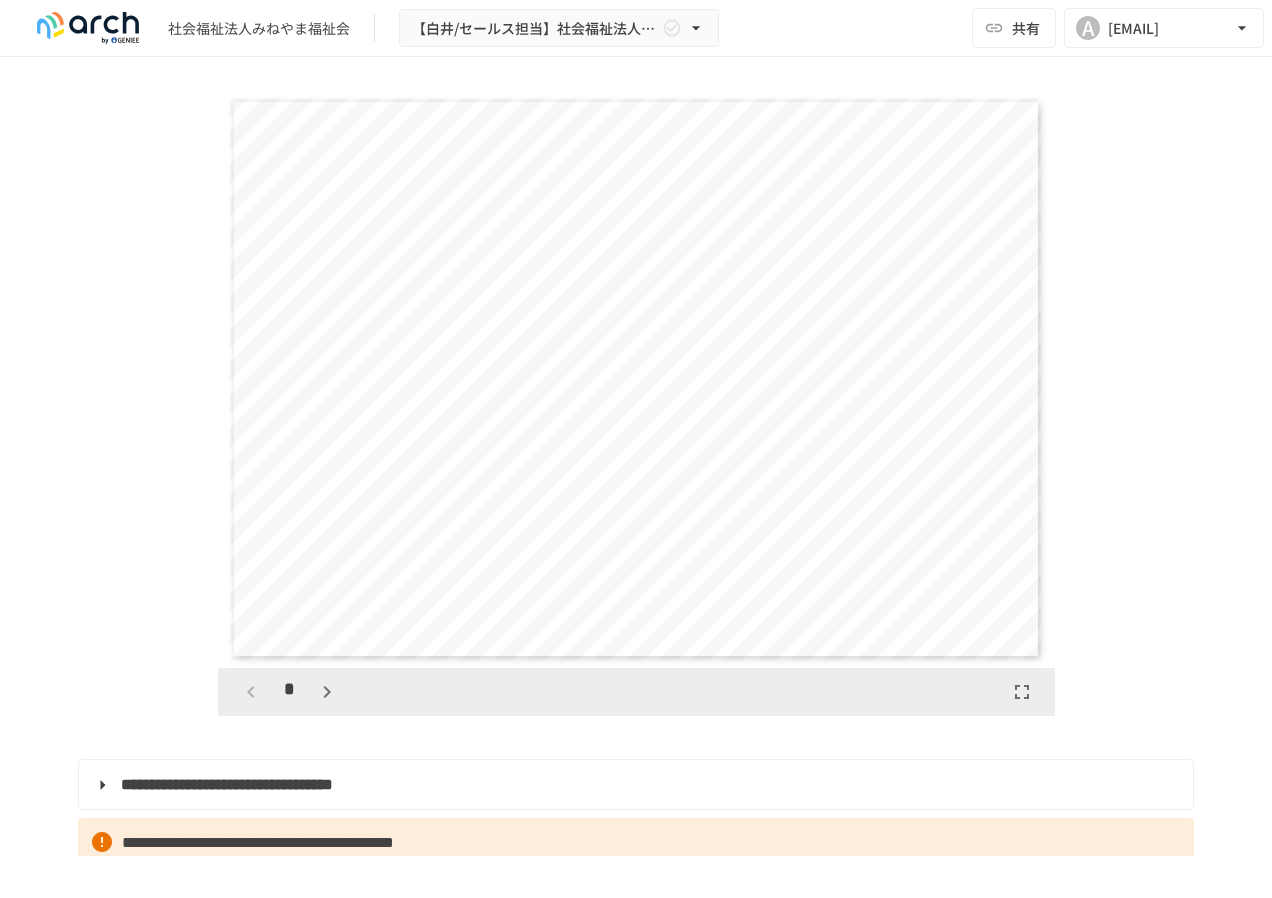 scroll, scrollTop: 2000, scrollLeft: 0, axis: vertical 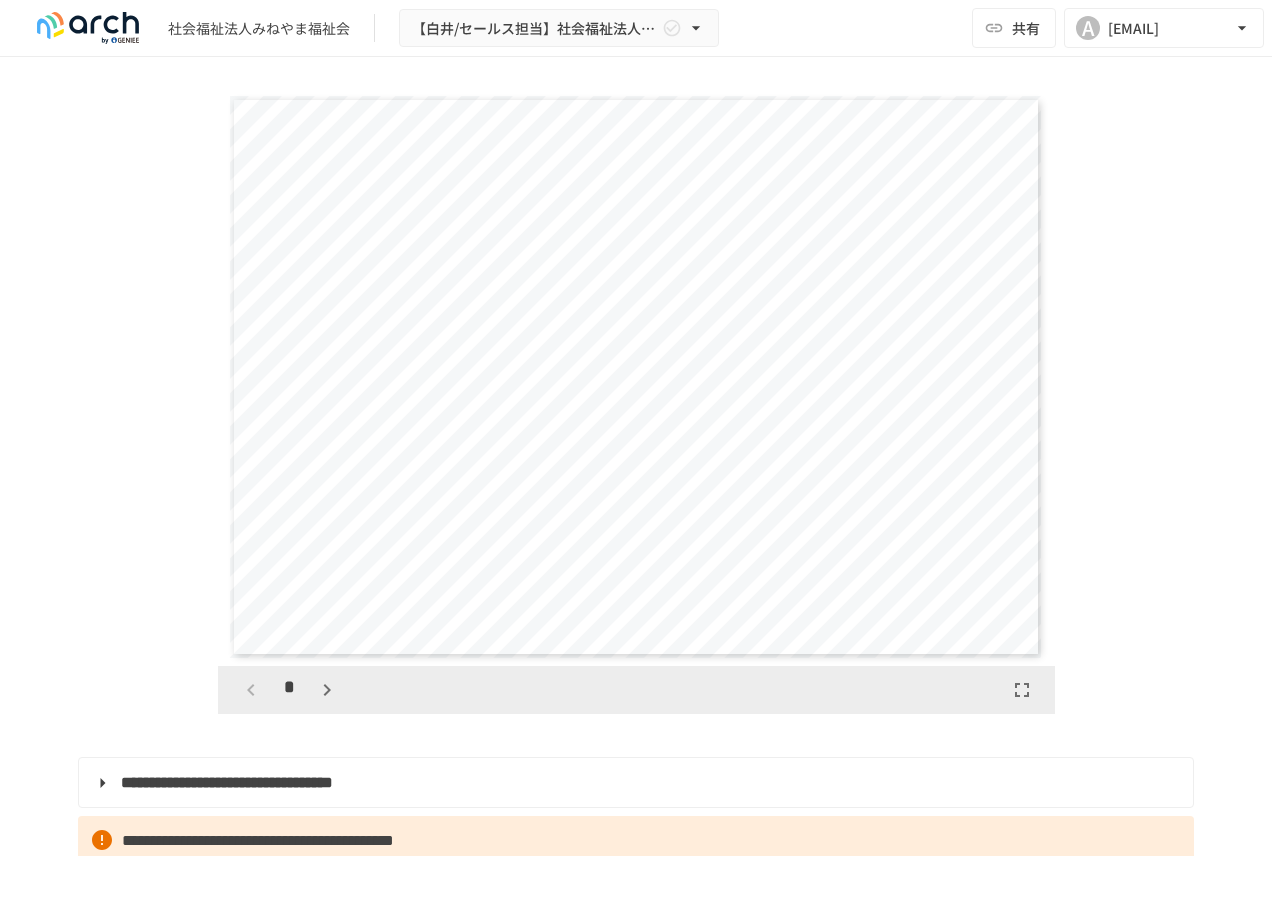 click 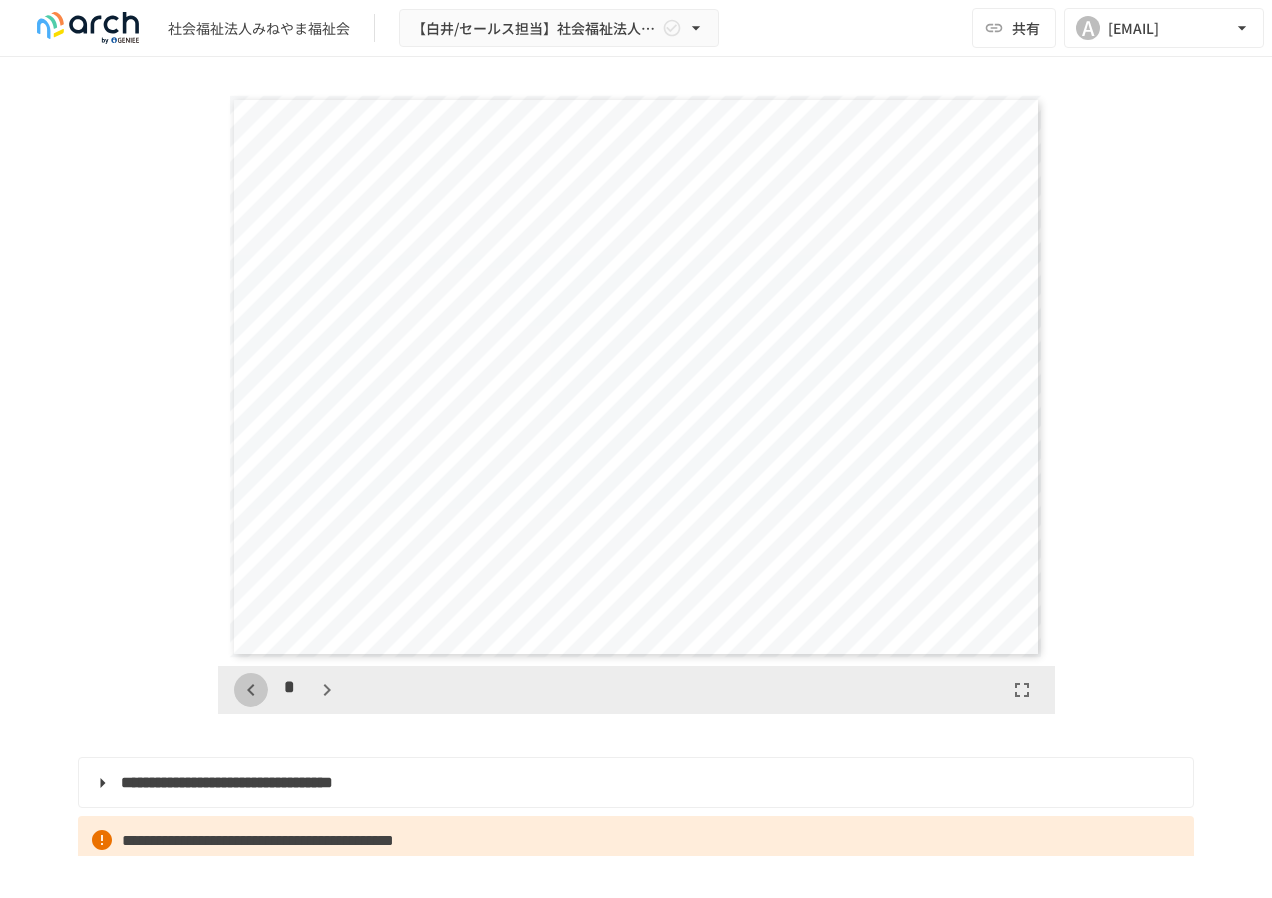 click 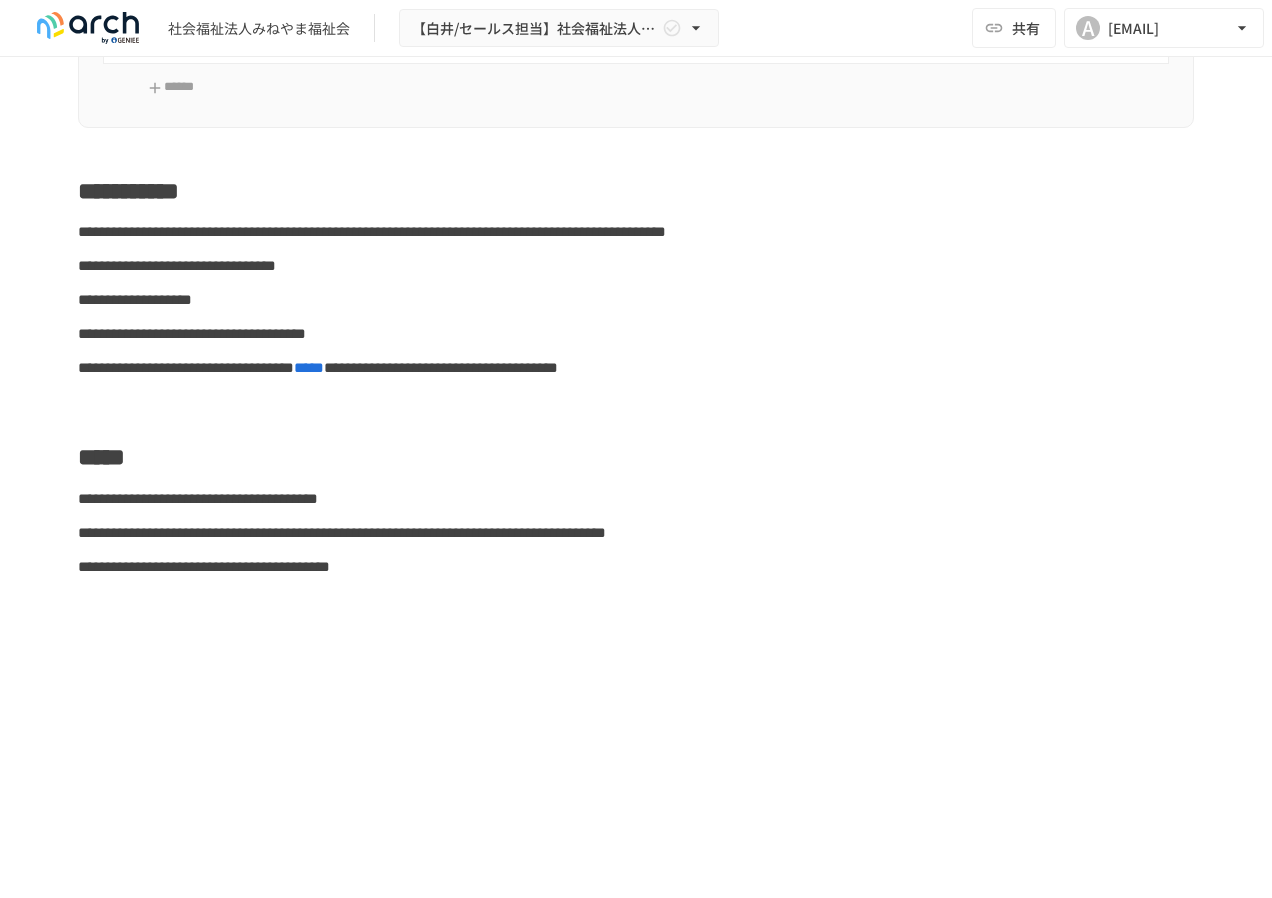 scroll, scrollTop: 7346, scrollLeft: 0, axis: vertical 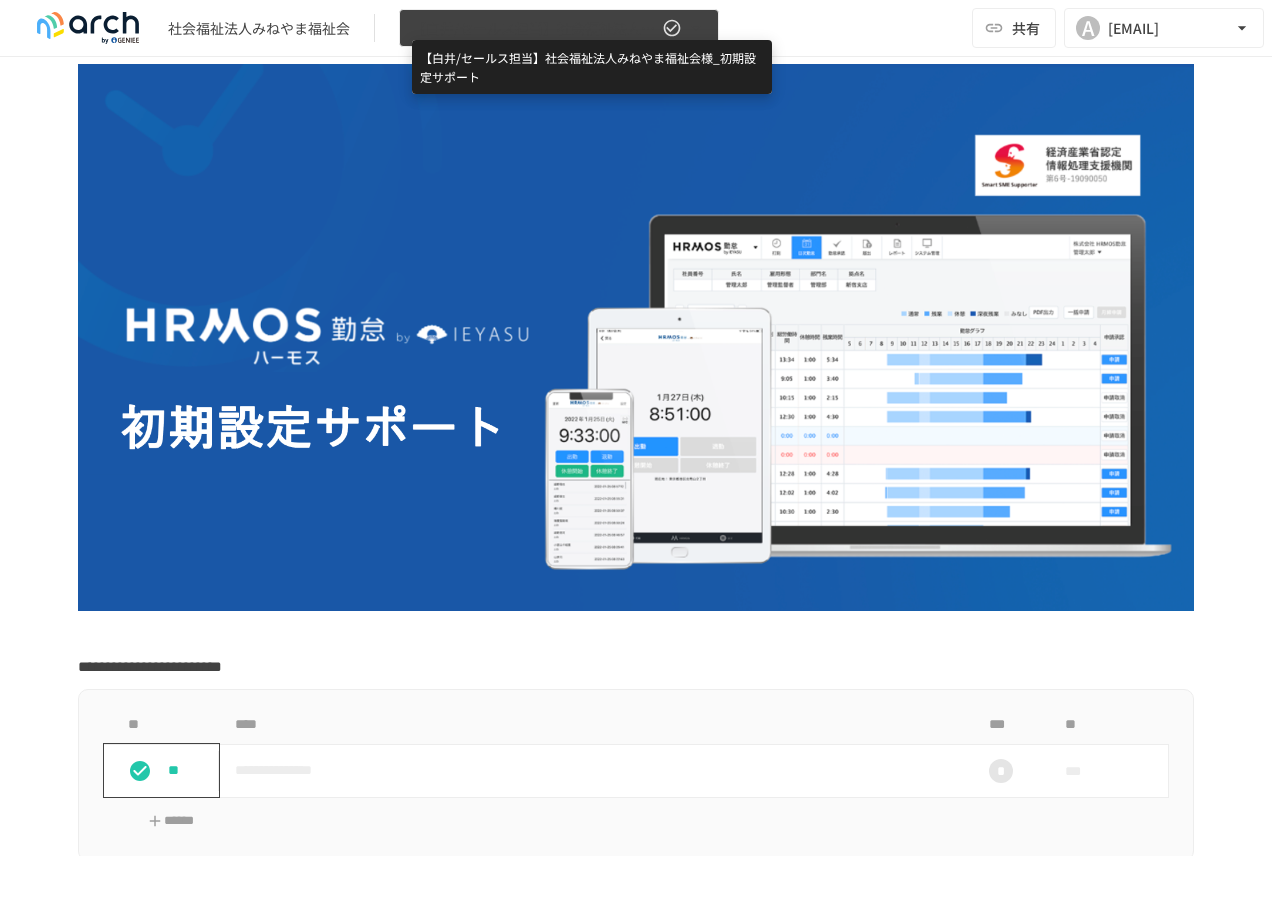 click on "【白井/セールス担当】社会福祉法人みねやま福祉会様_初期設定サポート" at bounding box center [535, 28] 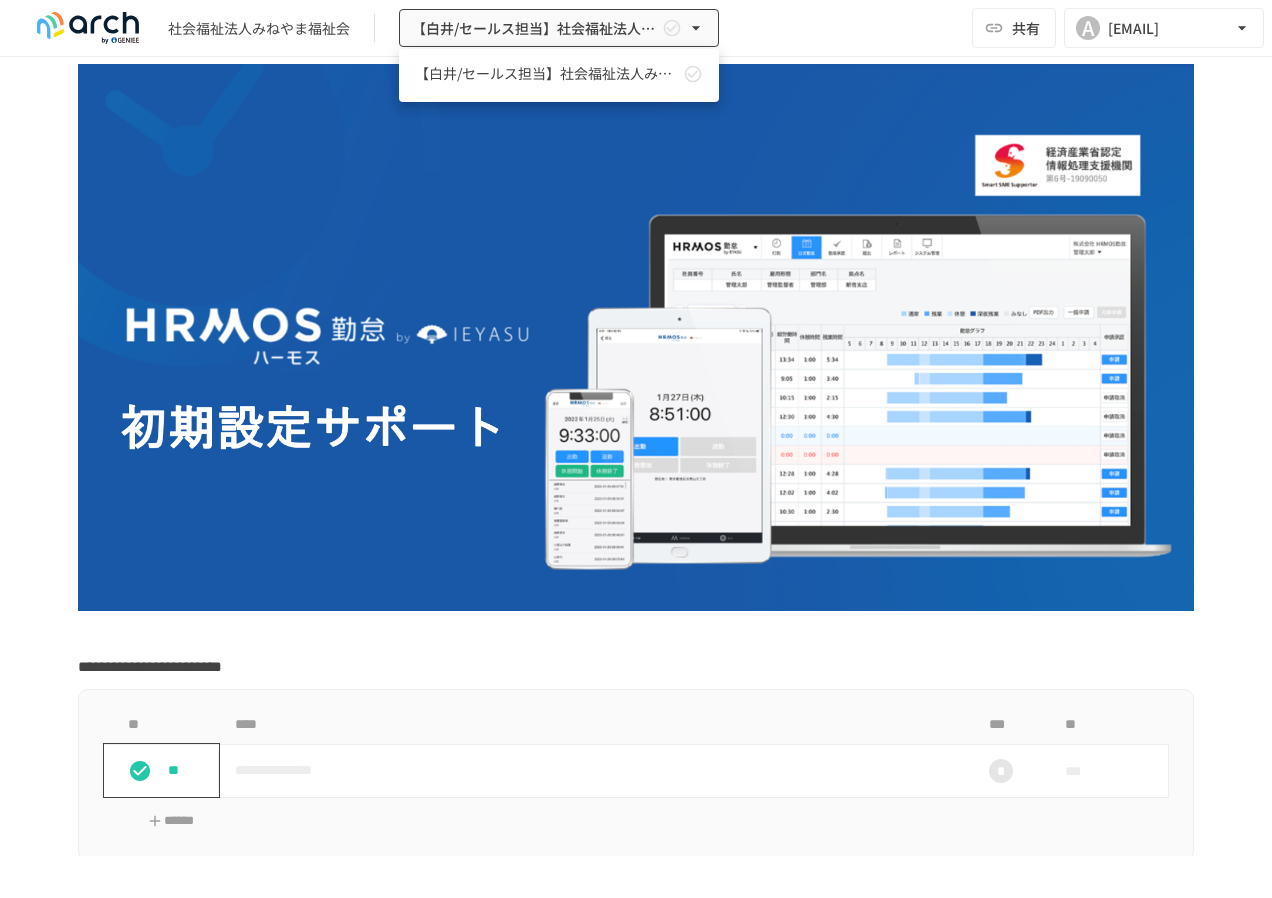 click at bounding box center [636, 449] 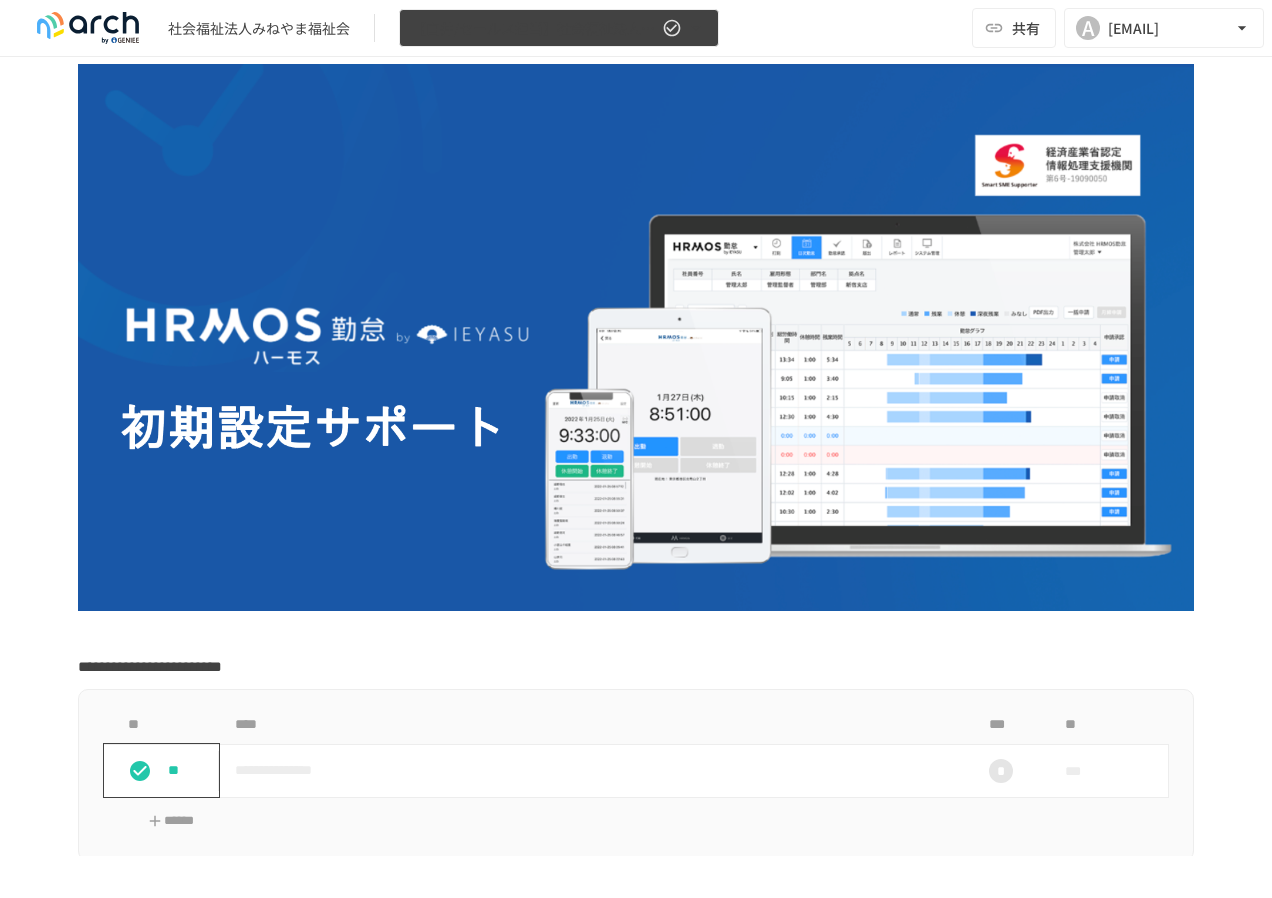 click 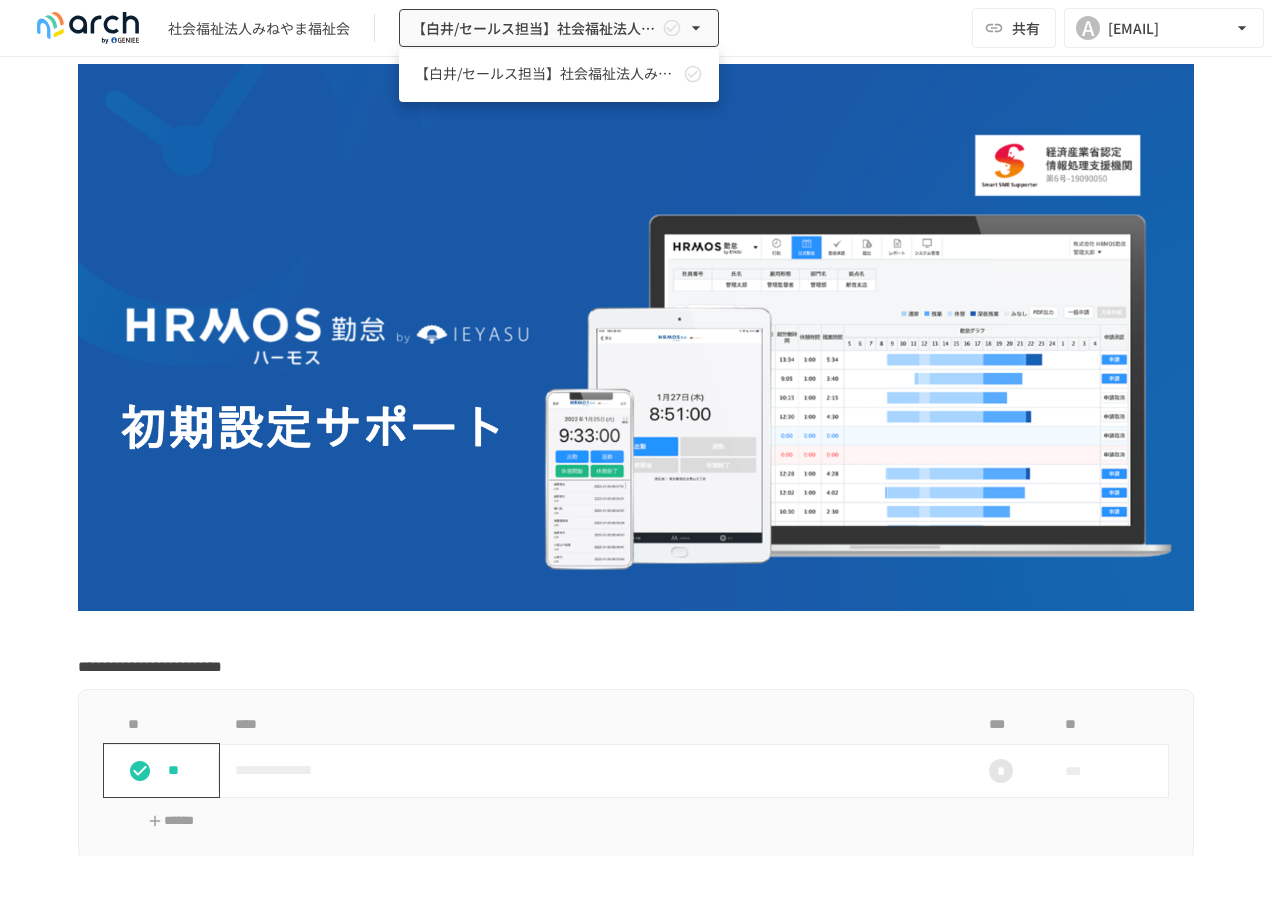click at bounding box center (636, 449) 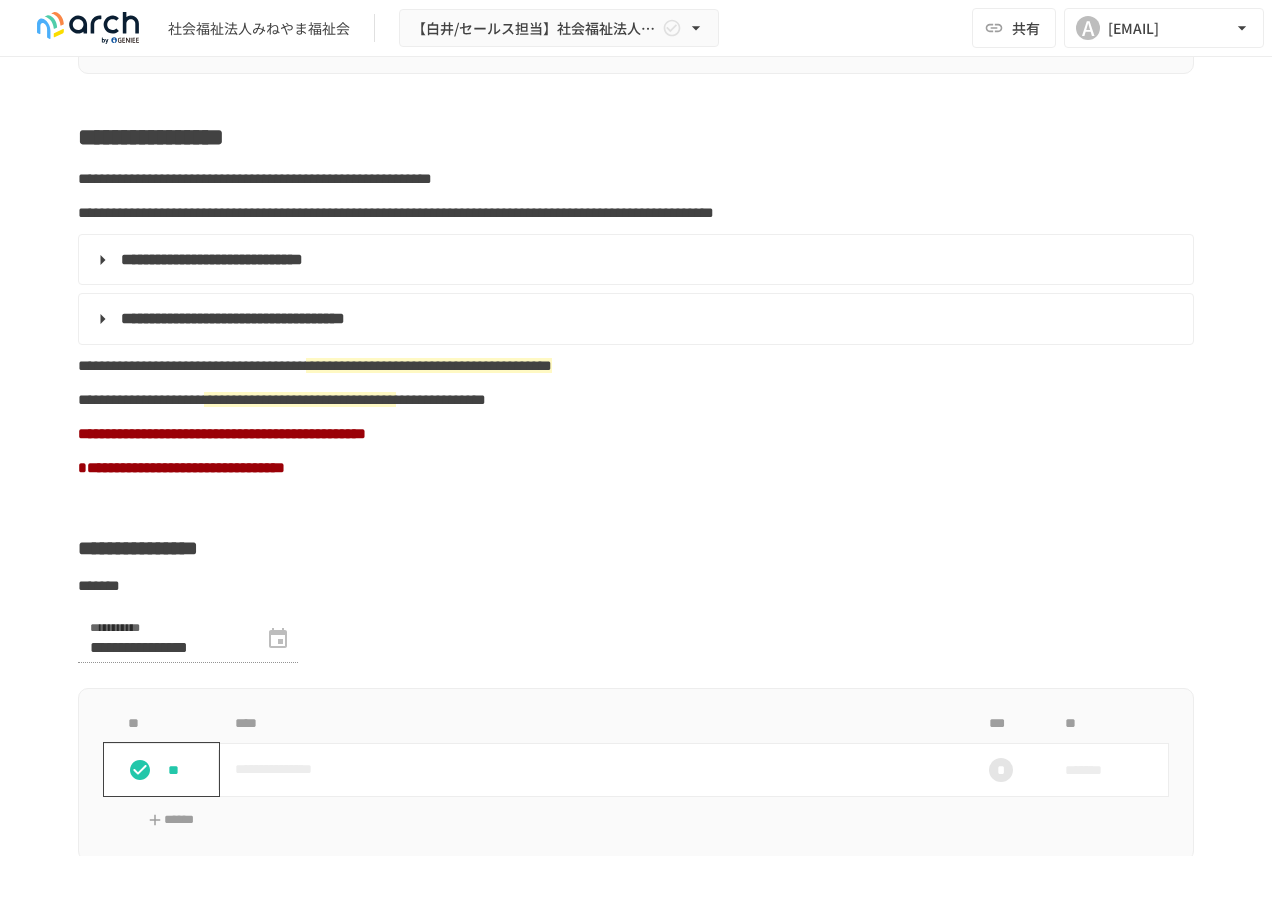 scroll, scrollTop: 976, scrollLeft: 0, axis: vertical 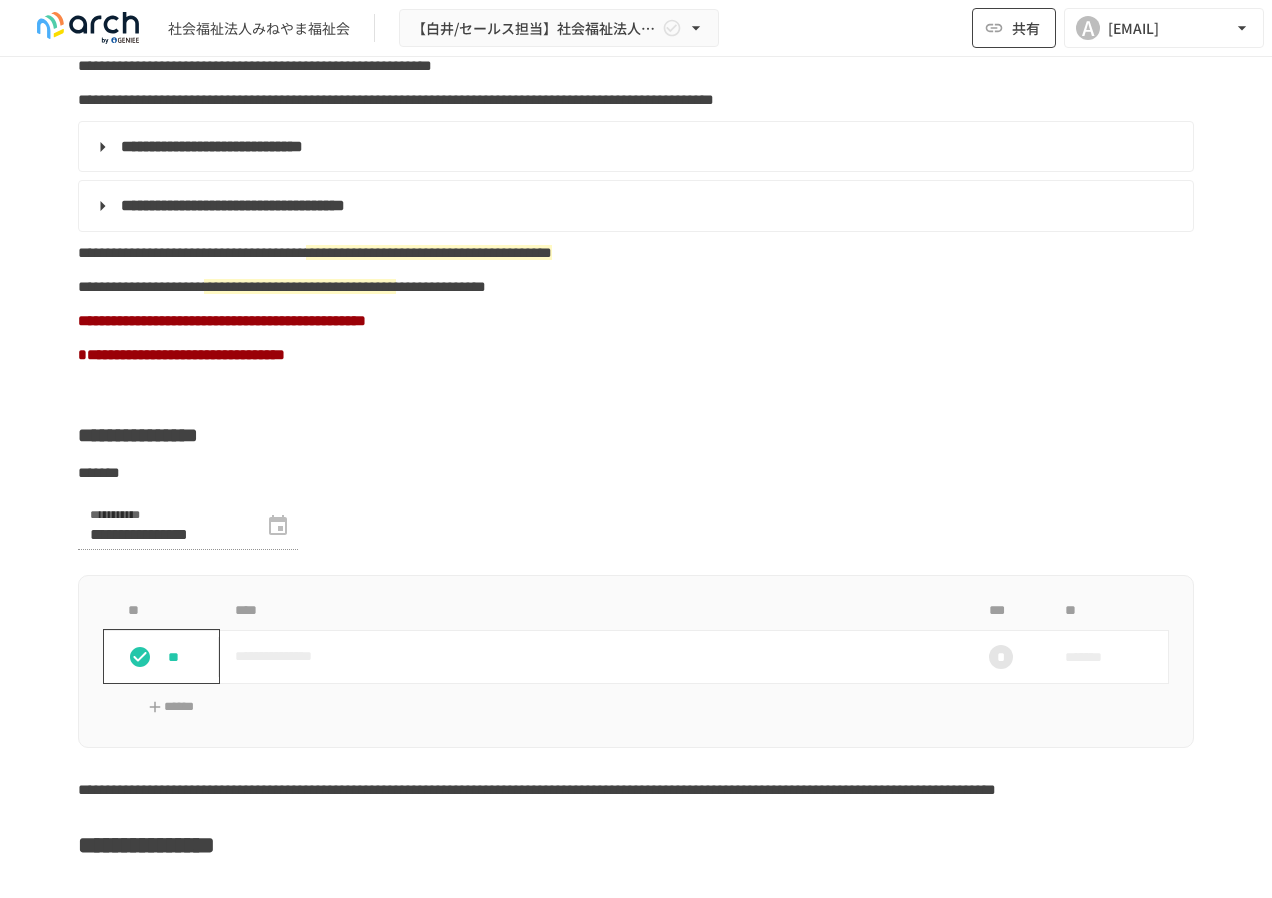 click on "共有" at bounding box center (1026, 28) 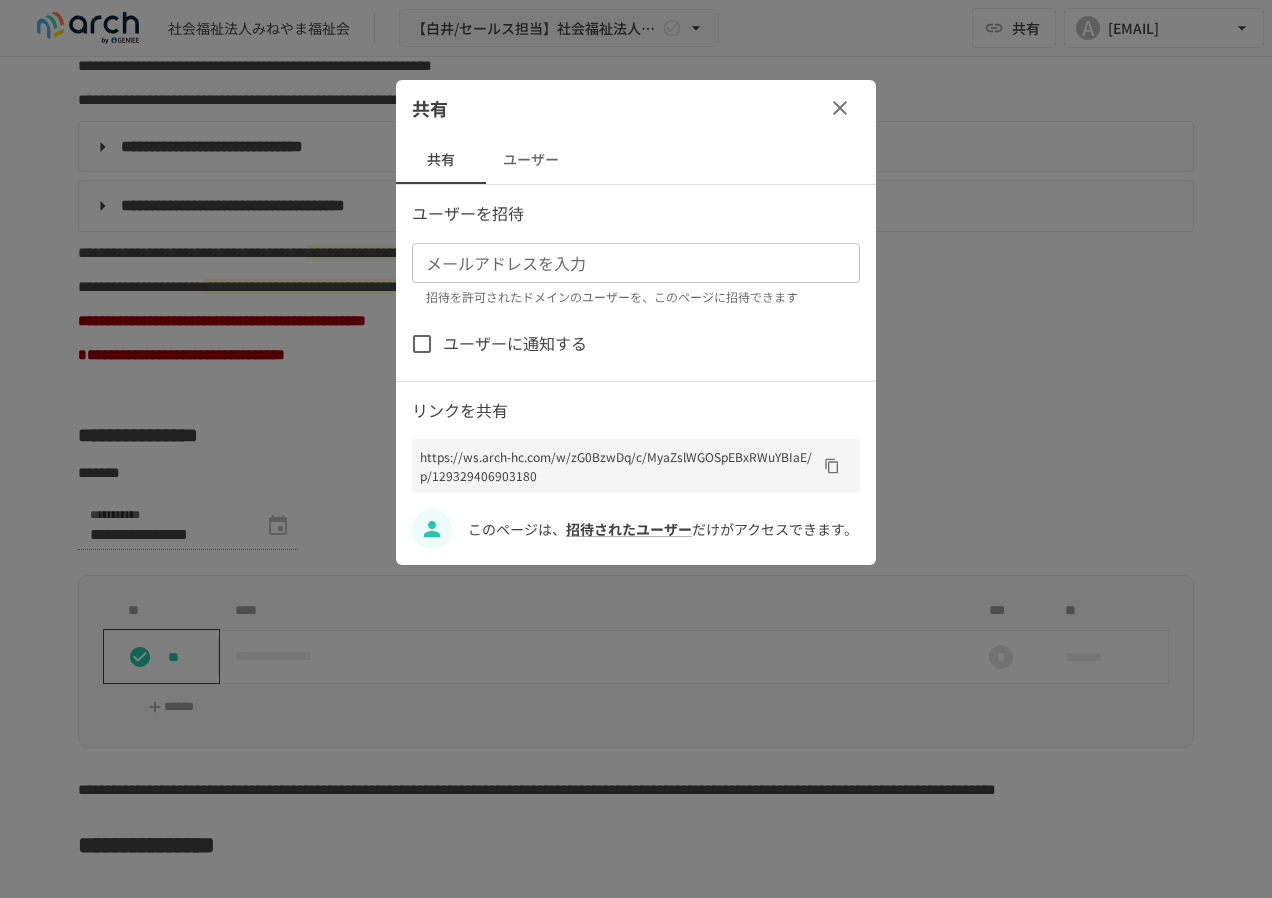 click 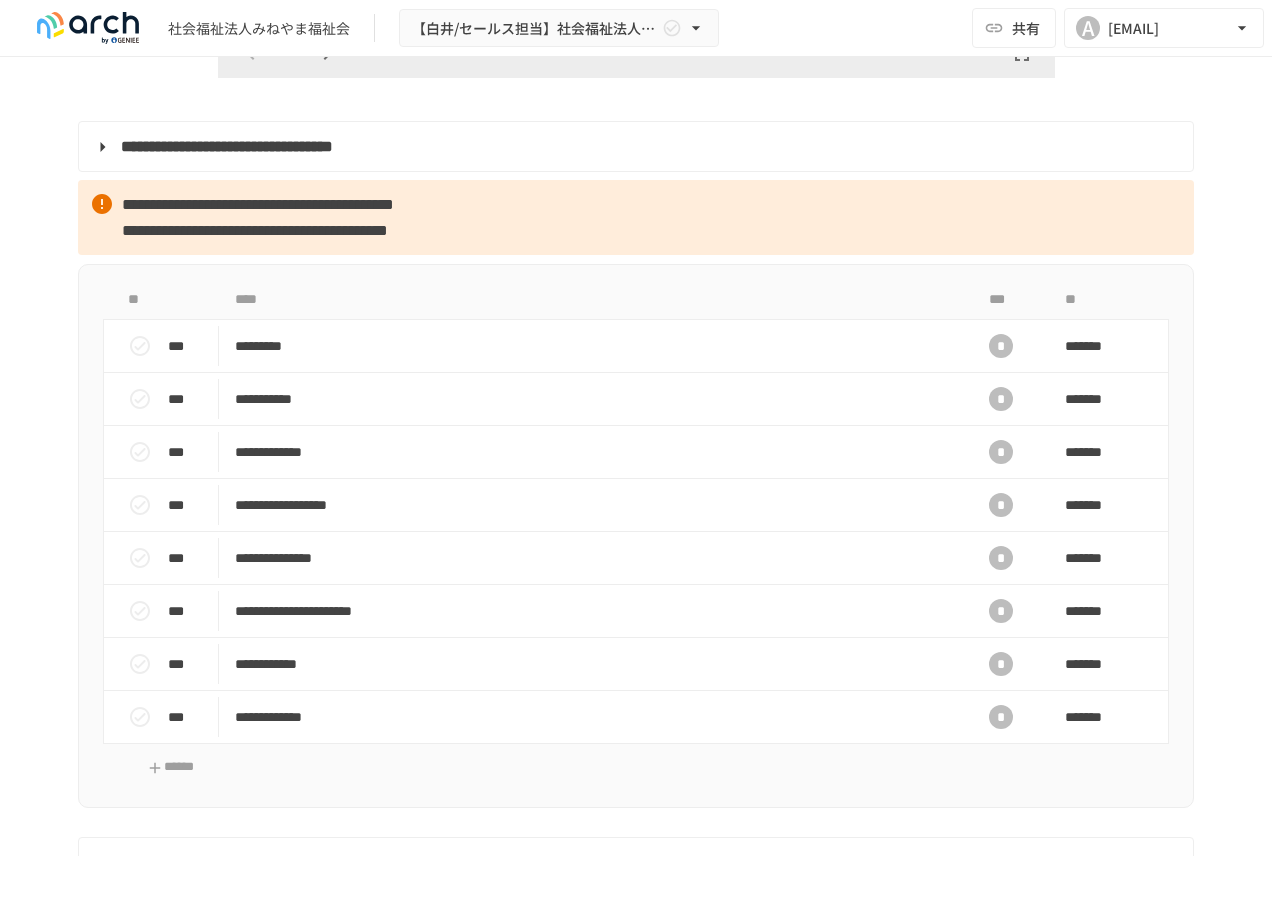 scroll, scrollTop: 2676, scrollLeft: 0, axis: vertical 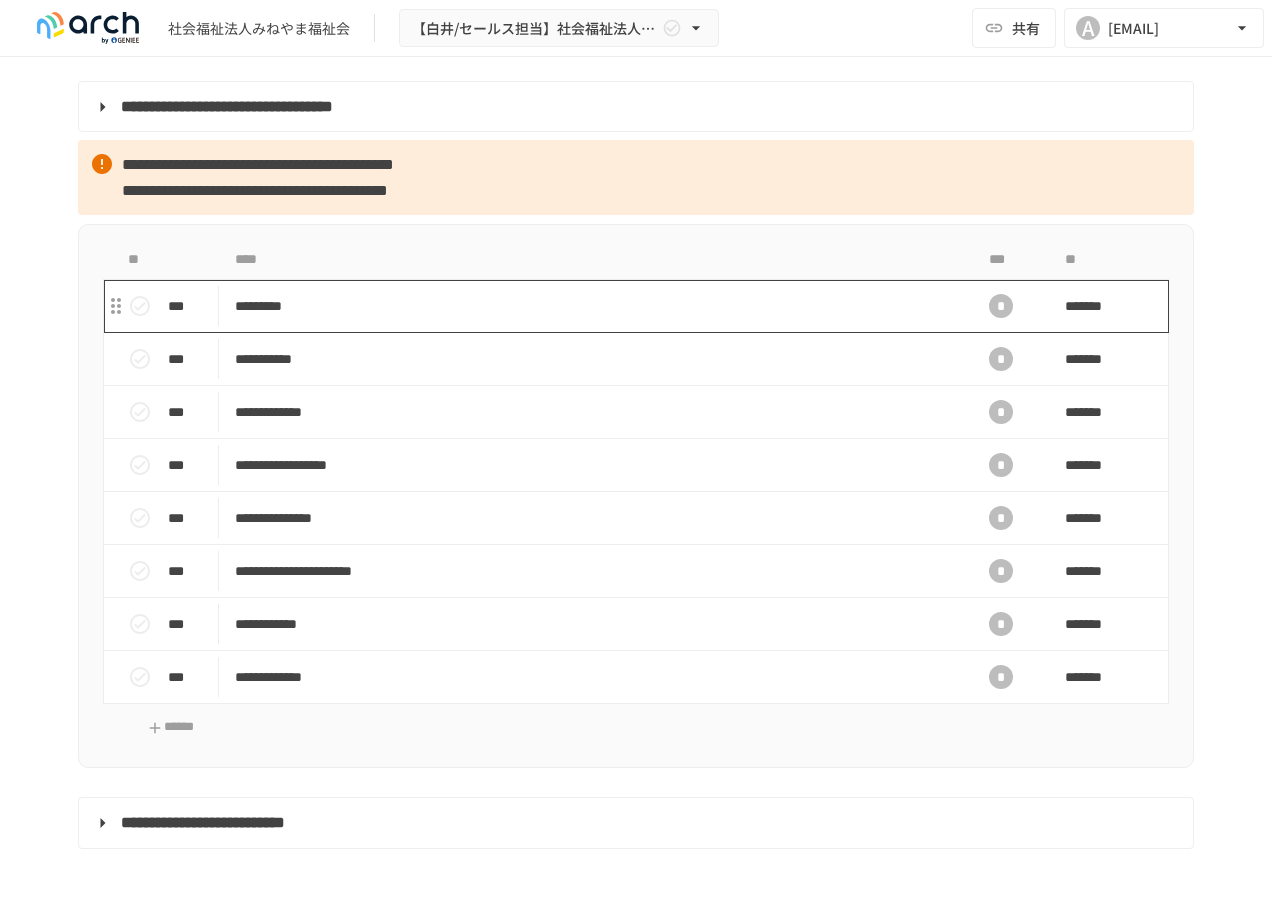 click on "*********" at bounding box center [594, 306] 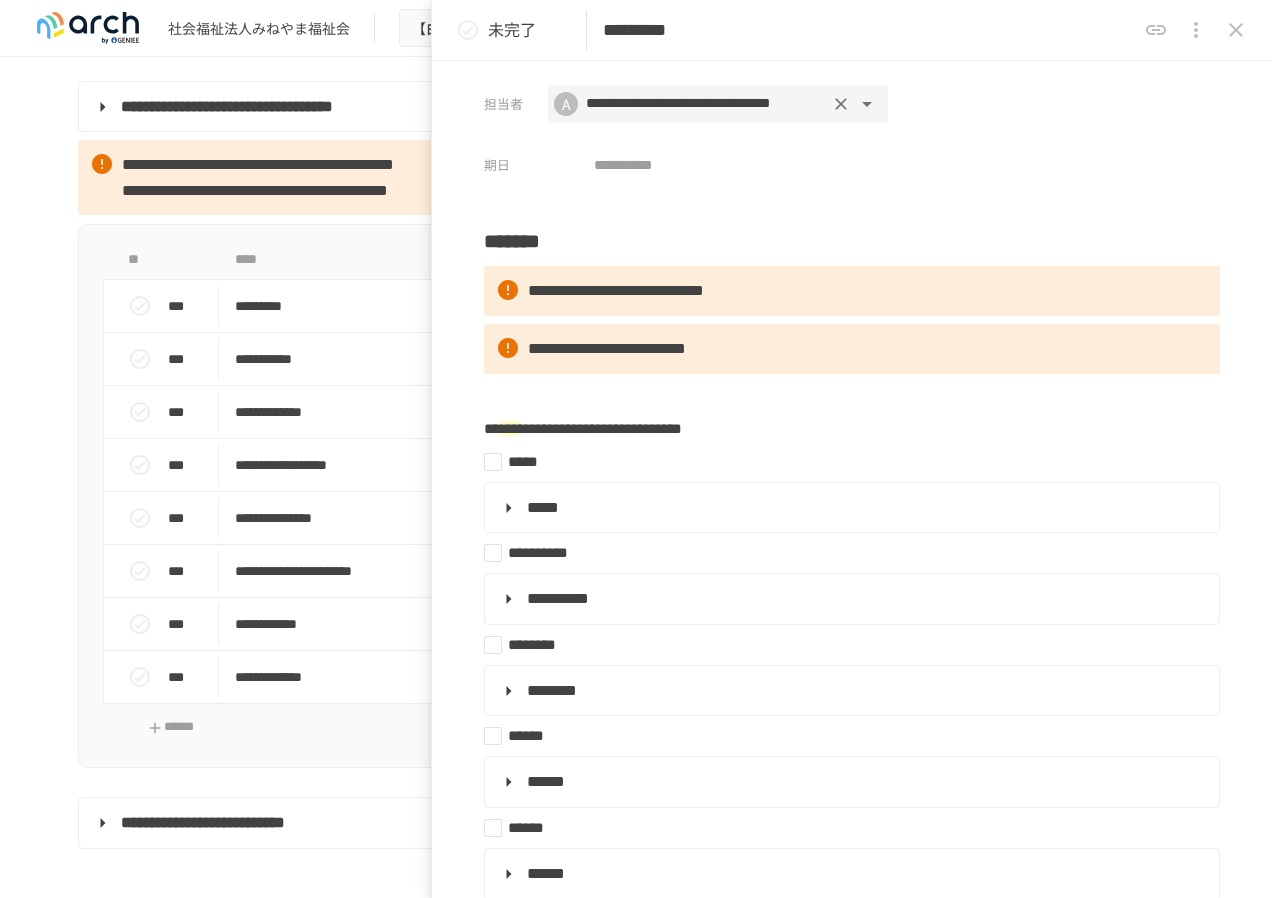 click on "**********" at bounding box center [700, 104] 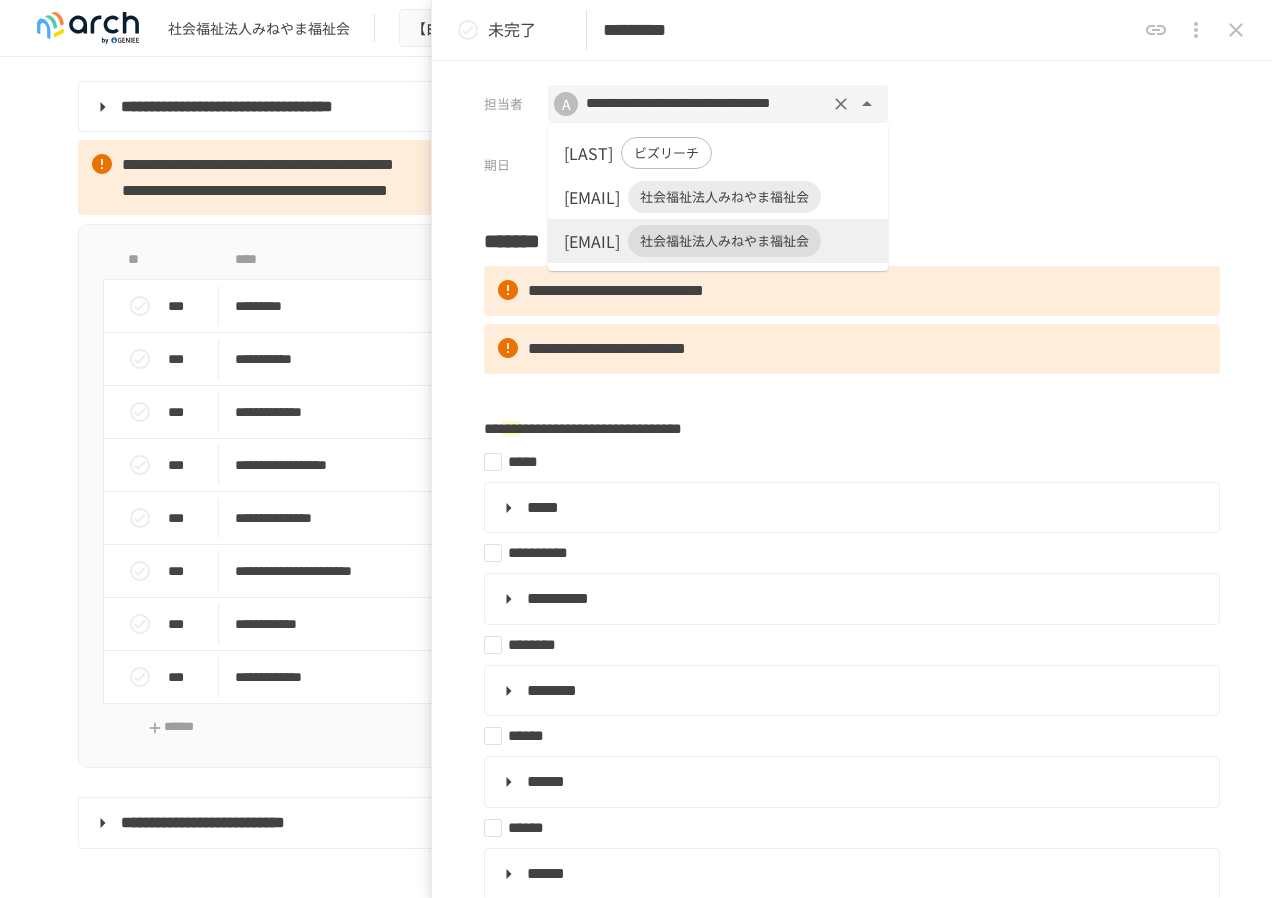 click on "[EMAIL]" at bounding box center [592, 197] 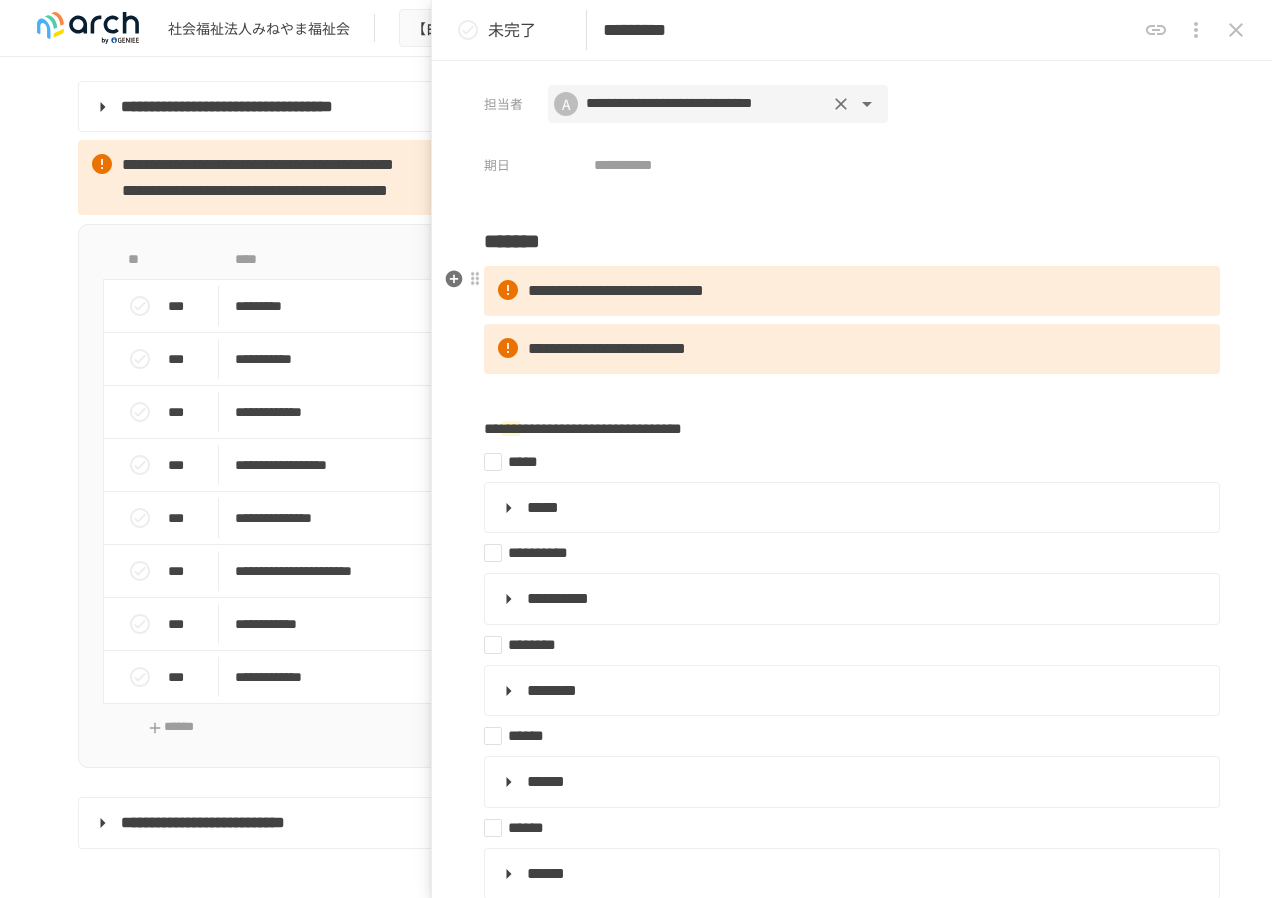 scroll, scrollTop: 100, scrollLeft: 0, axis: vertical 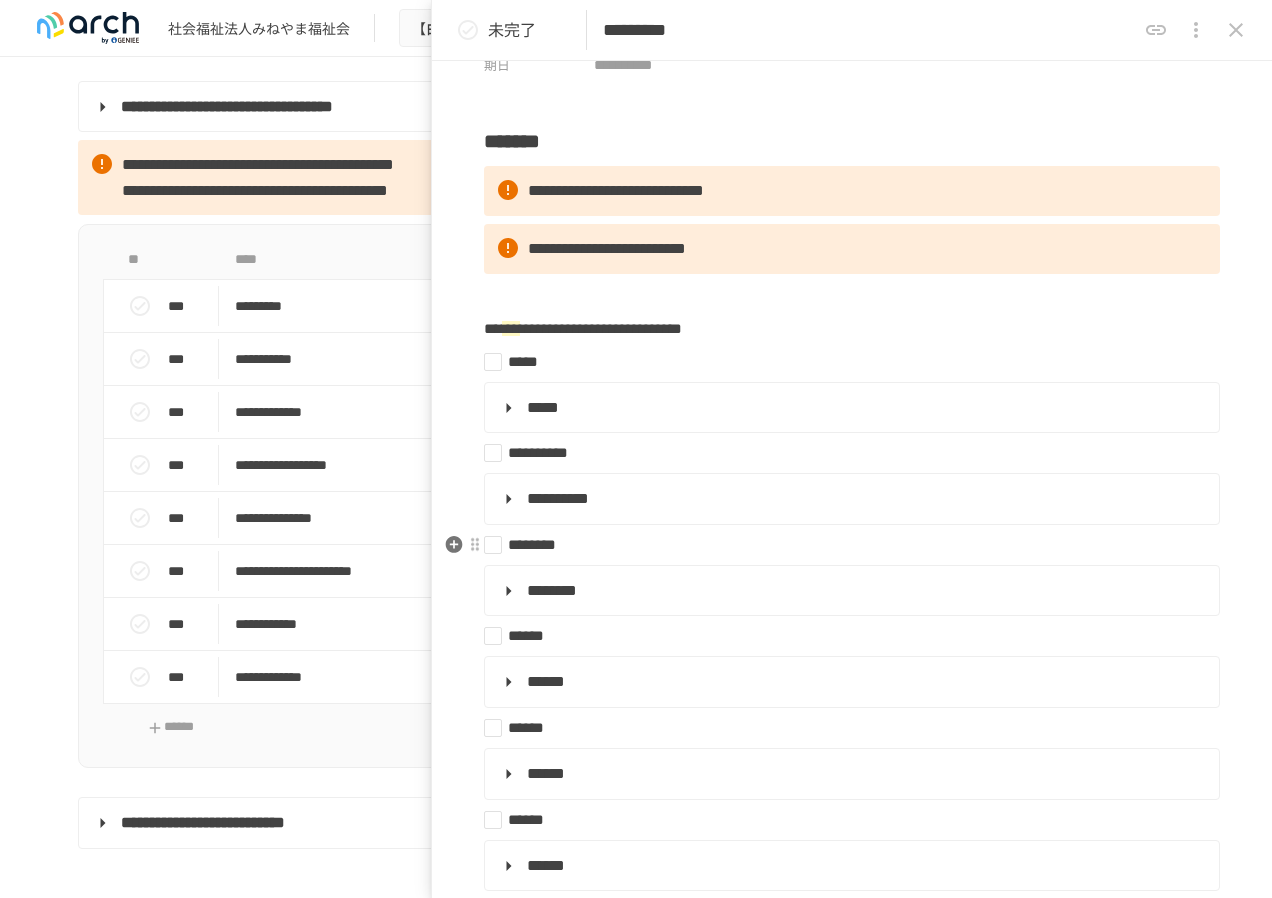 click on "********" at bounding box center (844, 545) 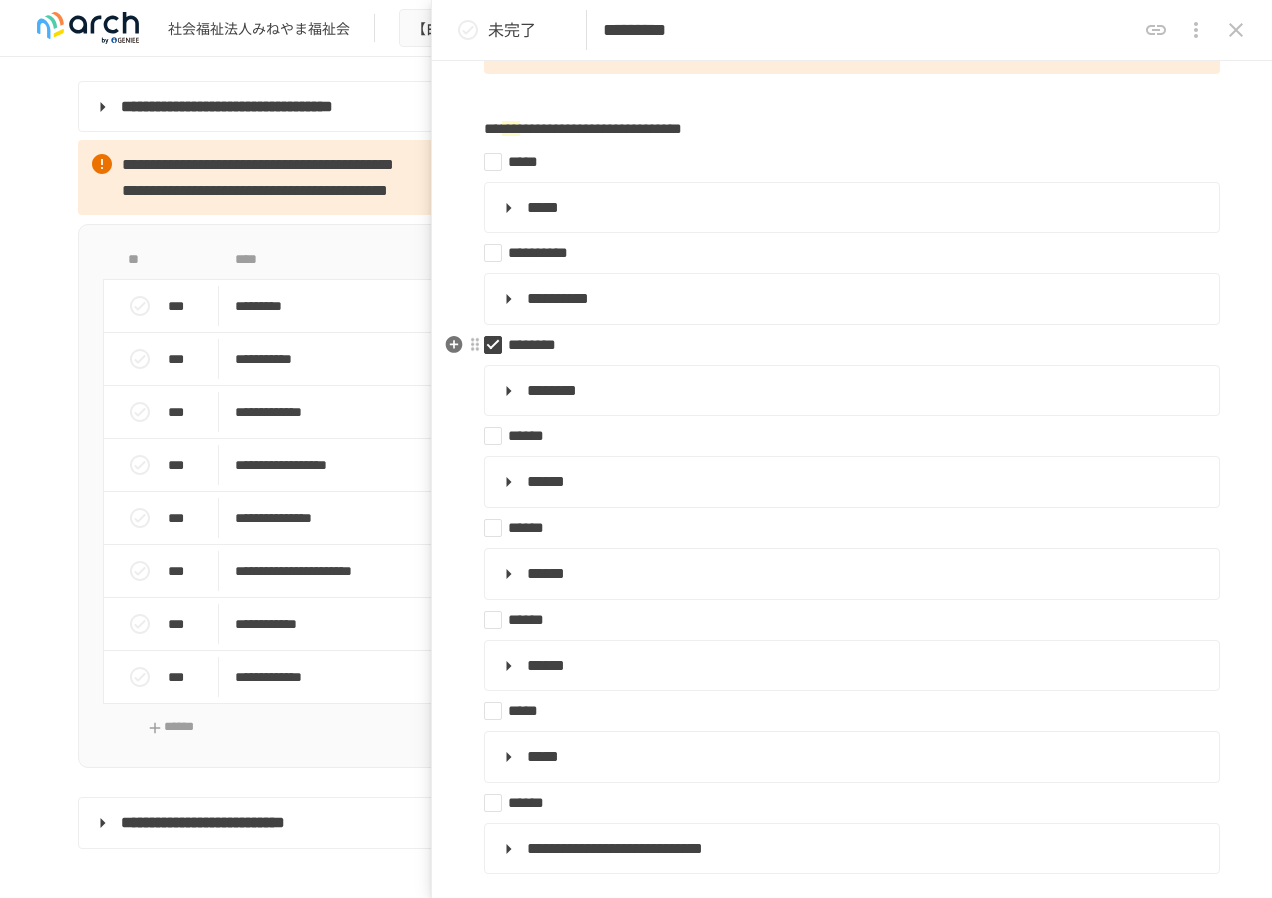 scroll, scrollTop: 400, scrollLeft: 0, axis: vertical 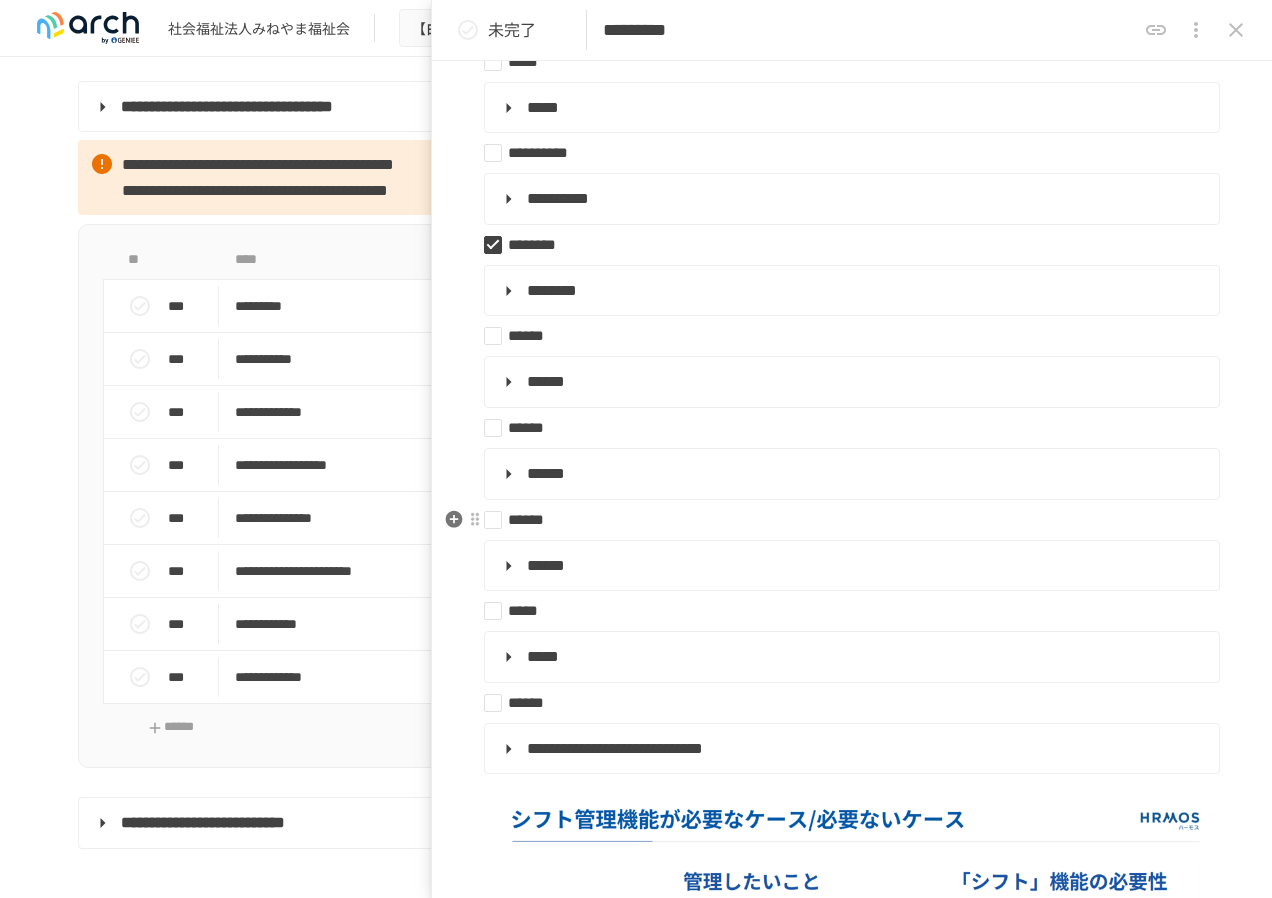 click on "******" at bounding box center (844, 520) 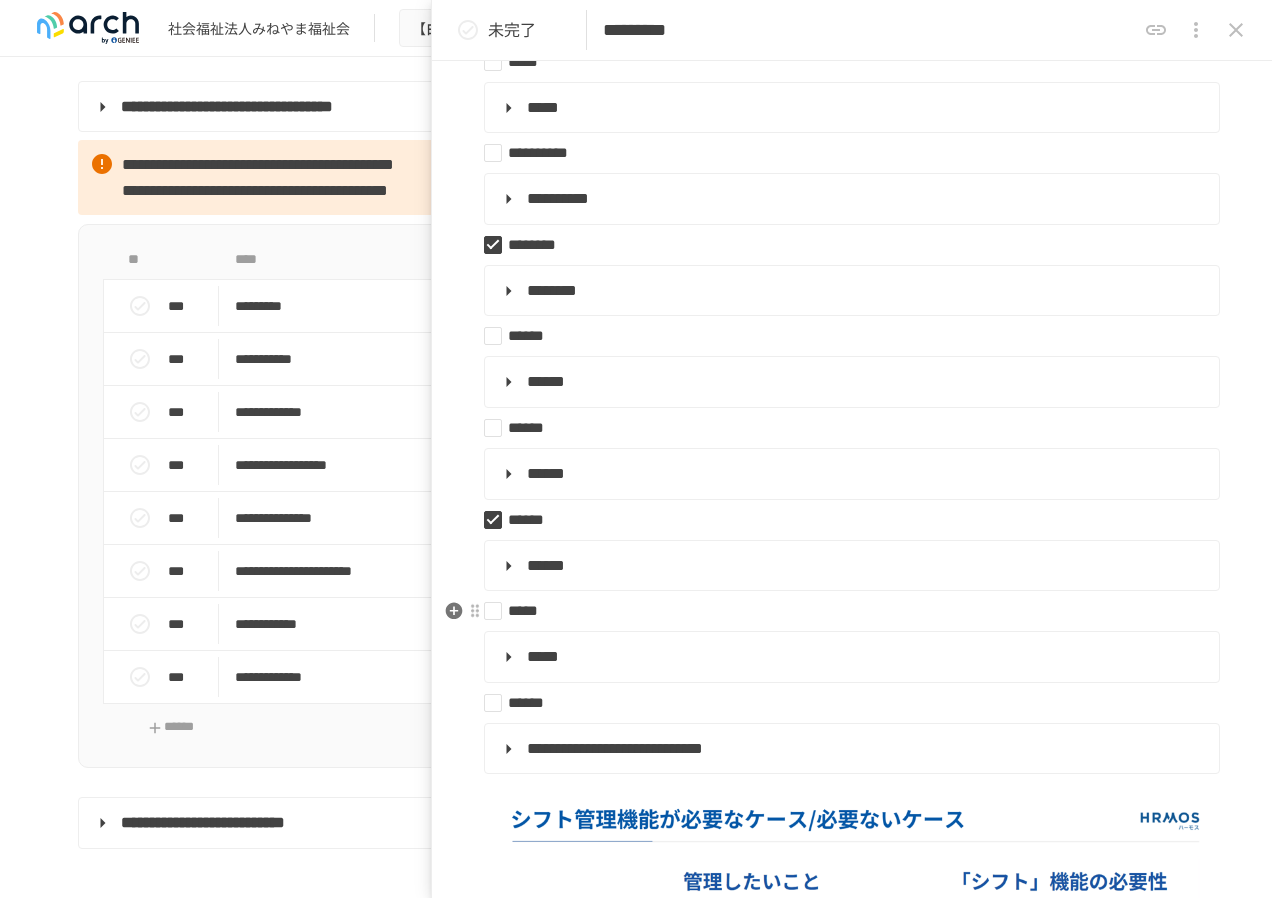 click on "*****" at bounding box center (844, 611) 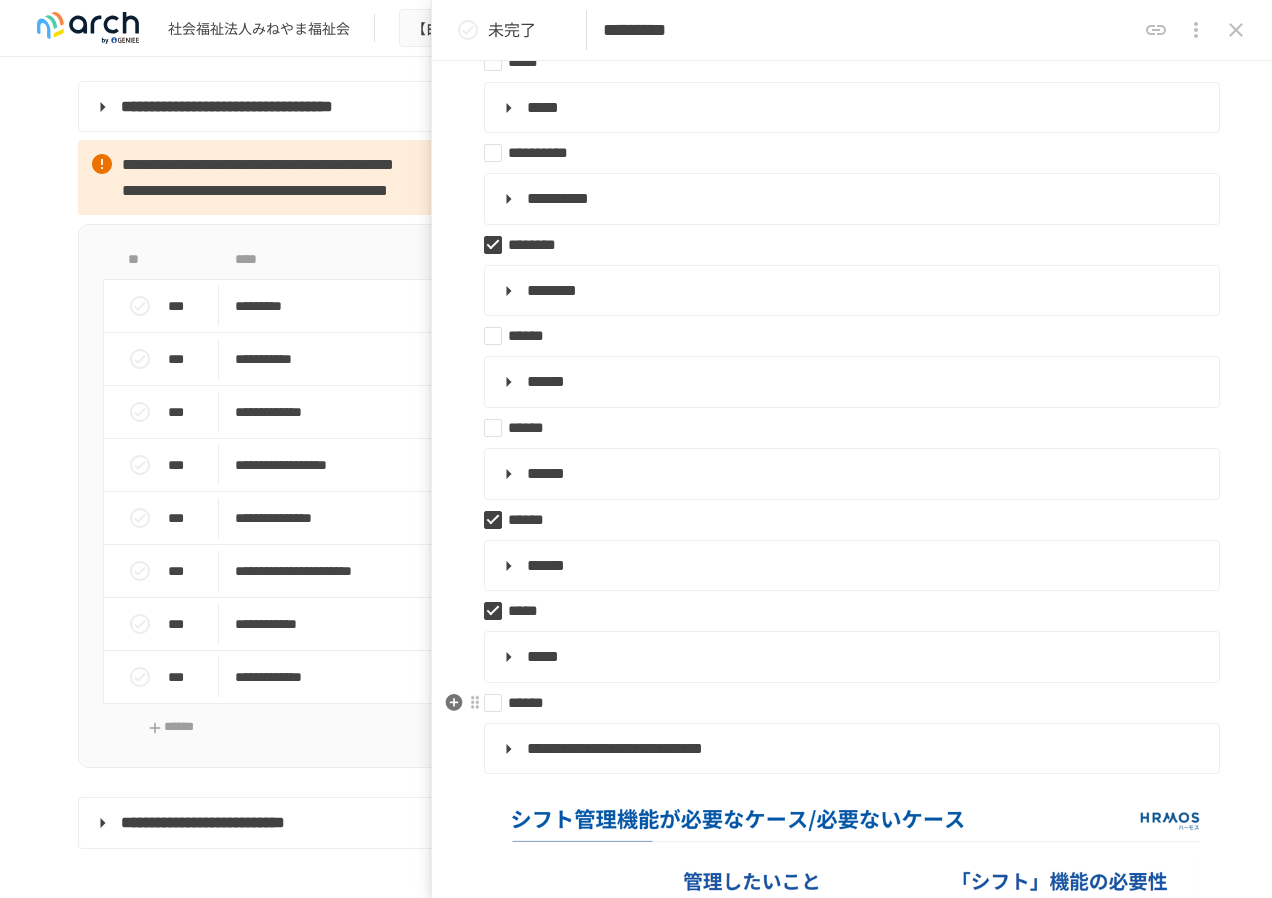 click on "******" at bounding box center (844, 703) 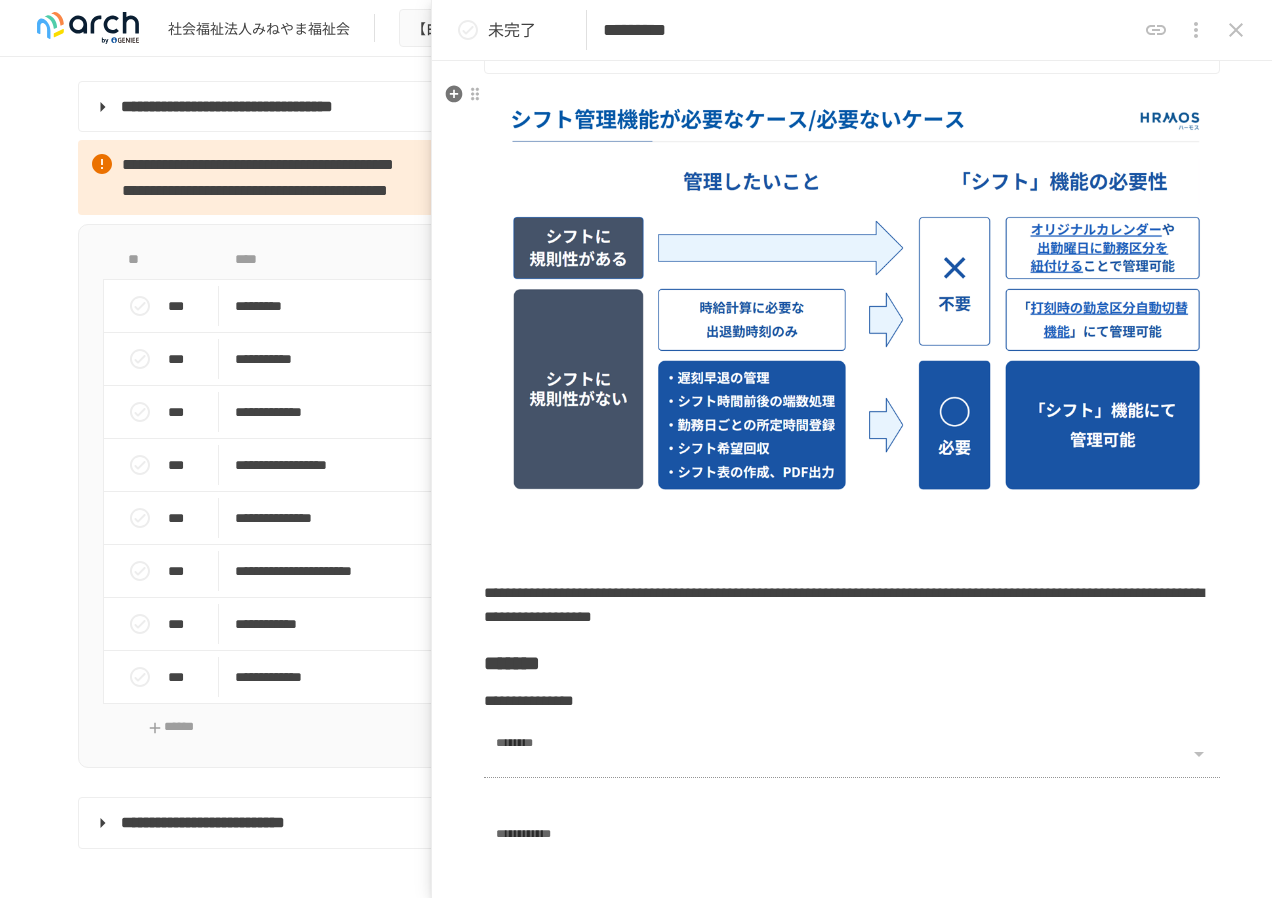 scroll, scrollTop: 1200, scrollLeft: 0, axis: vertical 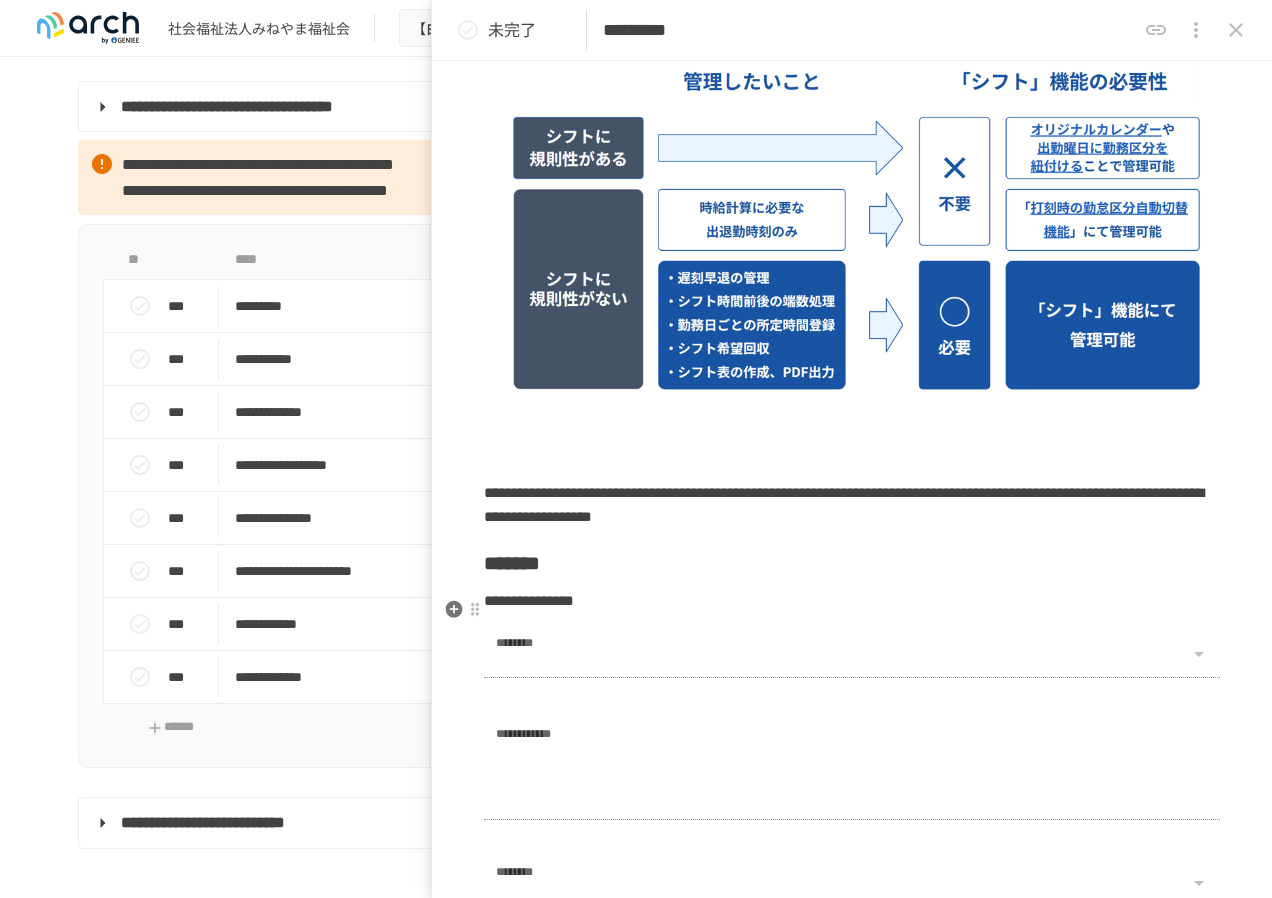 click at bounding box center [1198, 654] 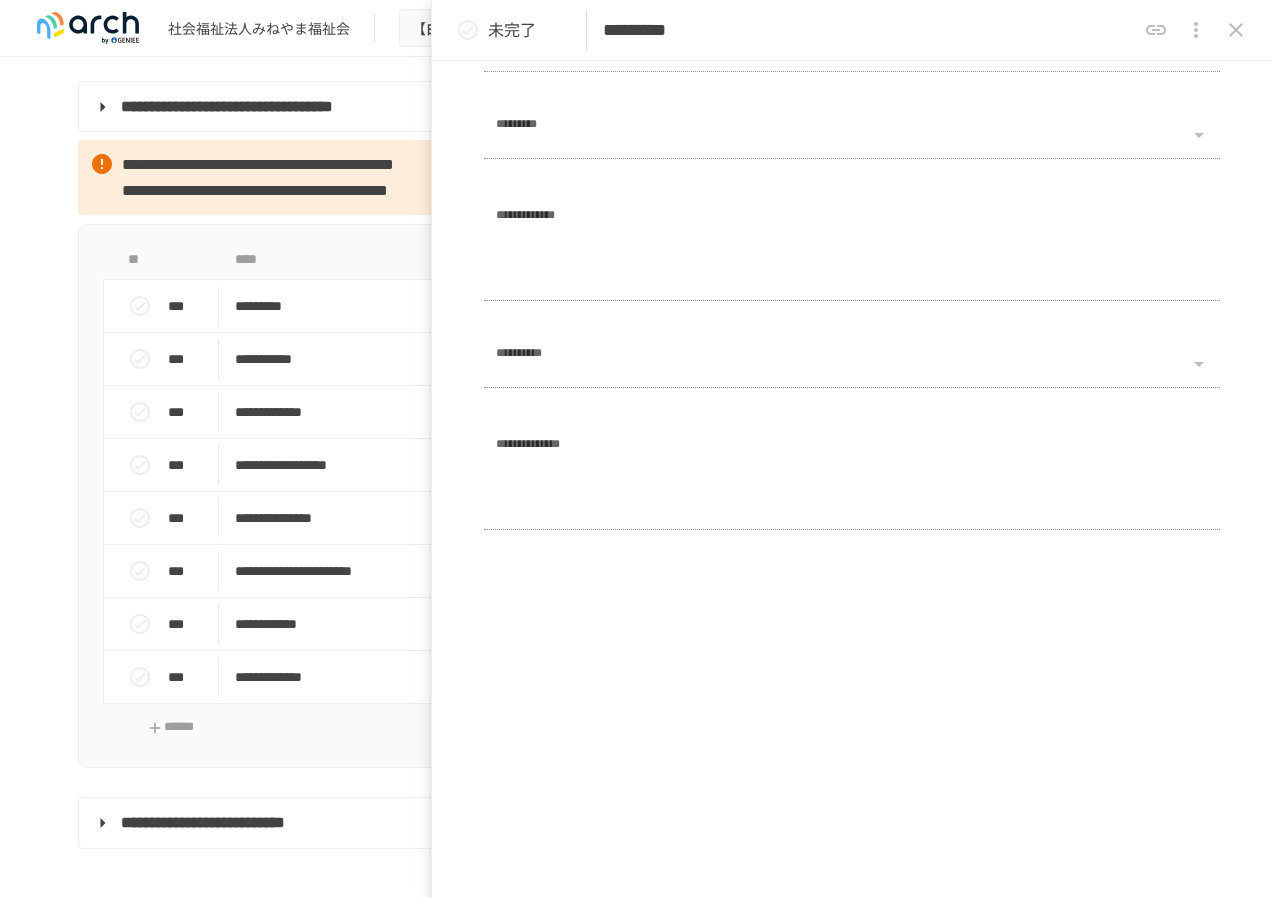 scroll, scrollTop: 2473, scrollLeft: 0, axis: vertical 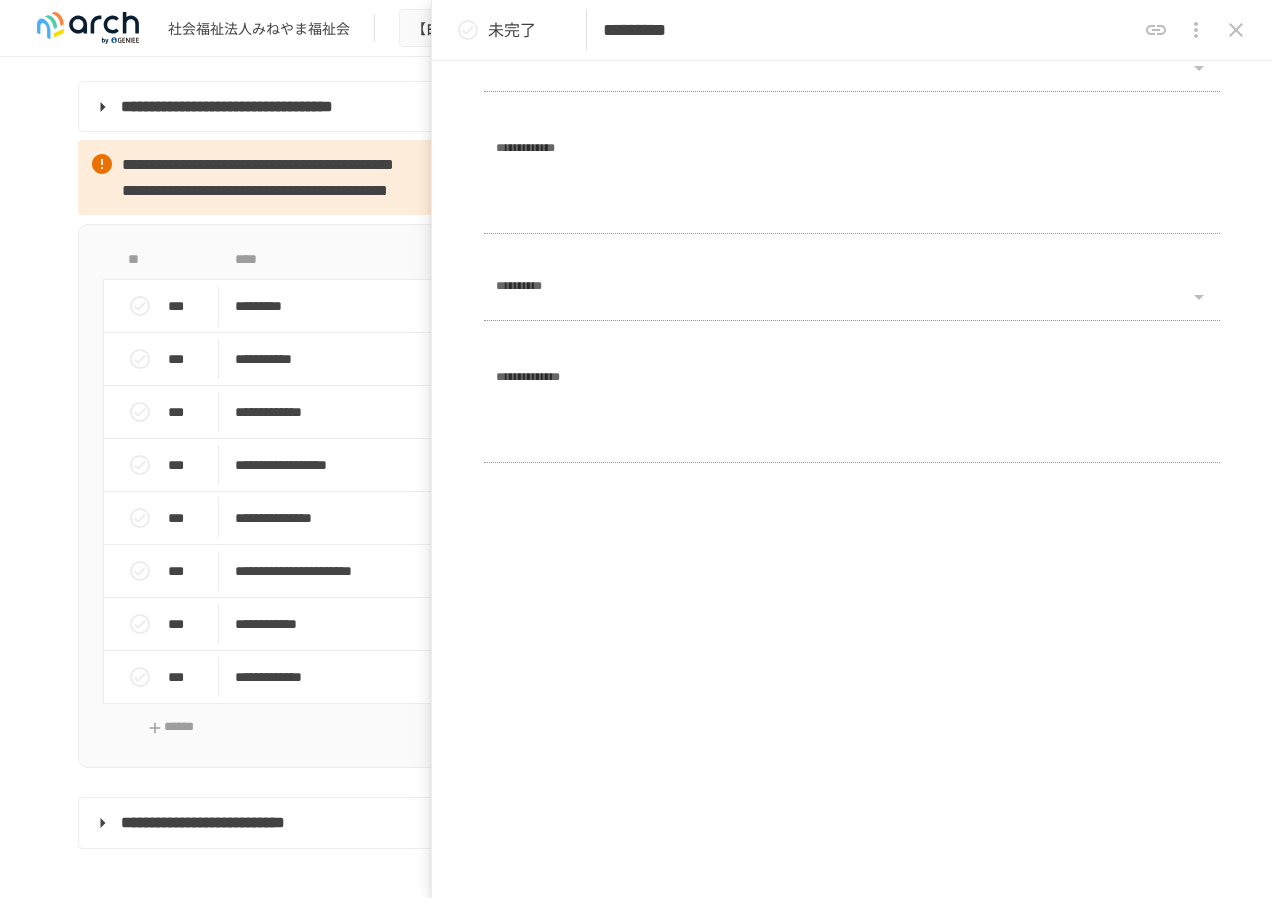 click on "**********" at bounding box center (636, 428) 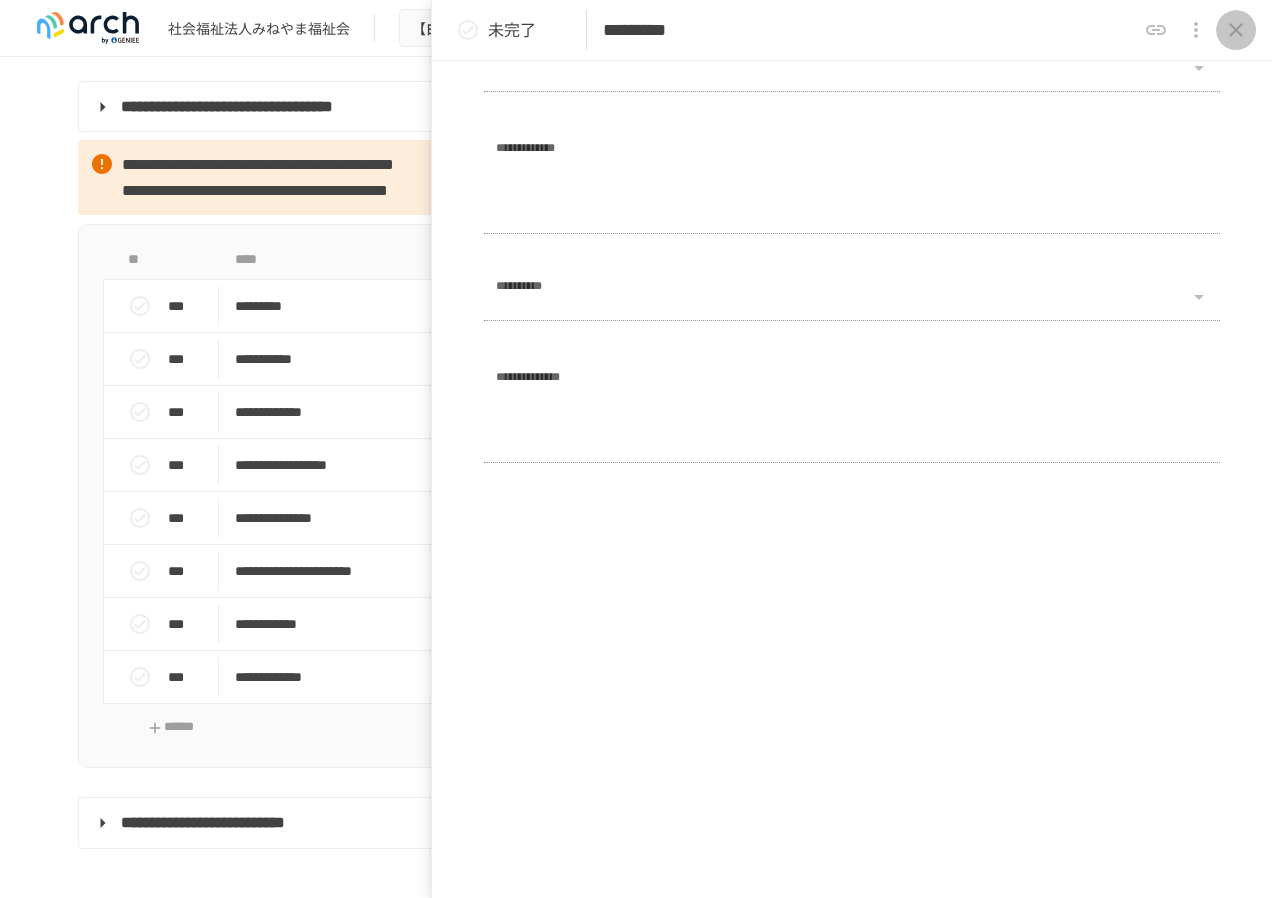 click 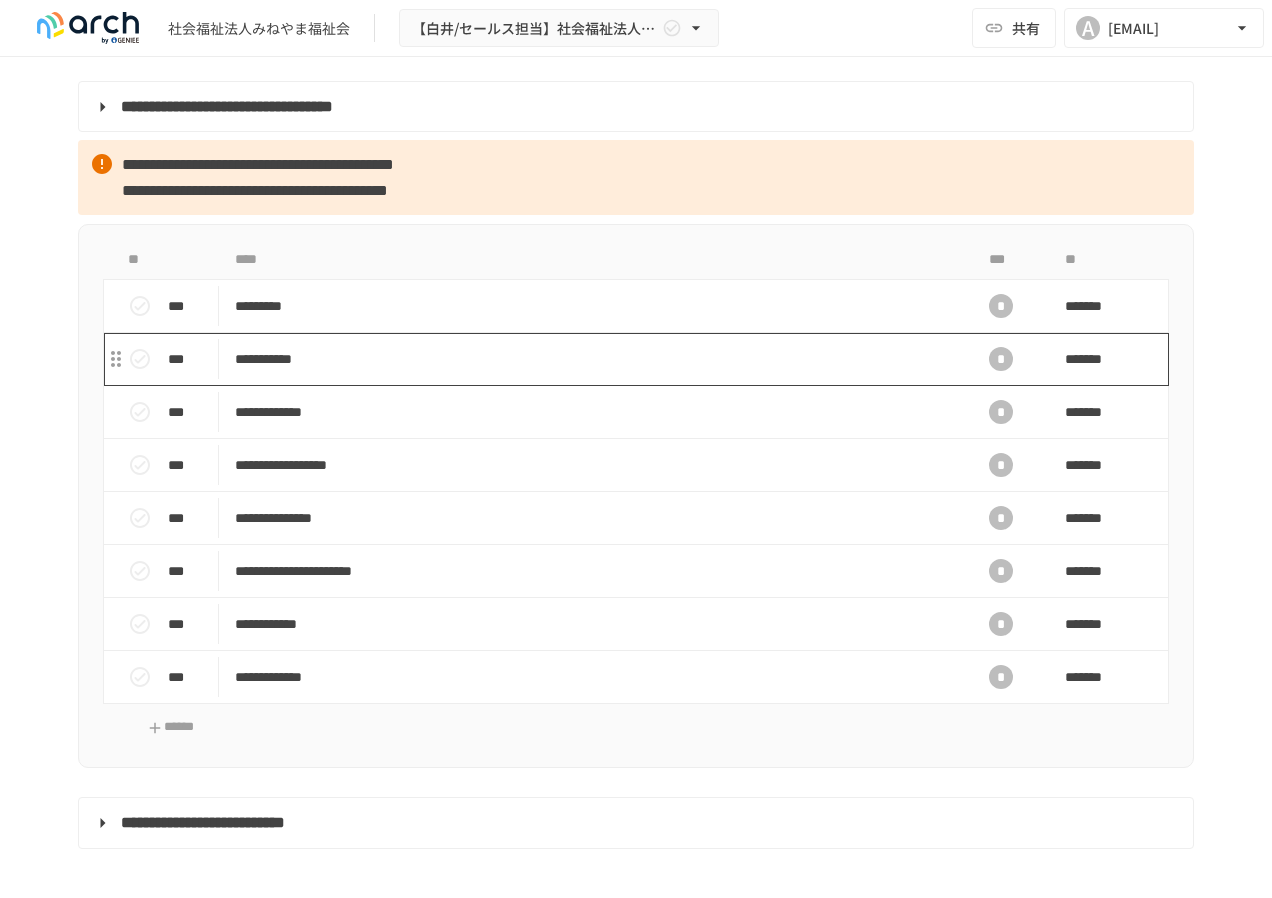 click on "**********" at bounding box center (594, 359) 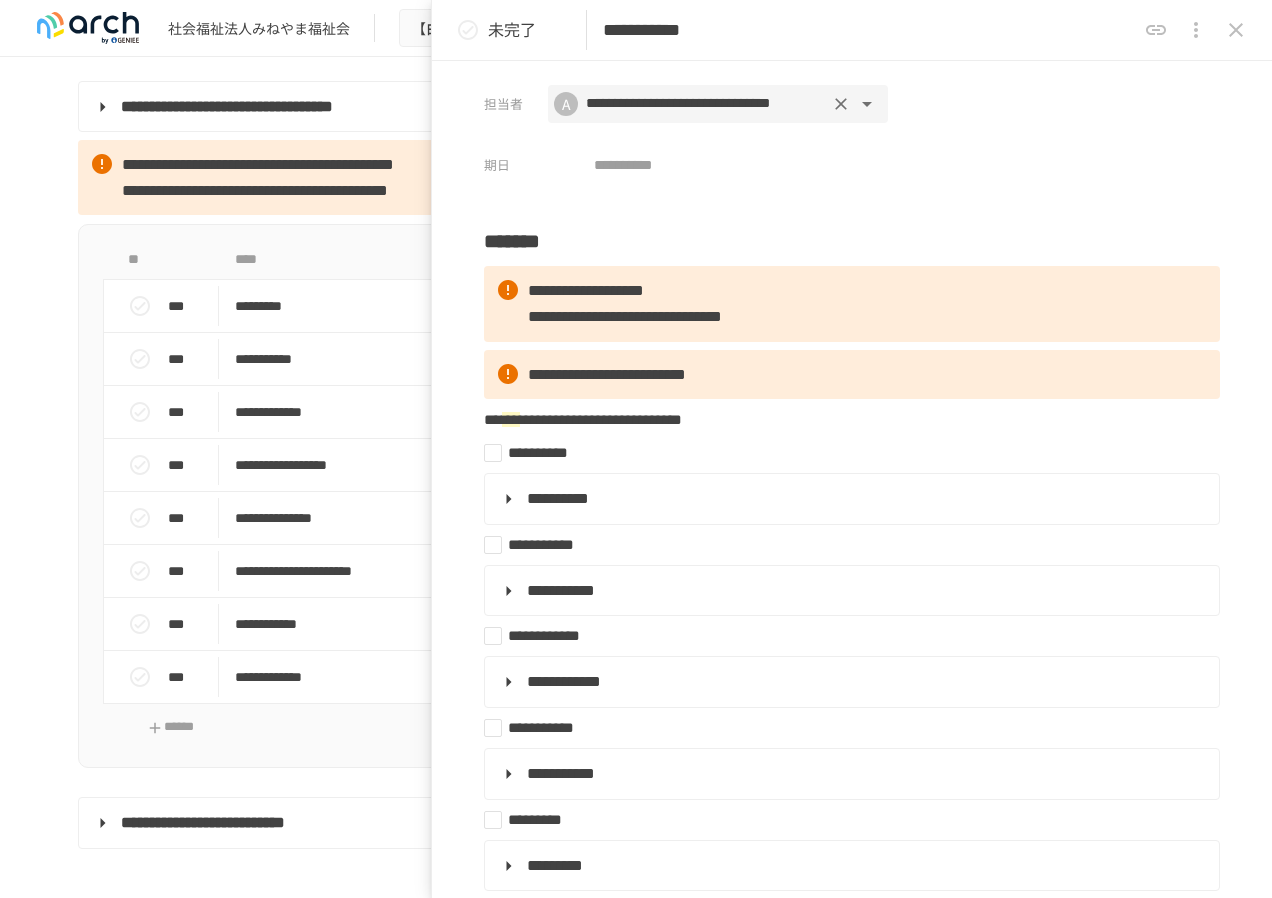click on "A" at bounding box center (566, 104) 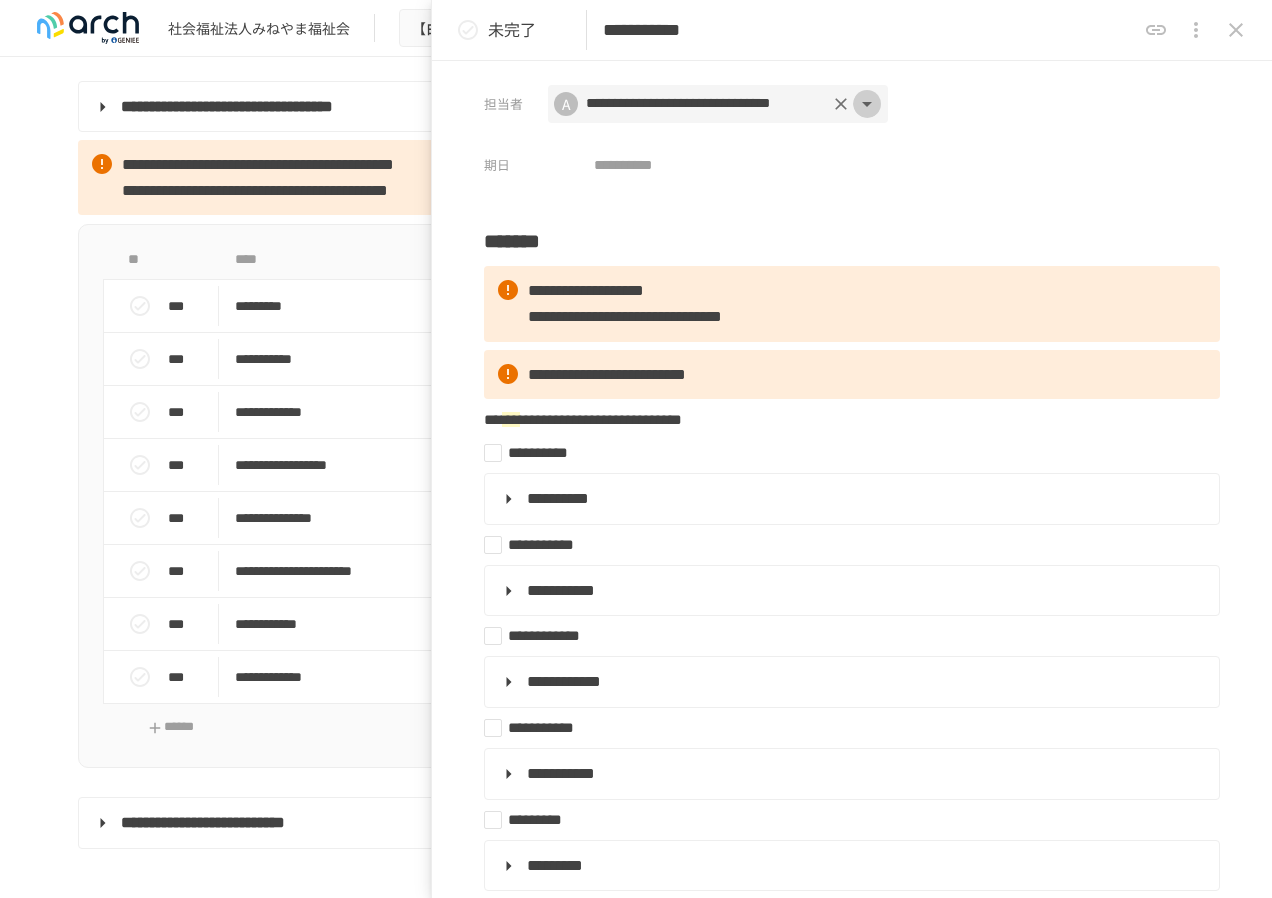 click 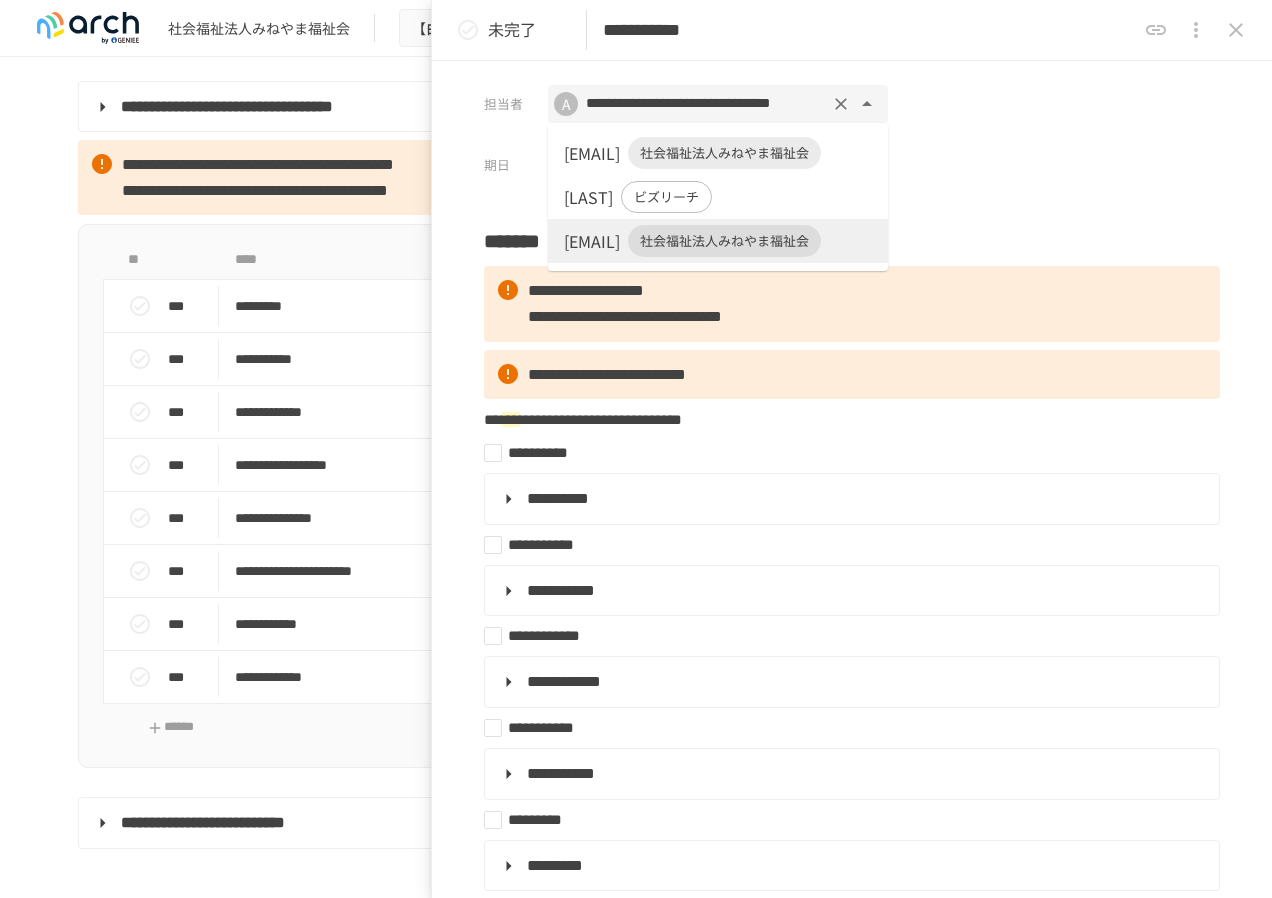 click on "[EMAIL]" at bounding box center [592, 153] 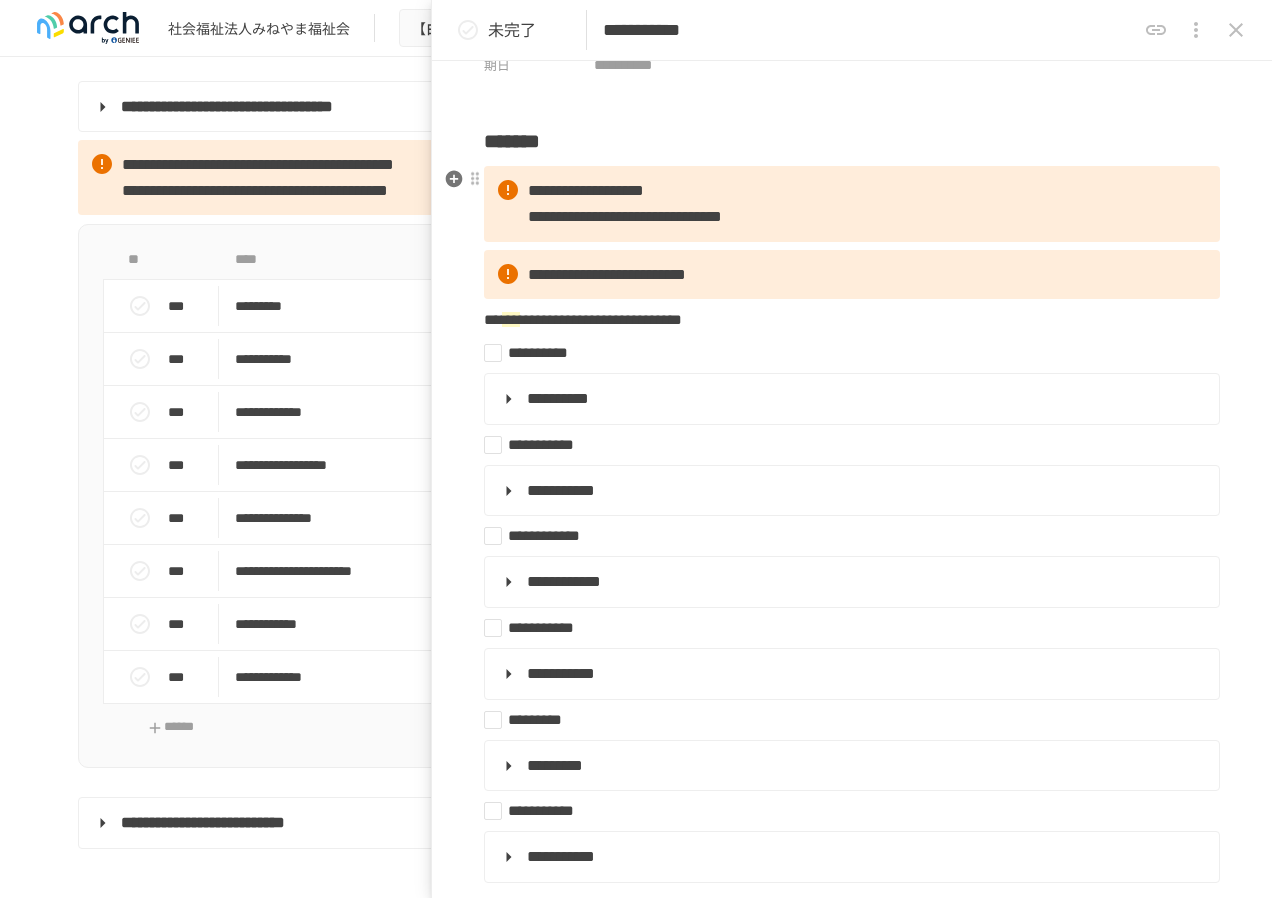 scroll, scrollTop: 200, scrollLeft: 0, axis: vertical 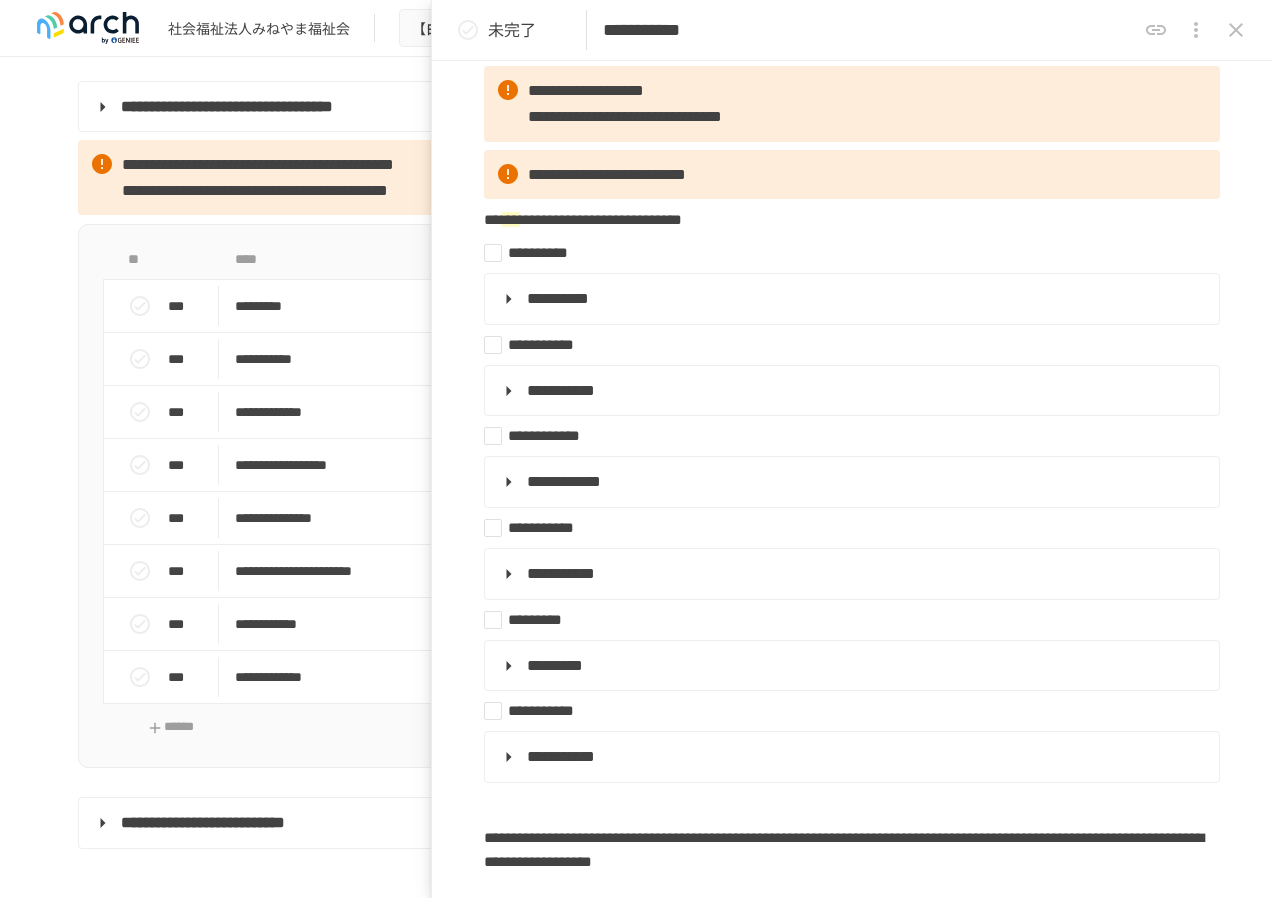 click 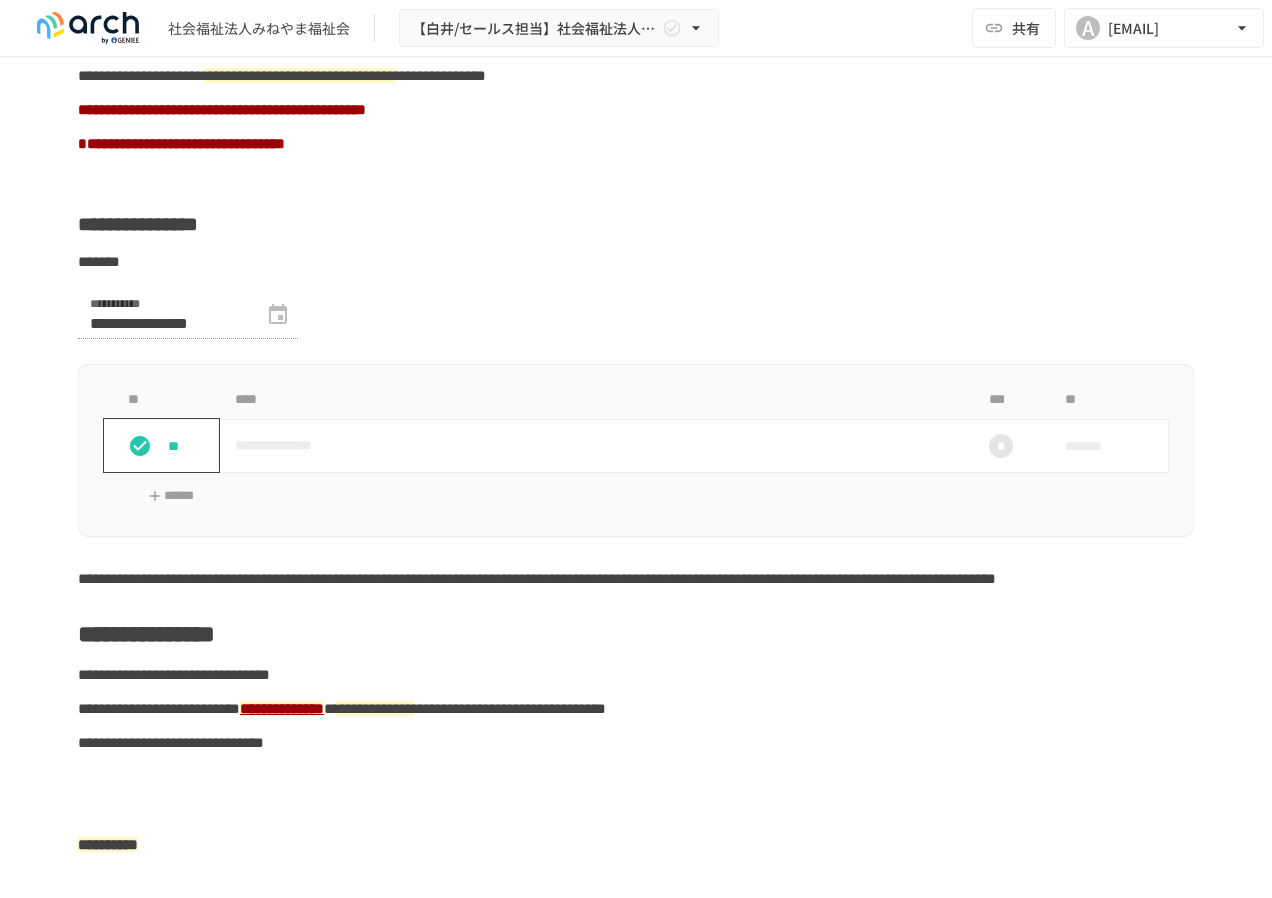 scroll, scrollTop: 1176, scrollLeft: 0, axis: vertical 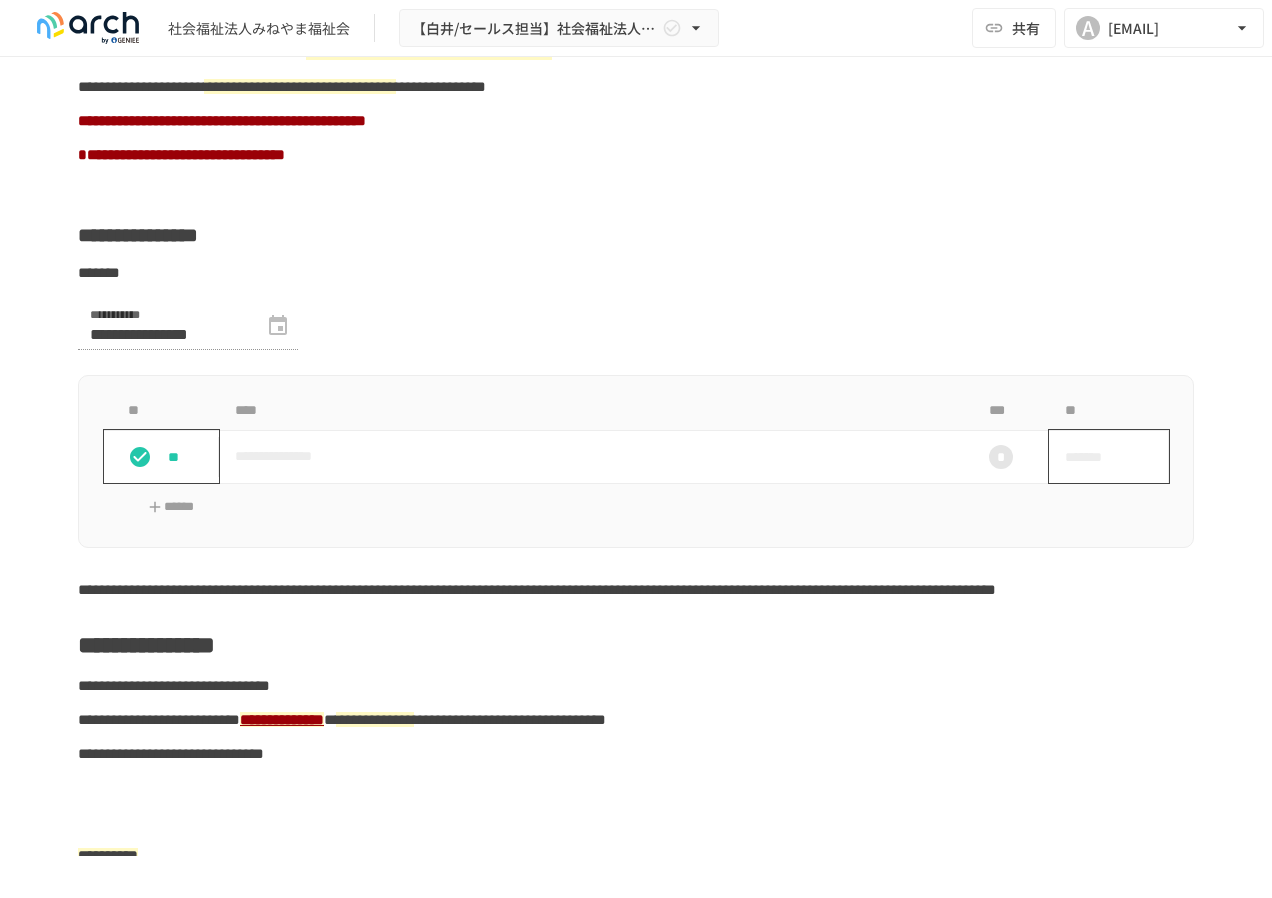 click on "*******" at bounding box center [1098, 457] 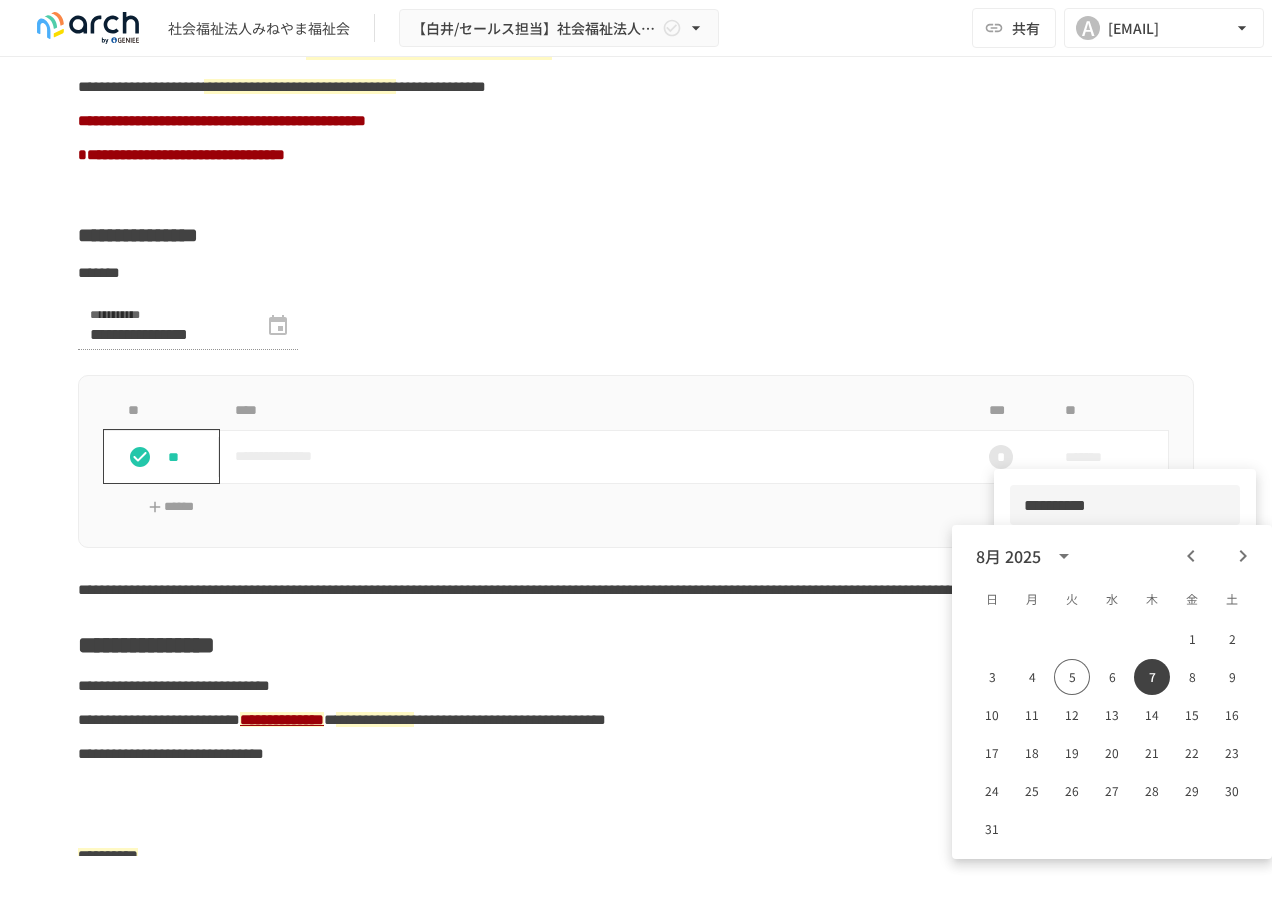 click 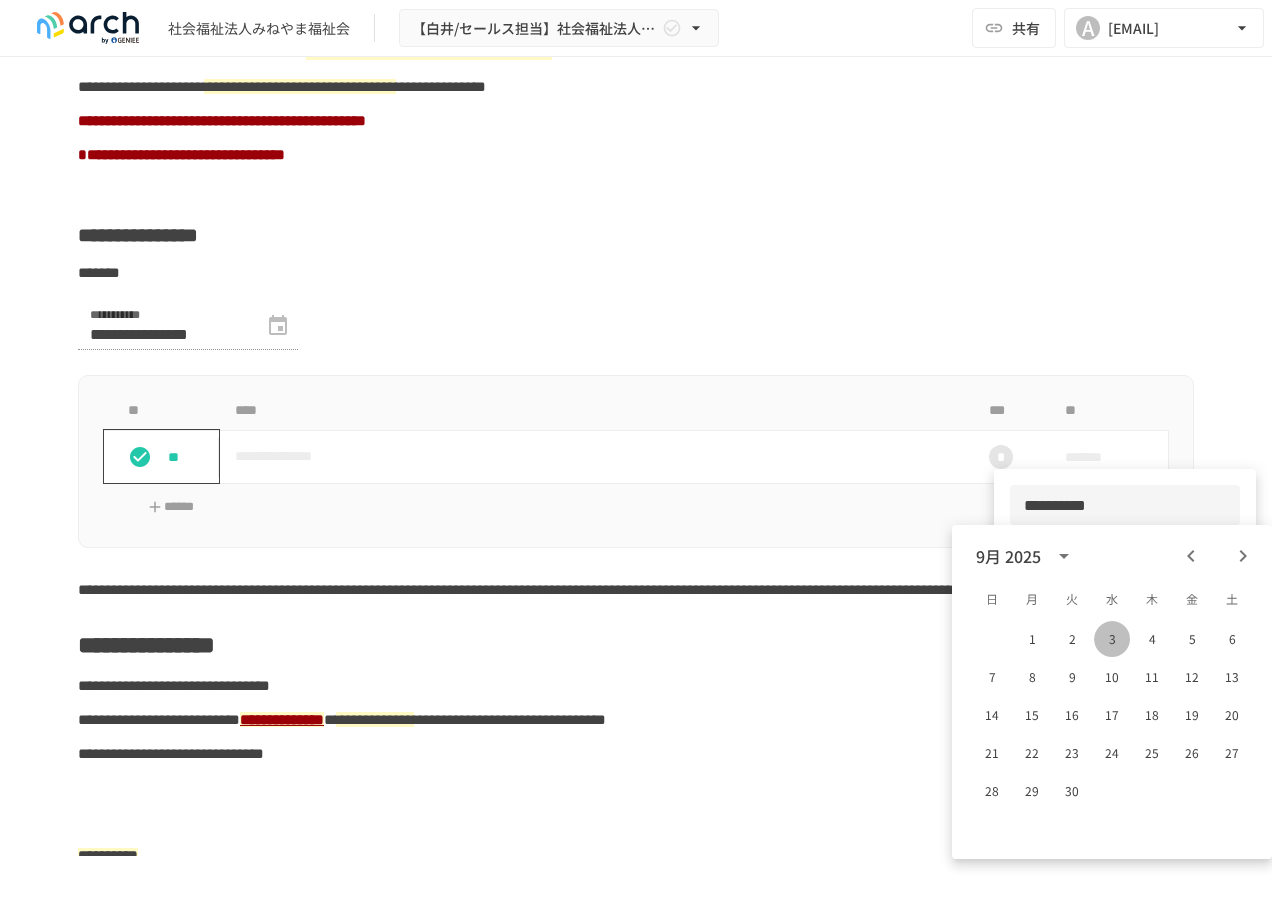 click on "3" at bounding box center [1112, 639] 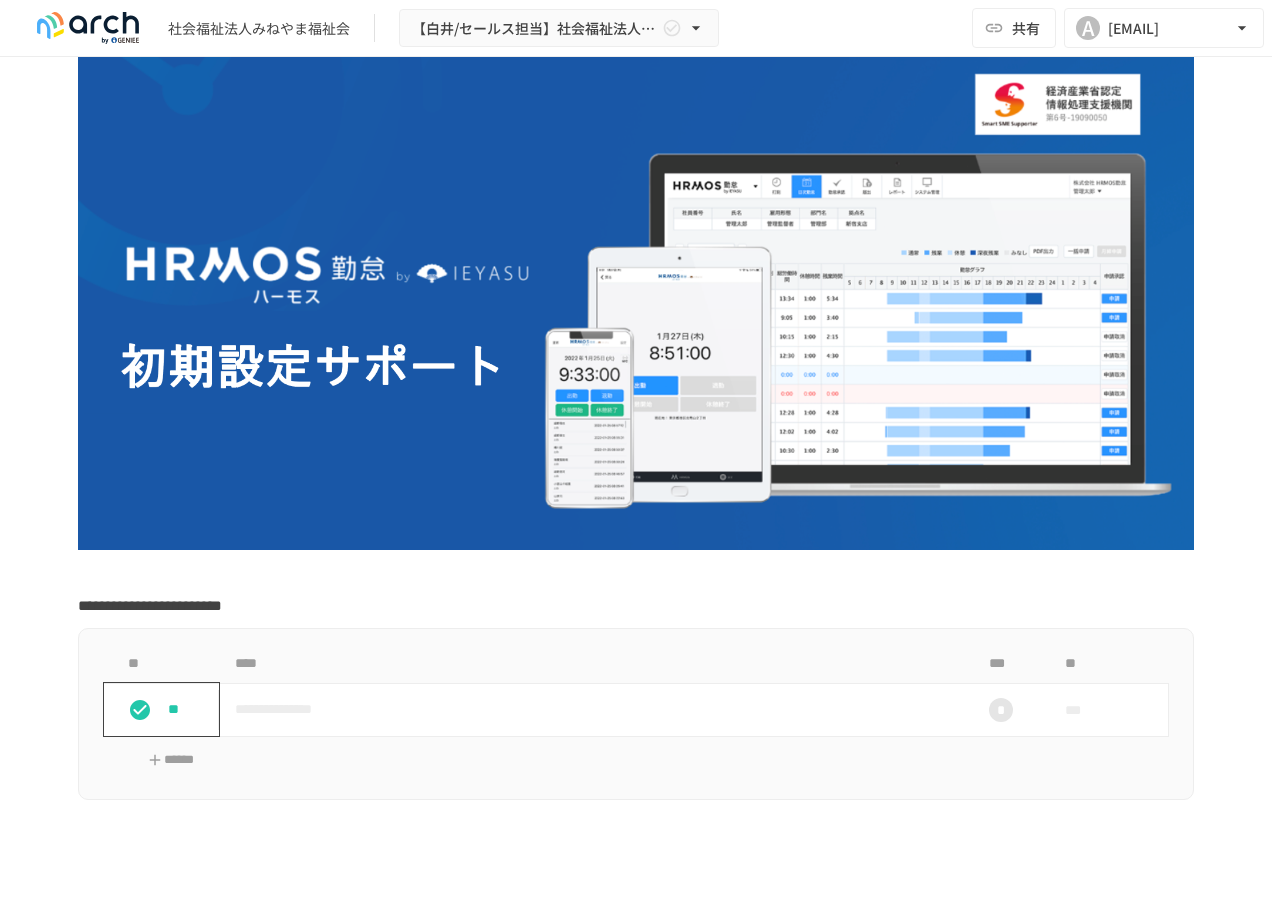 scroll, scrollTop: 300, scrollLeft: 0, axis: vertical 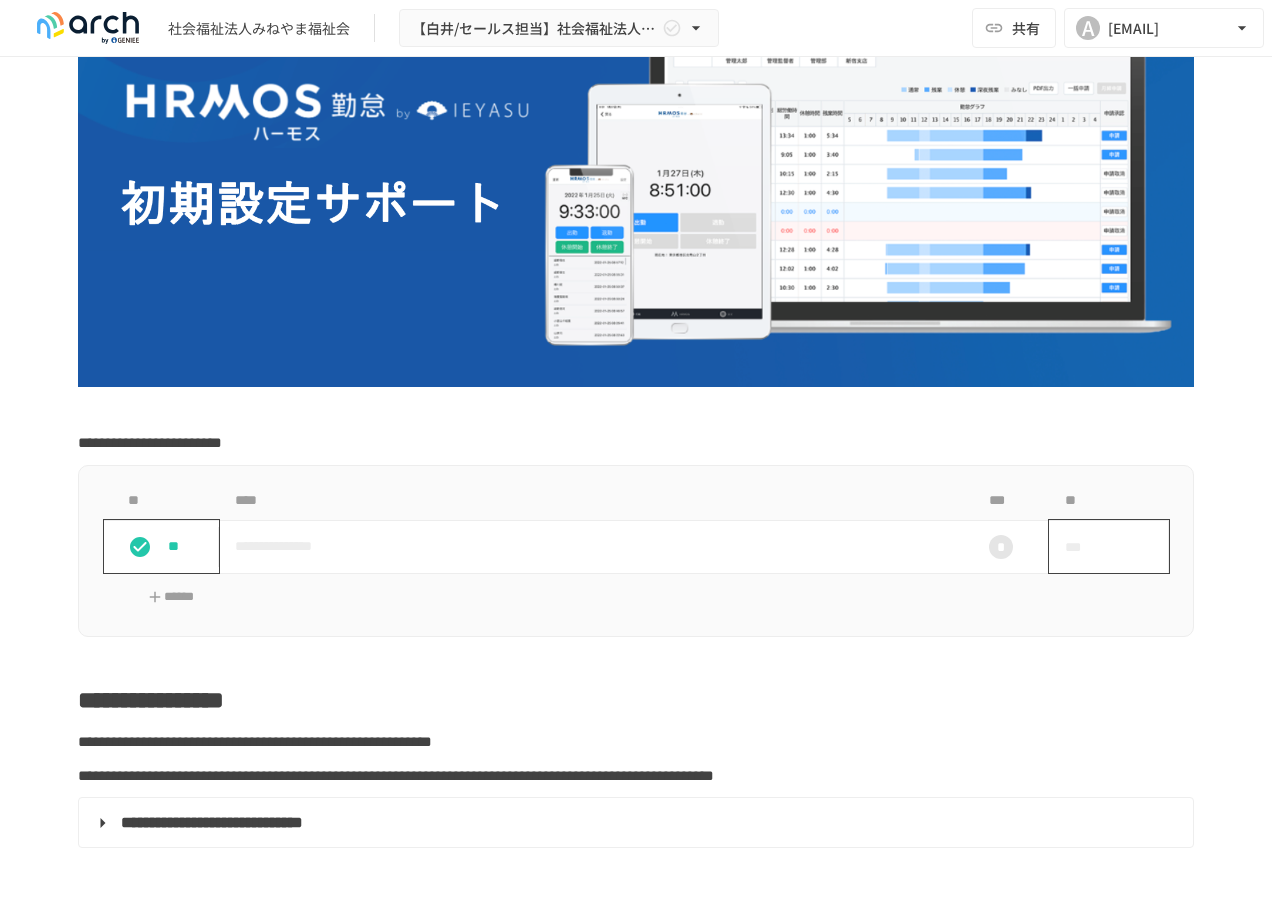 click on "***" at bounding box center (1086, 547) 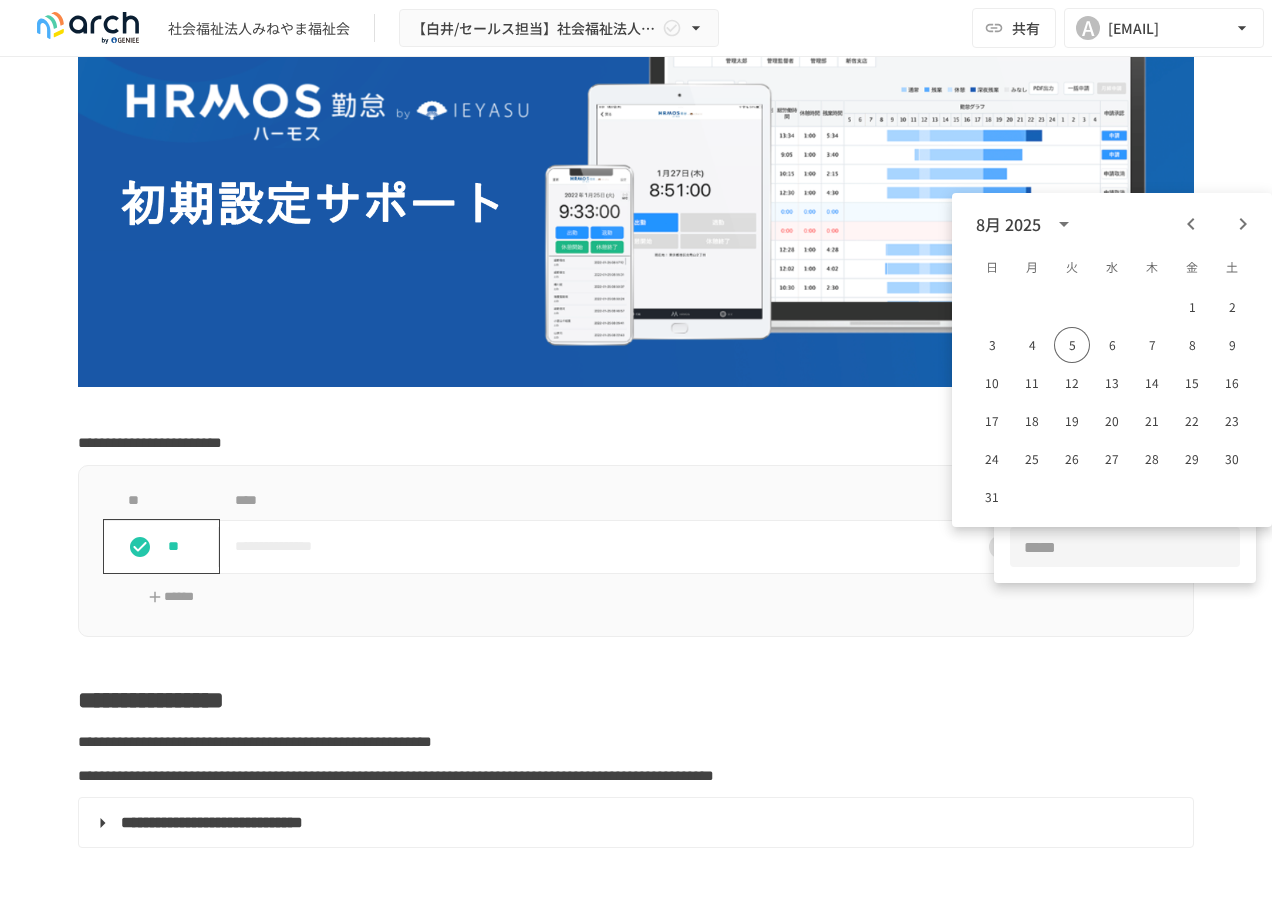 click at bounding box center [636, 449] 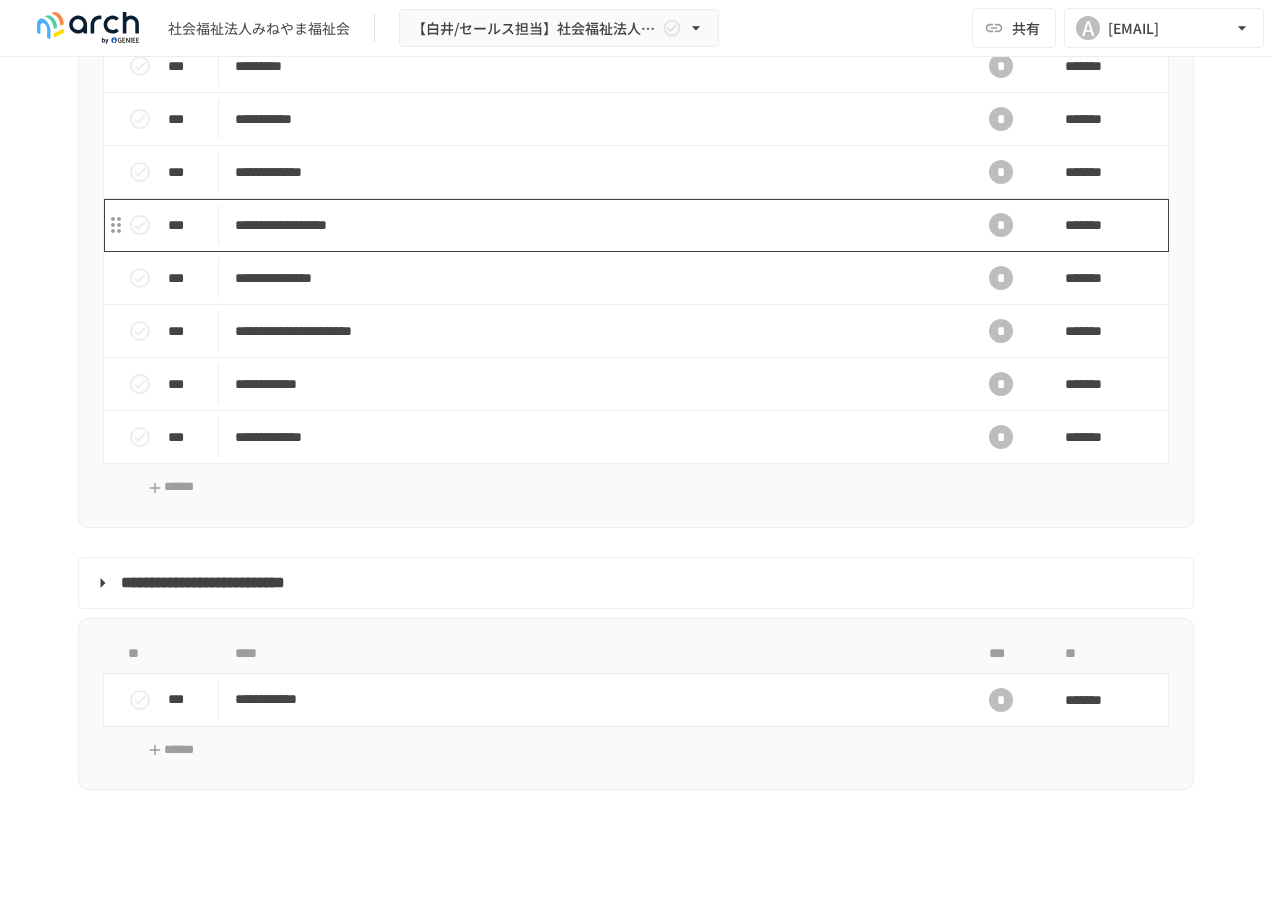 scroll, scrollTop: 3000, scrollLeft: 0, axis: vertical 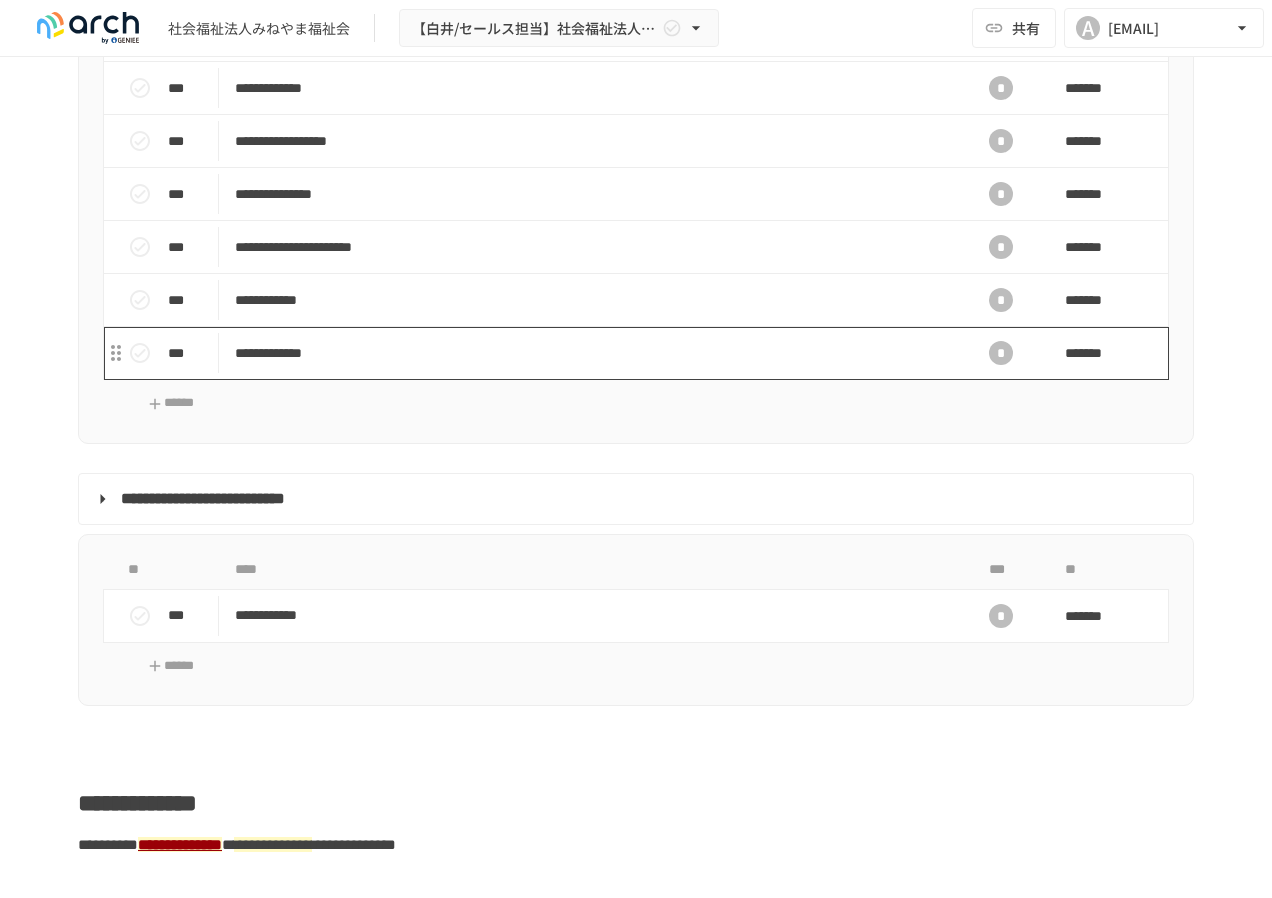 click on "**********" at bounding box center [594, 353] 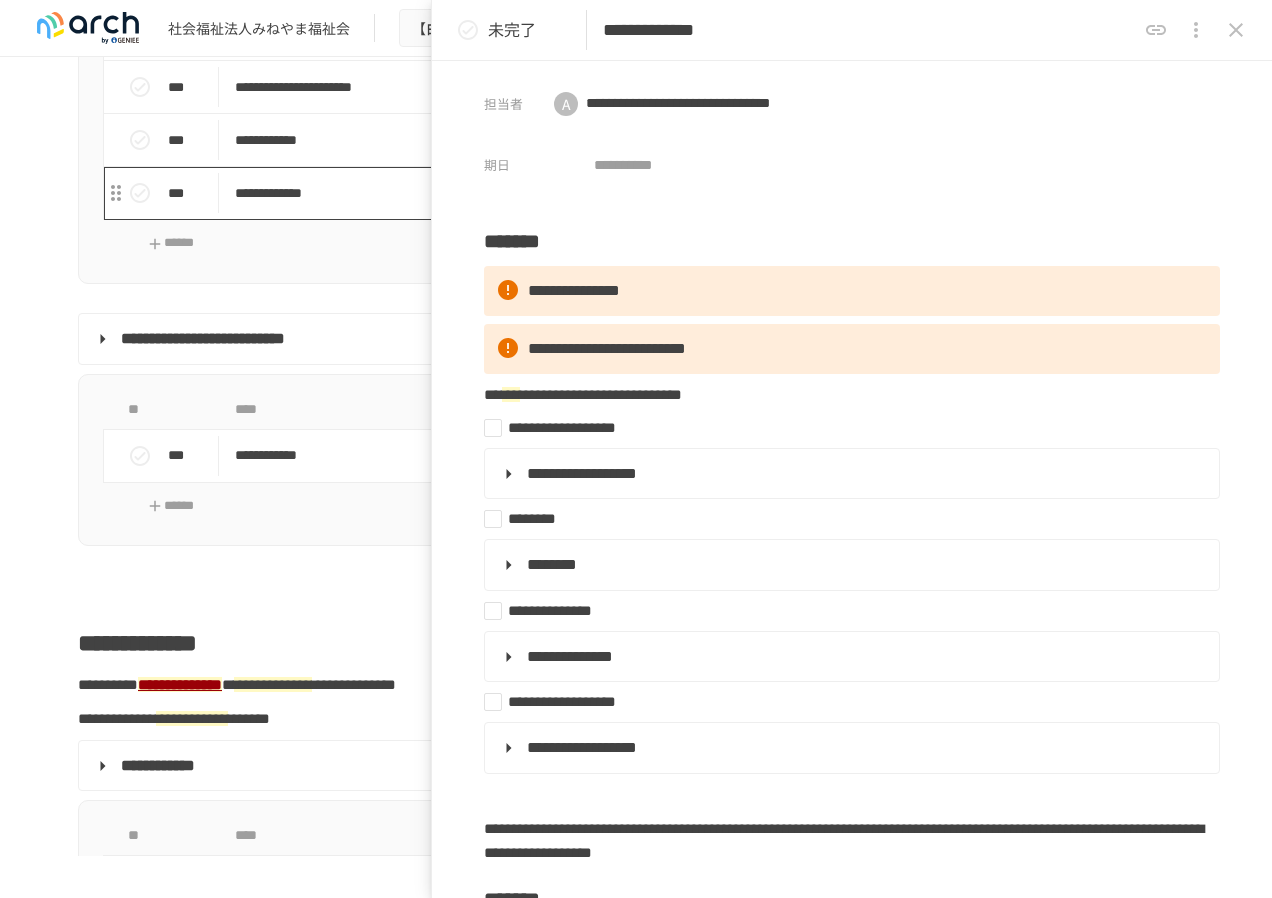 scroll, scrollTop: 3200, scrollLeft: 0, axis: vertical 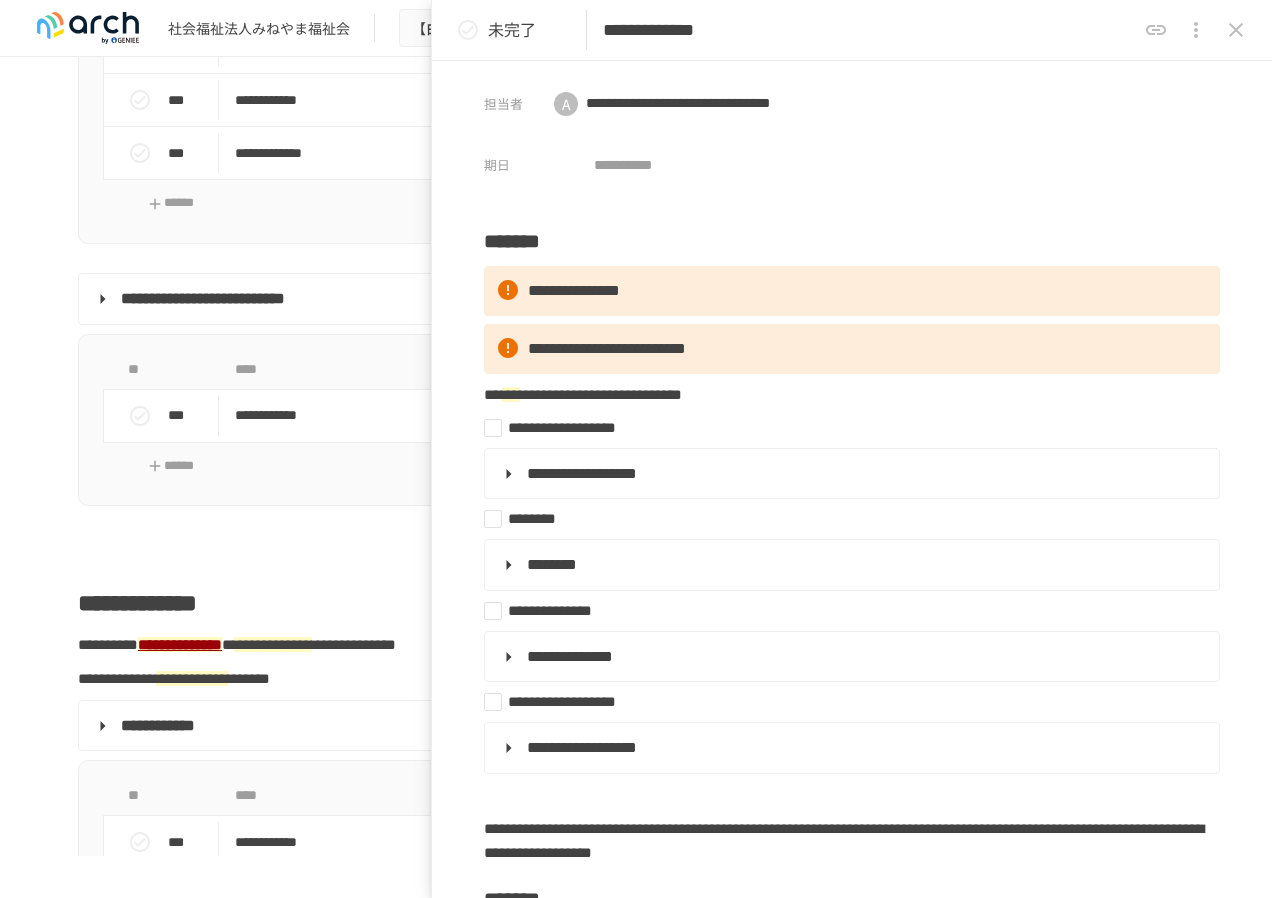 click at bounding box center [636, 548] 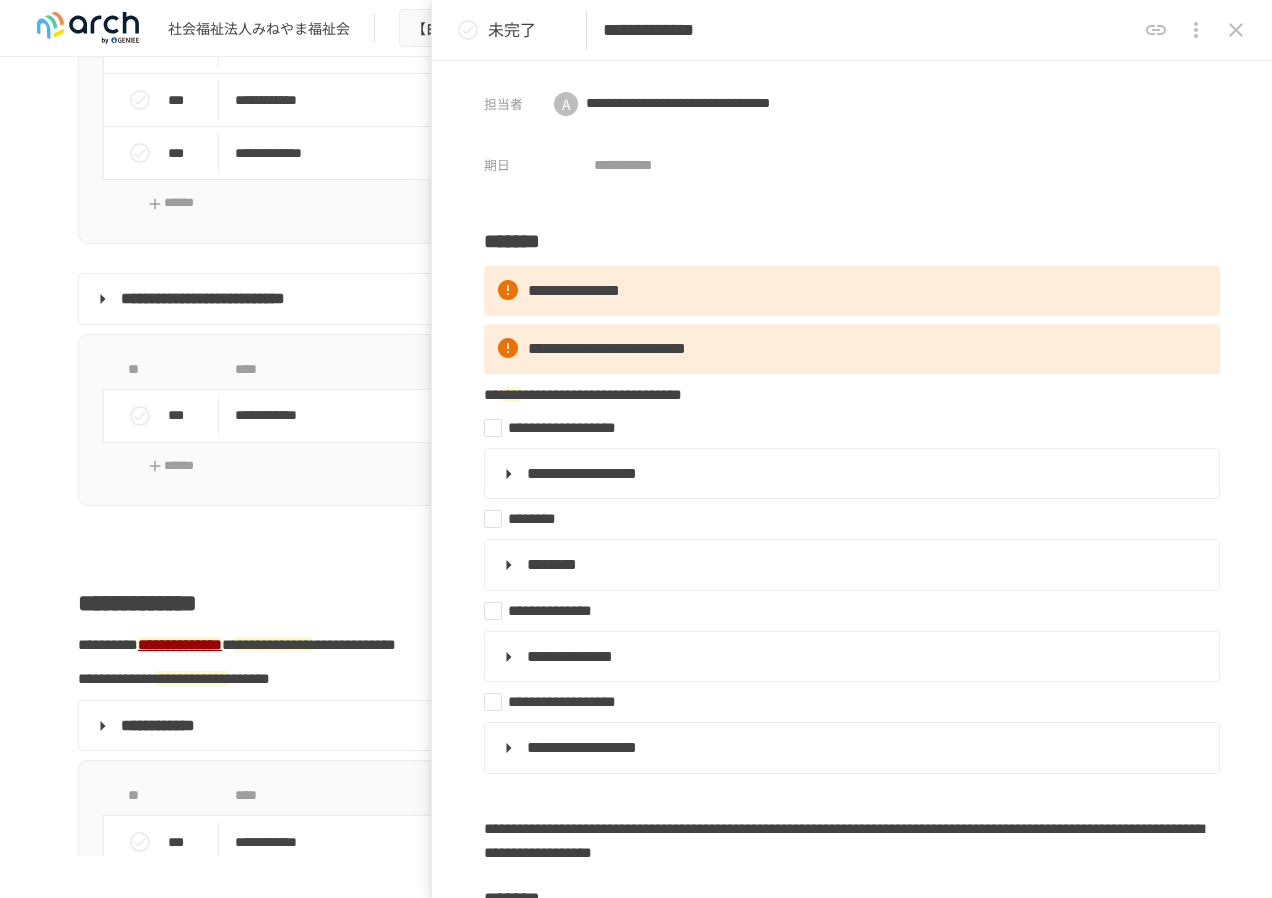 click 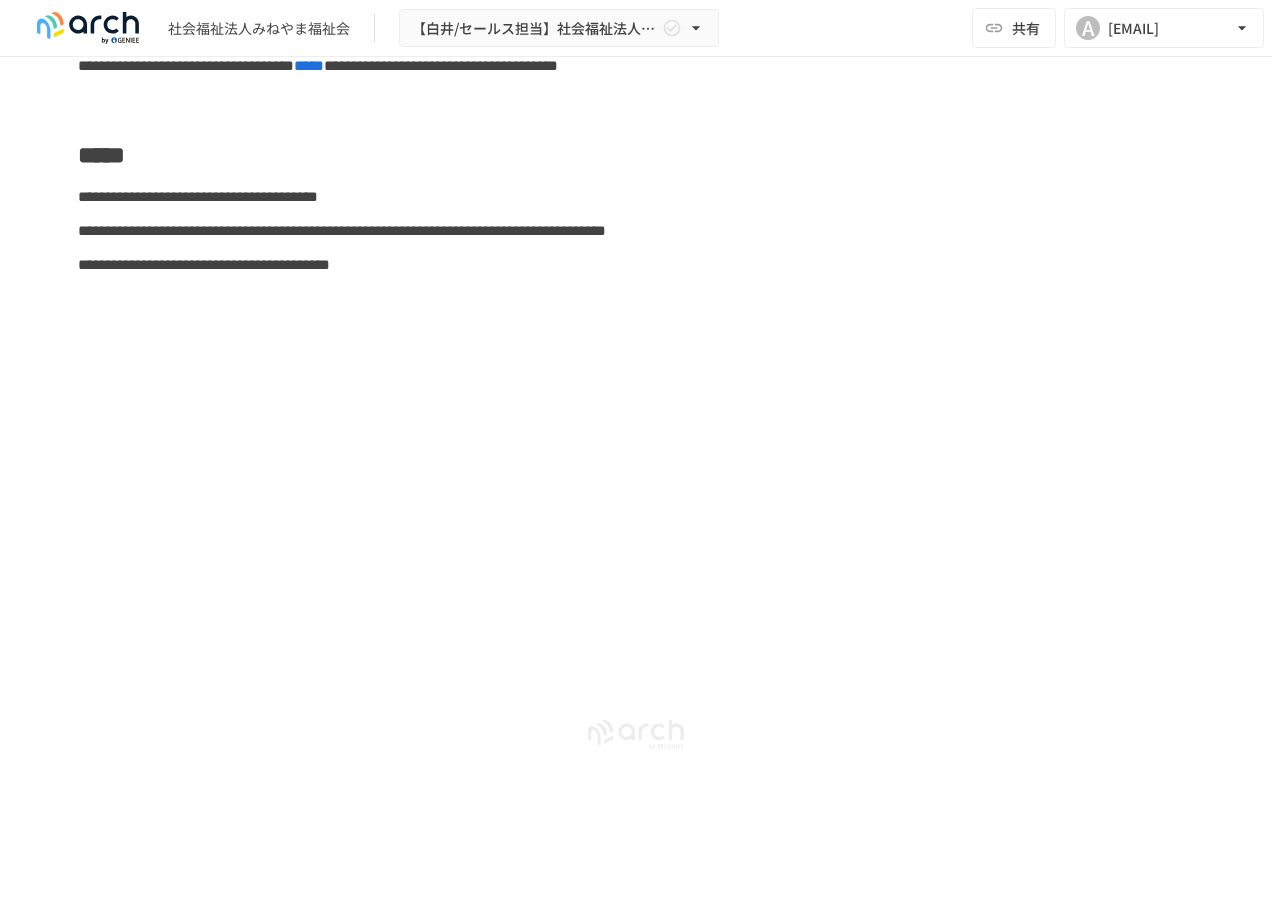 scroll, scrollTop: 7346, scrollLeft: 0, axis: vertical 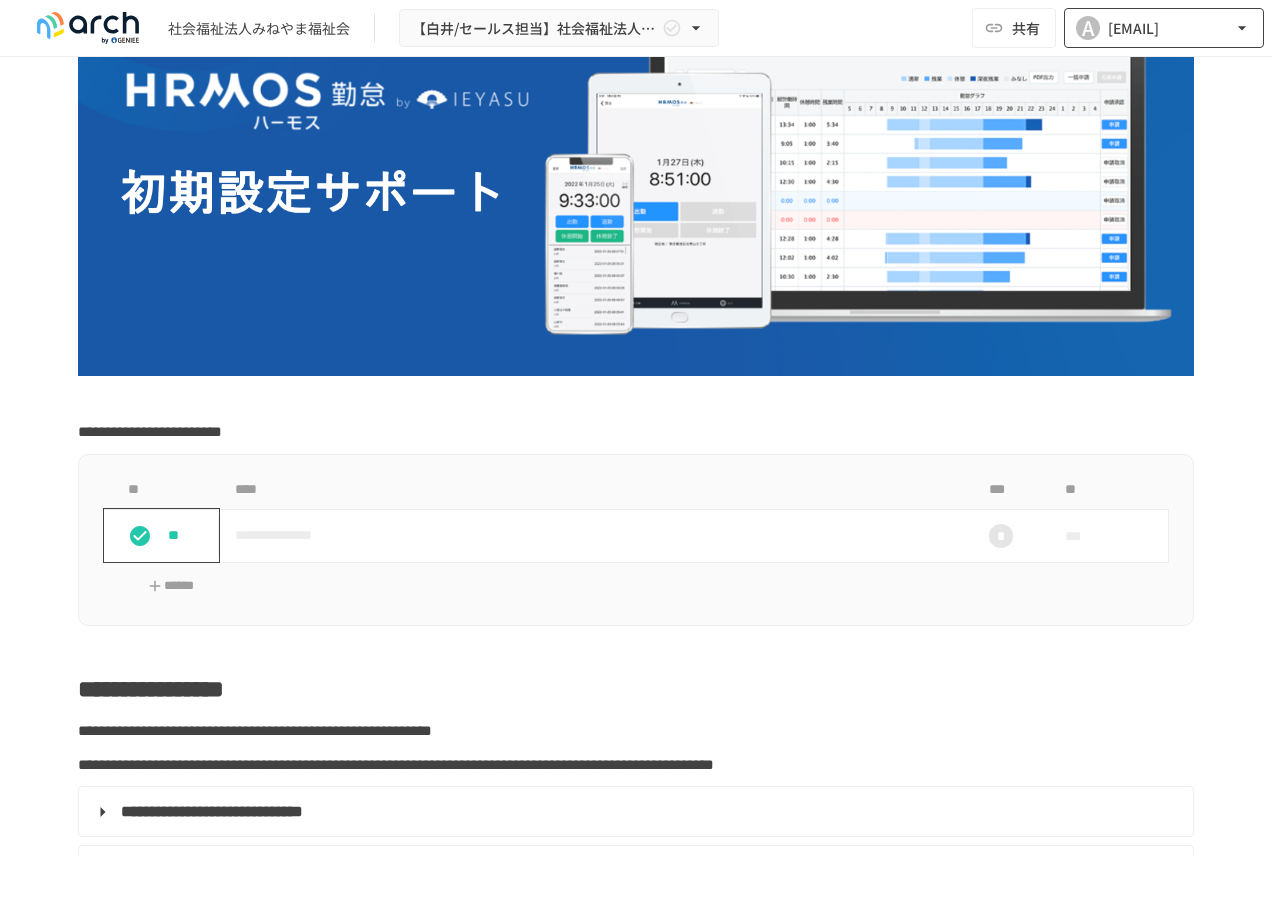 click on "[LAST] [EMAIL]" at bounding box center (1164, 28) 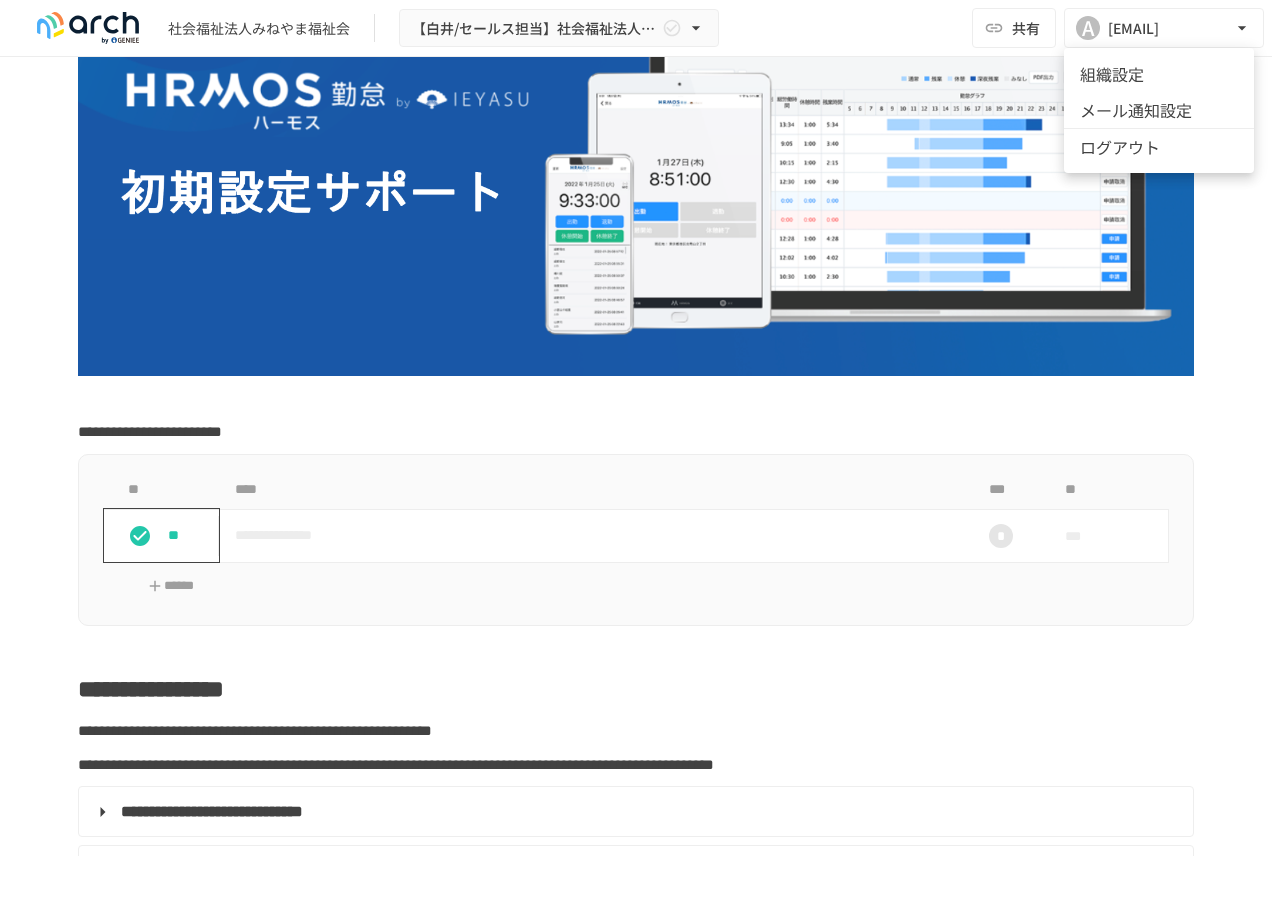 click at bounding box center (636, 449) 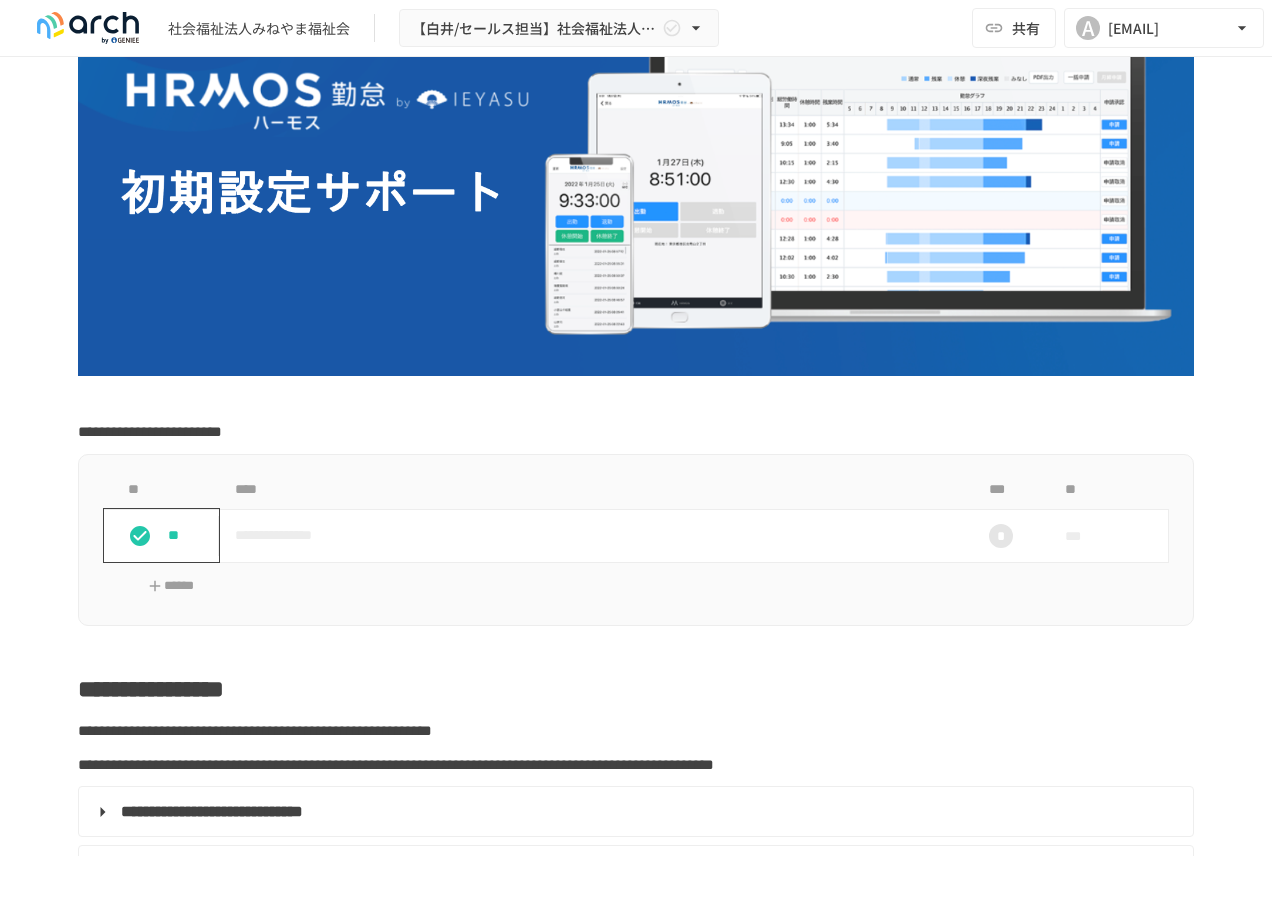click on "共有" at bounding box center (1026, 28) 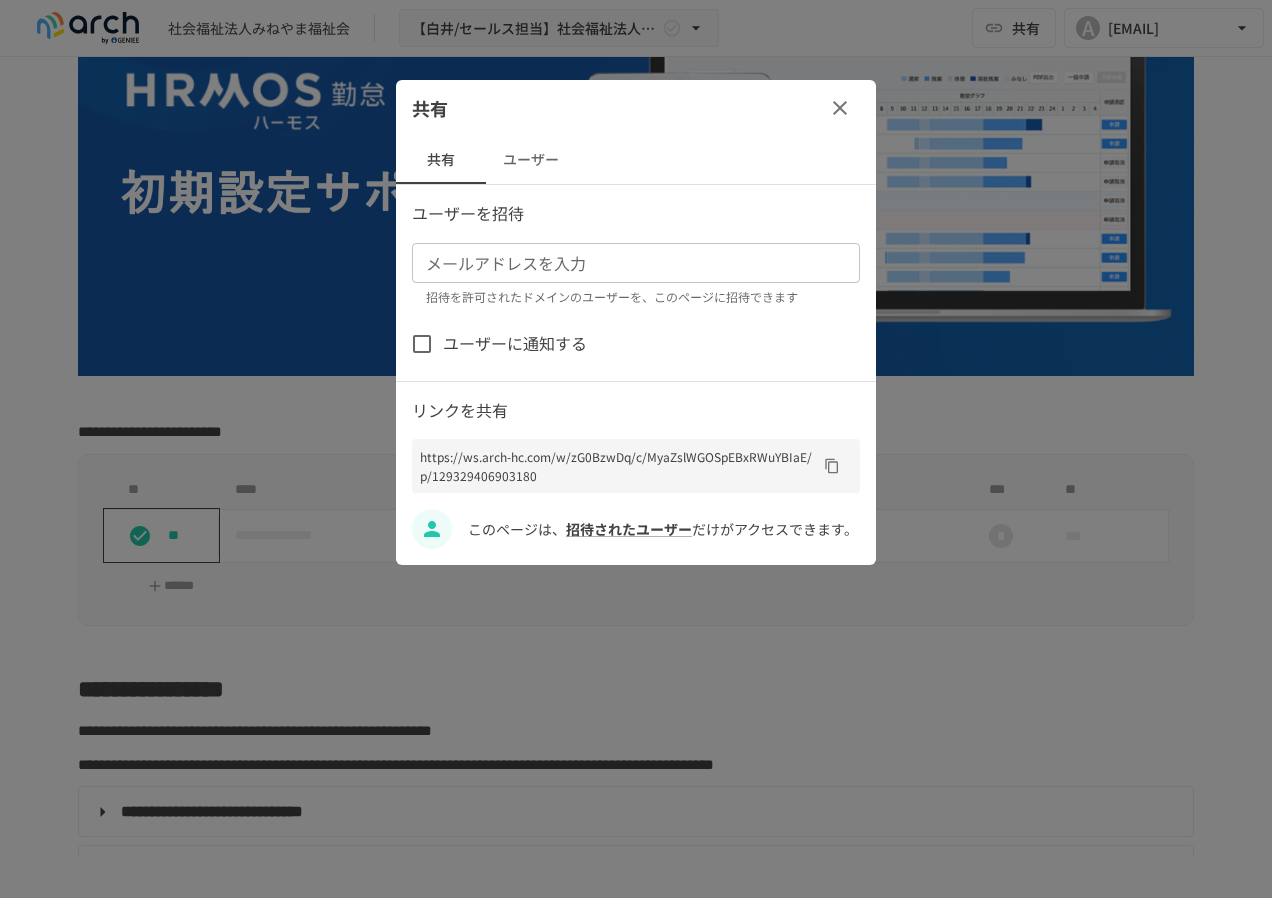 click on "ユーザー" at bounding box center [531, 160] 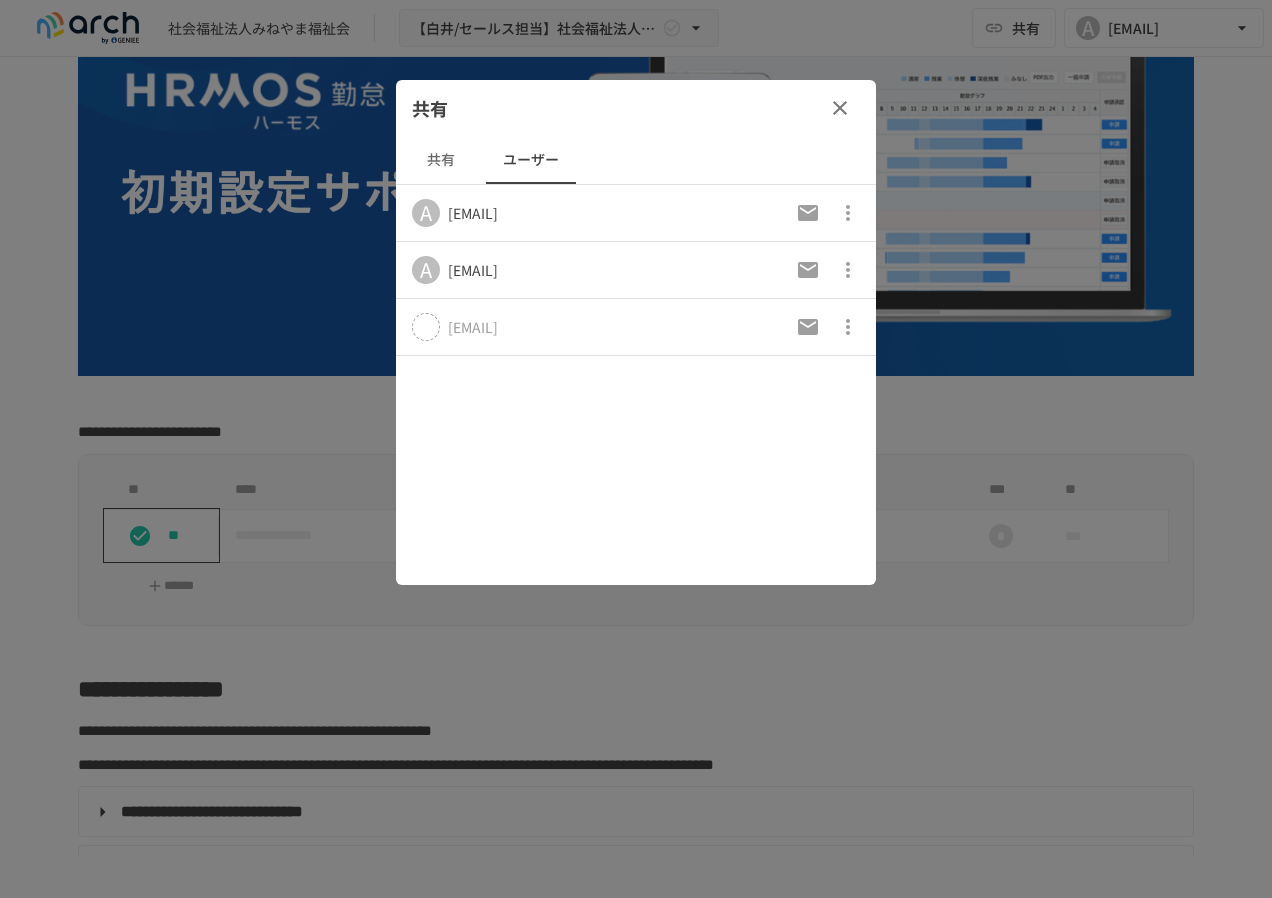 click 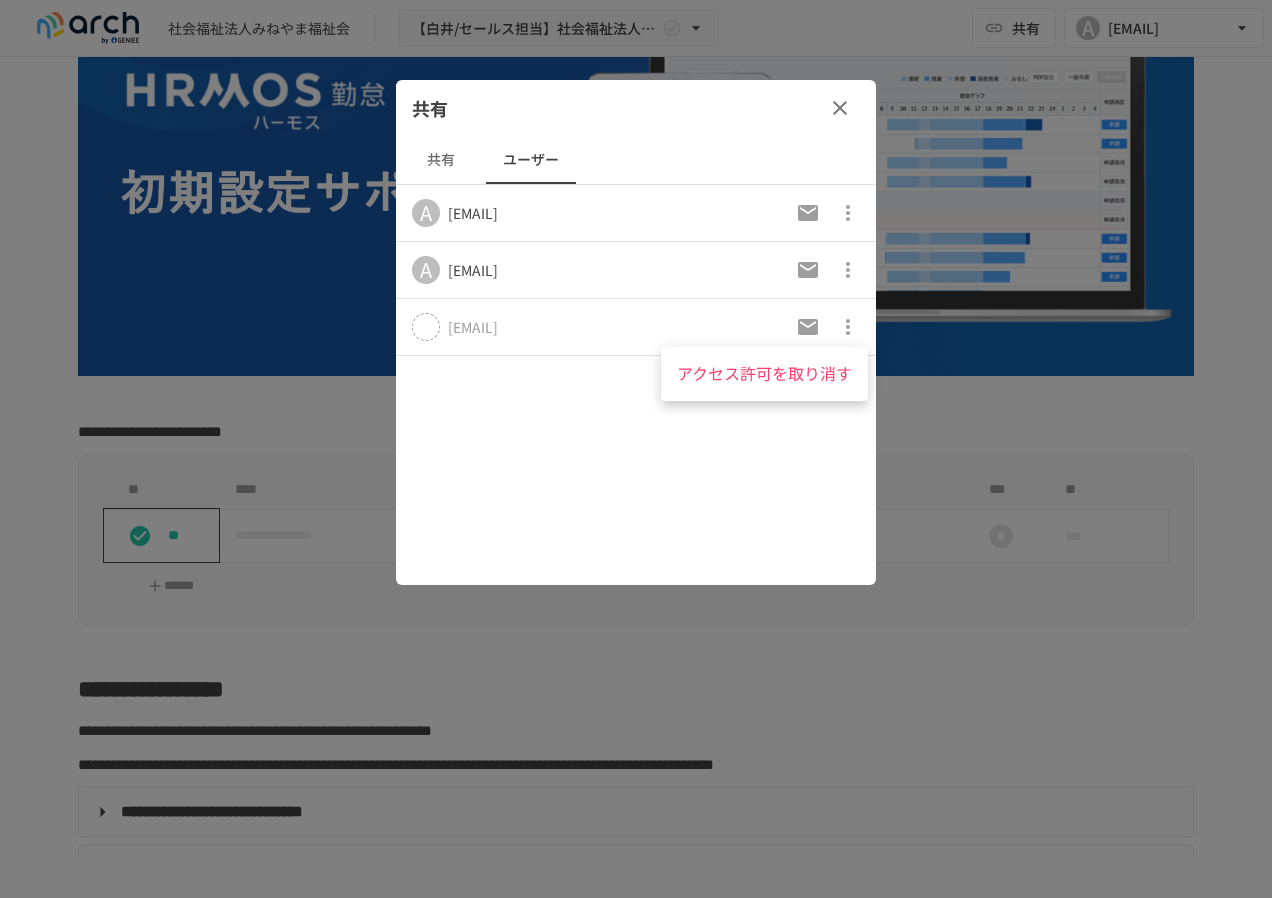 click at bounding box center [636, 449] 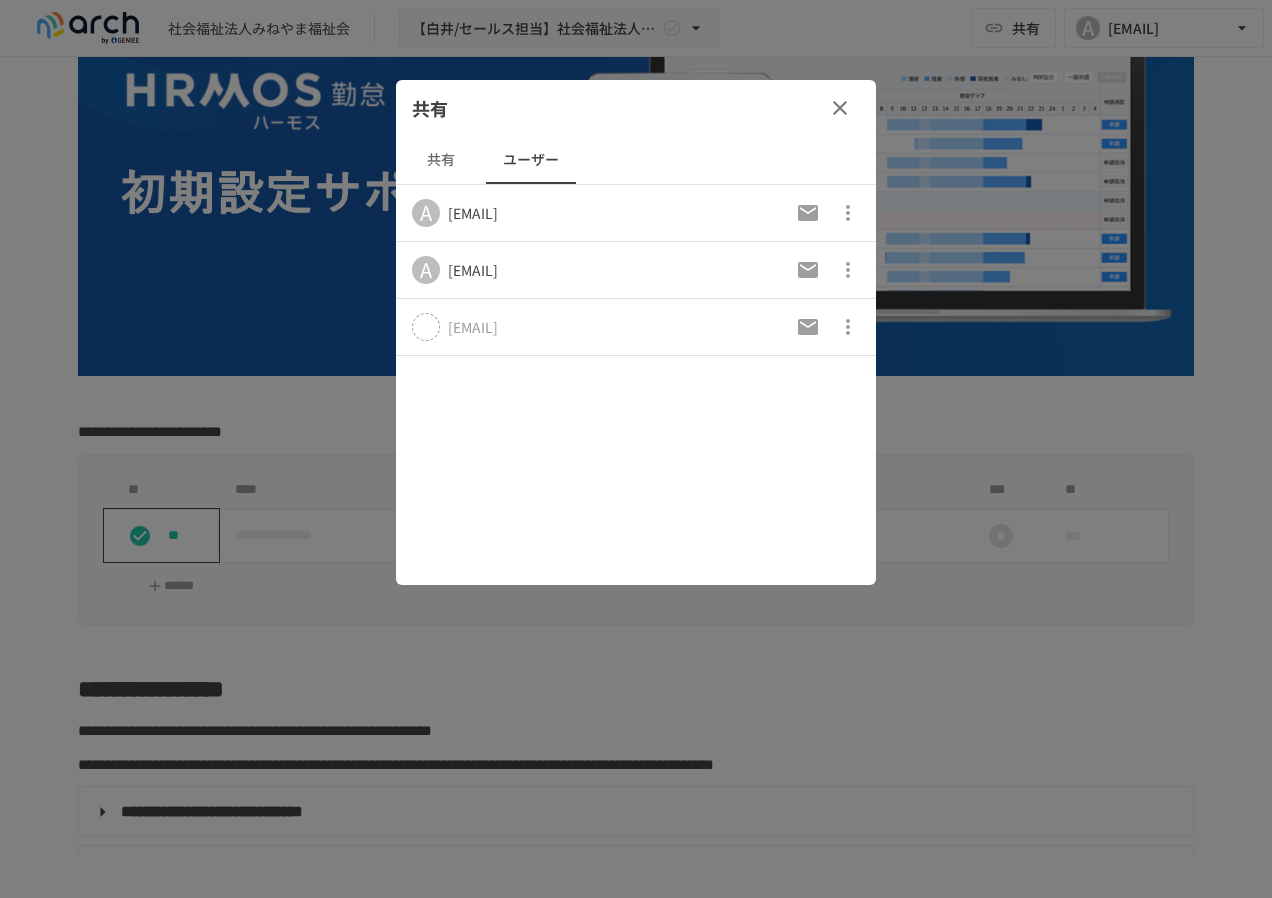 click 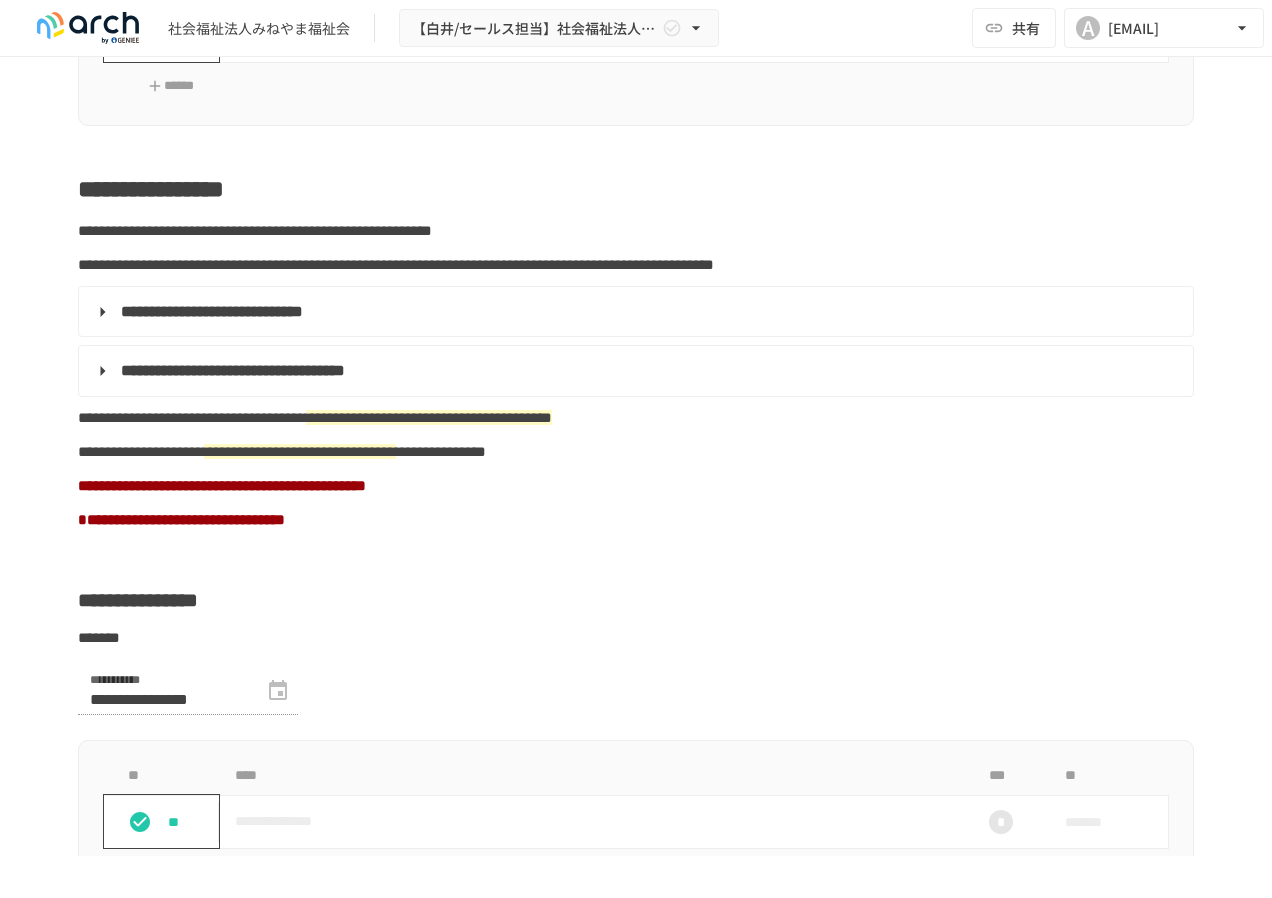scroll, scrollTop: 1111, scrollLeft: 0, axis: vertical 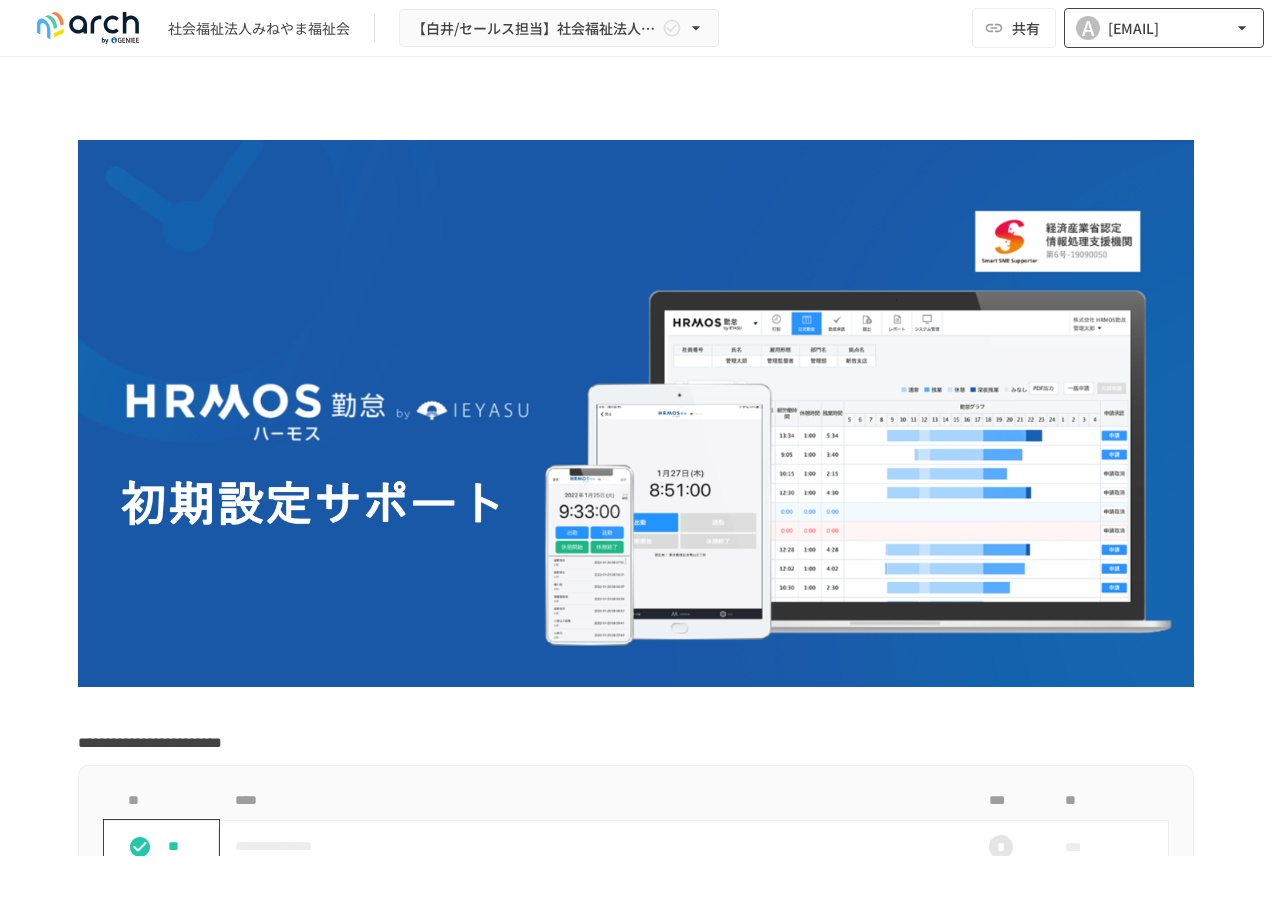 click on "[EMAIL]" at bounding box center (1133, 28) 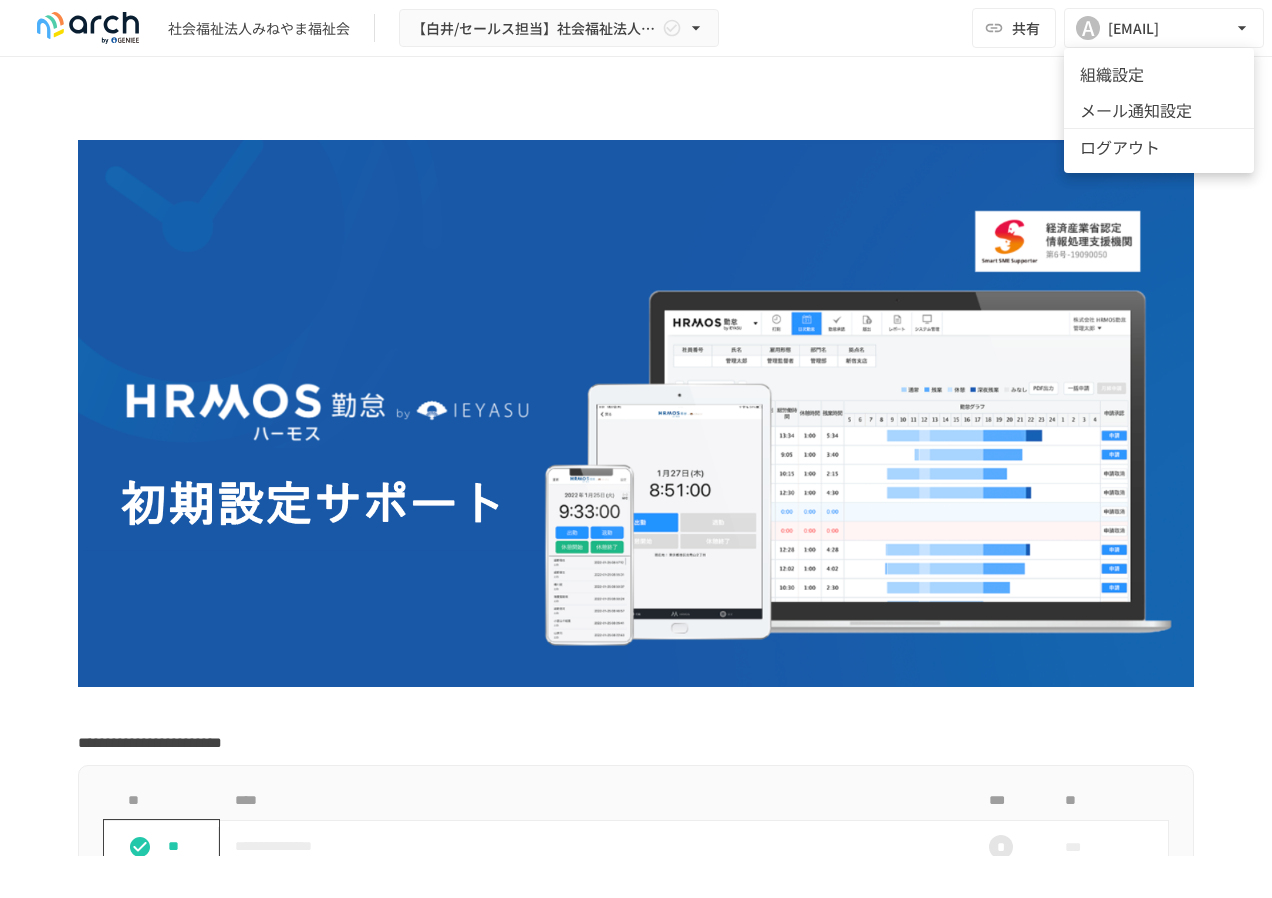click at bounding box center (636, 449) 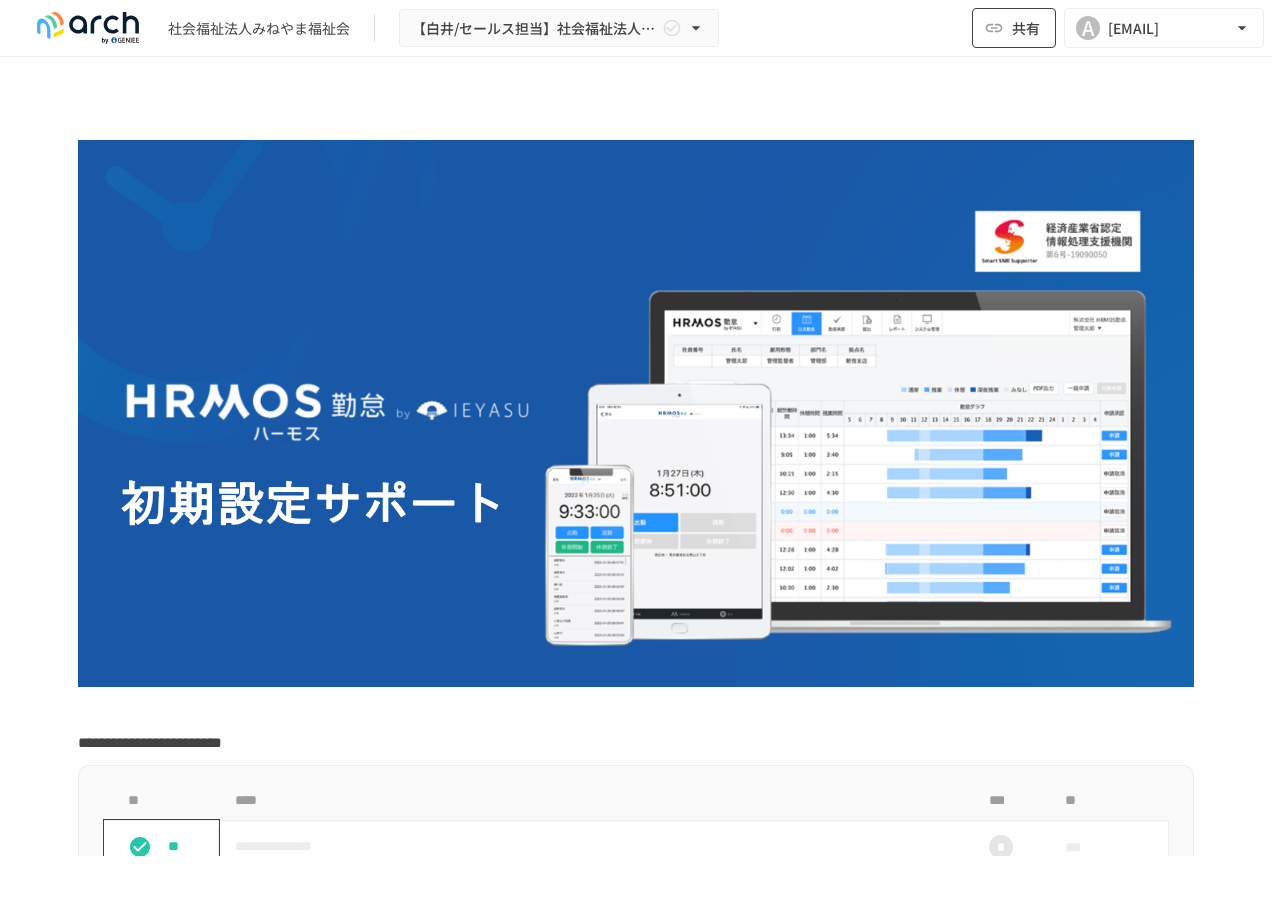 click on "共有" at bounding box center (1026, 28) 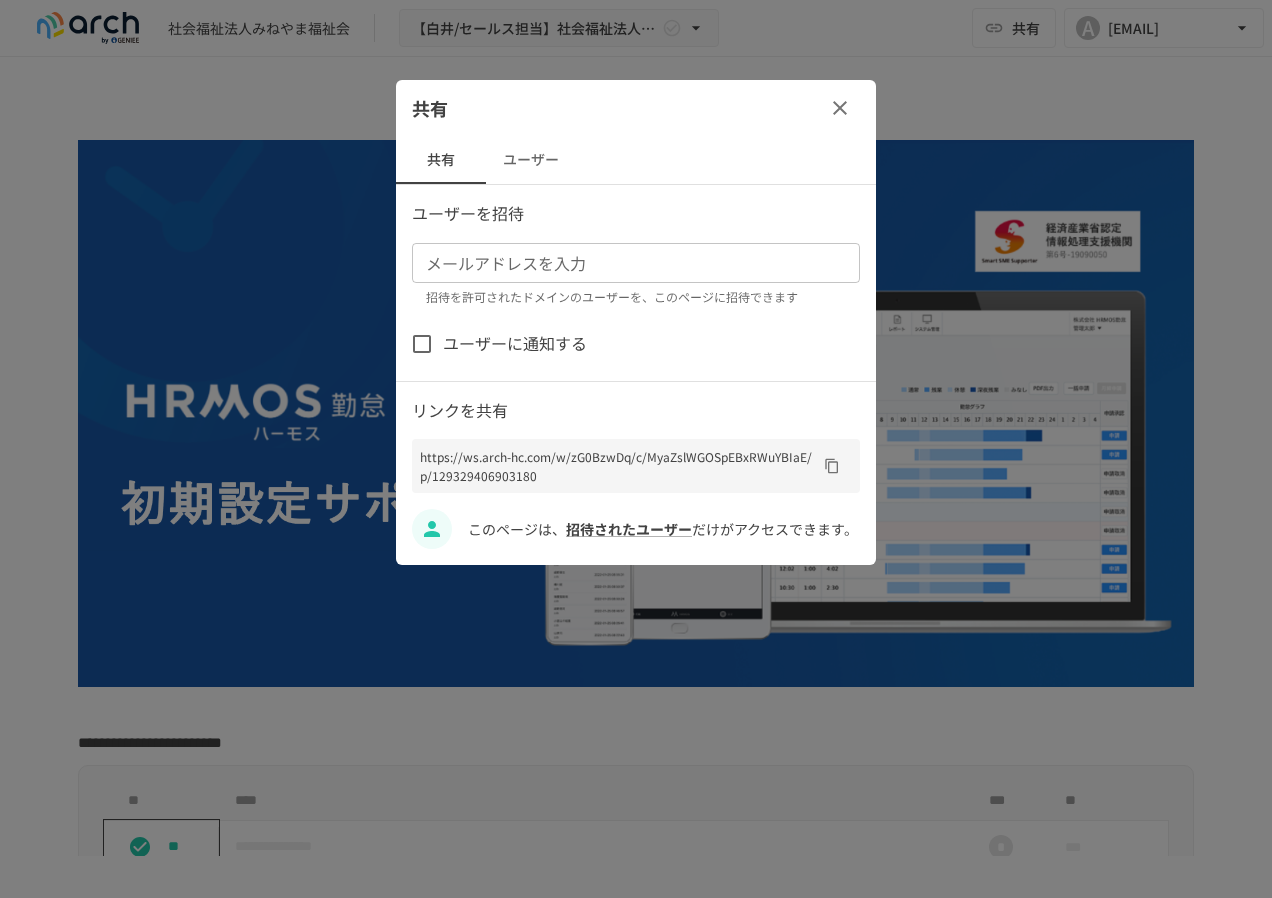 click on "ユーザー" at bounding box center (531, 160) 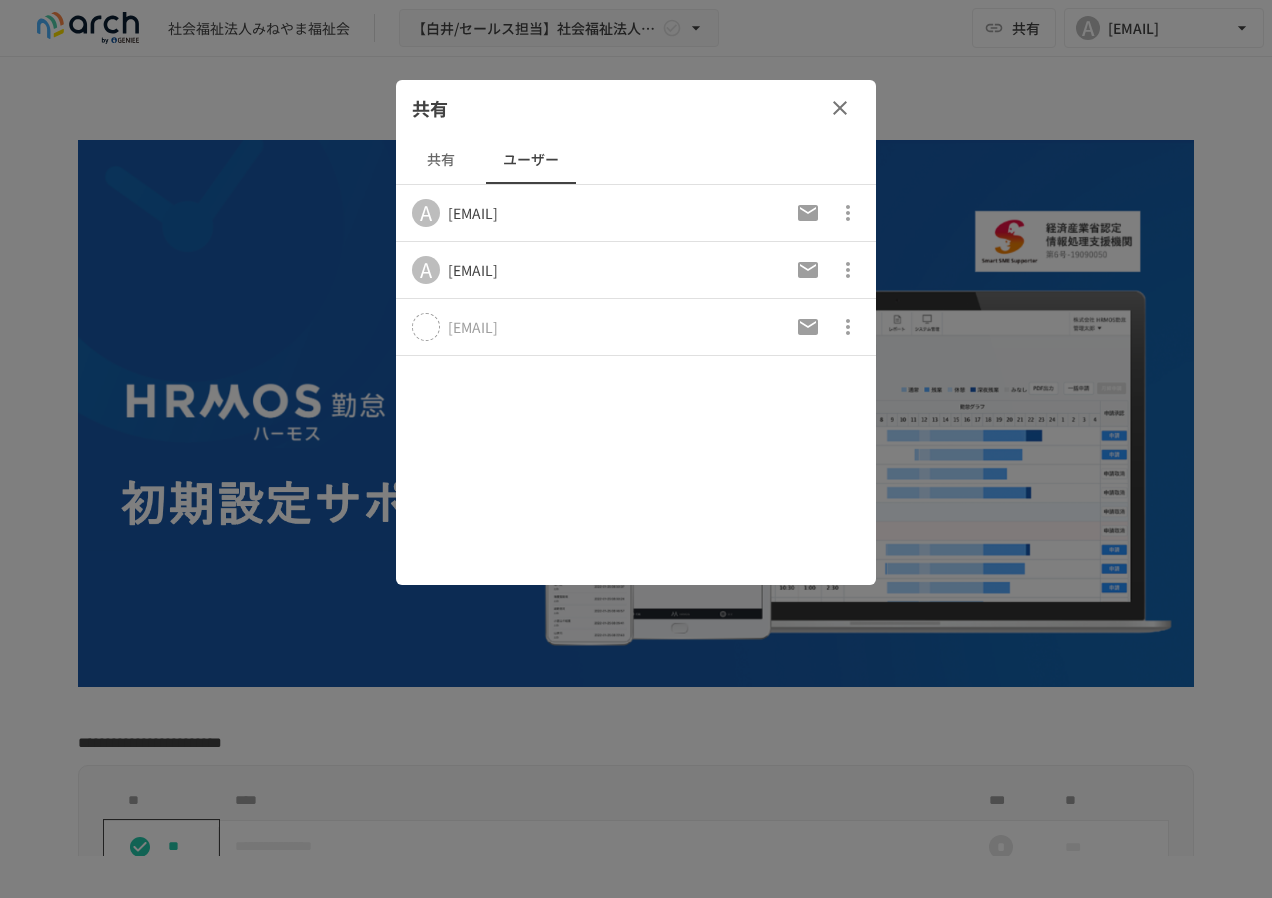 click 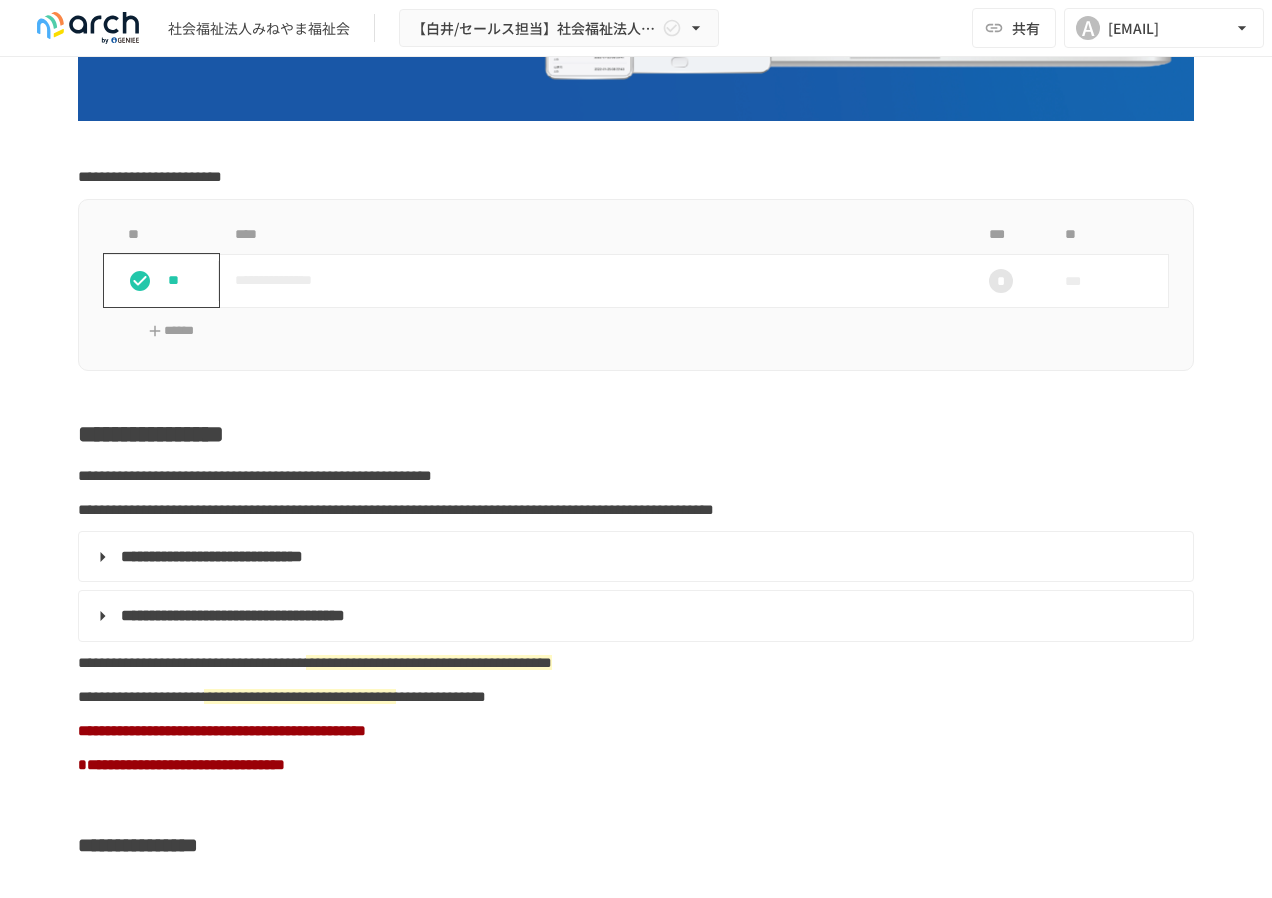 scroll, scrollTop: 600, scrollLeft: 0, axis: vertical 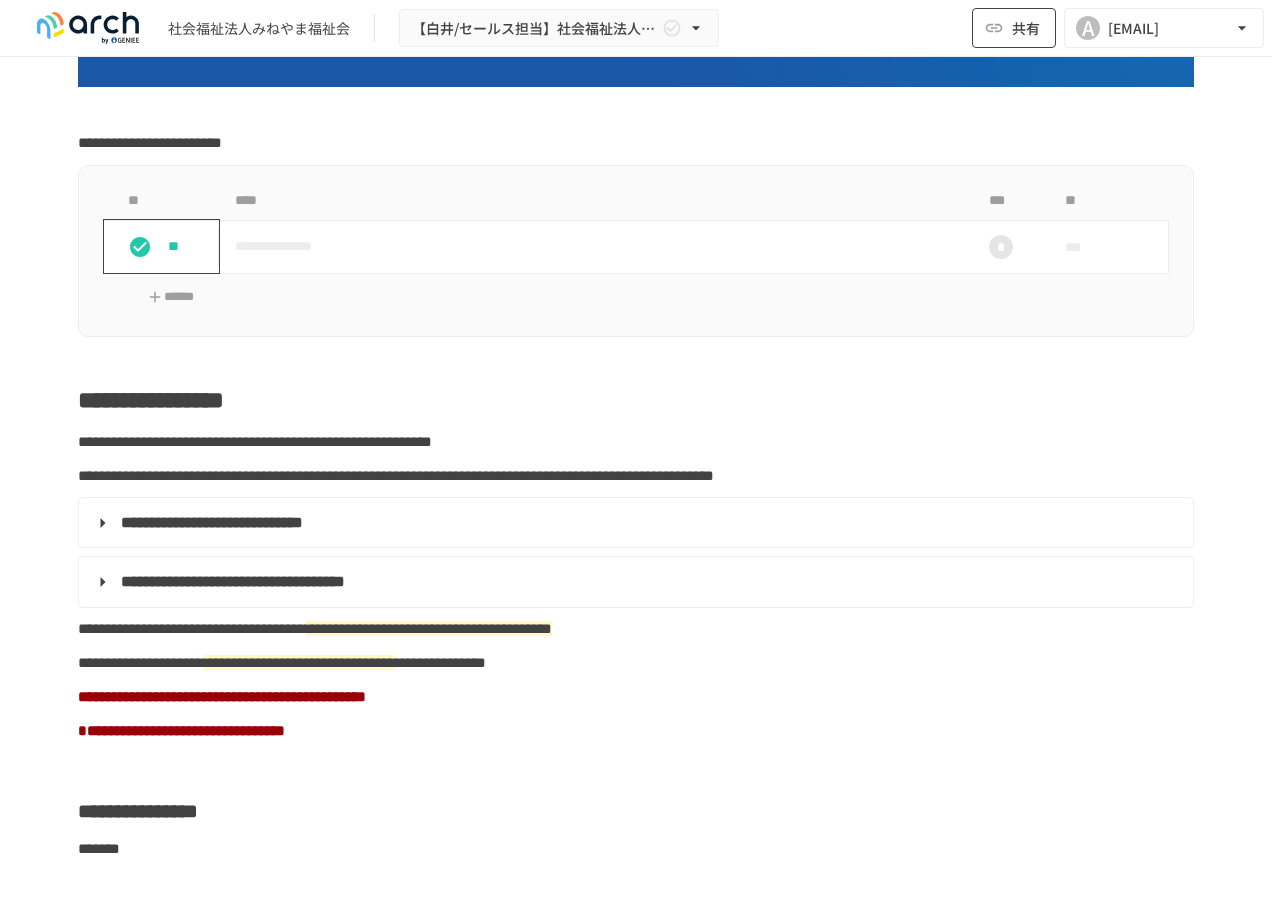 click on "共有" at bounding box center (1026, 28) 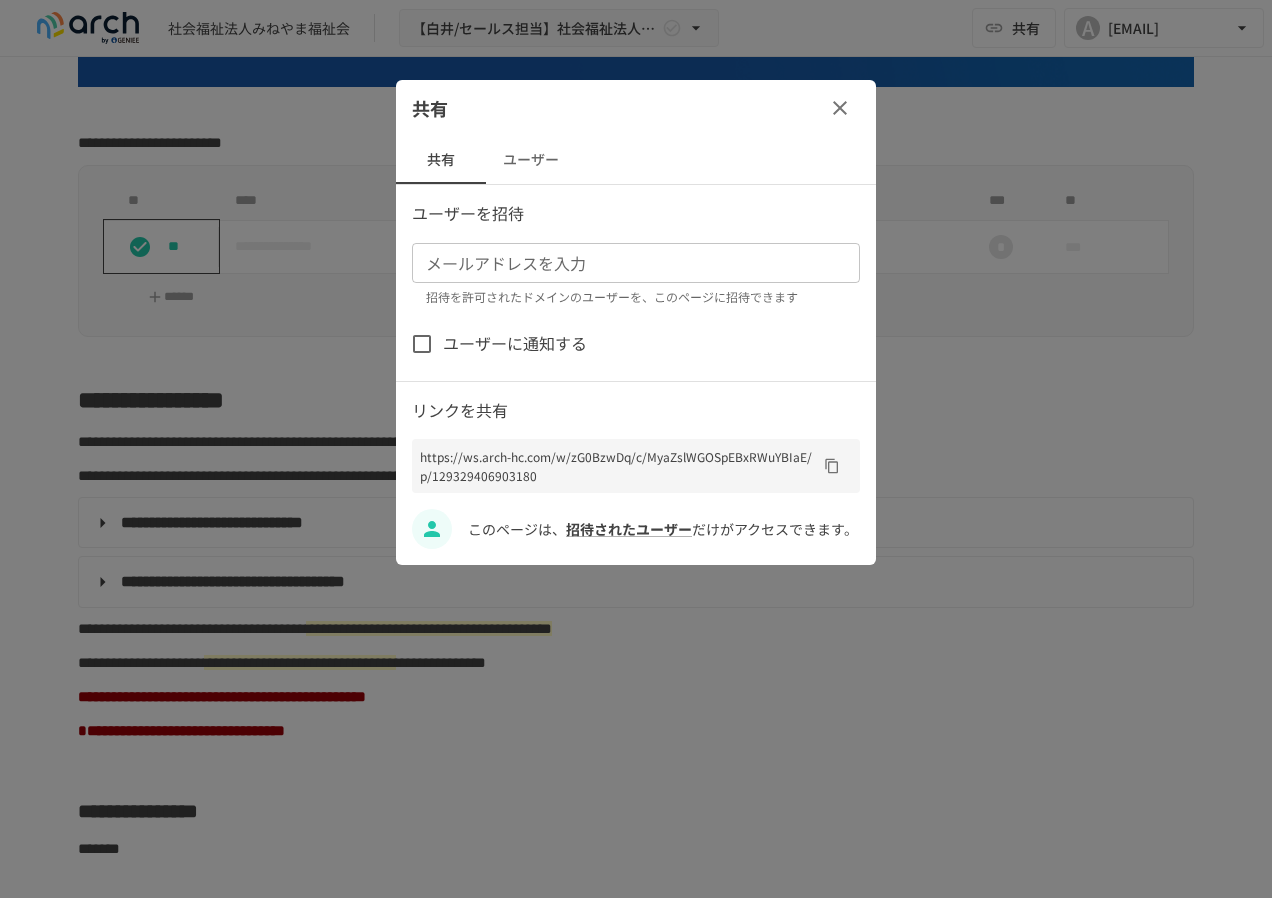 click on "ユーザー" at bounding box center (531, 160) 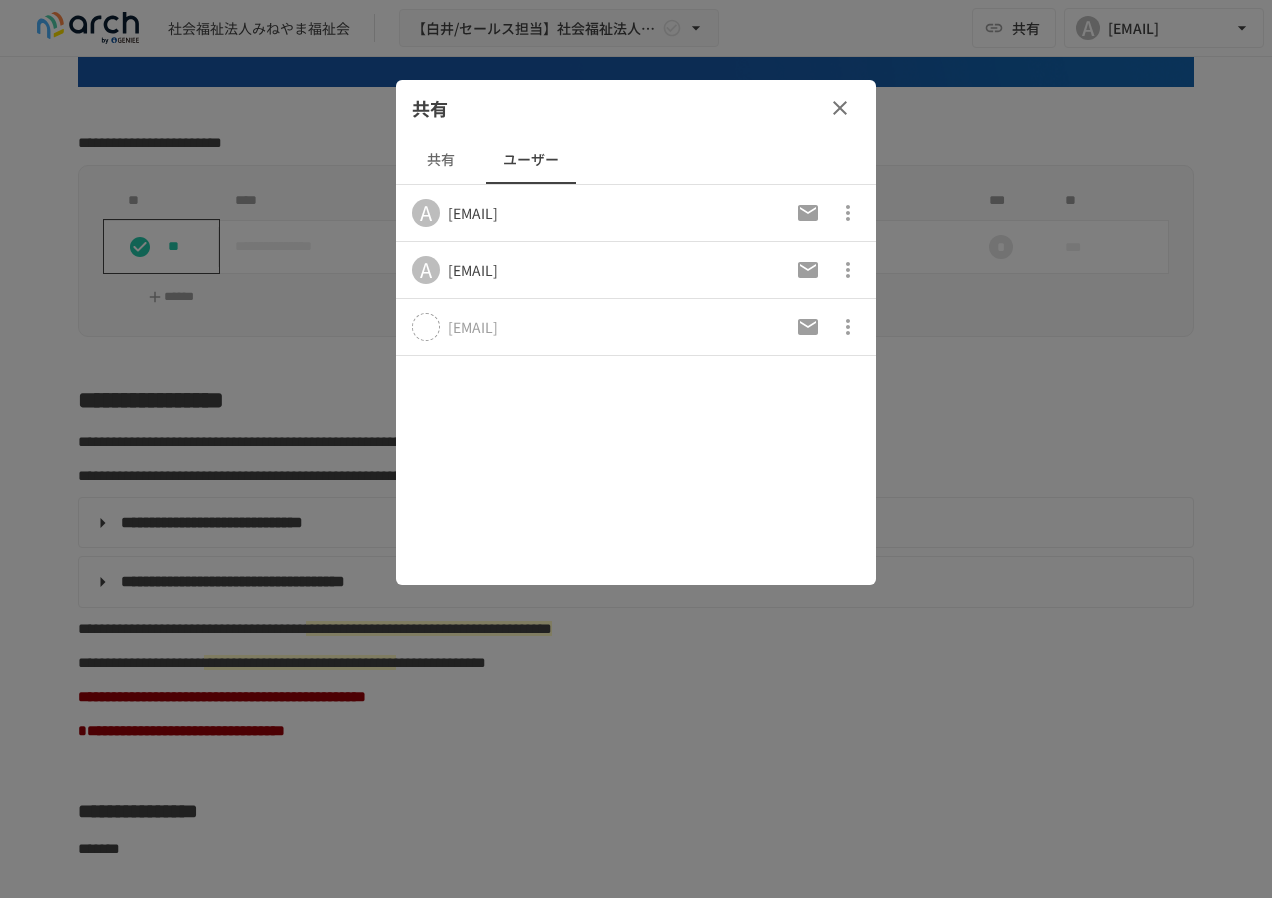 click 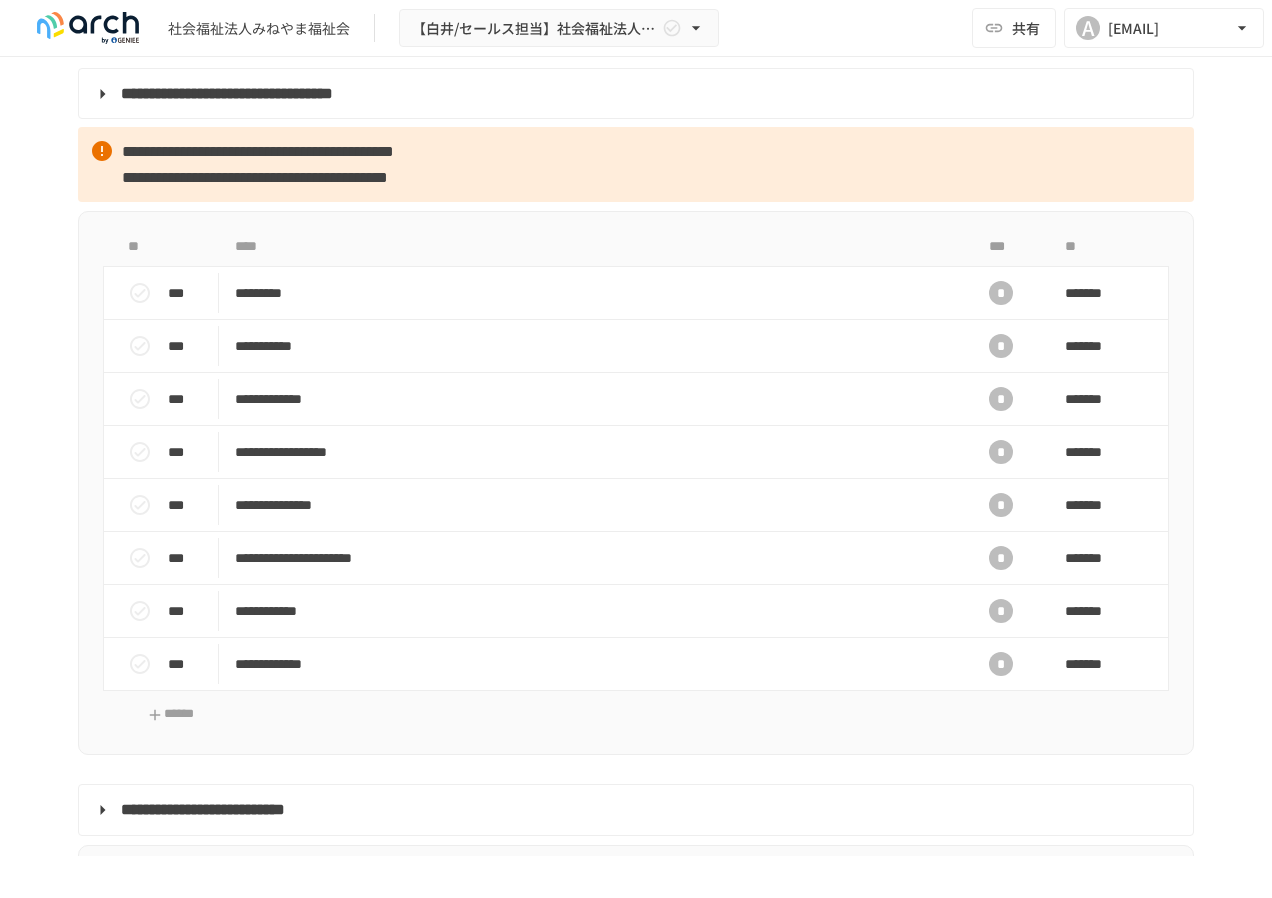 scroll, scrollTop: 2700, scrollLeft: 0, axis: vertical 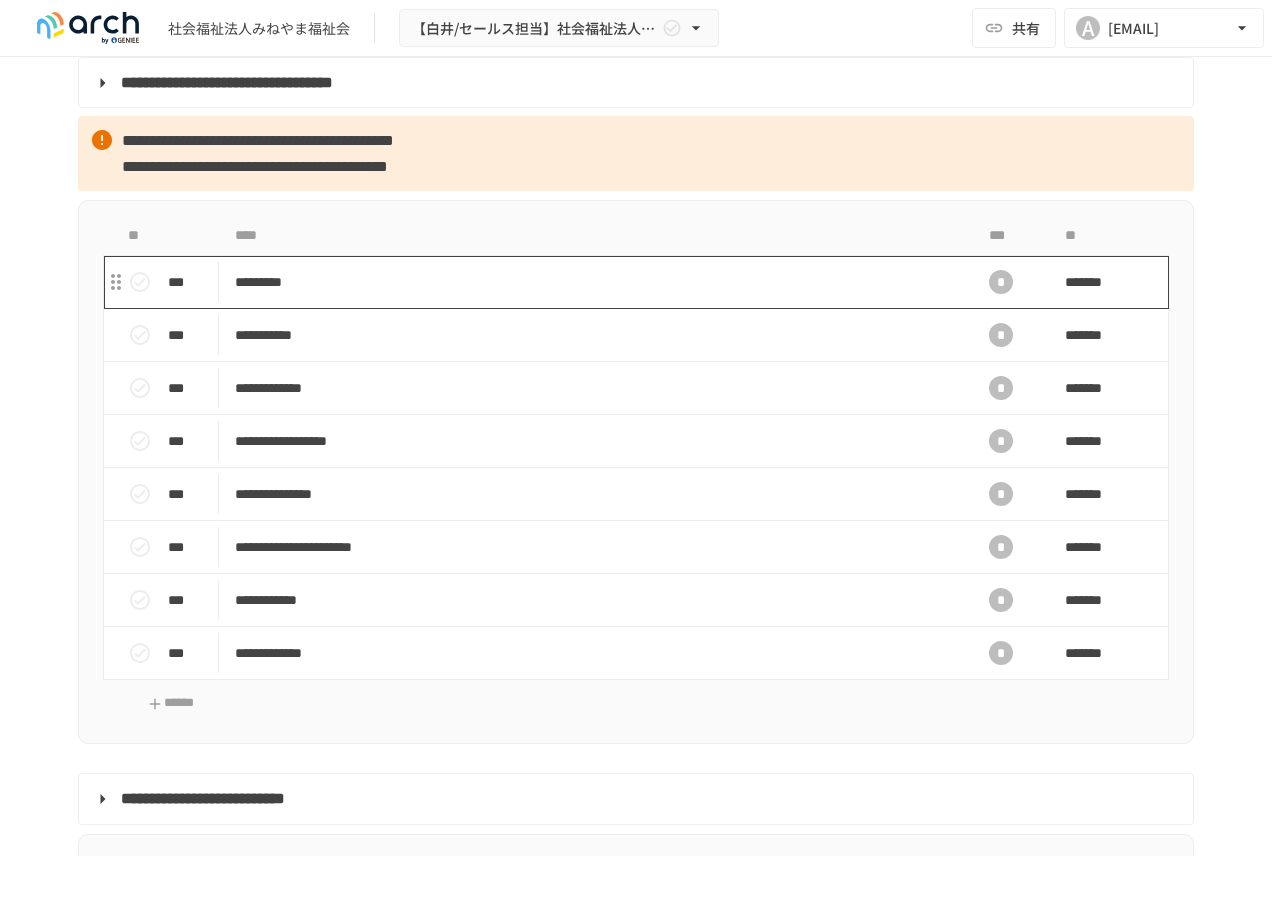 click on "*********" at bounding box center (594, 282) 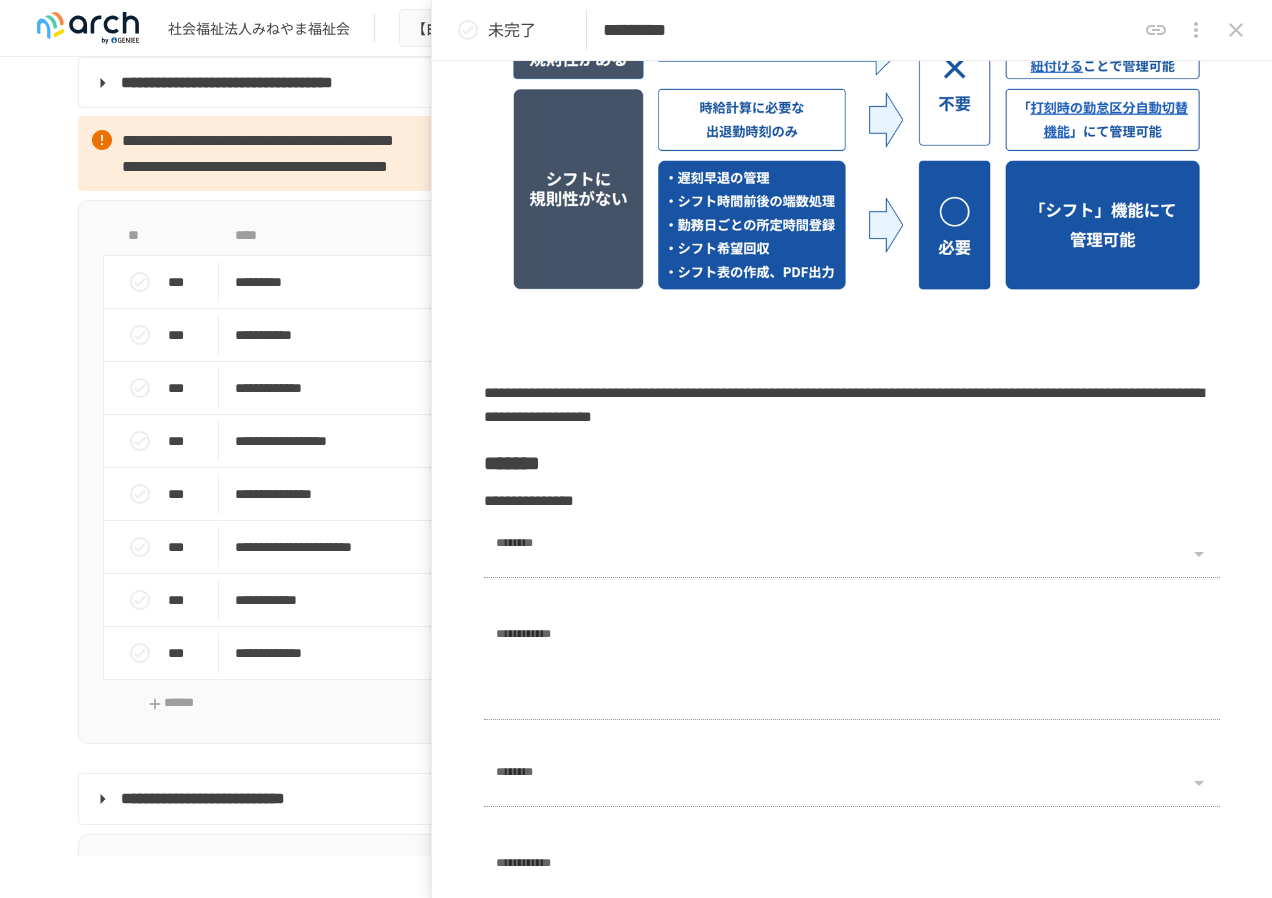 scroll, scrollTop: 1400, scrollLeft: 0, axis: vertical 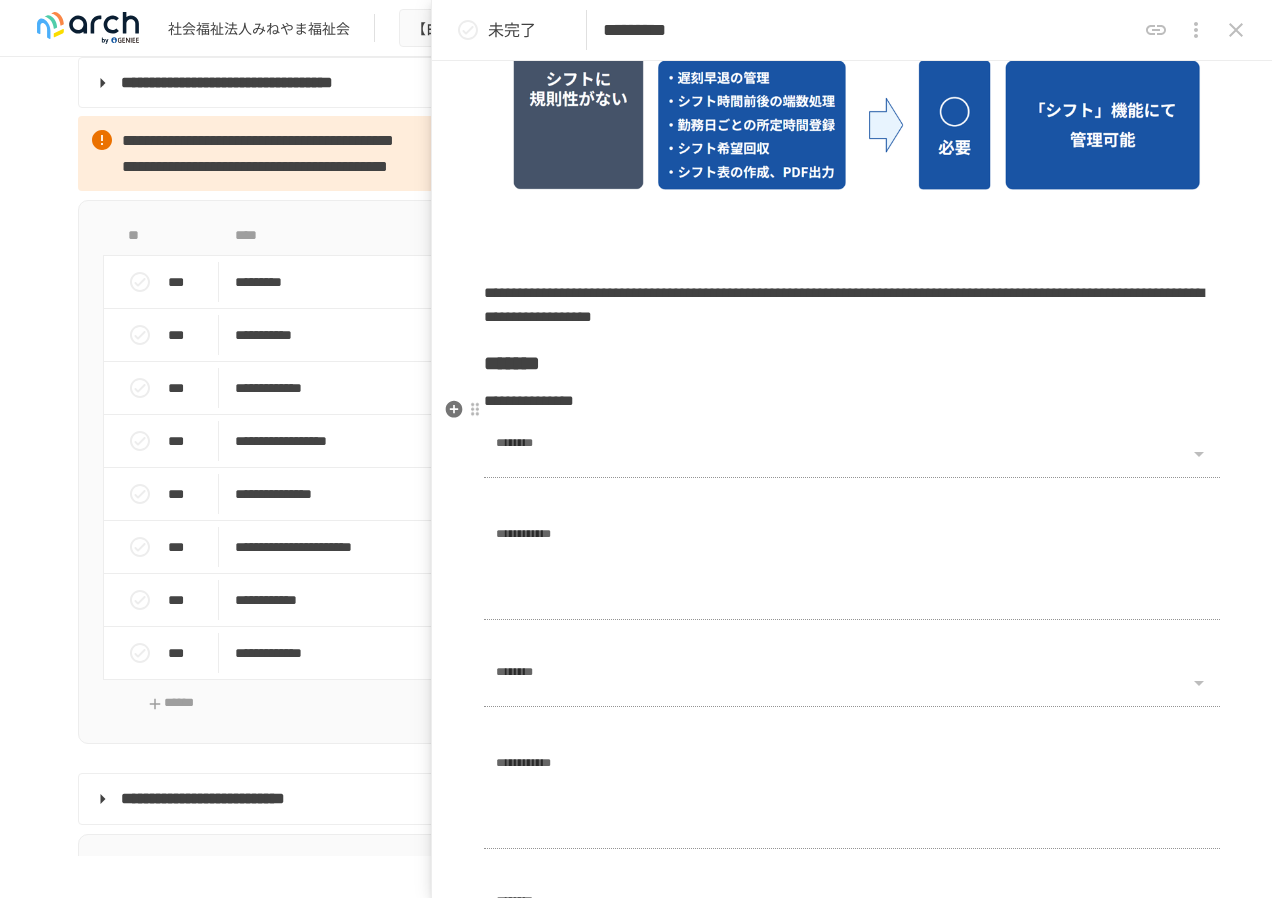 click at bounding box center (1198, 454) 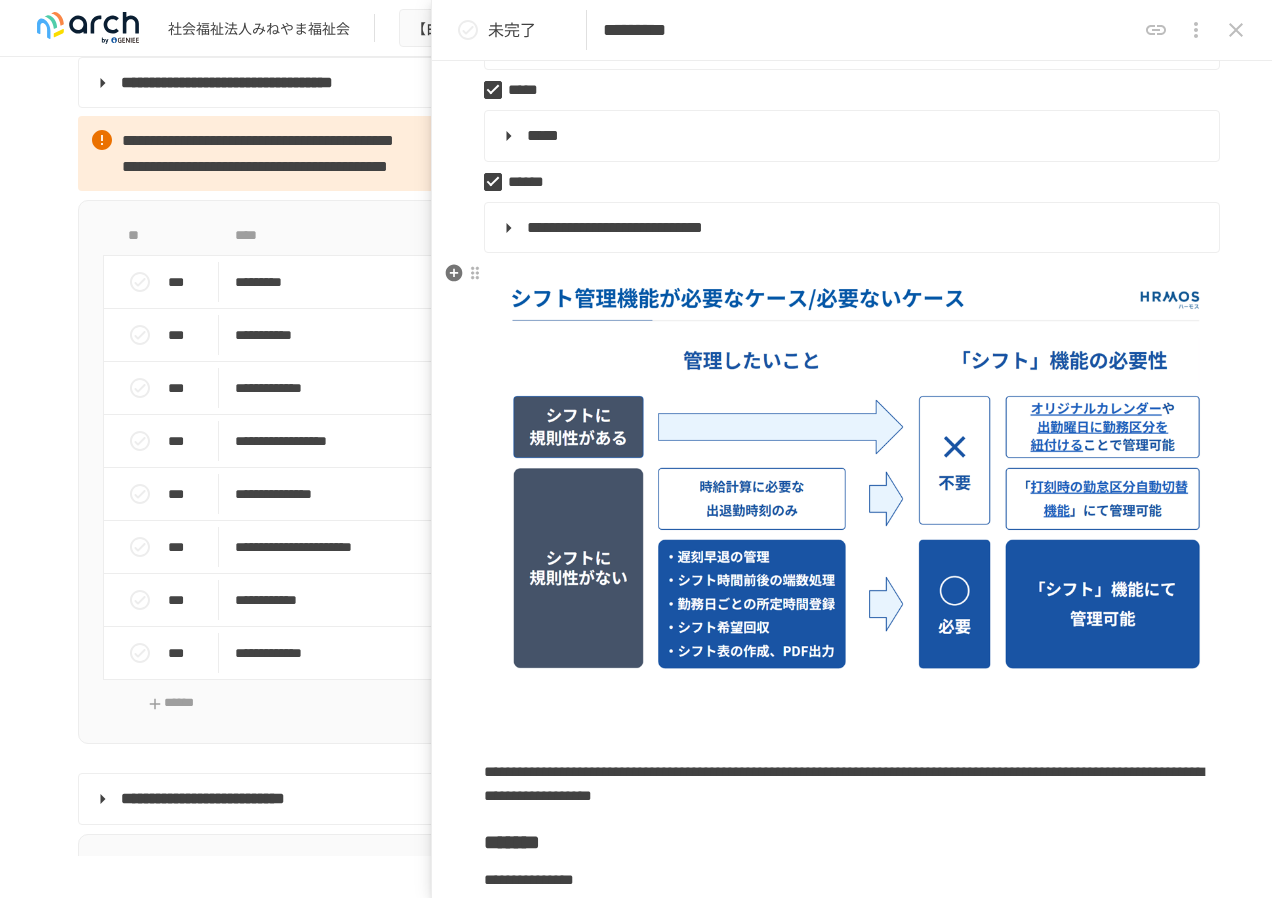 scroll, scrollTop: 773, scrollLeft: 0, axis: vertical 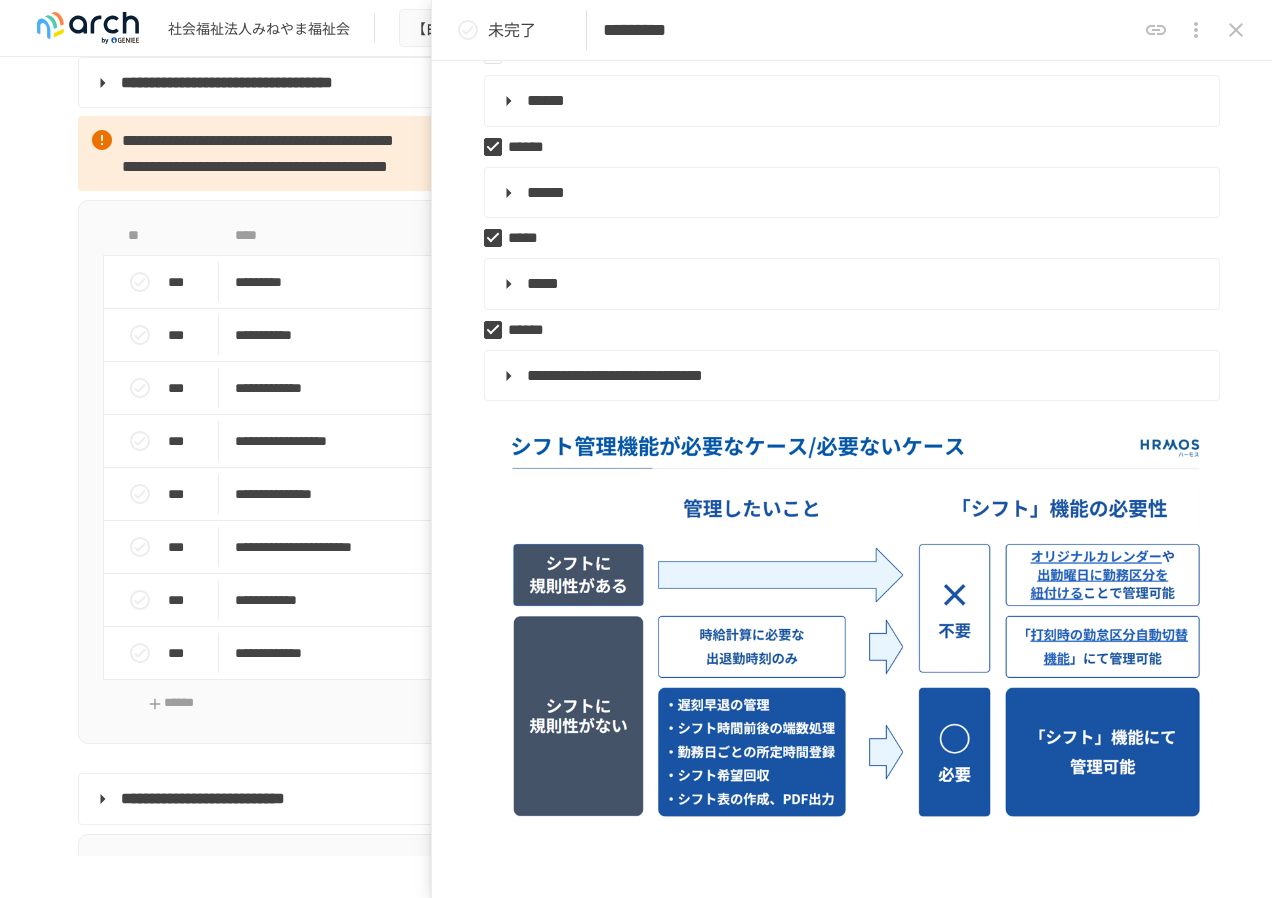 click on "未完了" at bounding box center (512, 30) 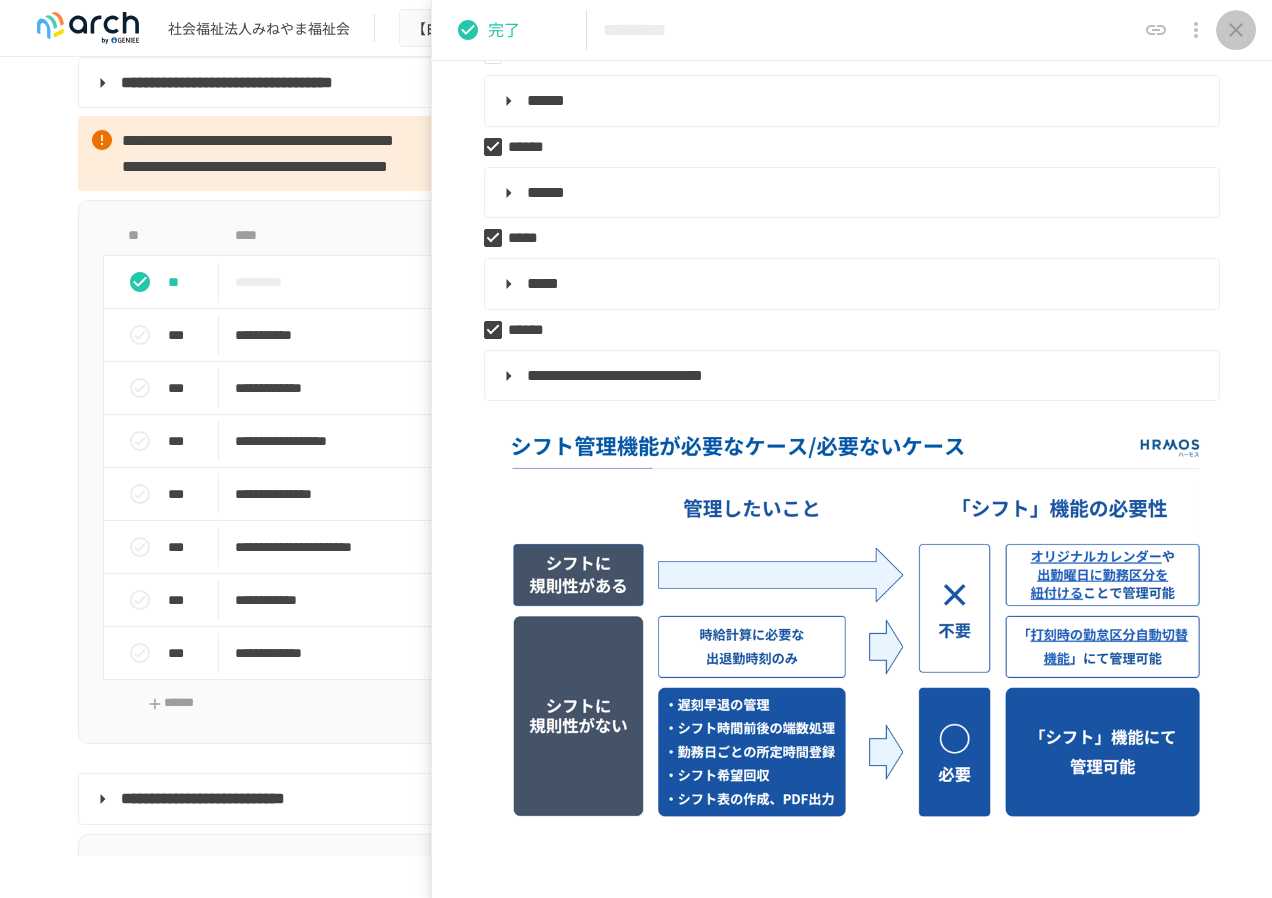 click 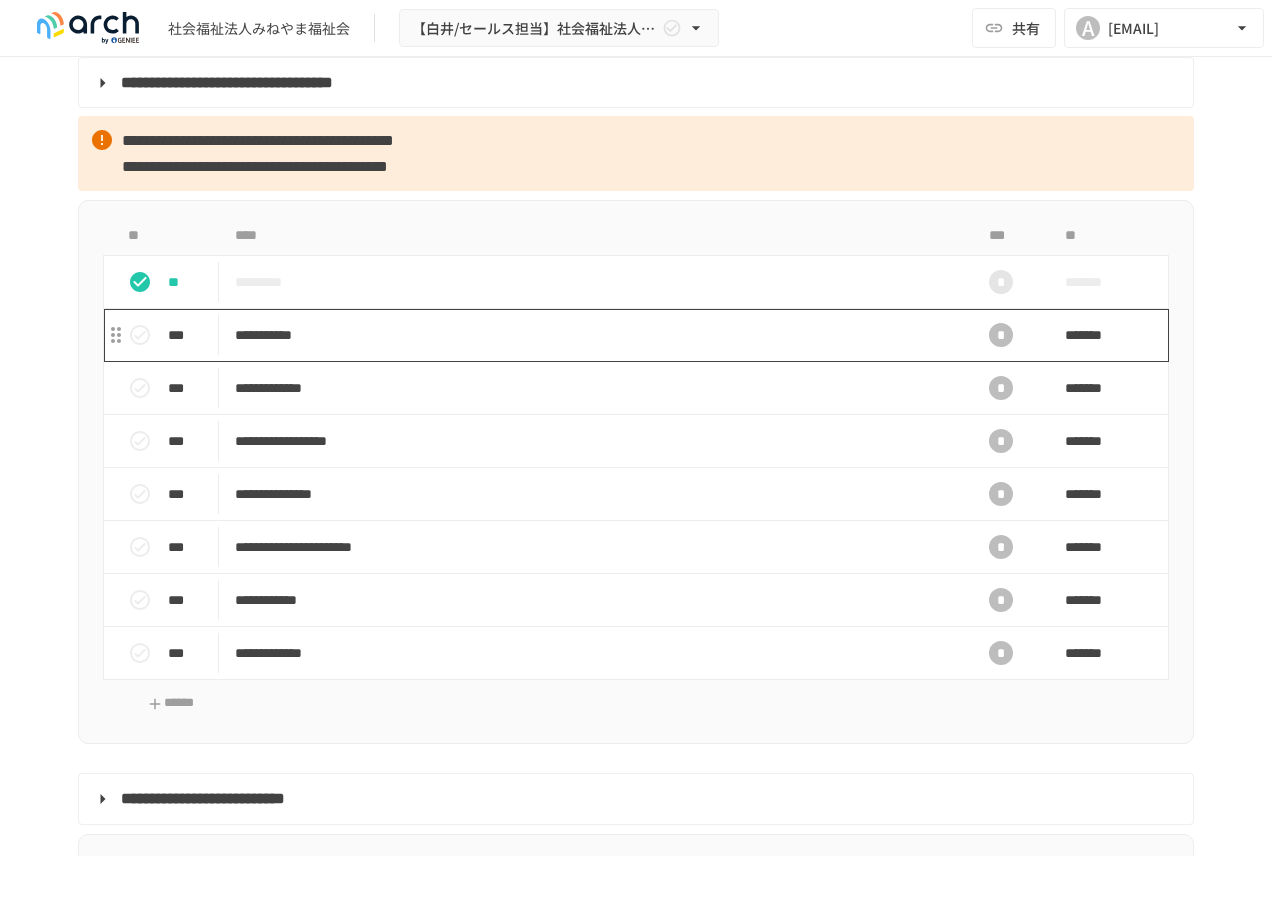 click on "**********" at bounding box center [594, 335] 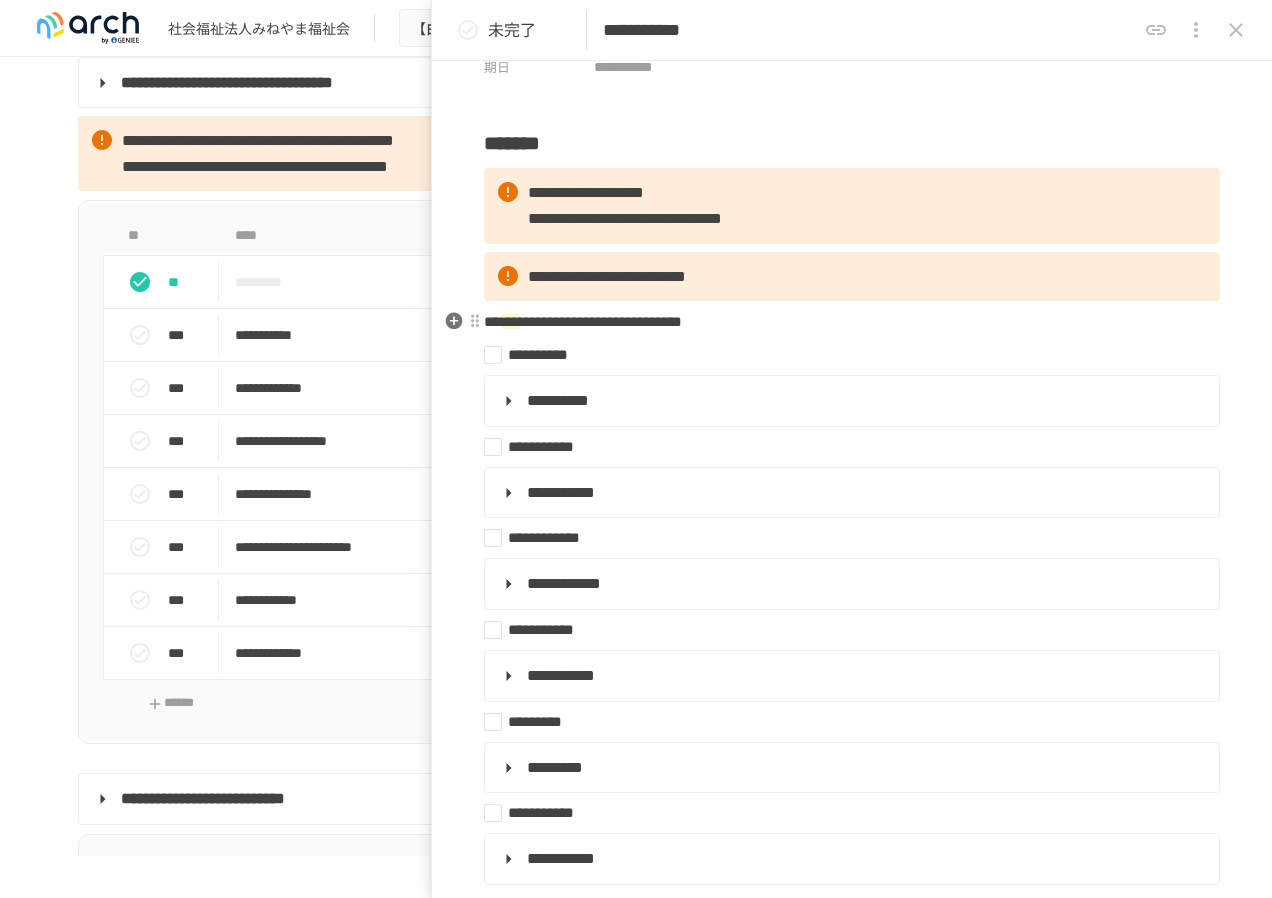 scroll, scrollTop: 100, scrollLeft: 0, axis: vertical 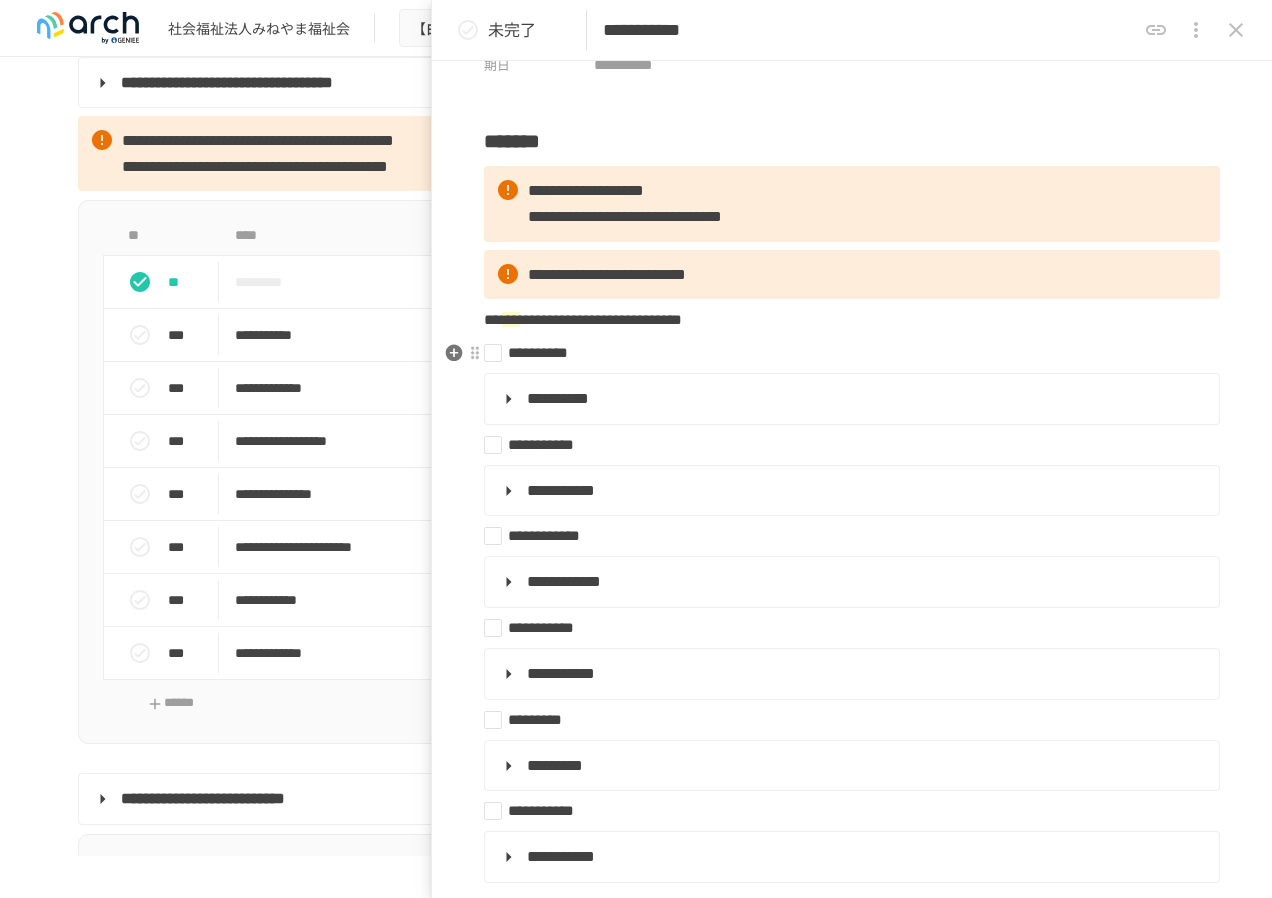 click on "**********" at bounding box center (844, 353) 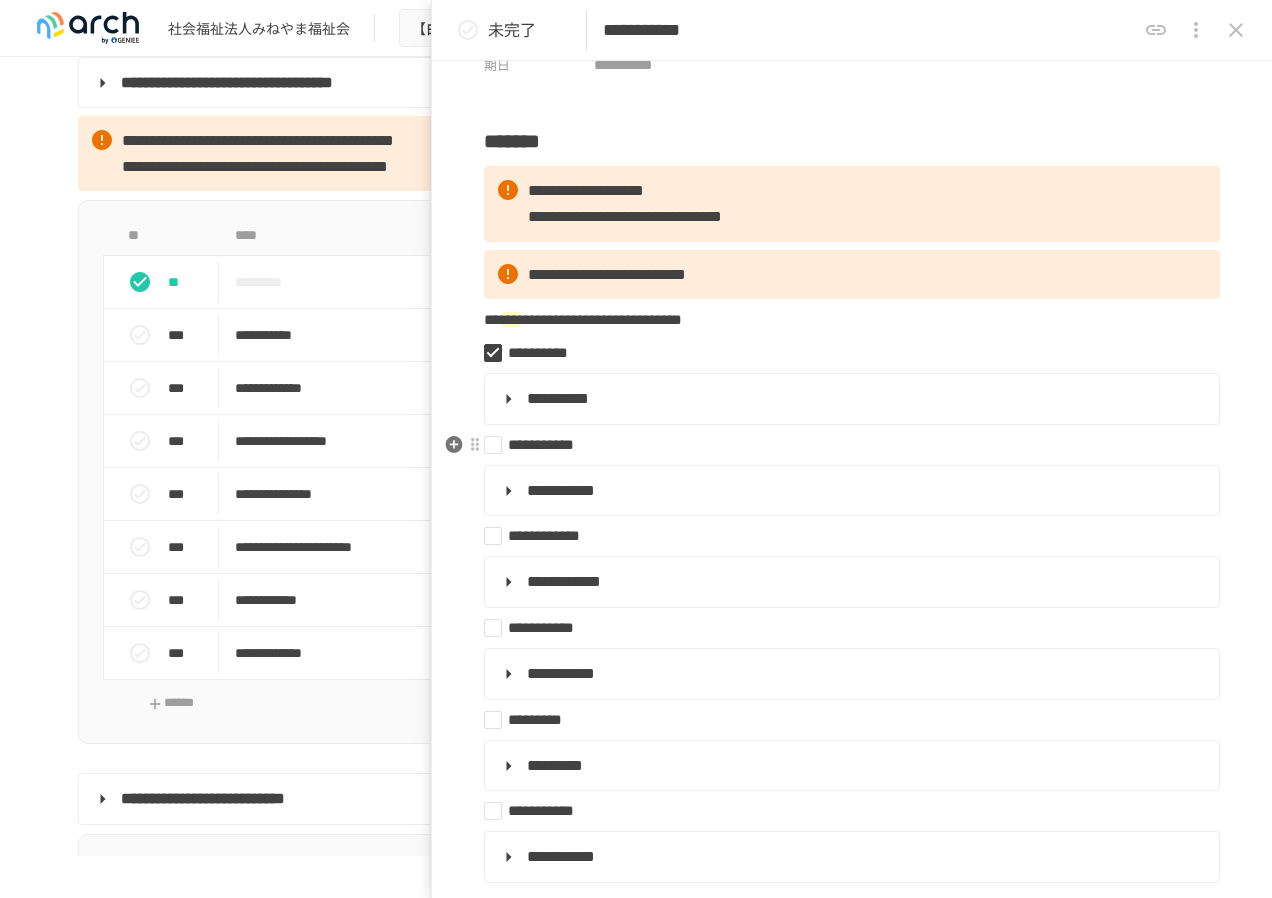click on "**********" at bounding box center [844, 445] 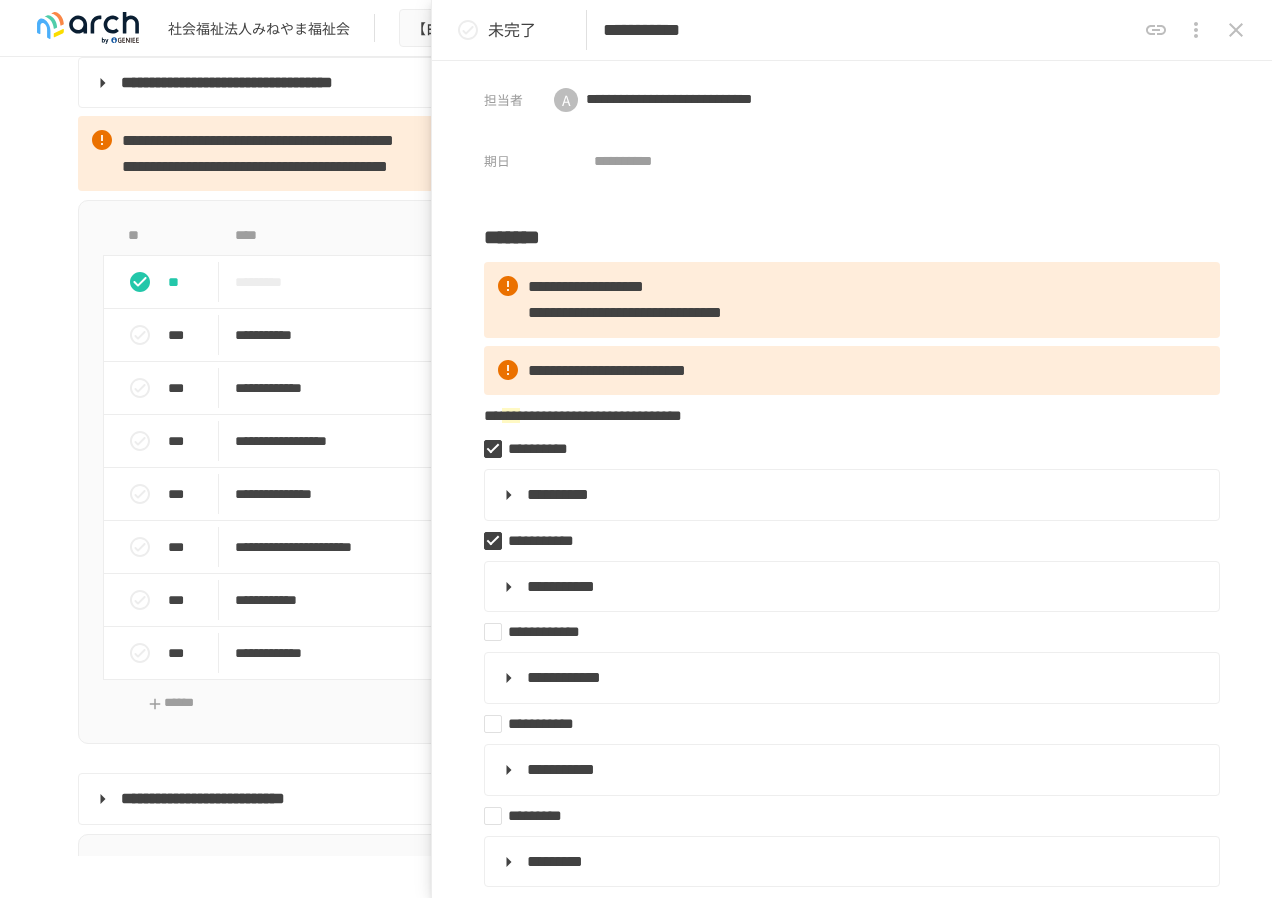 scroll, scrollTop: 0, scrollLeft: 0, axis: both 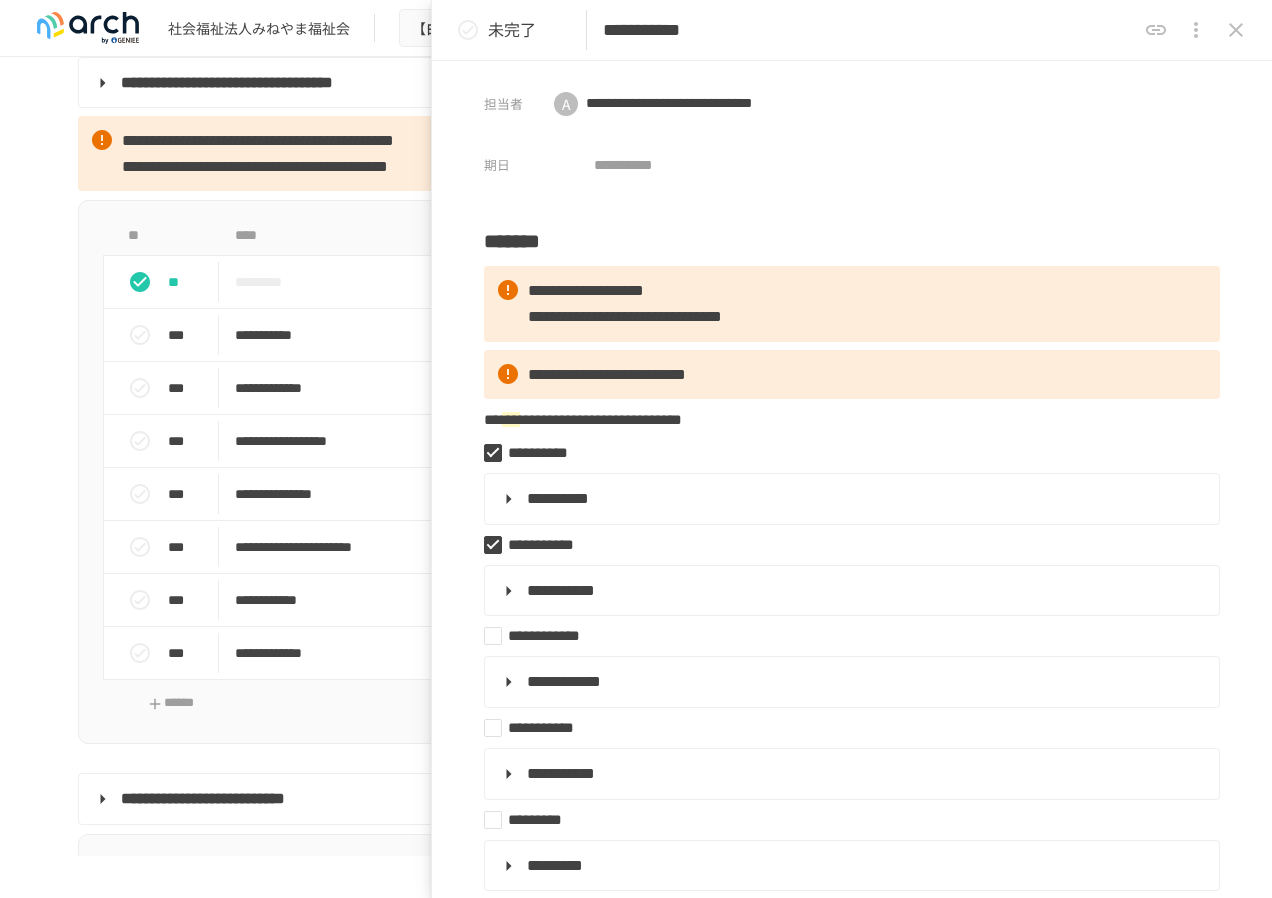 click 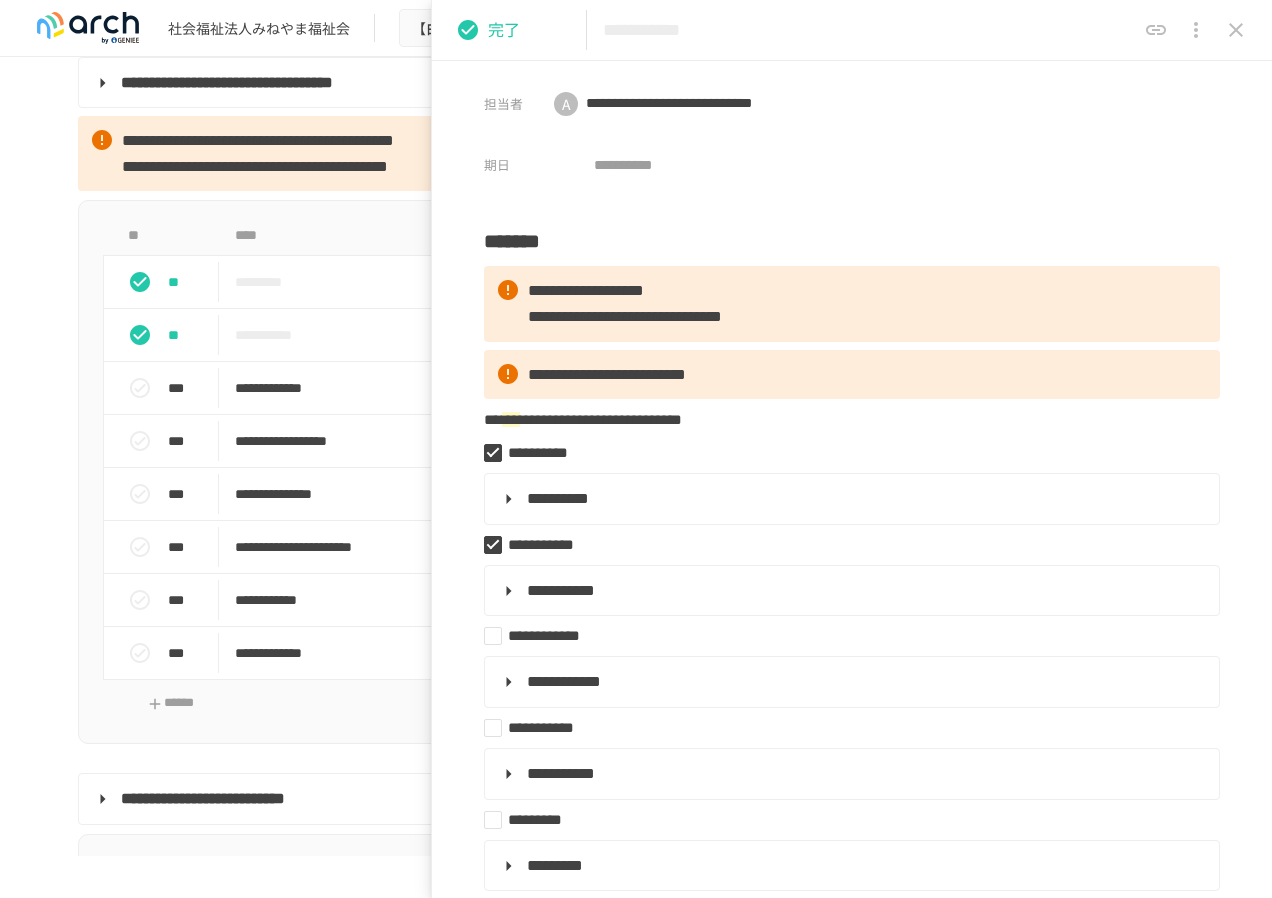 click 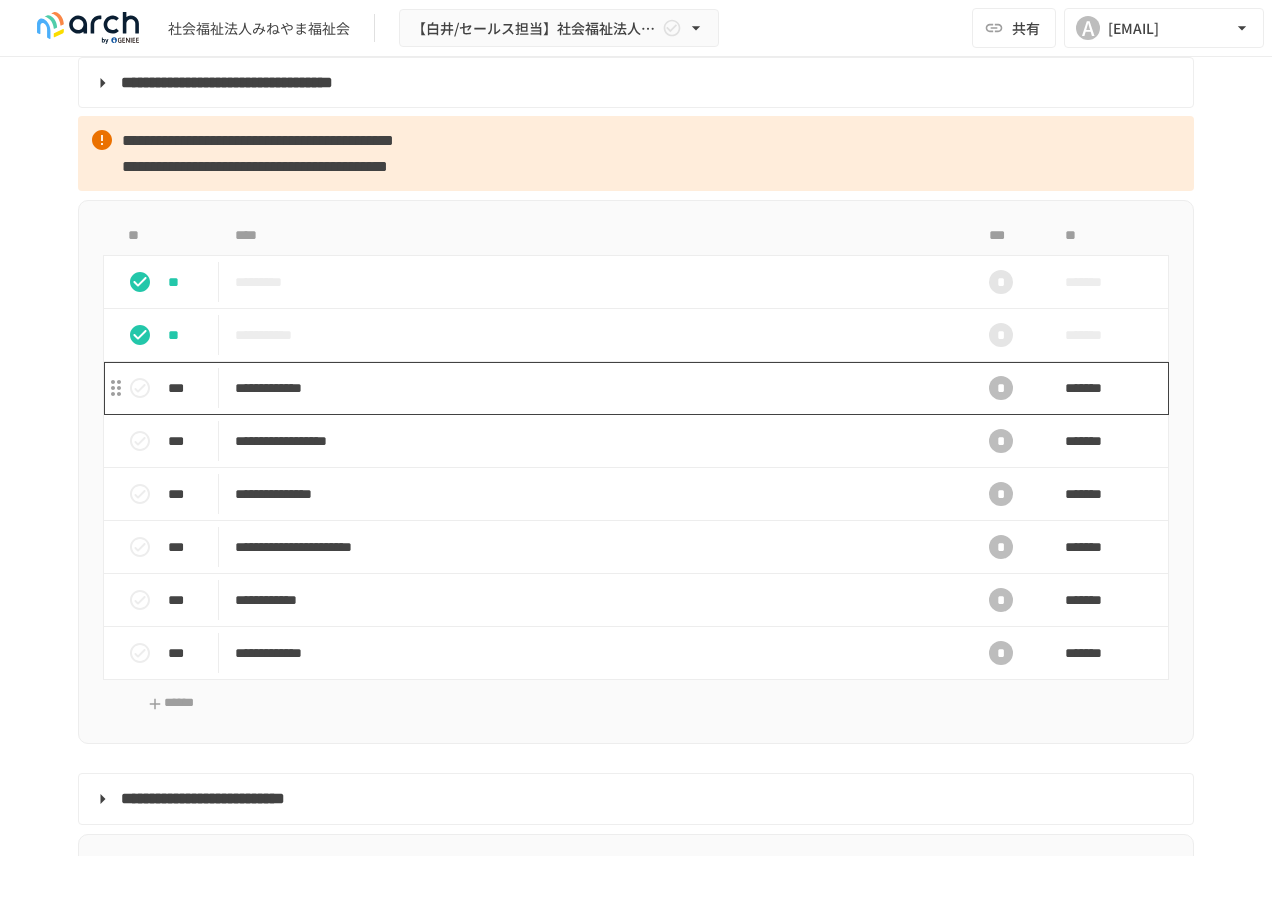 click on "**********" at bounding box center [594, 388] 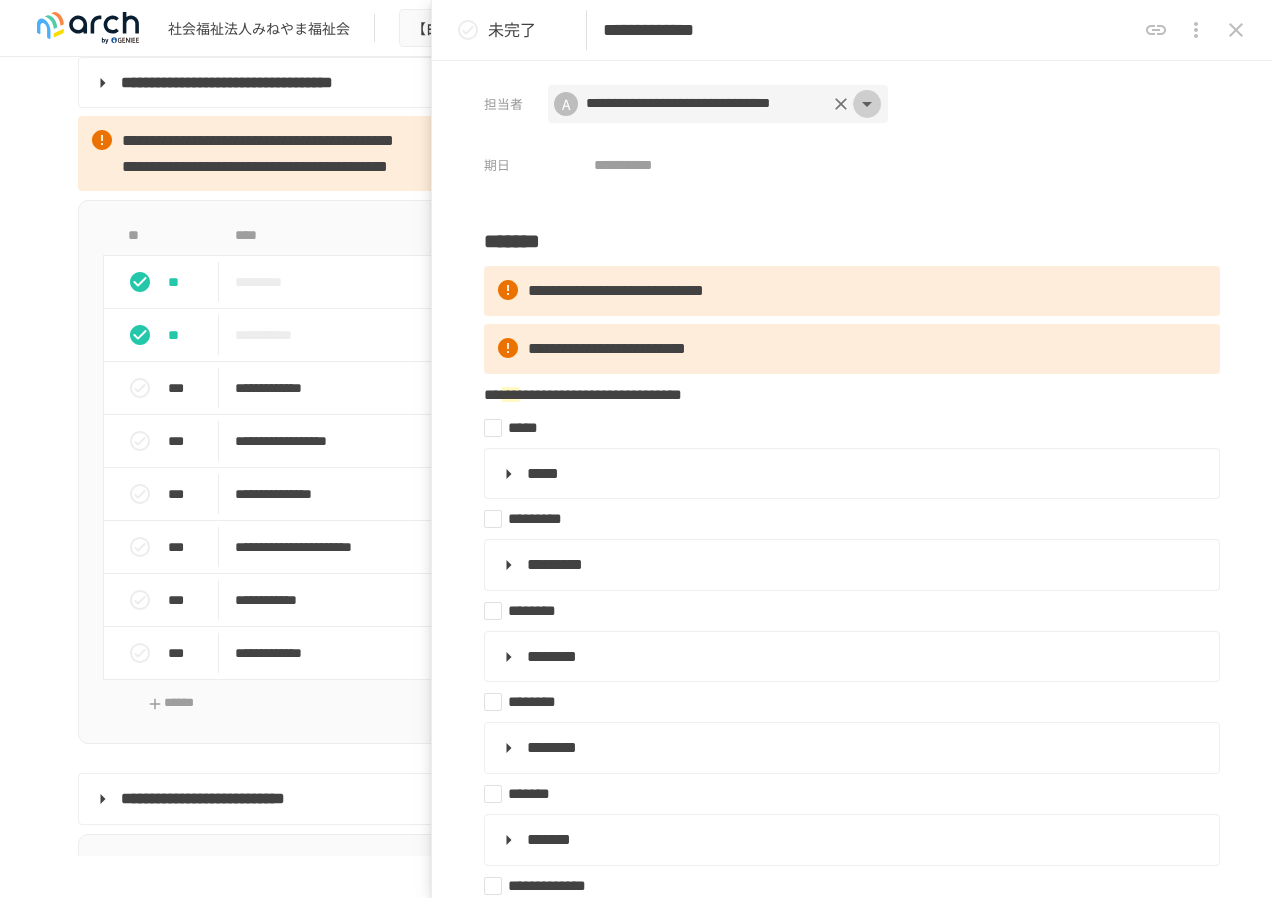 click 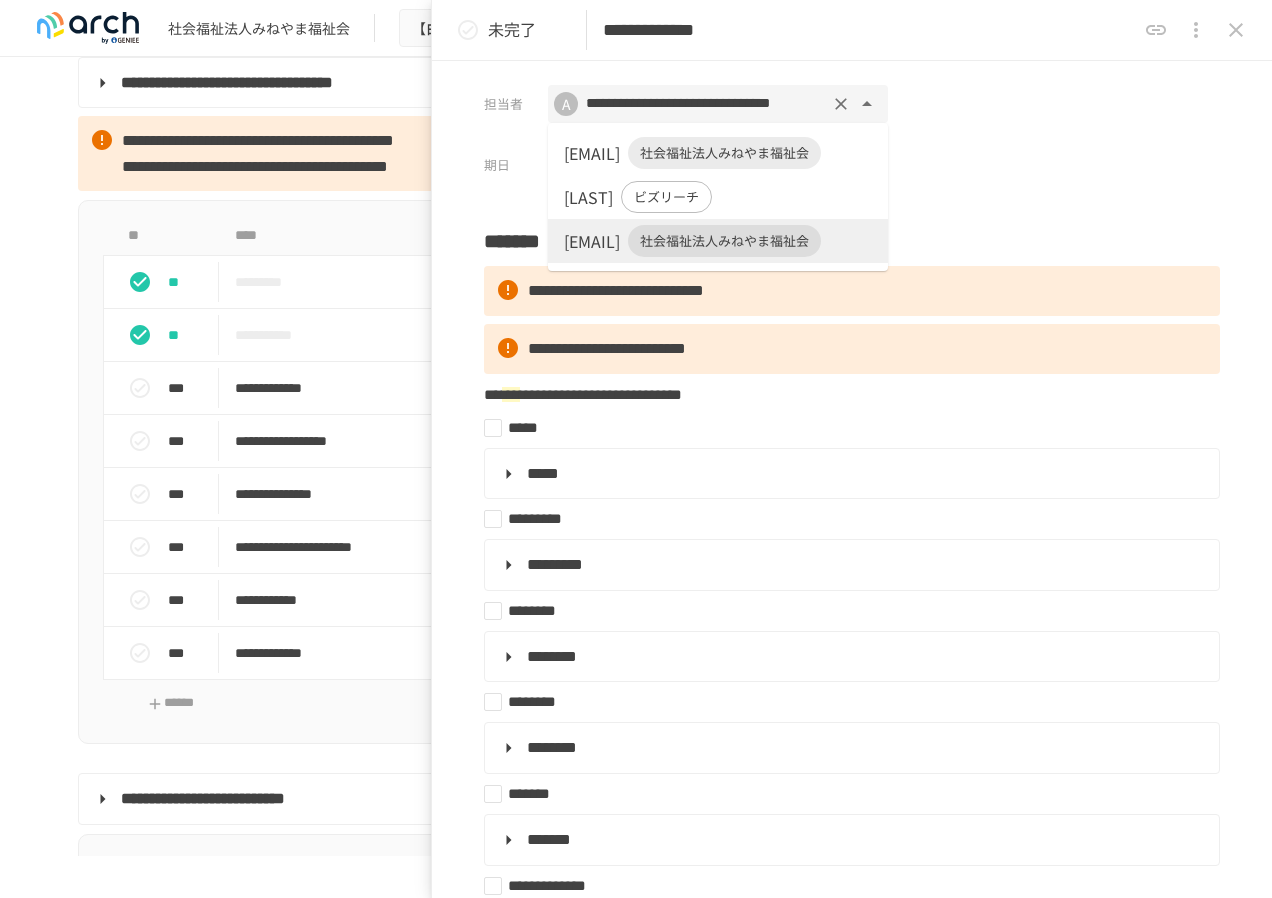 click on "[EMAIL]" at bounding box center [592, 153] 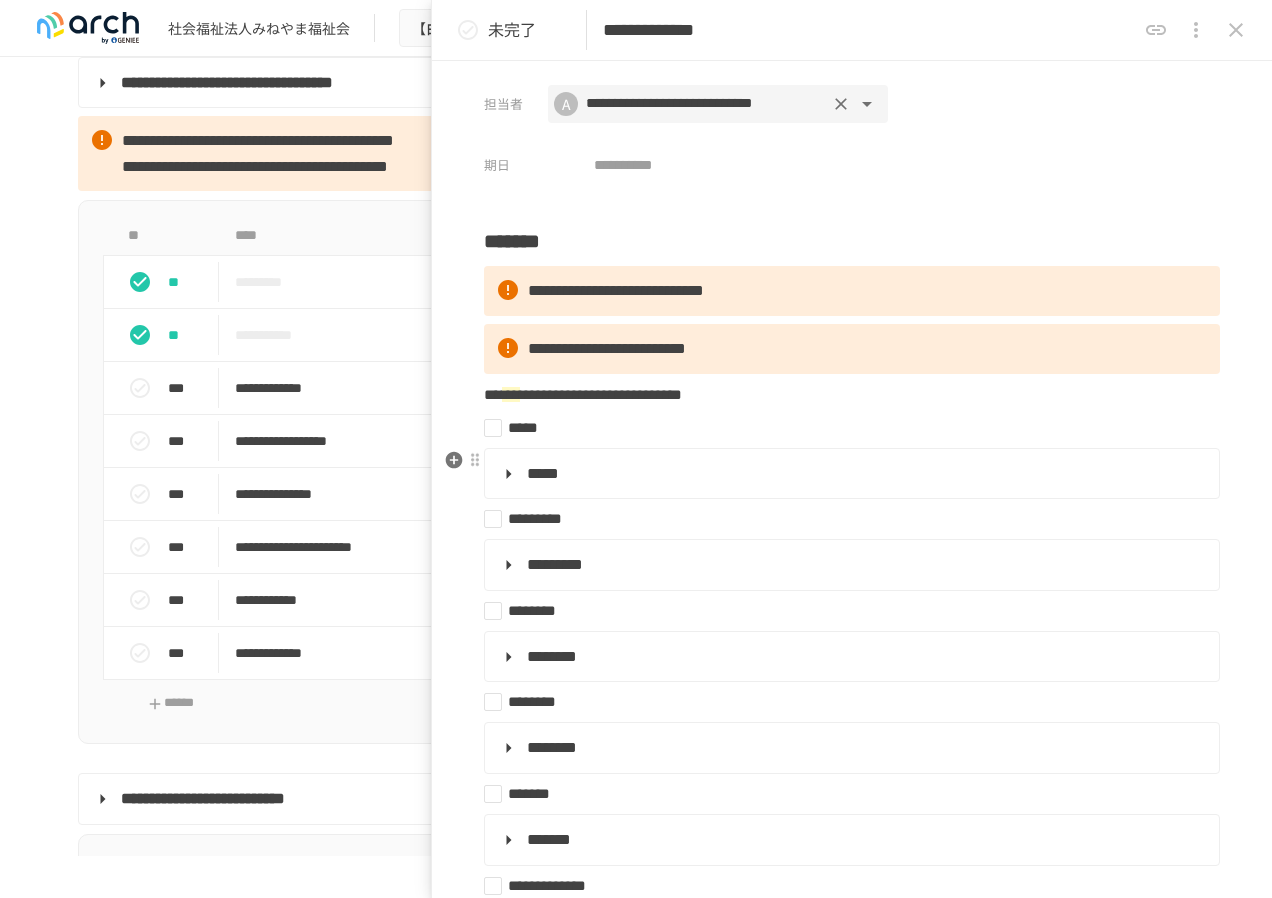 scroll, scrollTop: 100, scrollLeft: 0, axis: vertical 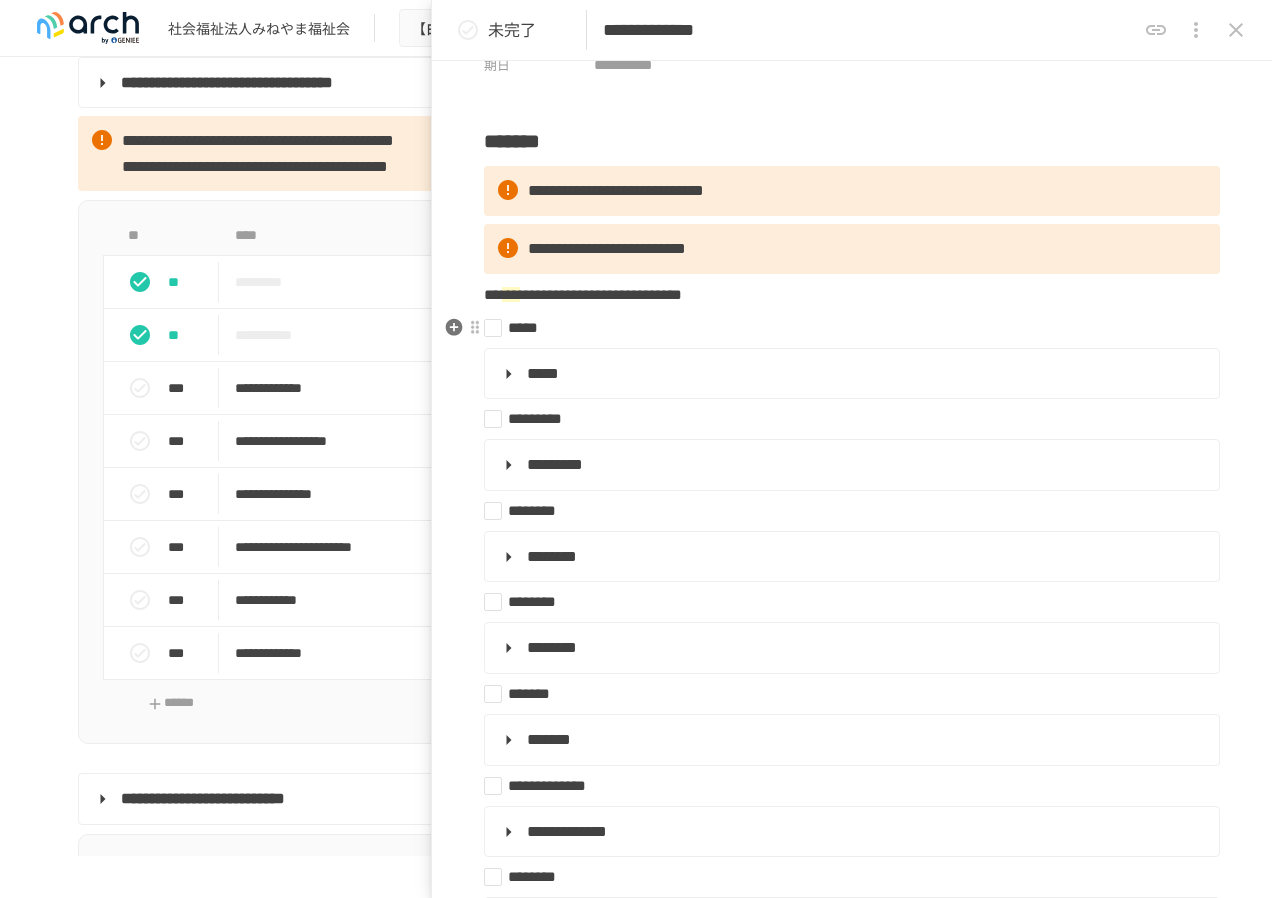 click on "*****" at bounding box center (844, 328) 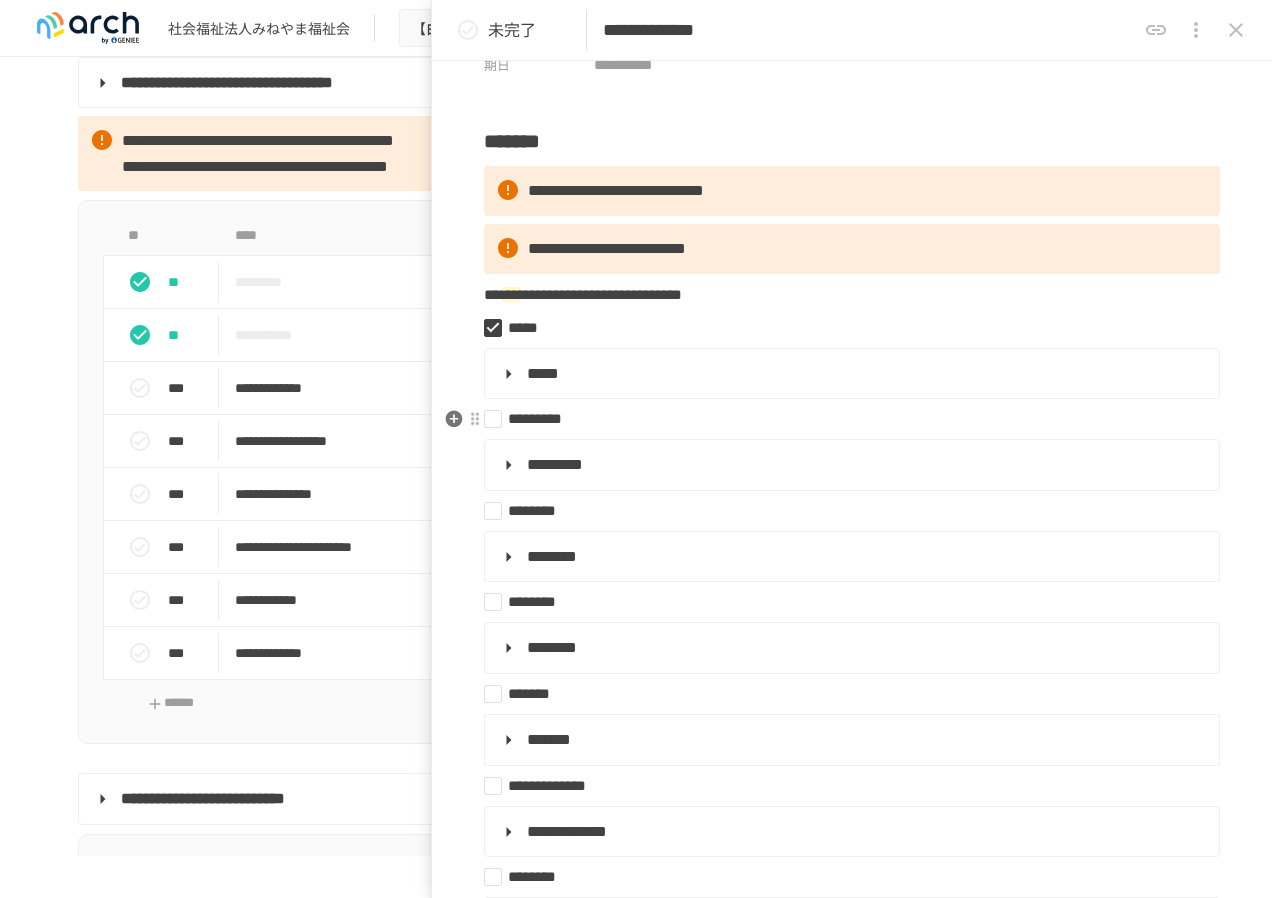 click on "*********" at bounding box center (844, 419) 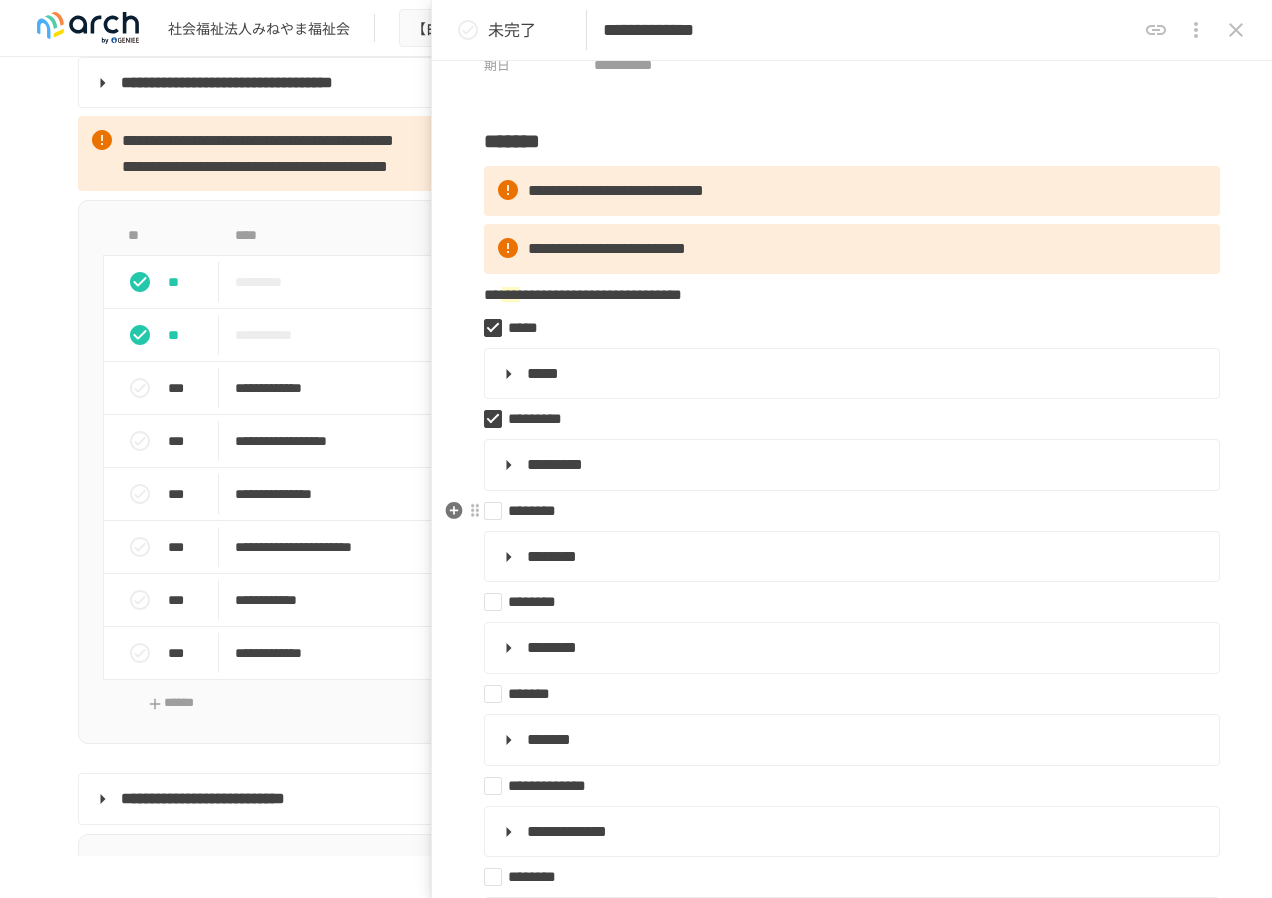 click on "********" at bounding box center [844, 511] 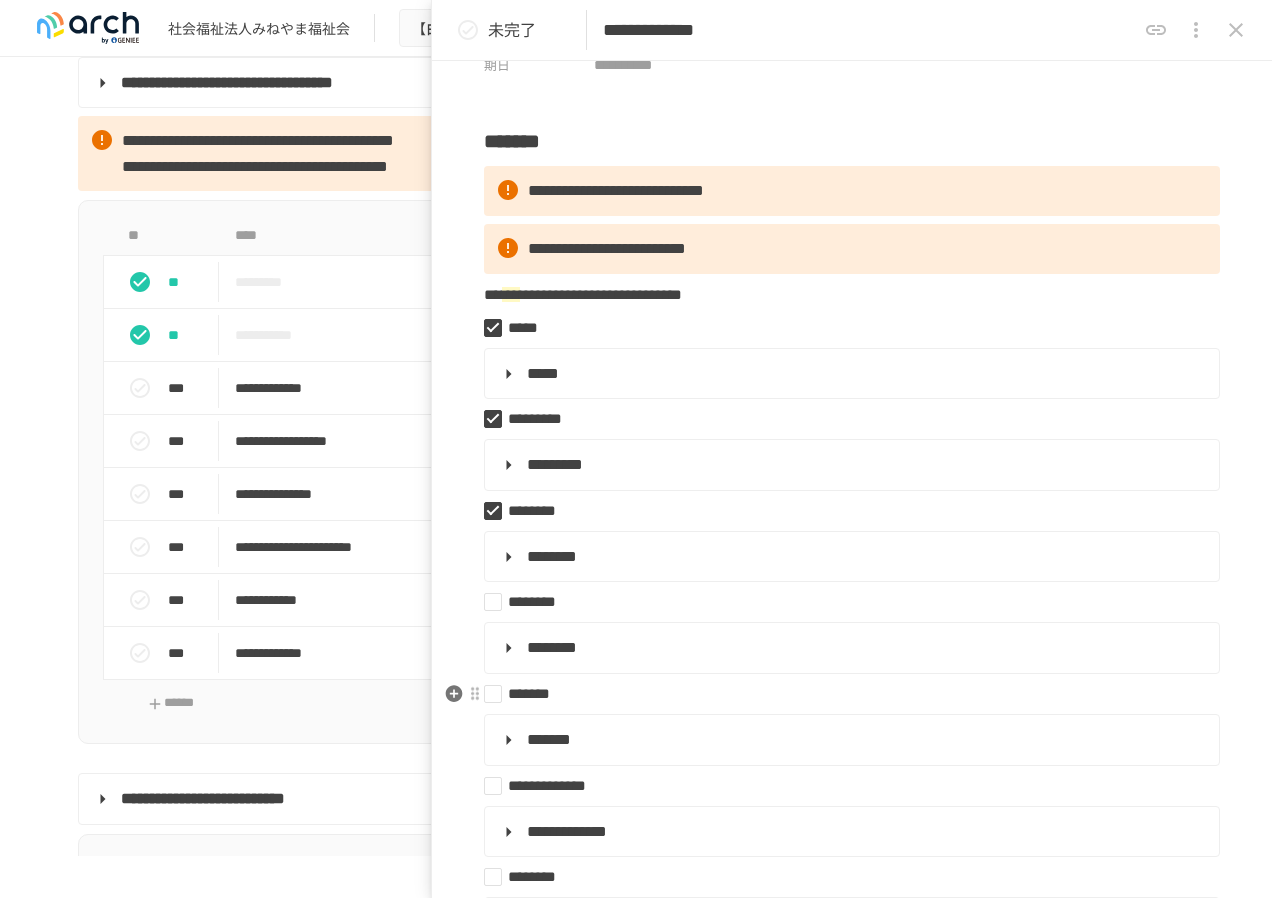 click on "*******" at bounding box center (844, 694) 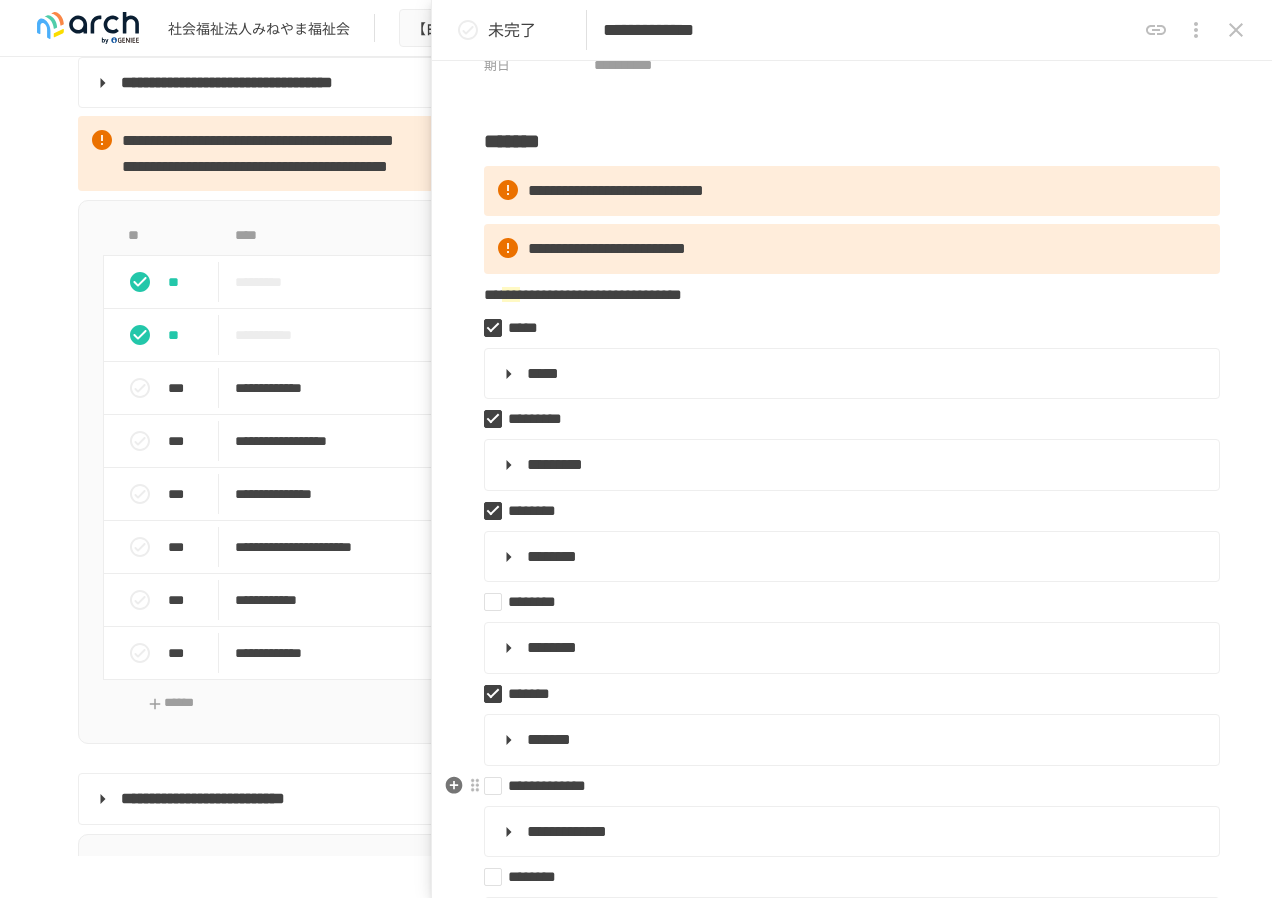 click on "**********" at bounding box center (844, 786) 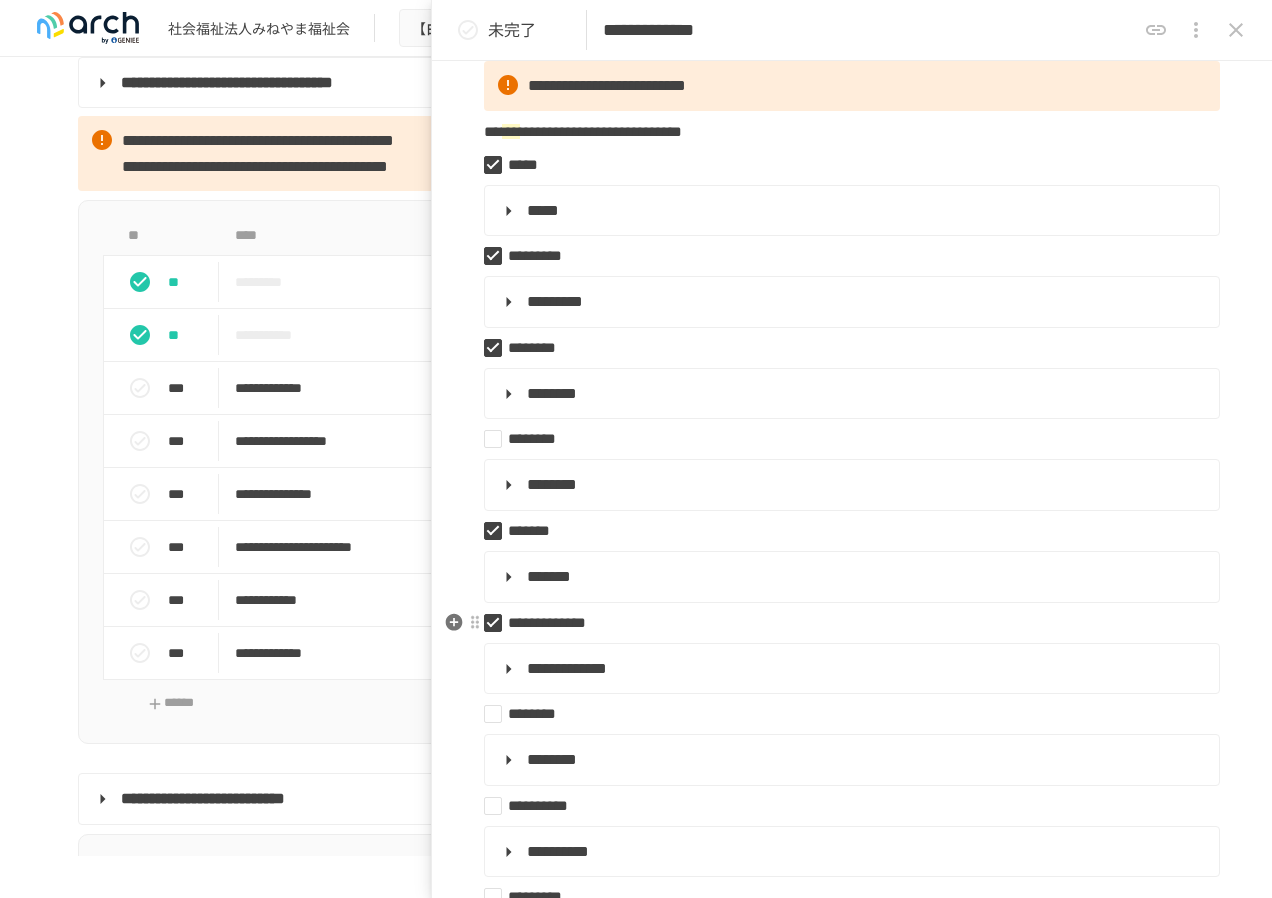 scroll, scrollTop: 300, scrollLeft: 0, axis: vertical 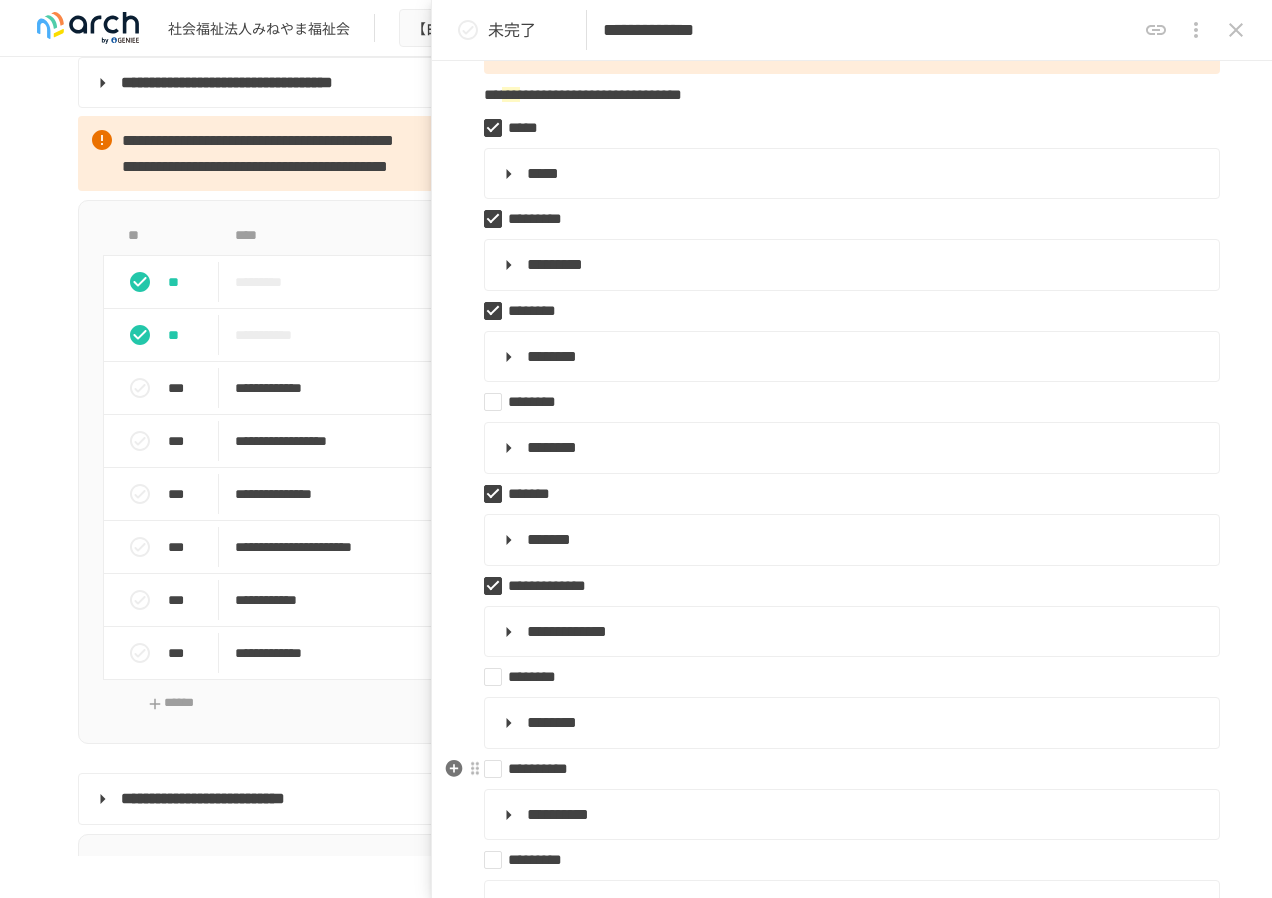 click on "**********" at bounding box center [844, 769] 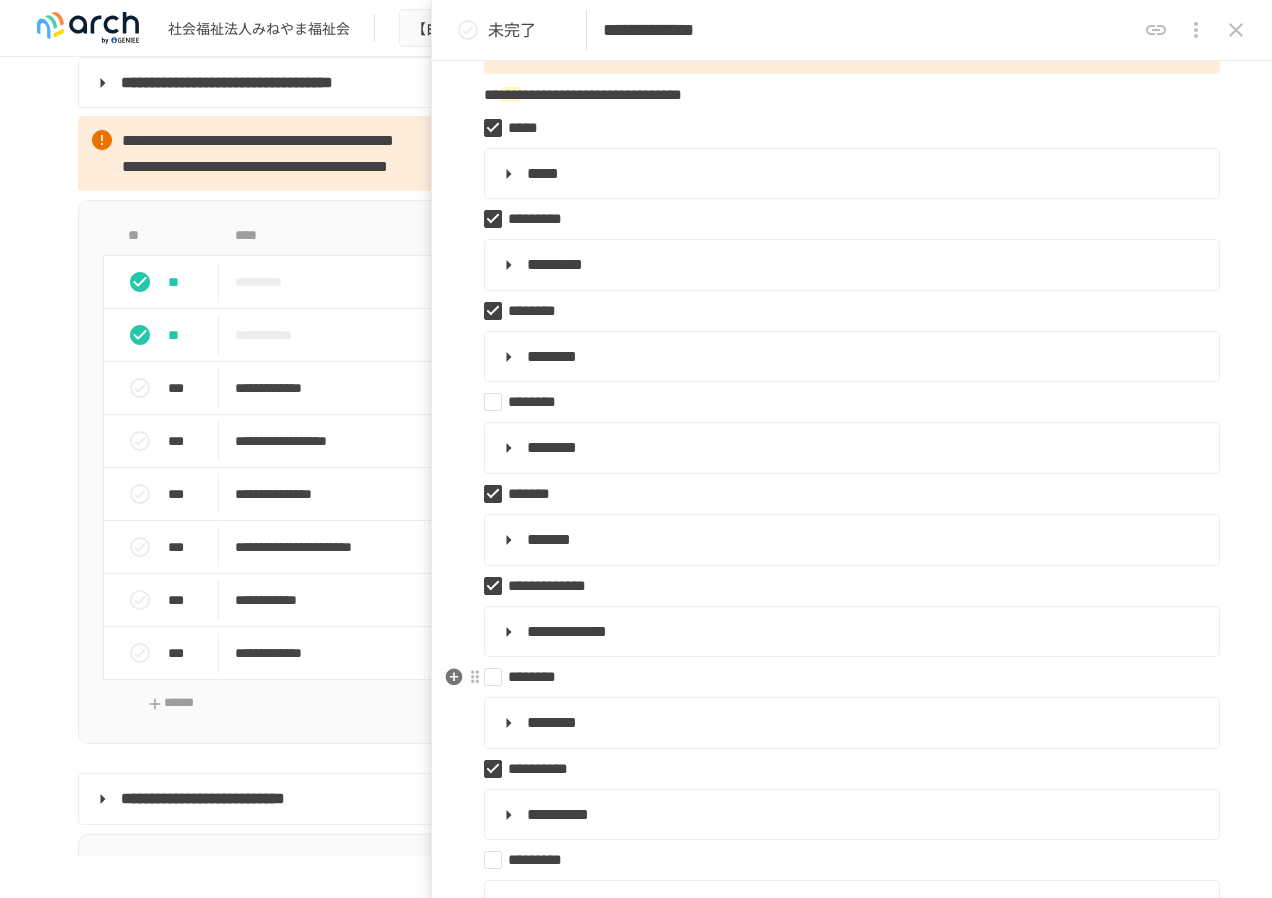 click on "********" at bounding box center [844, 677] 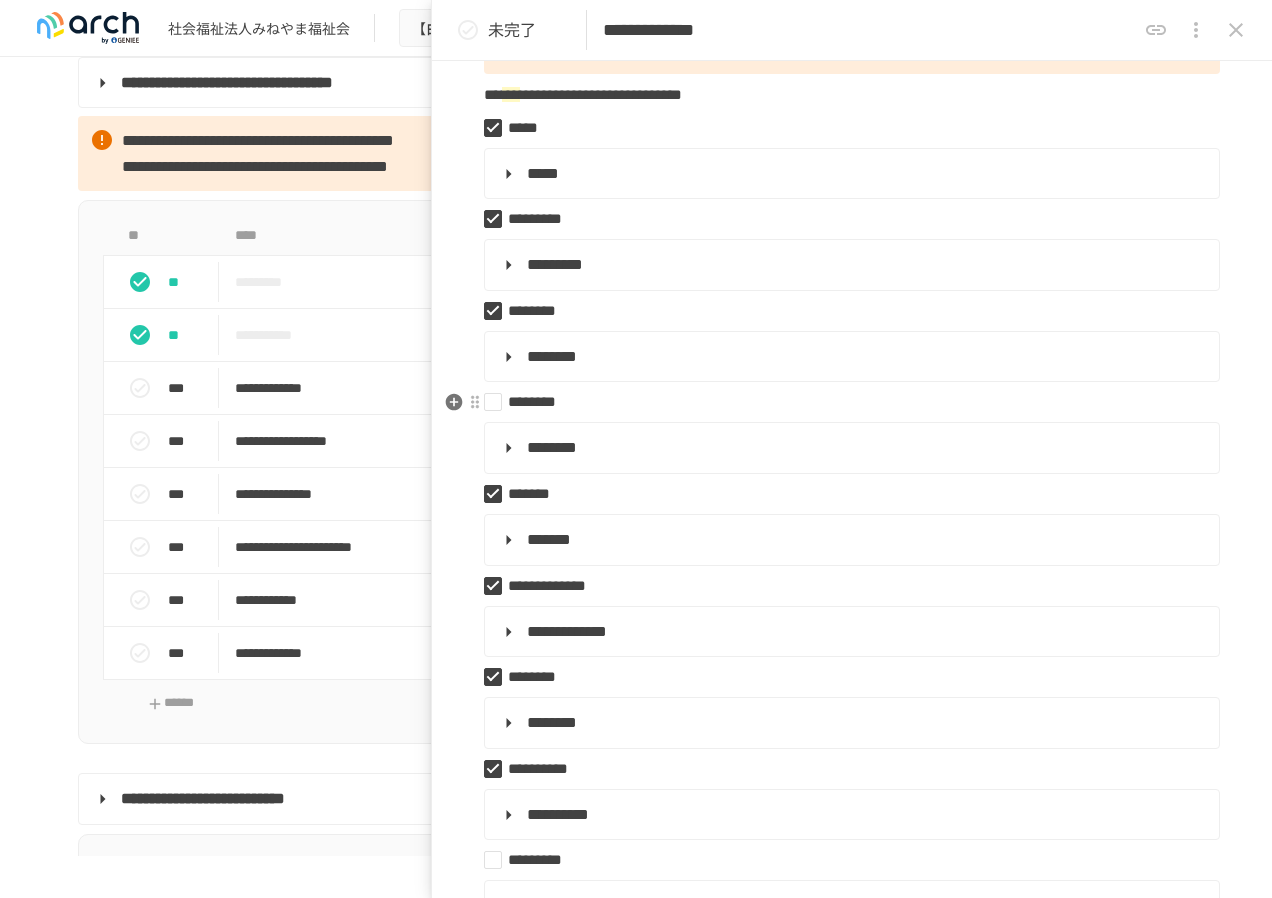 click on "********" at bounding box center (844, 402) 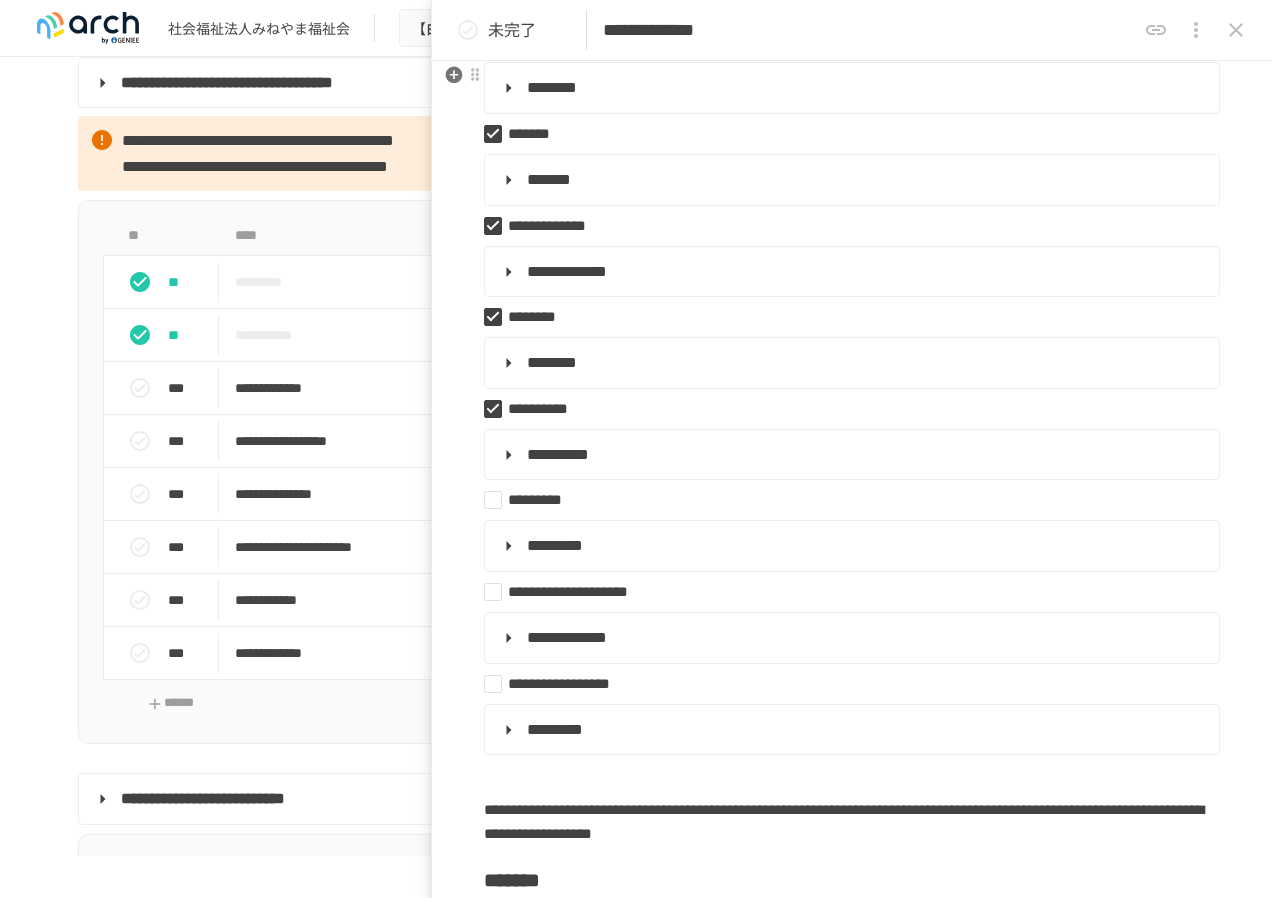 scroll, scrollTop: 700, scrollLeft: 0, axis: vertical 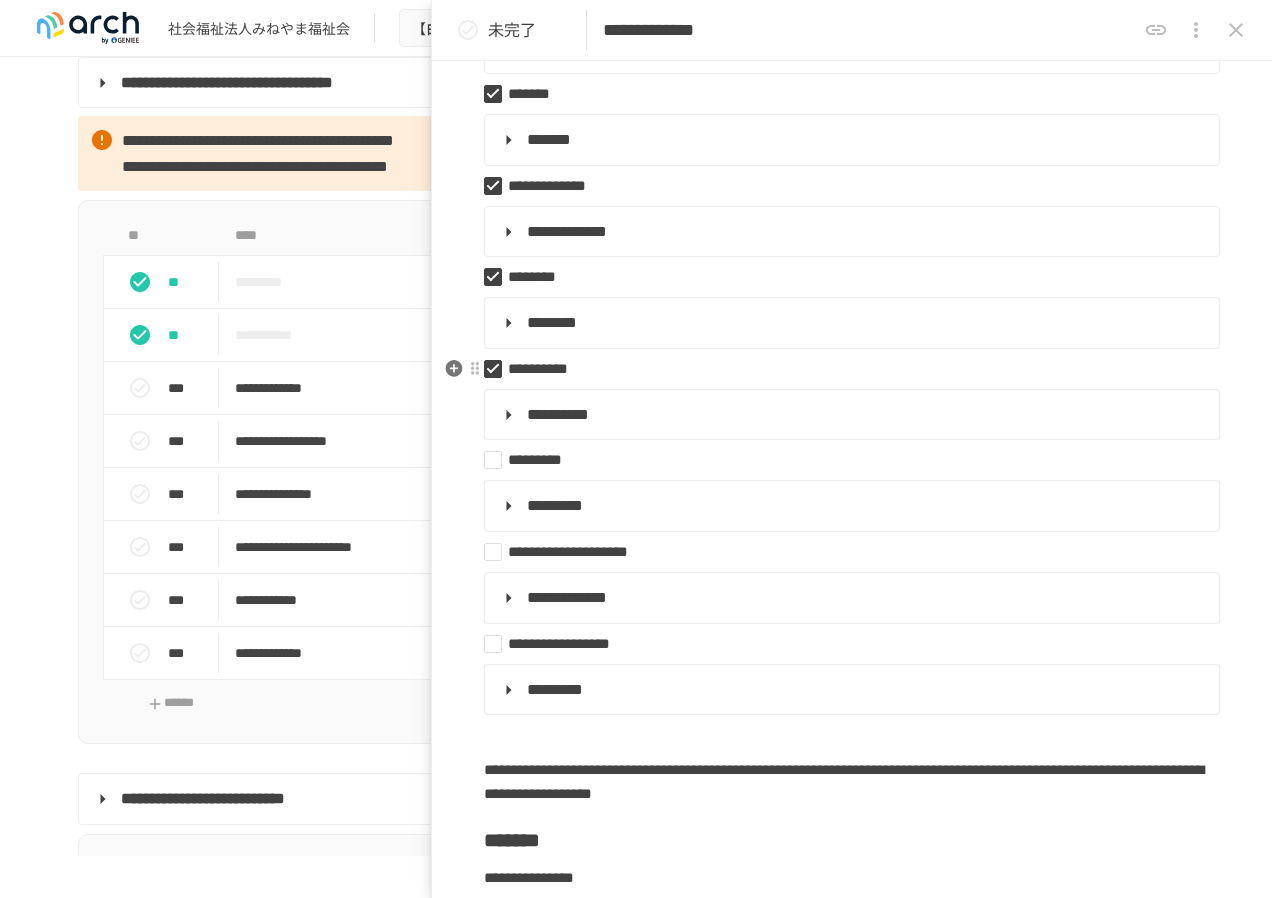 click on "**********" at bounding box center (844, 369) 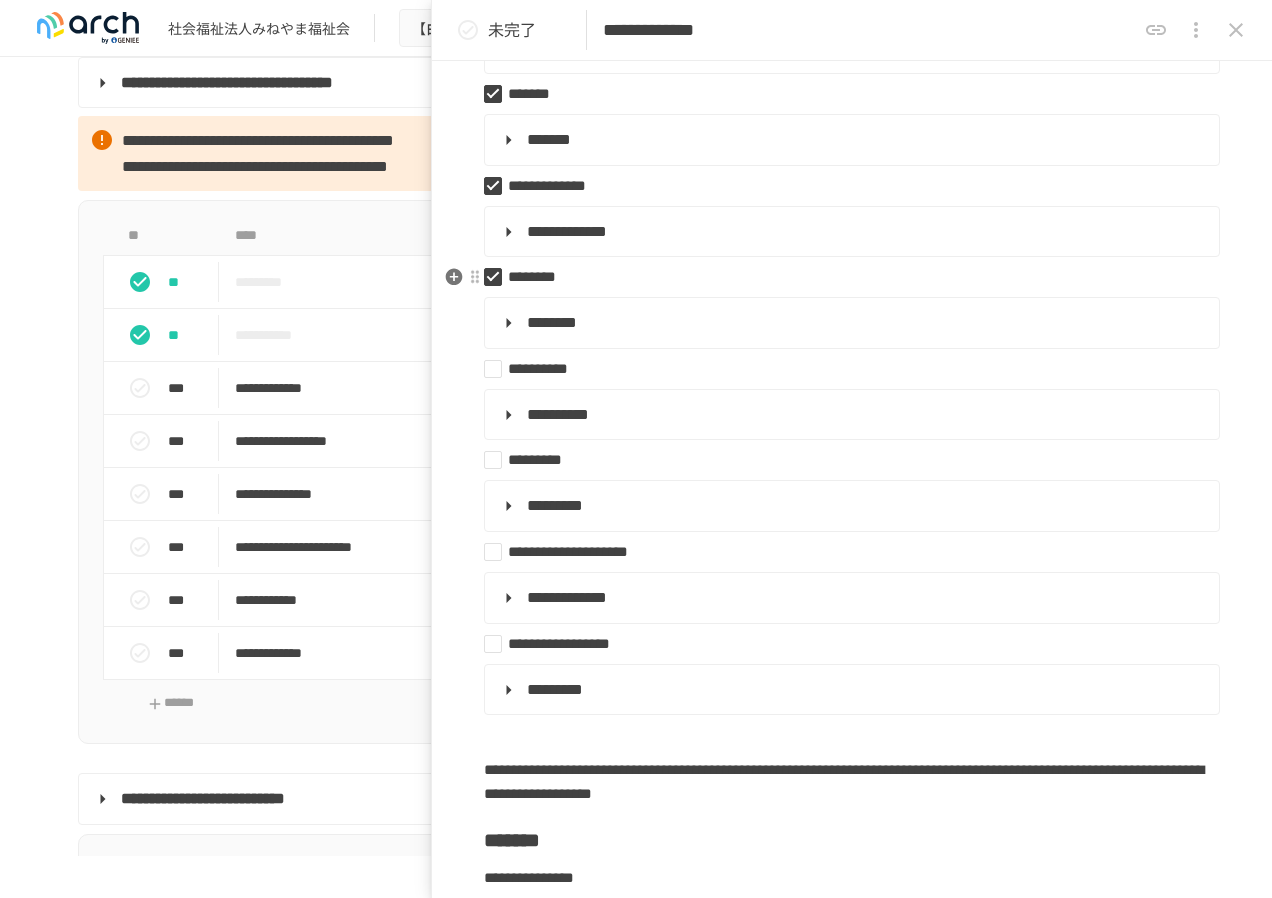 click on "********" at bounding box center [844, 277] 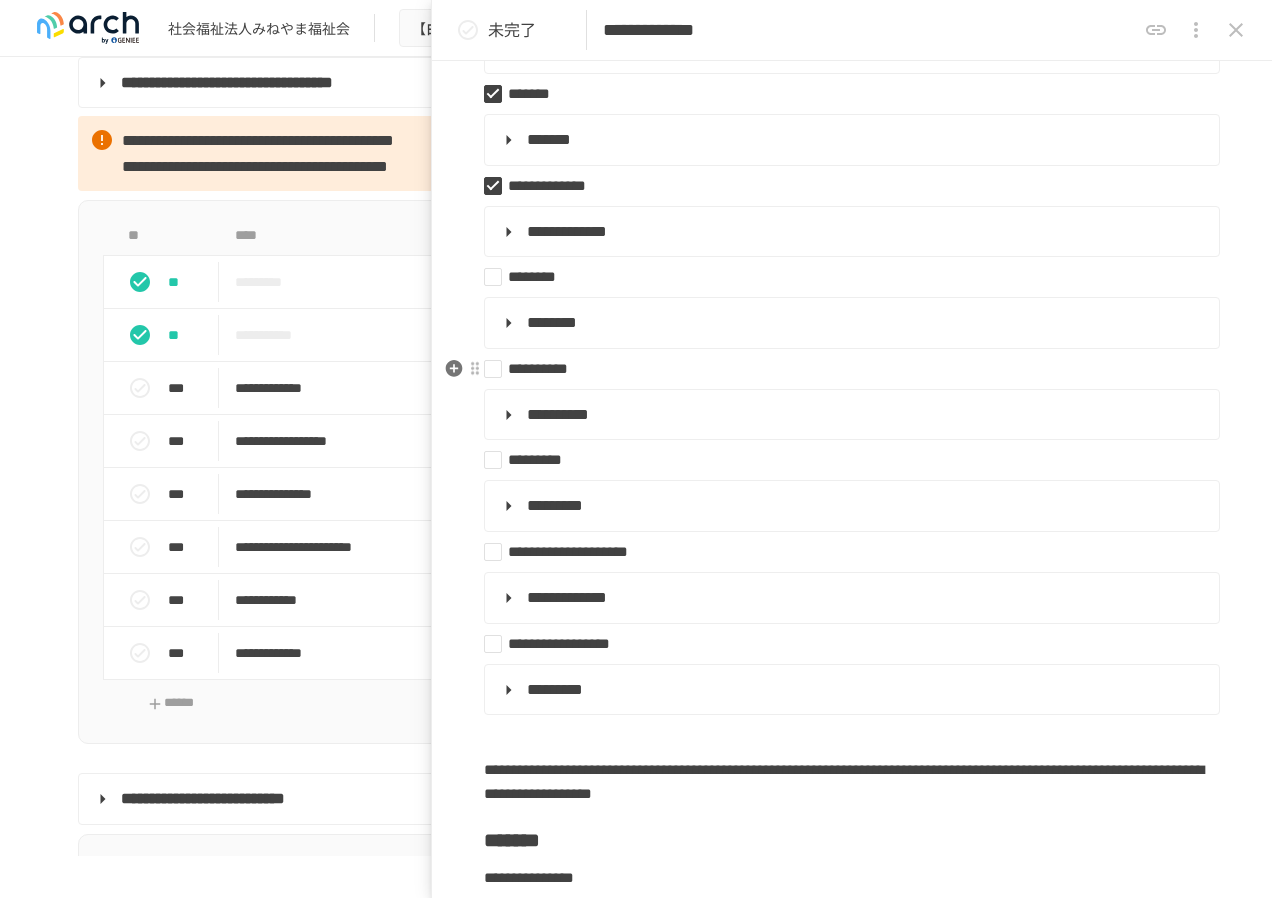 click on "**********" at bounding box center (844, 369) 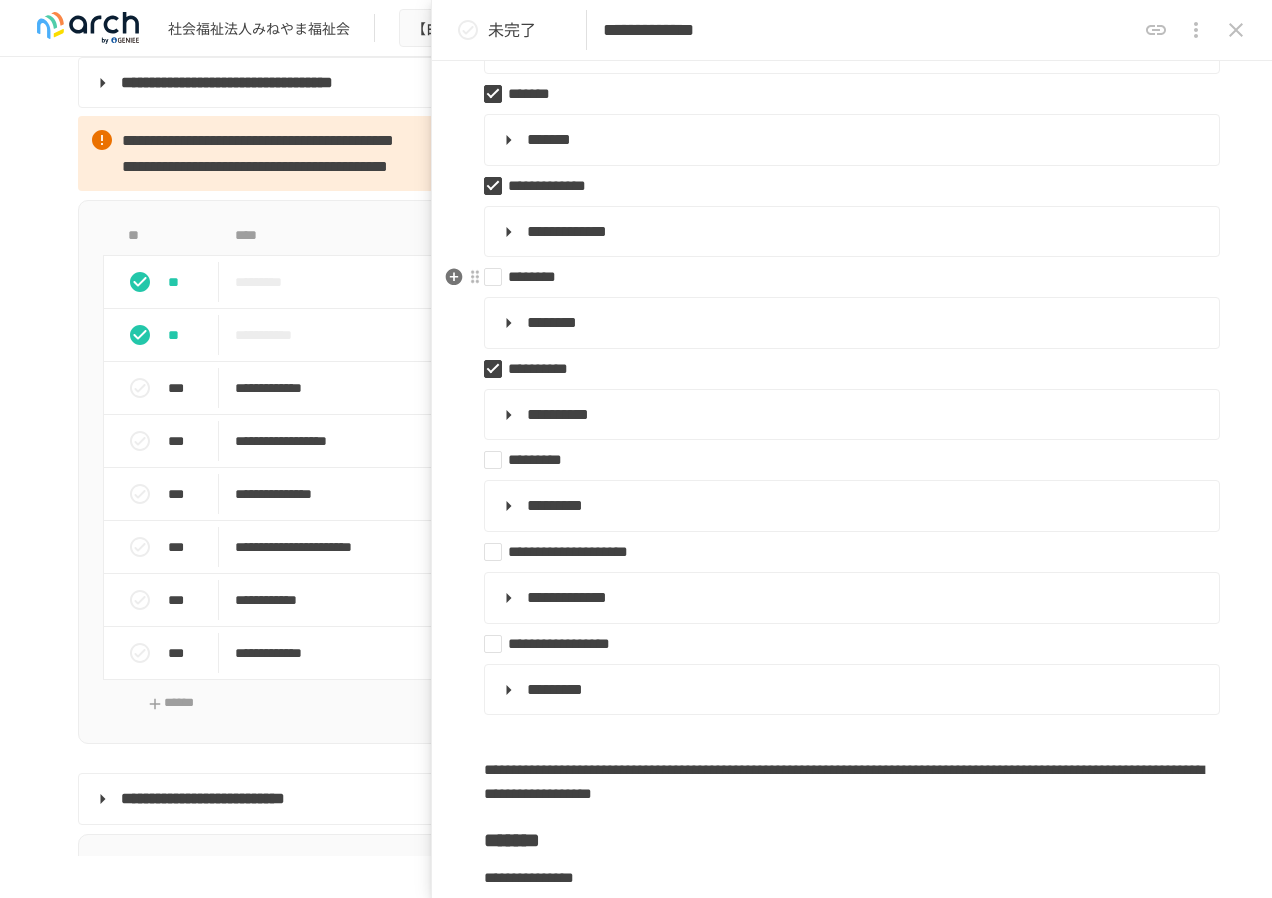 click on "********" at bounding box center (844, 277) 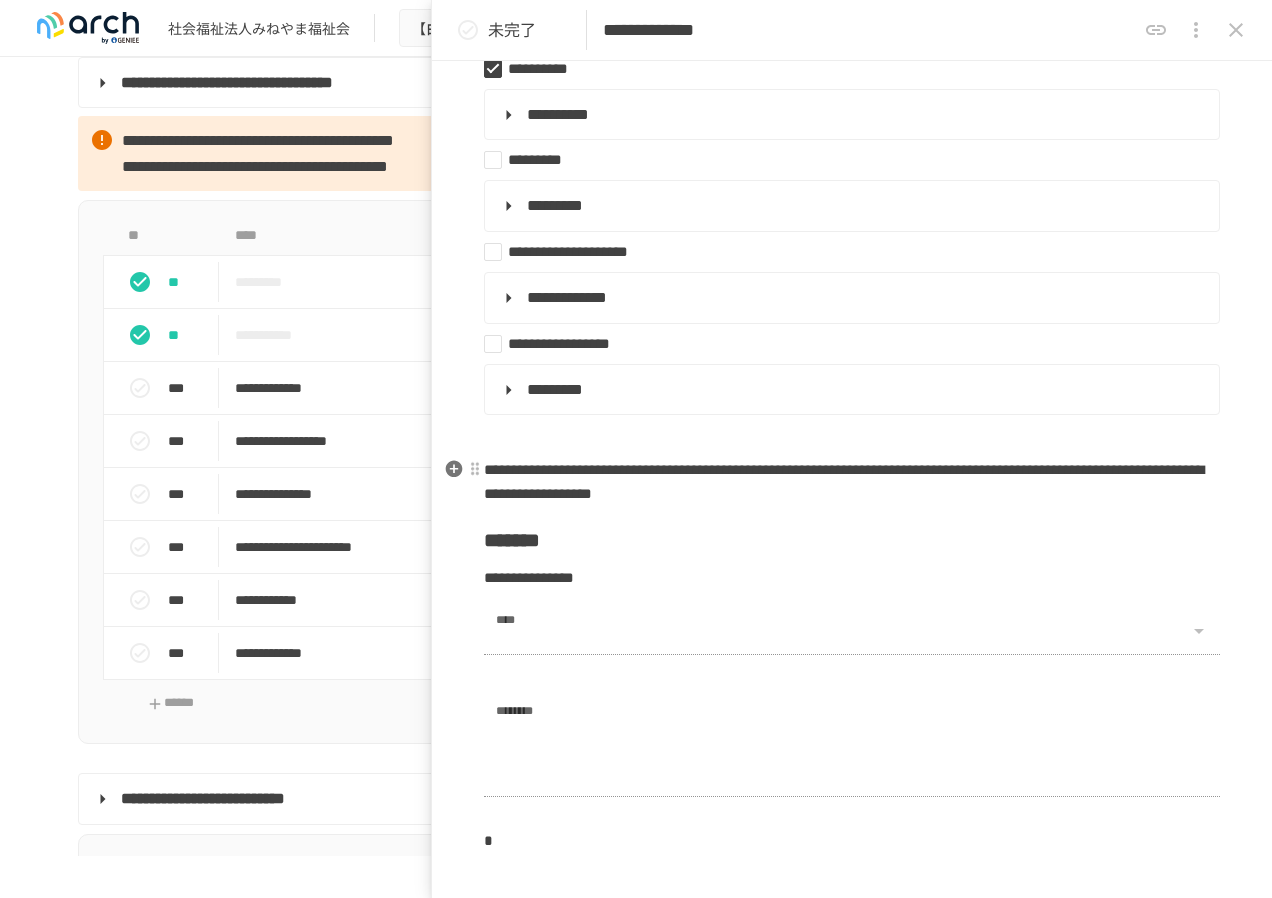 scroll, scrollTop: 1274, scrollLeft: 0, axis: vertical 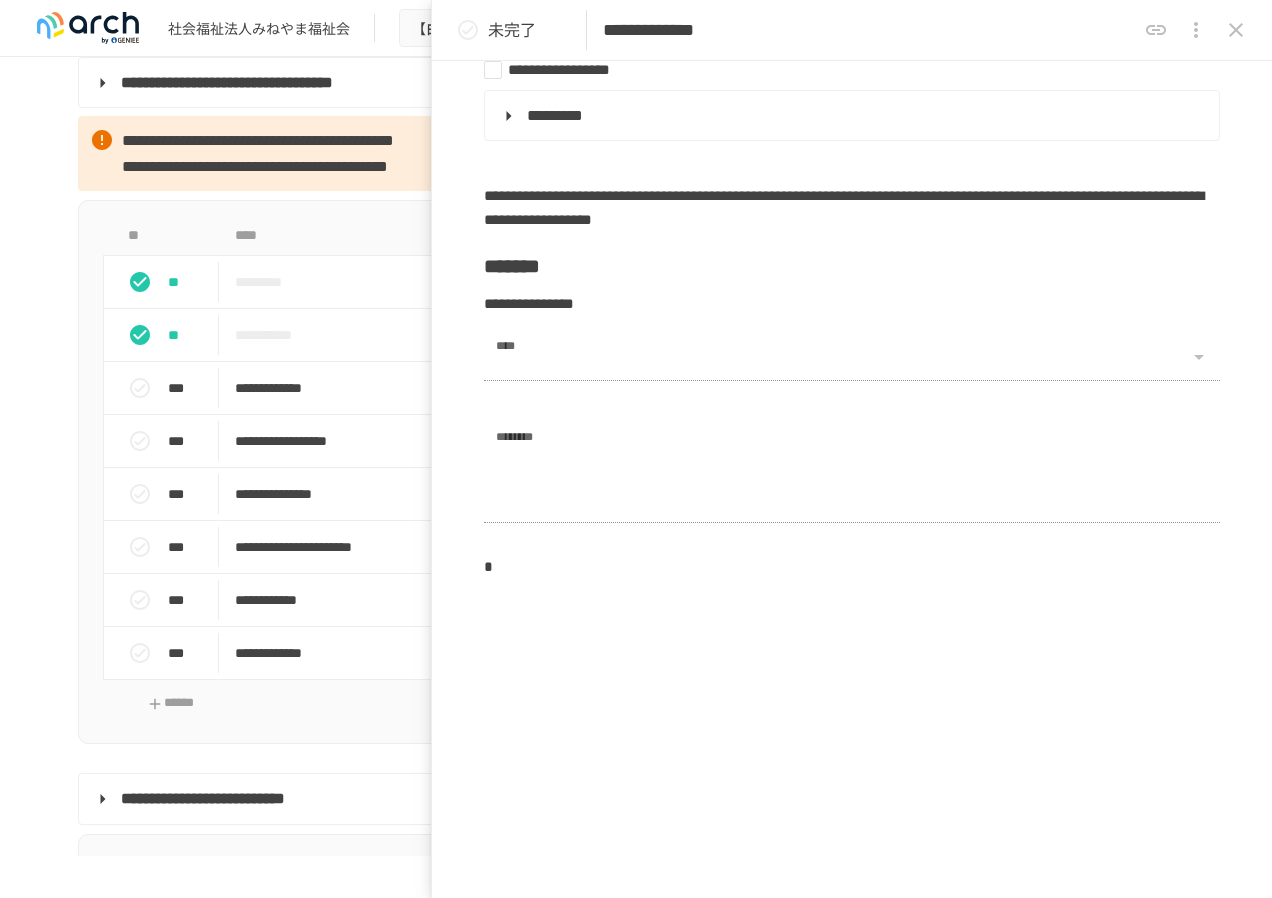 click 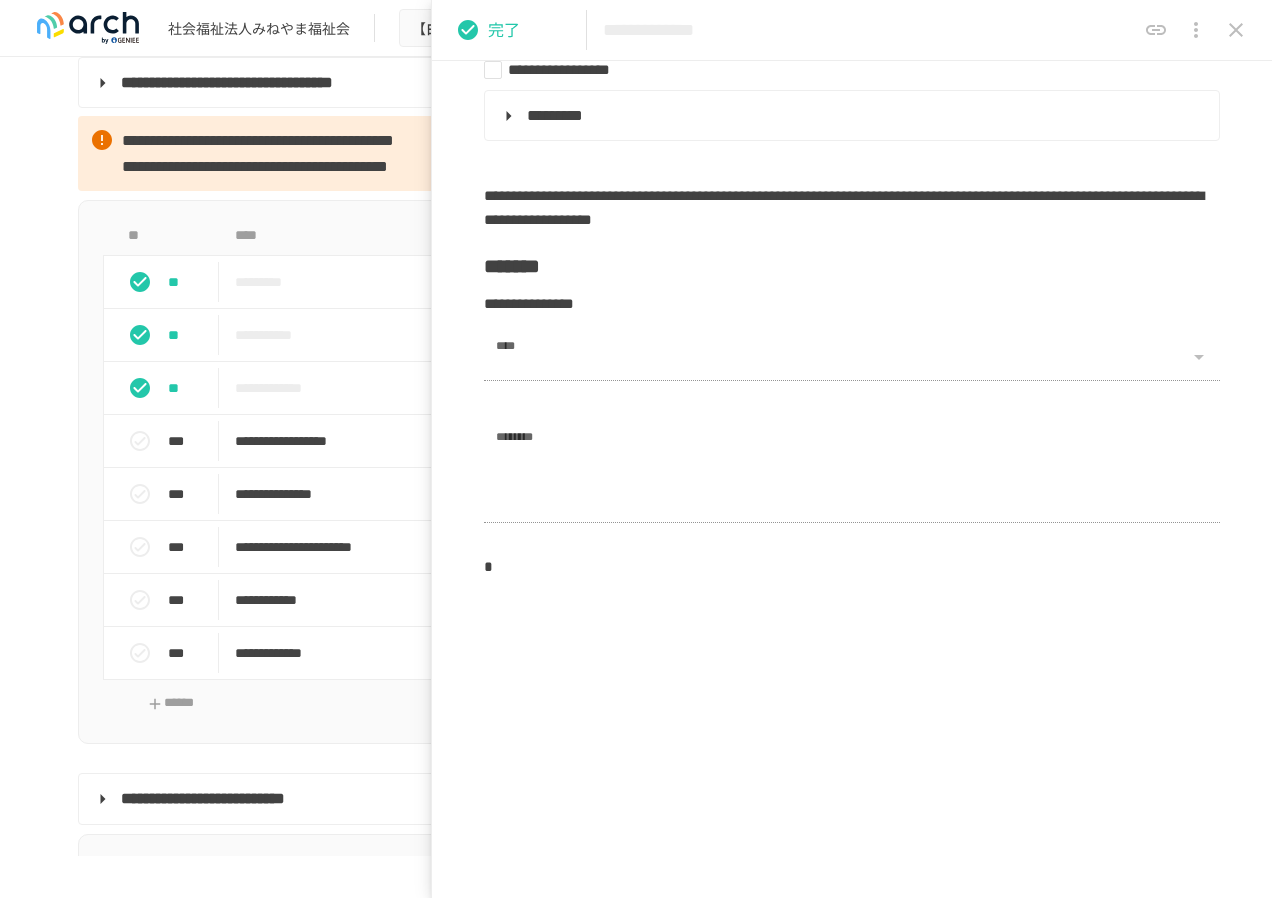 click 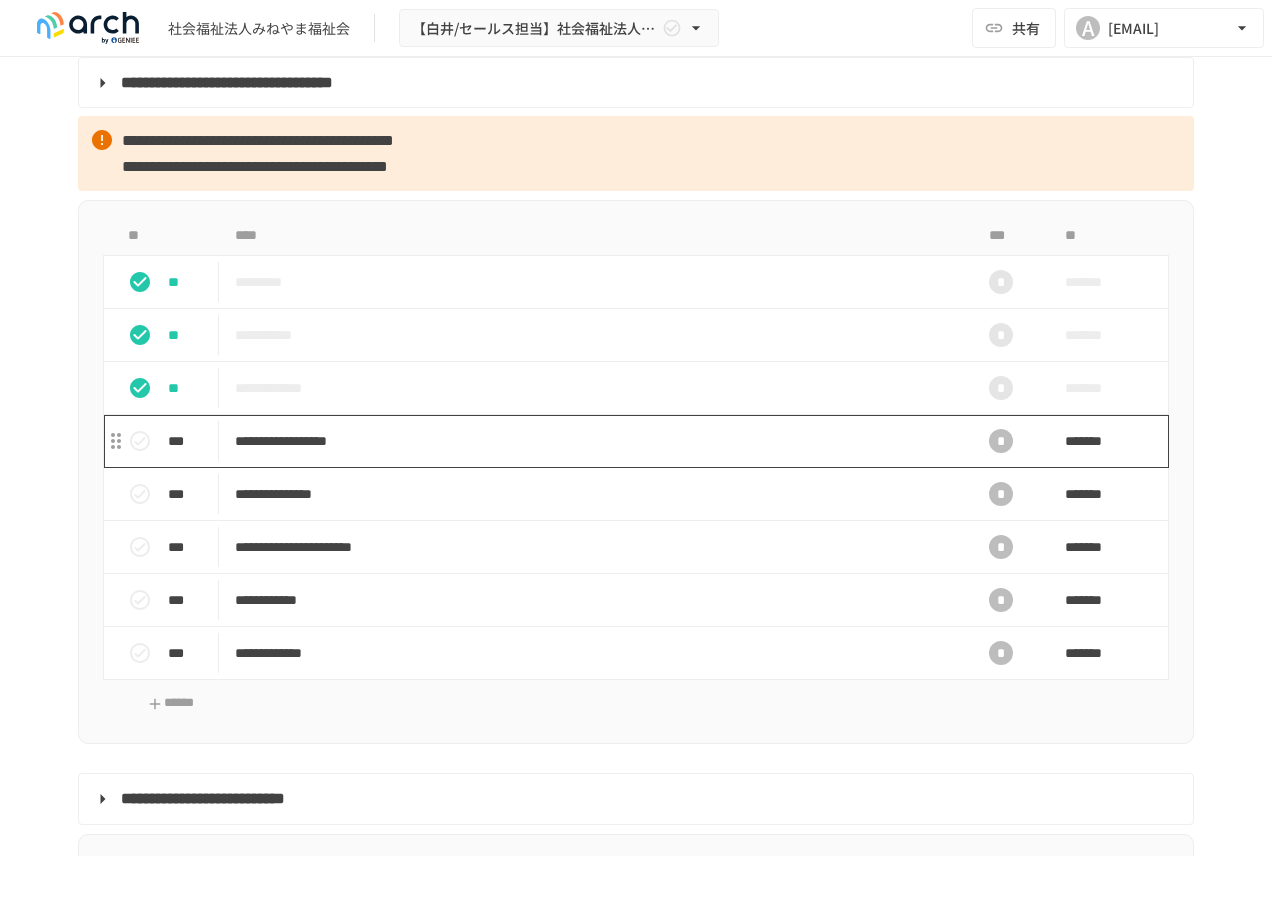 click on "**********" at bounding box center [594, 441] 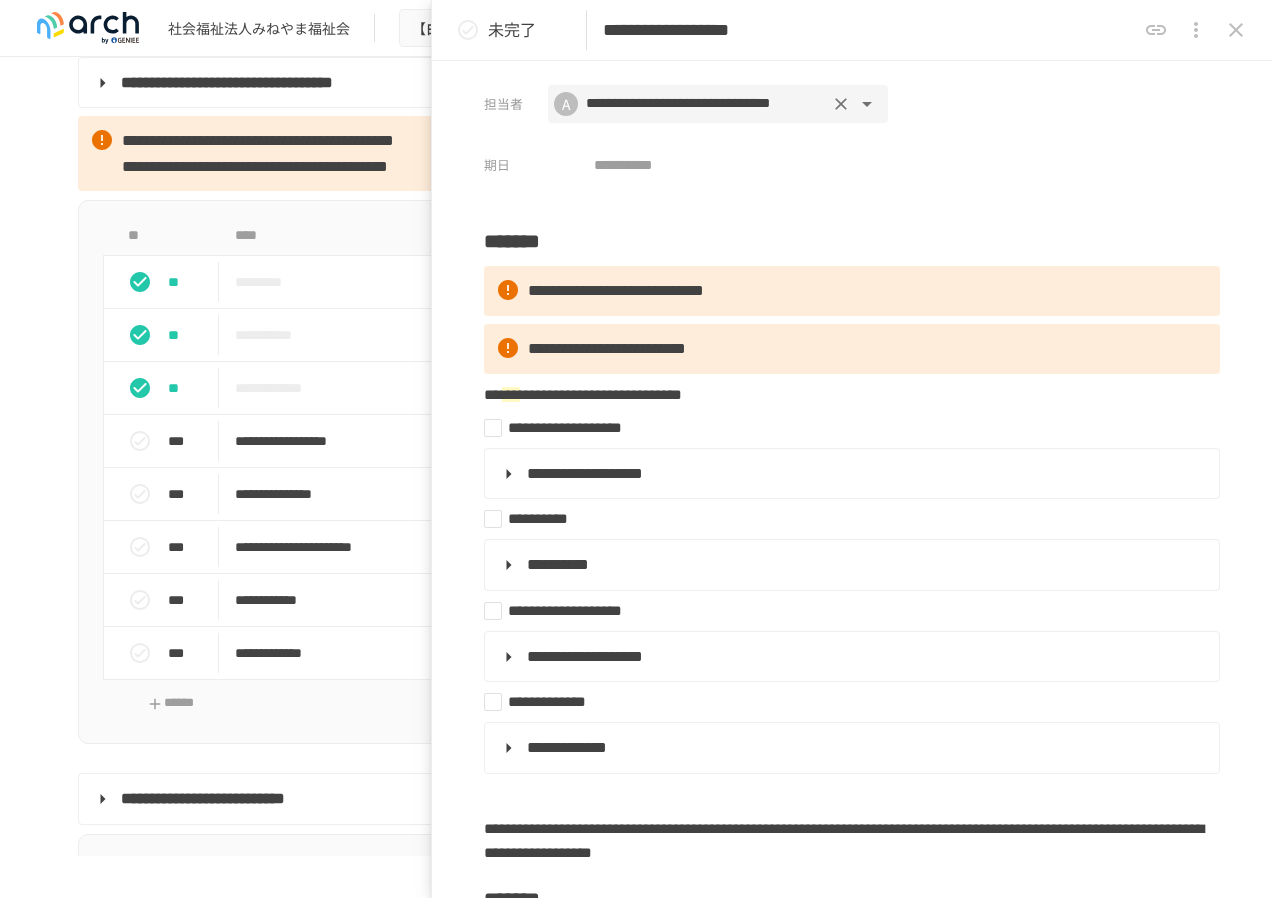 click at bounding box center (867, 104) 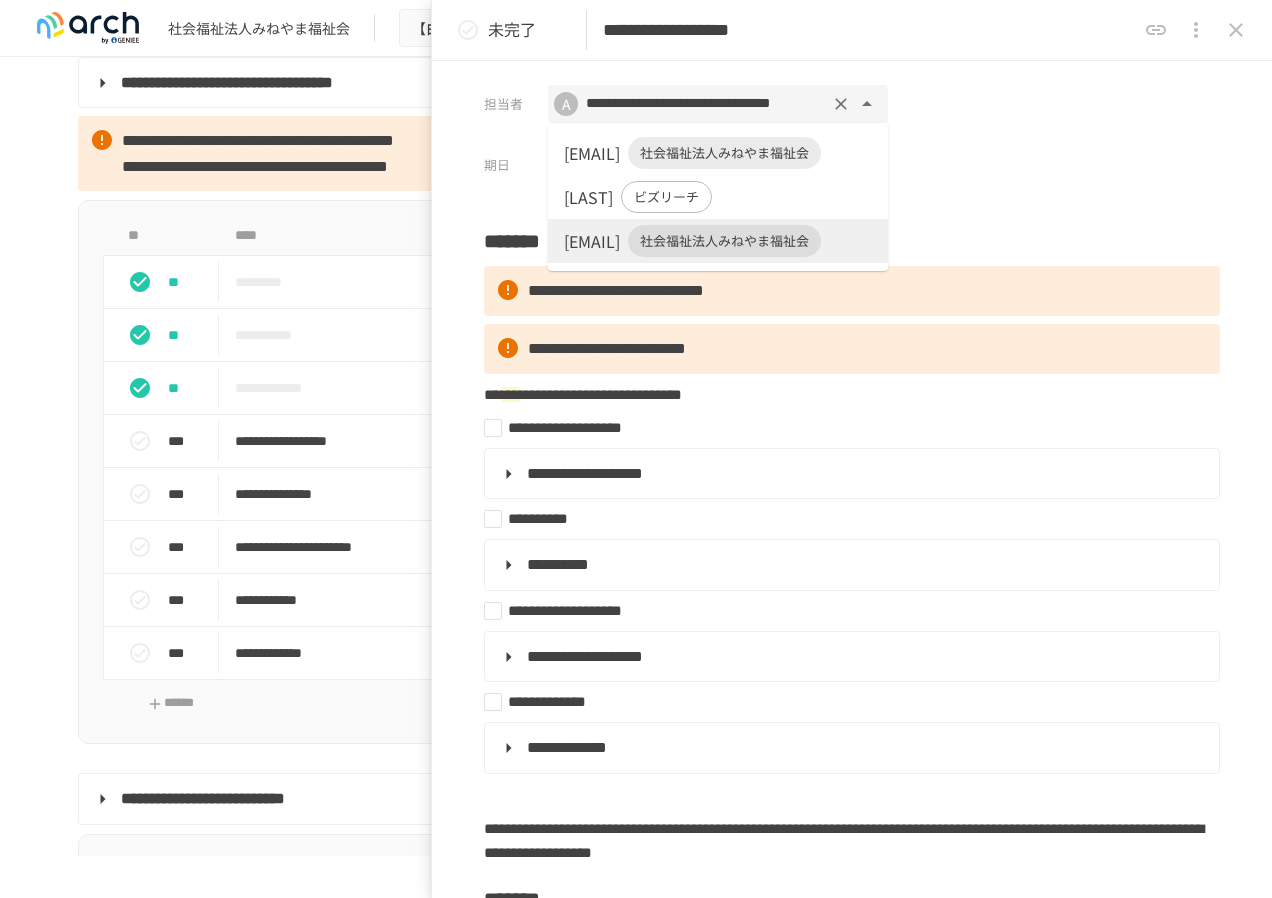 click on "社会福祉法人みねやま福祉会" at bounding box center (724, 153) 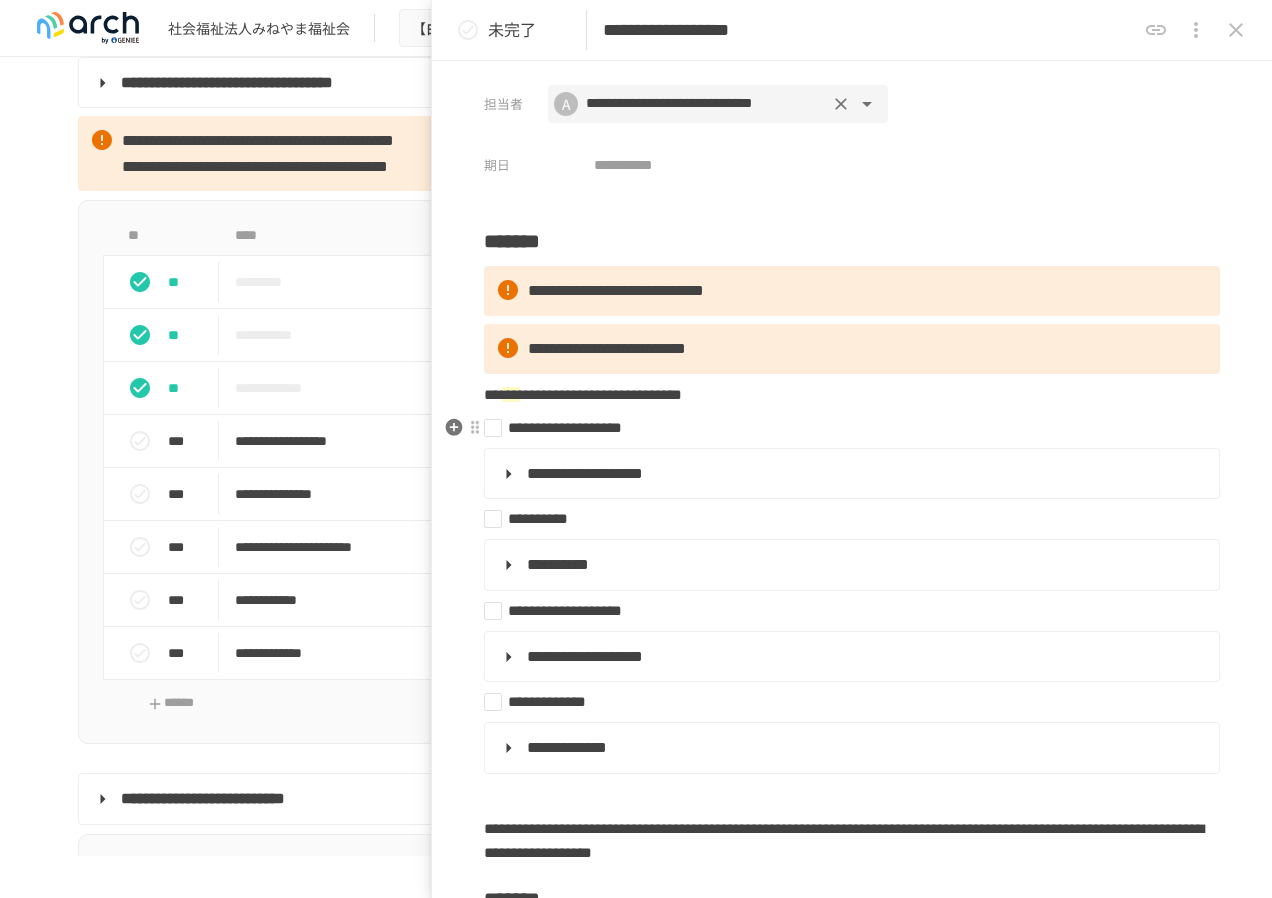 click on "**********" at bounding box center (844, 428) 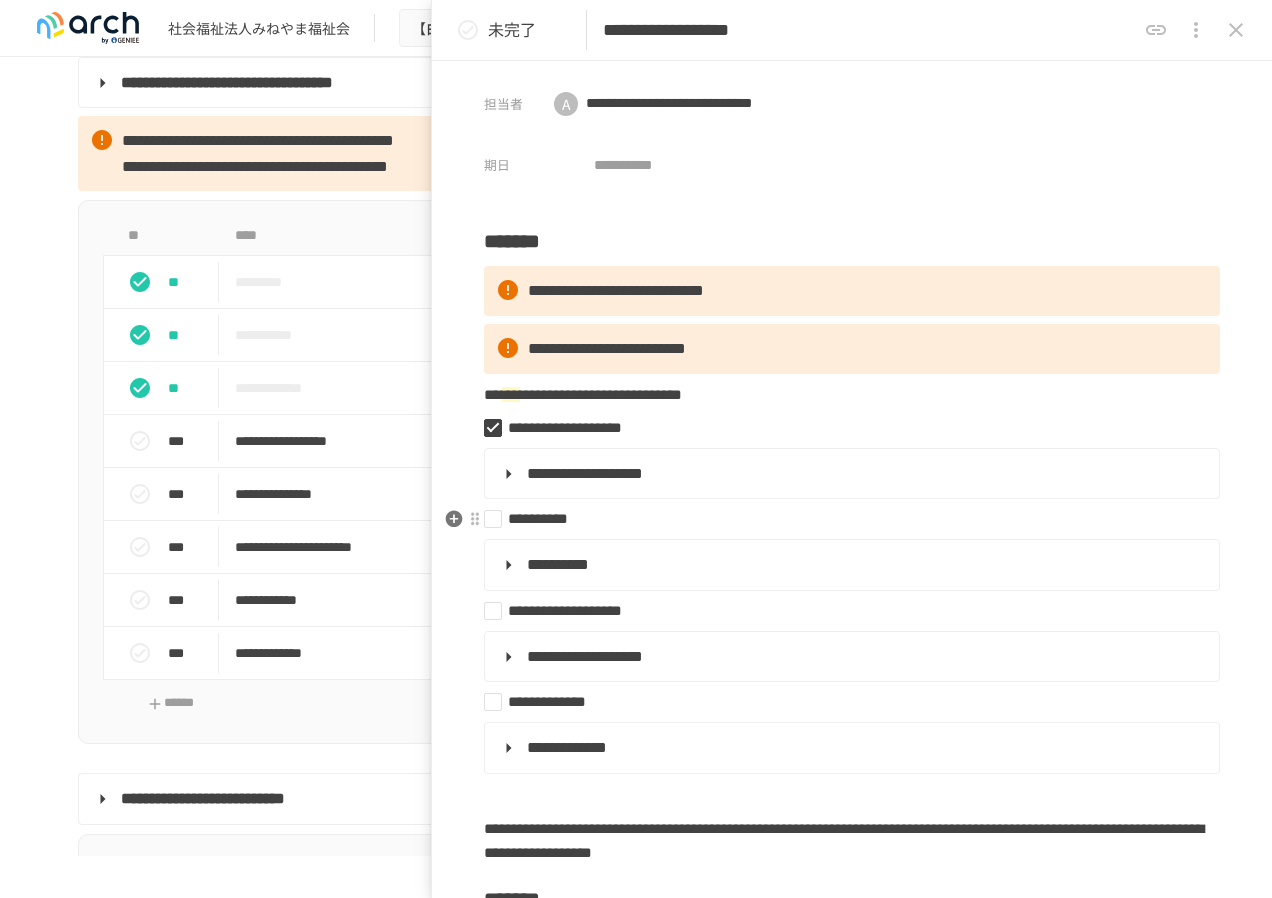click on "**********" at bounding box center (844, 519) 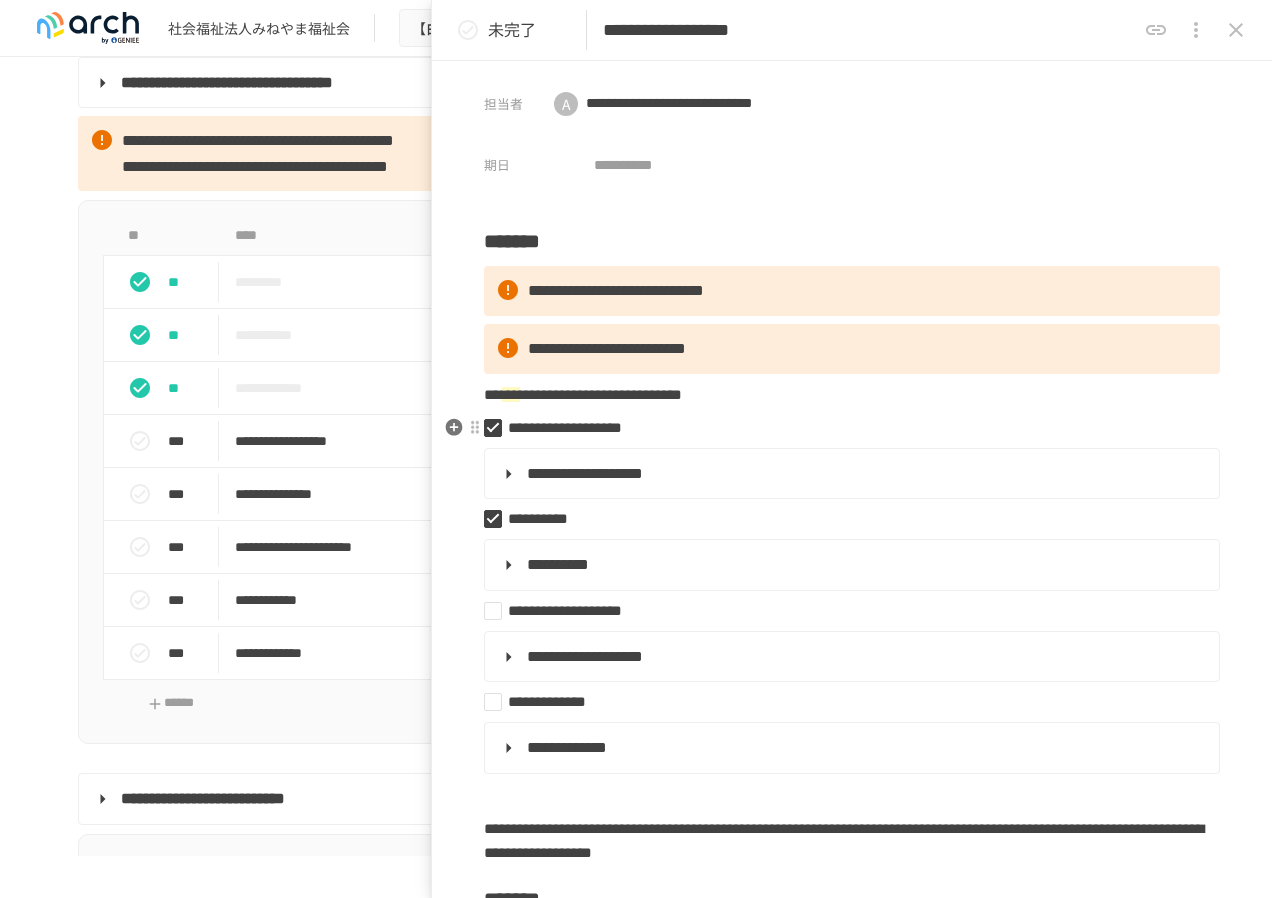 click on "**********" at bounding box center (844, 428) 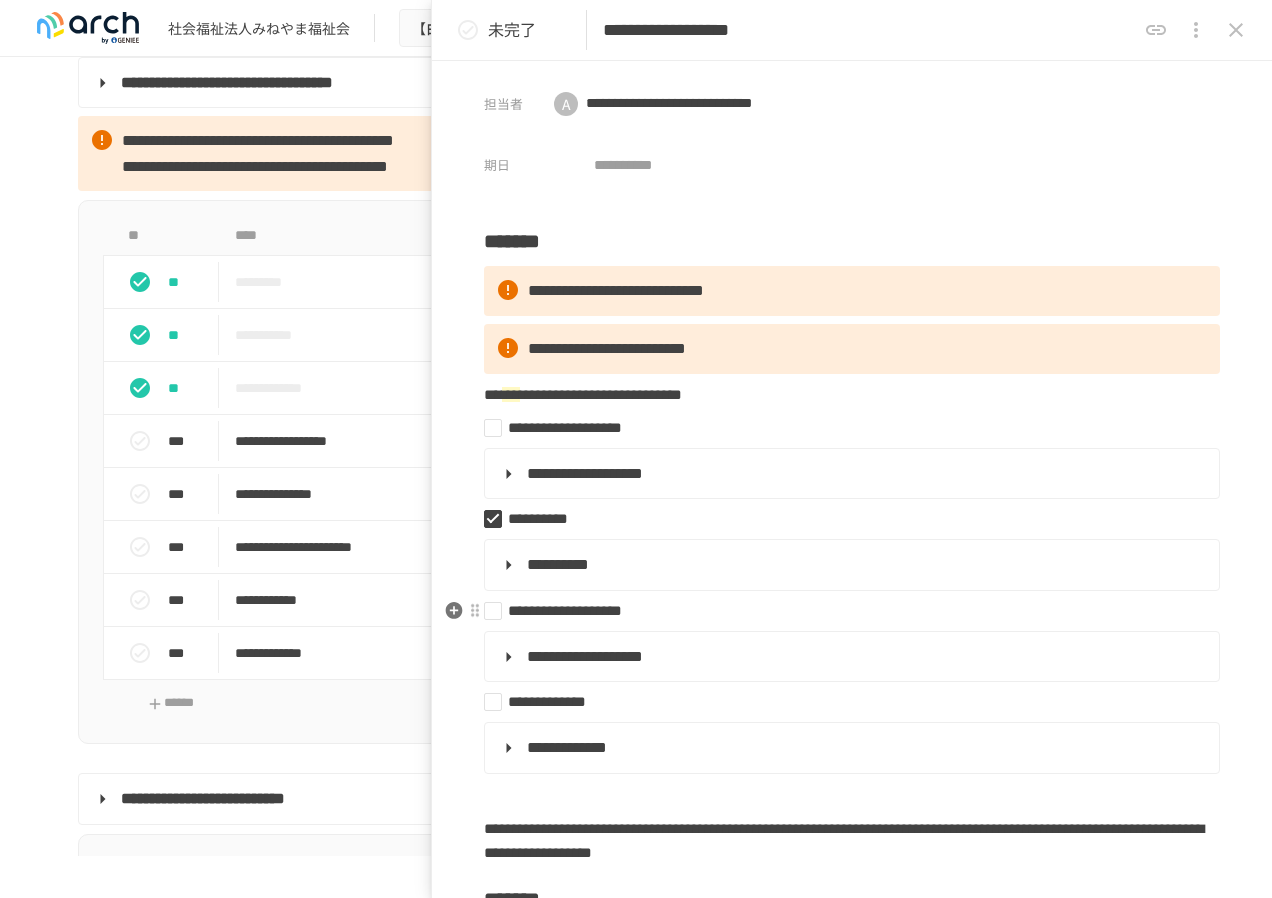 click on "**********" at bounding box center (844, 611) 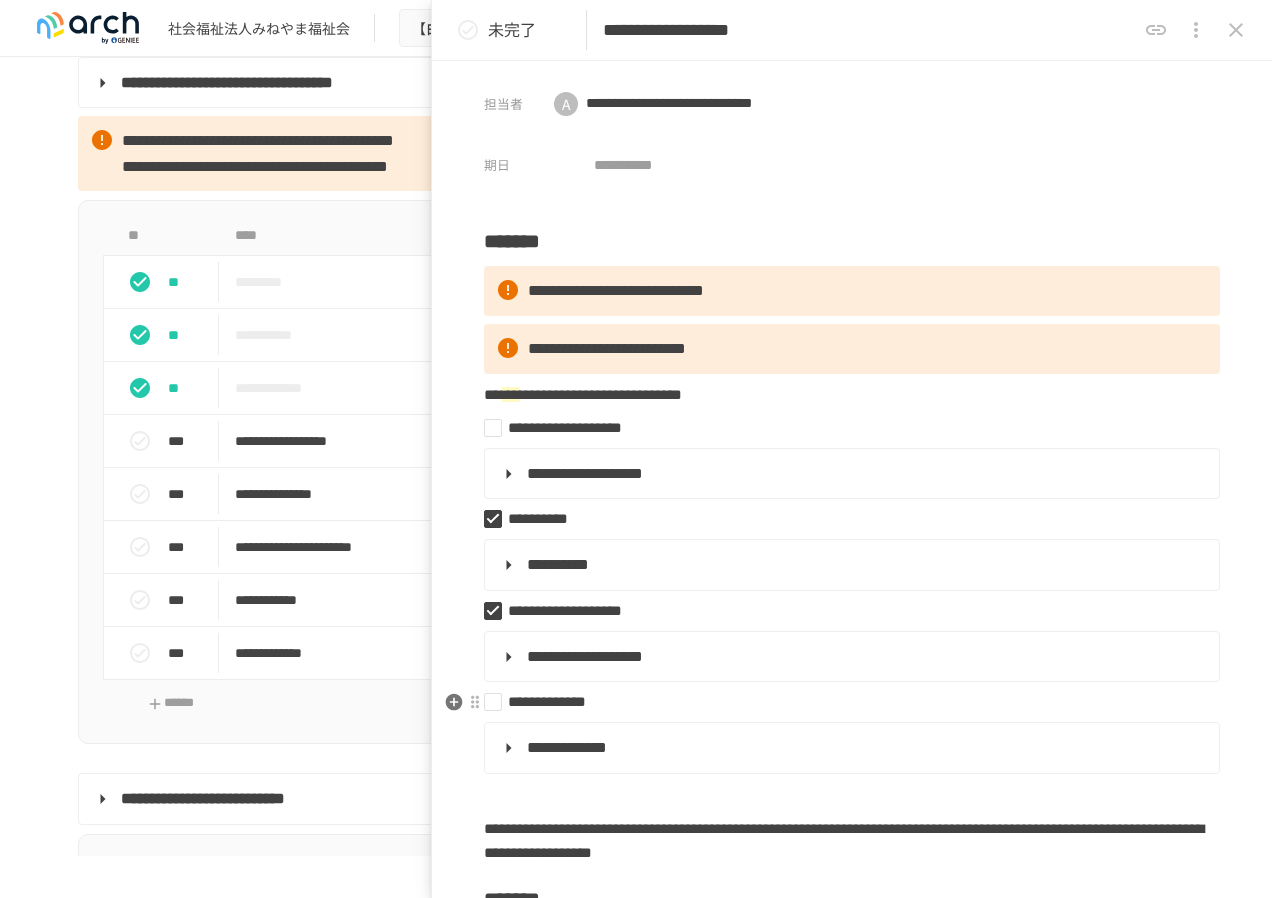click on "**********" at bounding box center (844, 702) 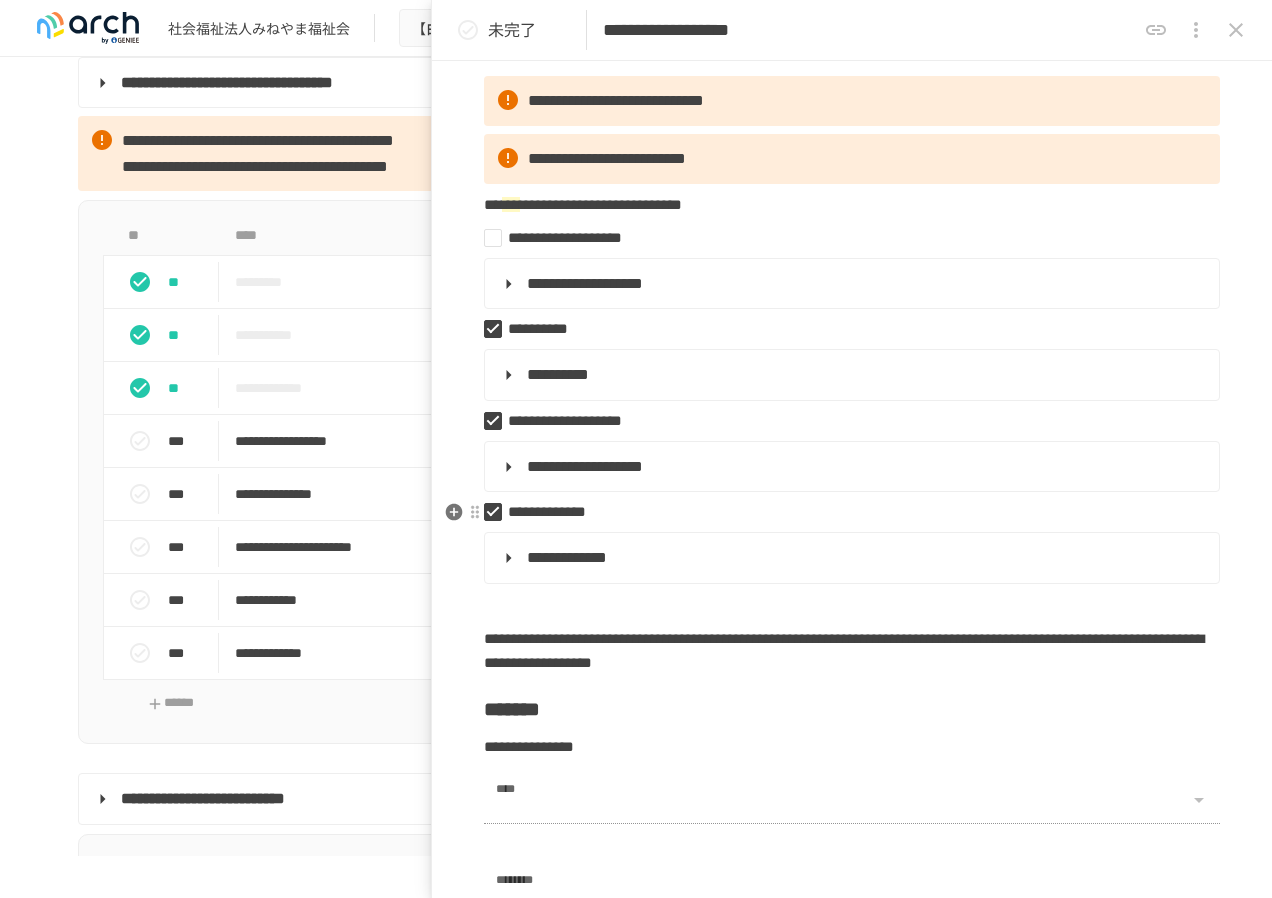scroll, scrollTop: 200, scrollLeft: 0, axis: vertical 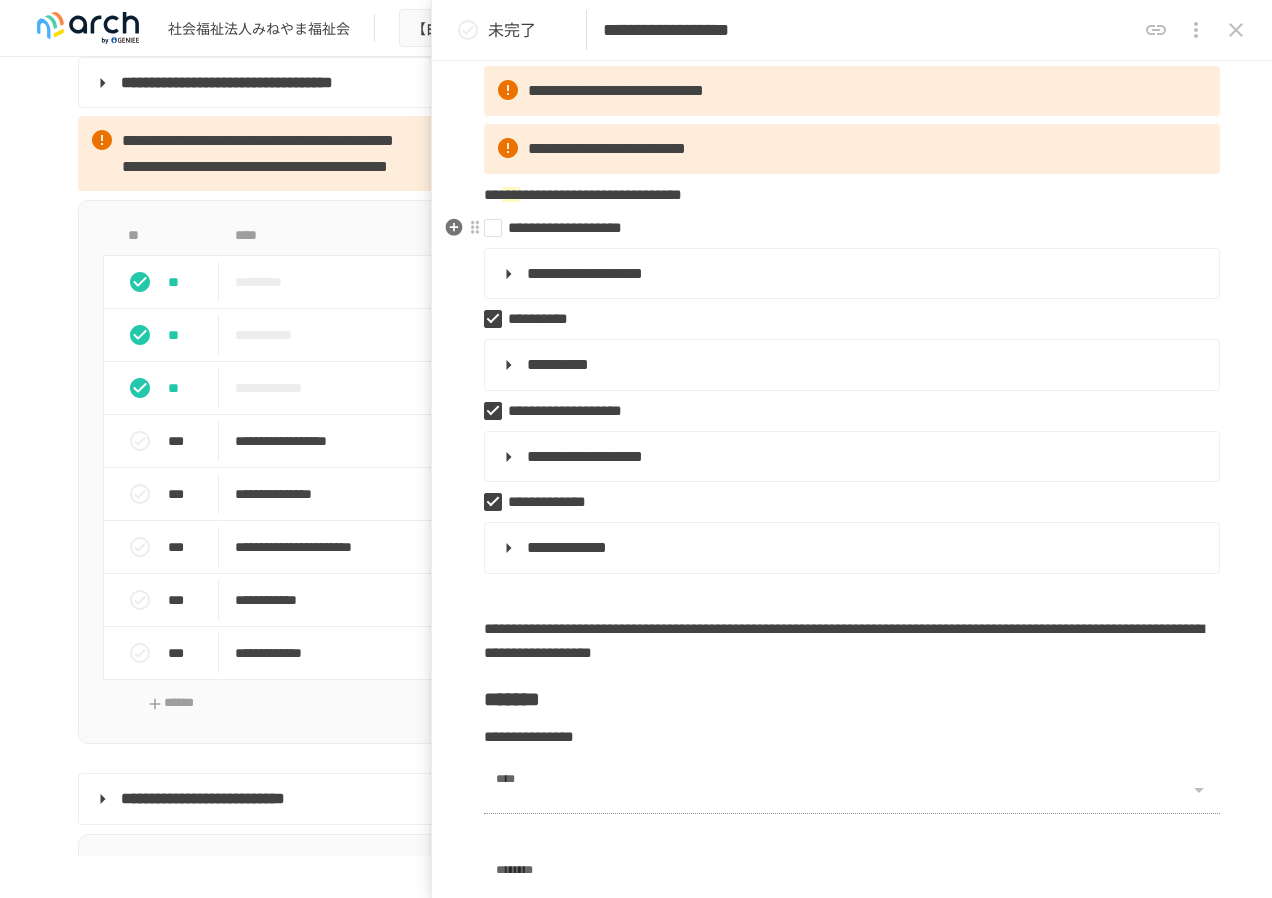click on "**********" at bounding box center (844, 228) 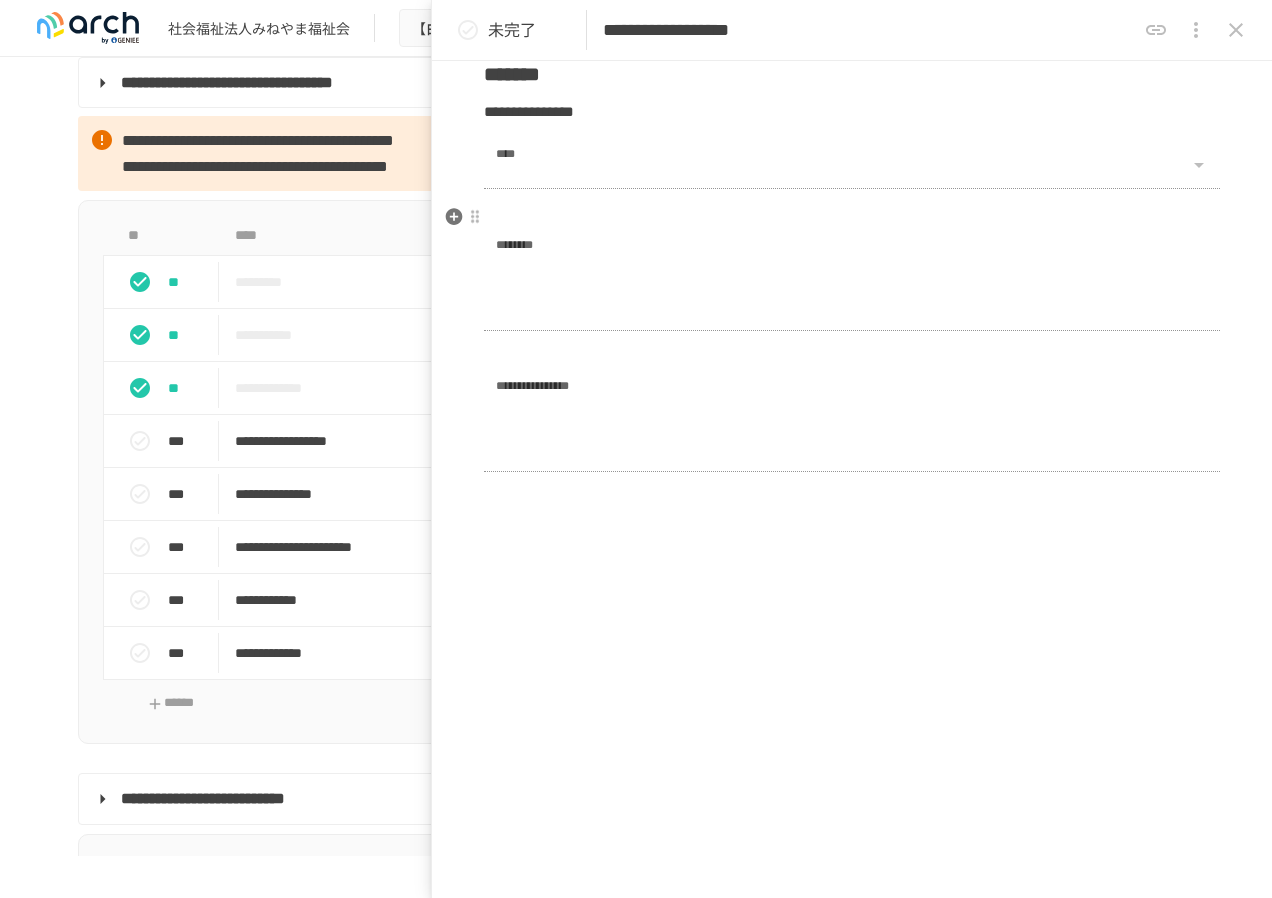 scroll, scrollTop: 842, scrollLeft: 0, axis: vertical 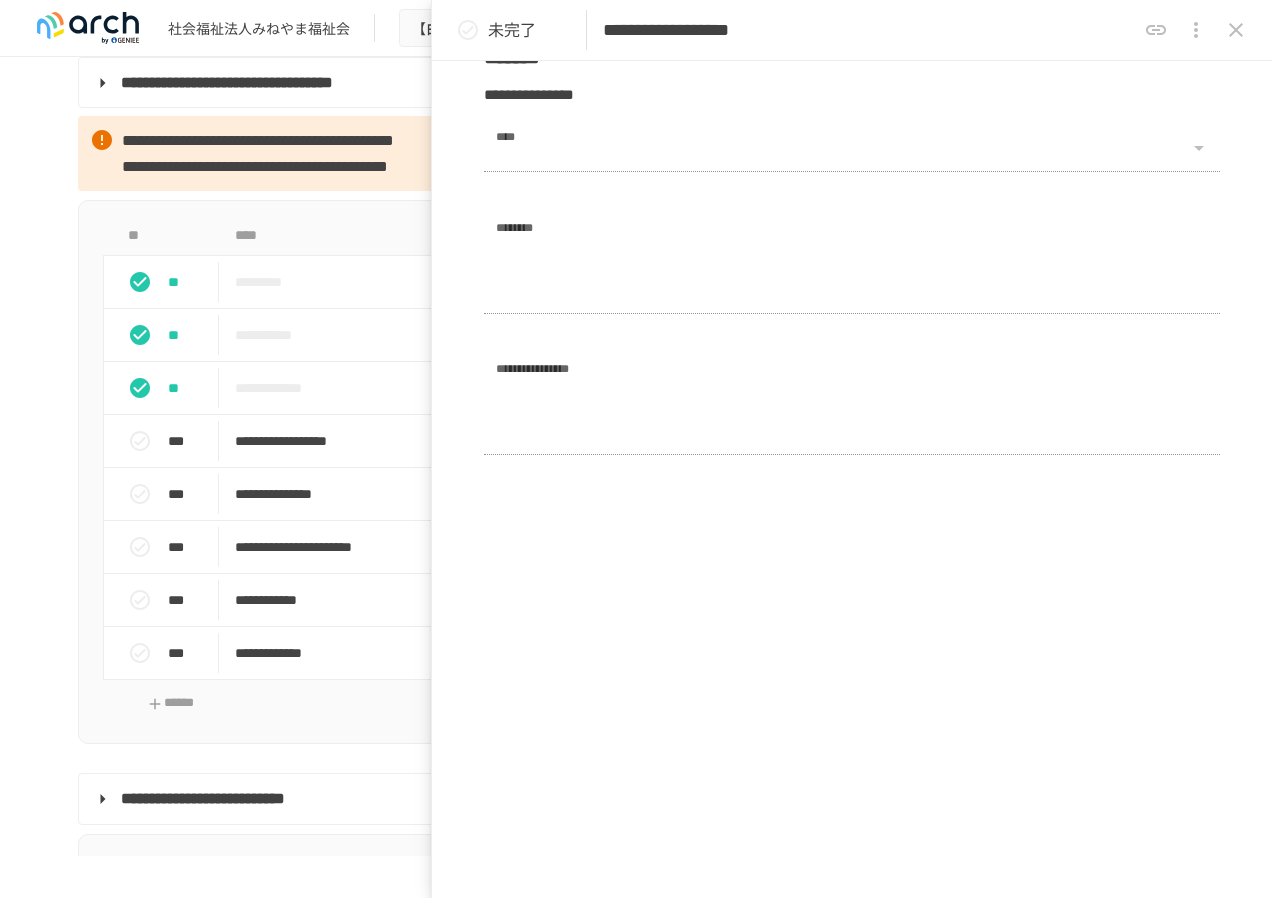 click 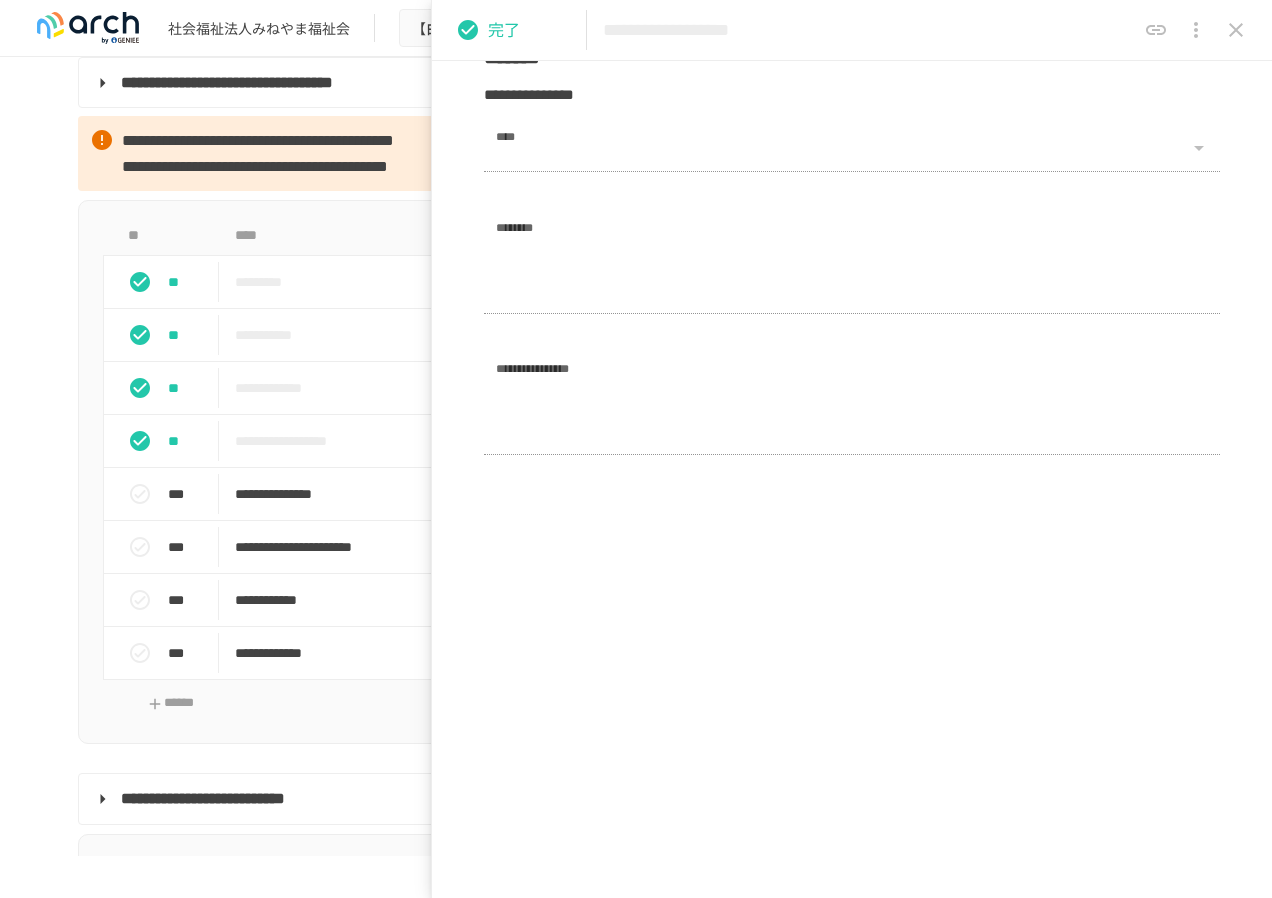 click 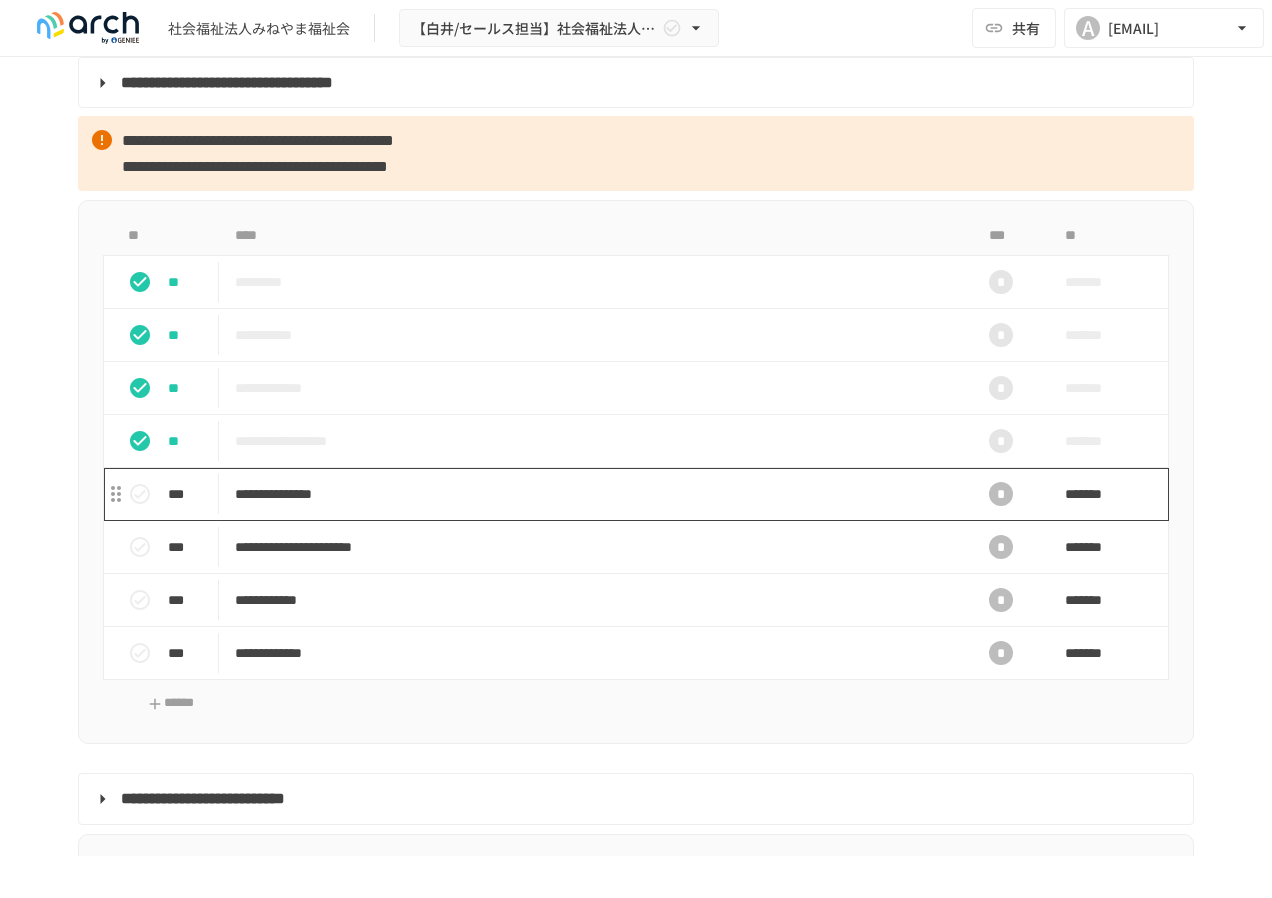 click on "**********" at bounding box center [594, 494] 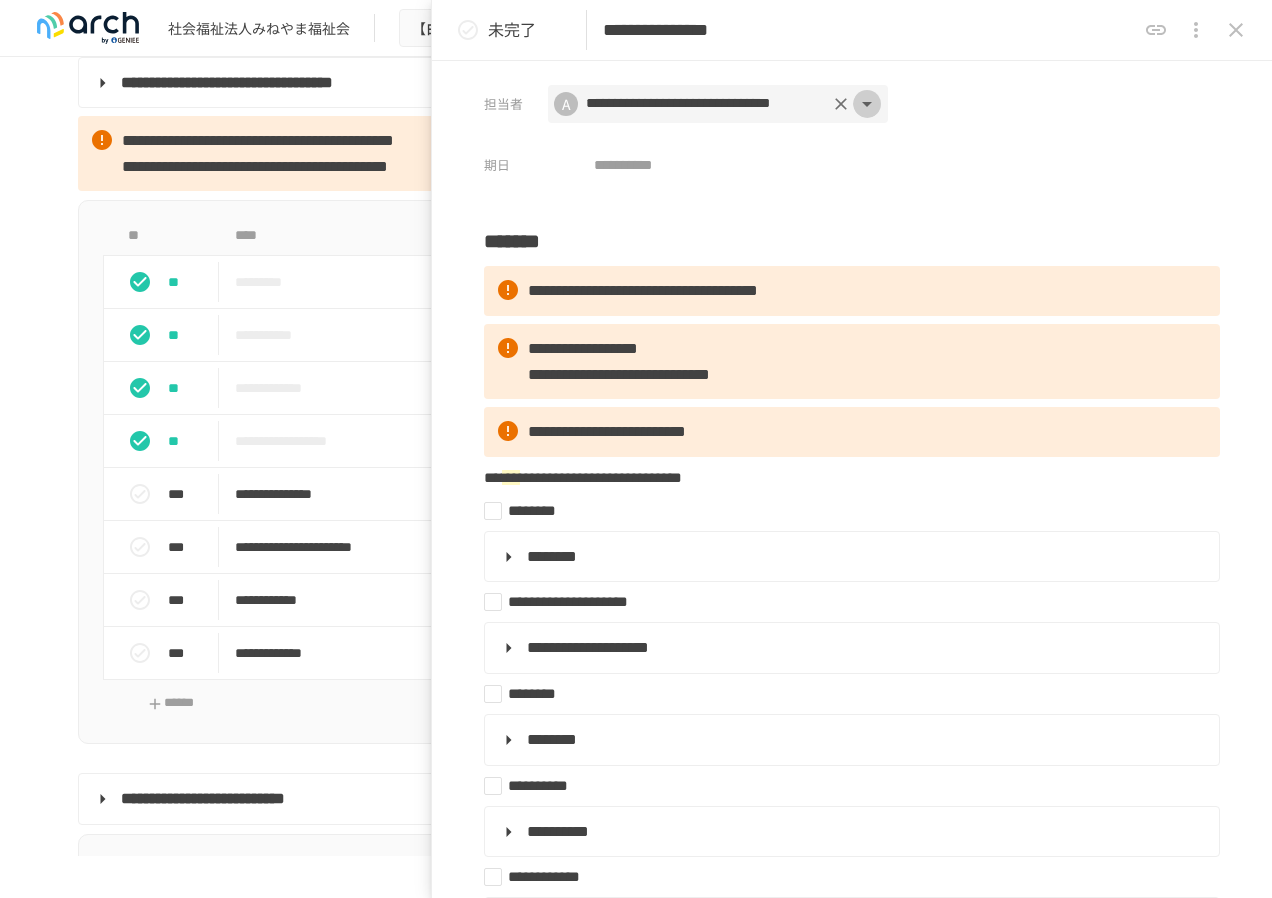click 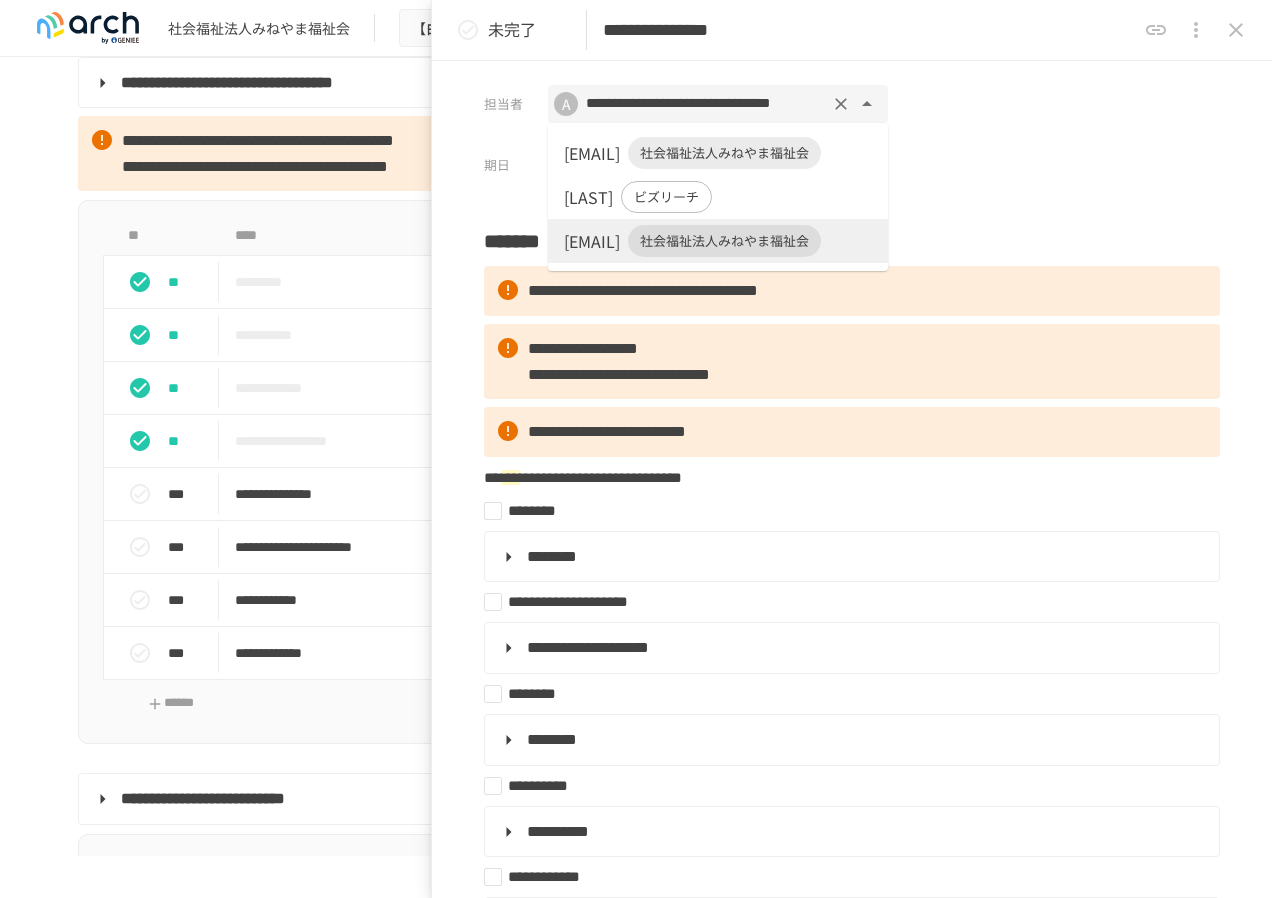 click on "社会福祉法人みねやま福祉会" at bounding box center [724, 153] 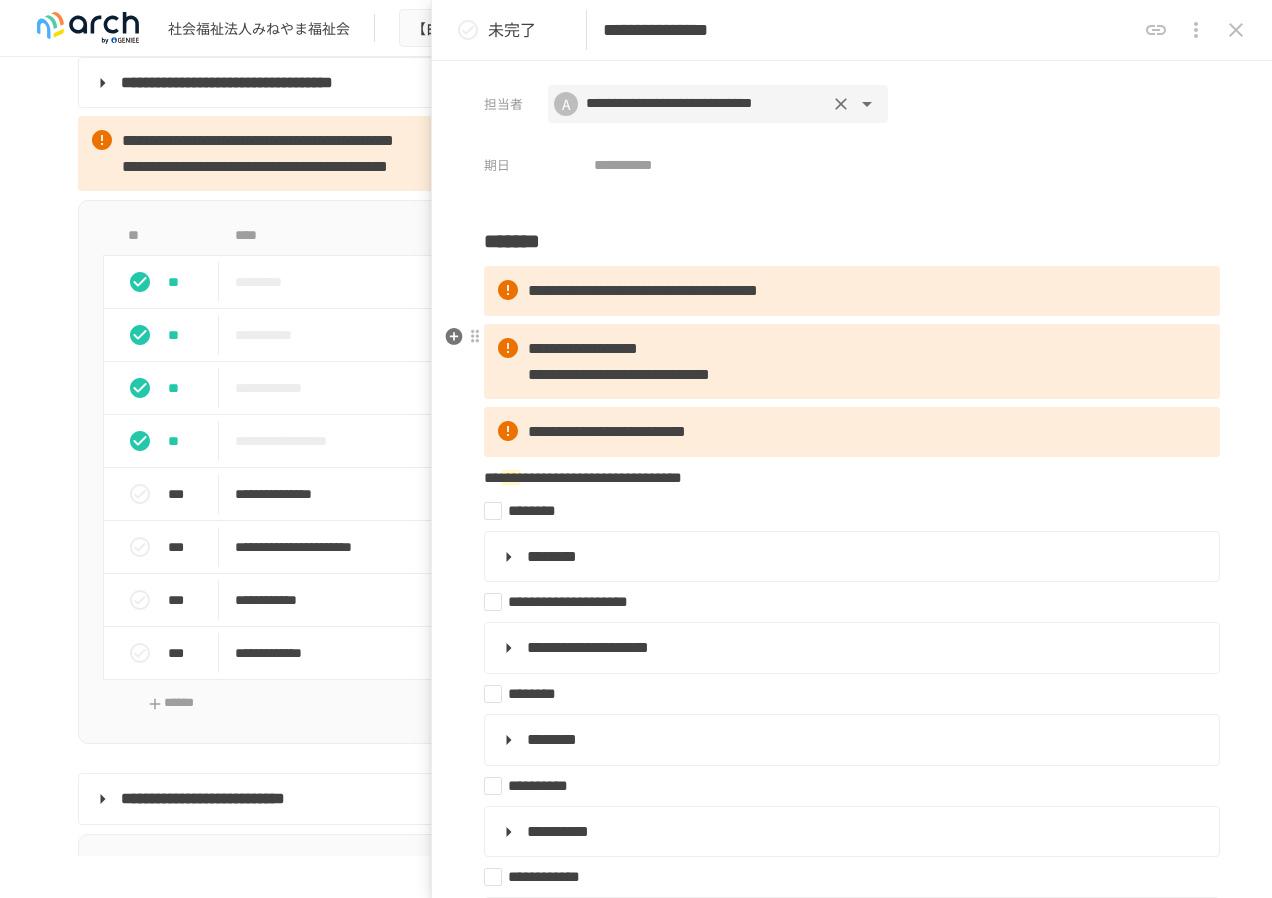 scroll, scrollTop: 100, scrollLeft: 0, axis: vertical 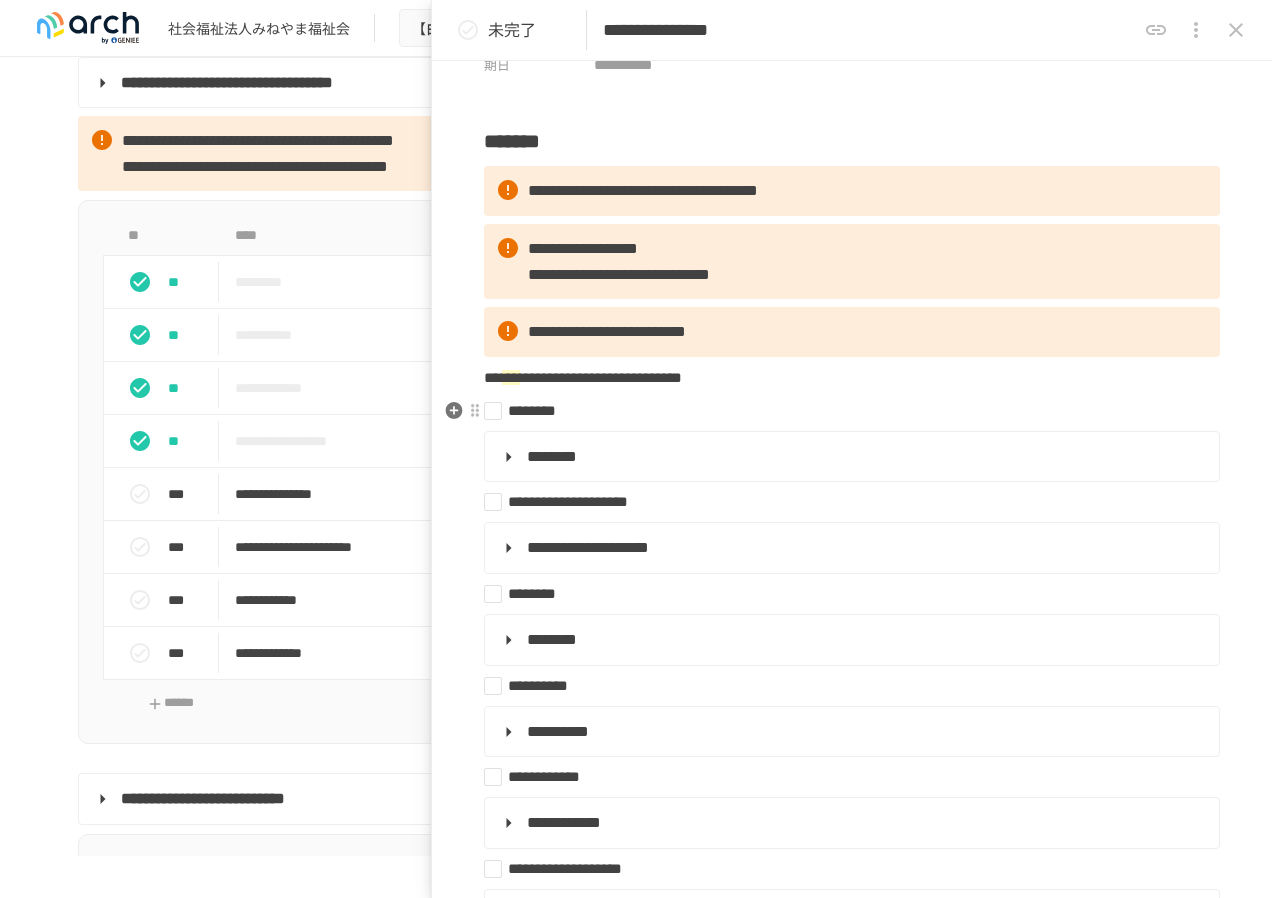 click on "********" at bounding box center (844, 411) 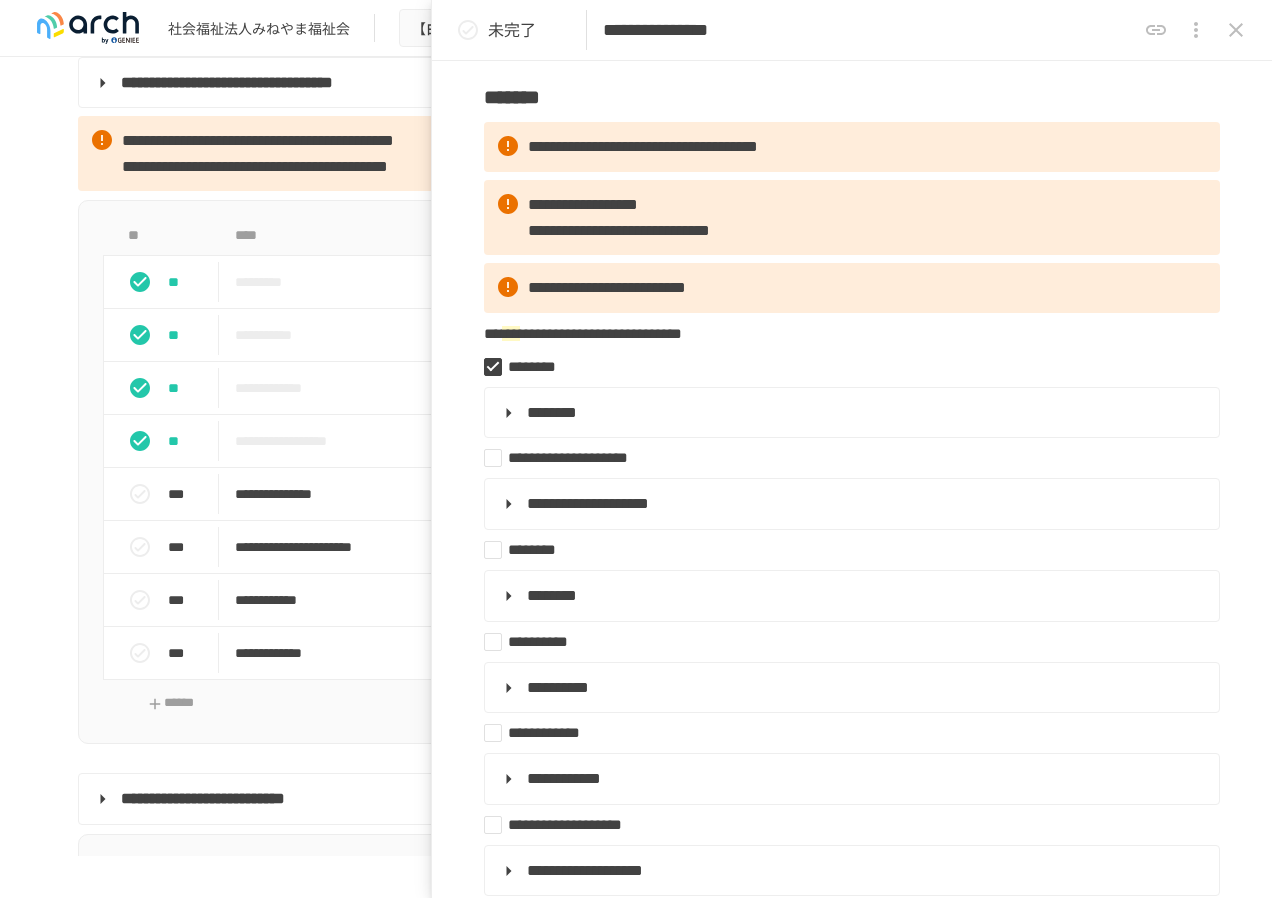 scroll, scrollTop: 200, scrollLeft: 0, axis: vertical 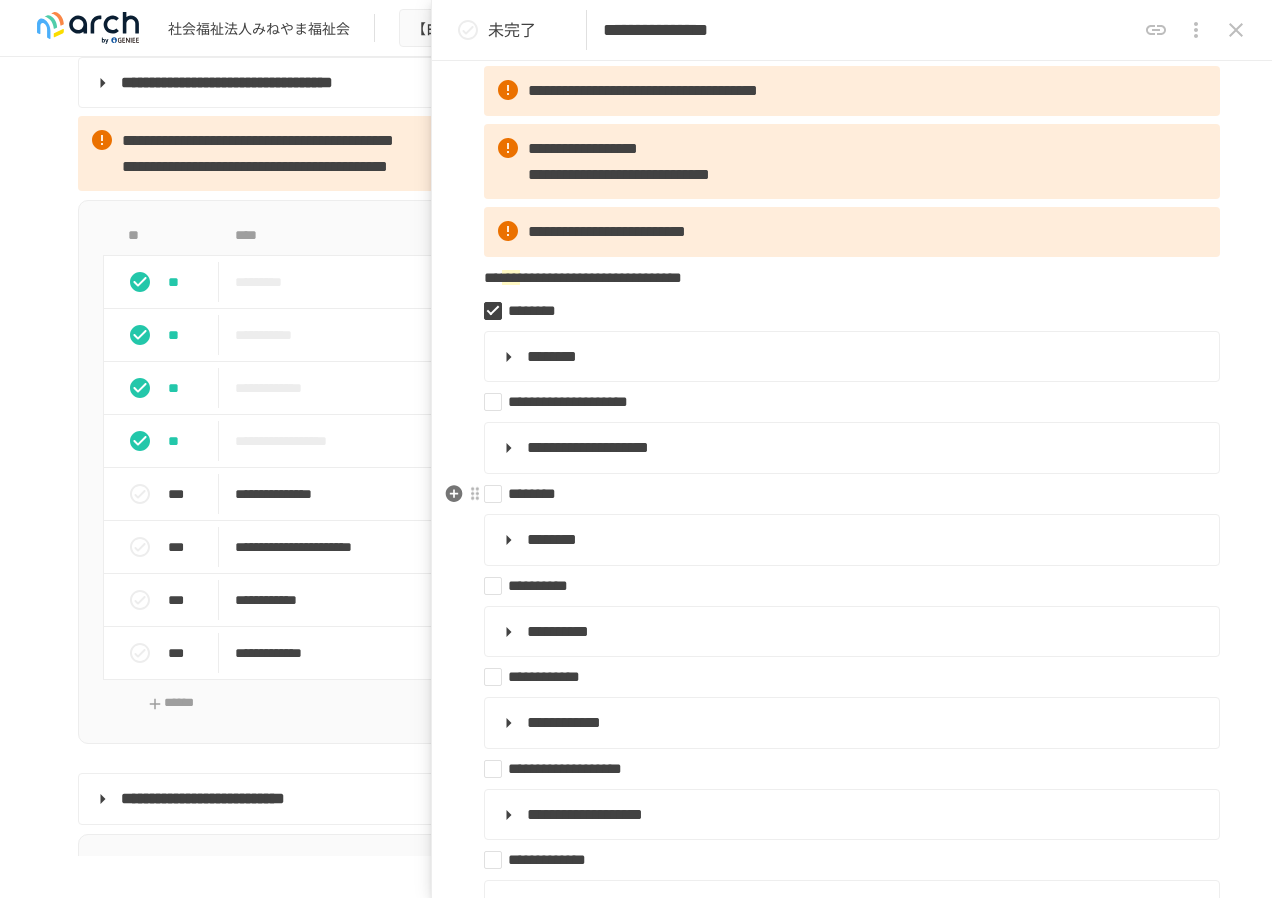 click on "********" at bounding box center (844, 494) 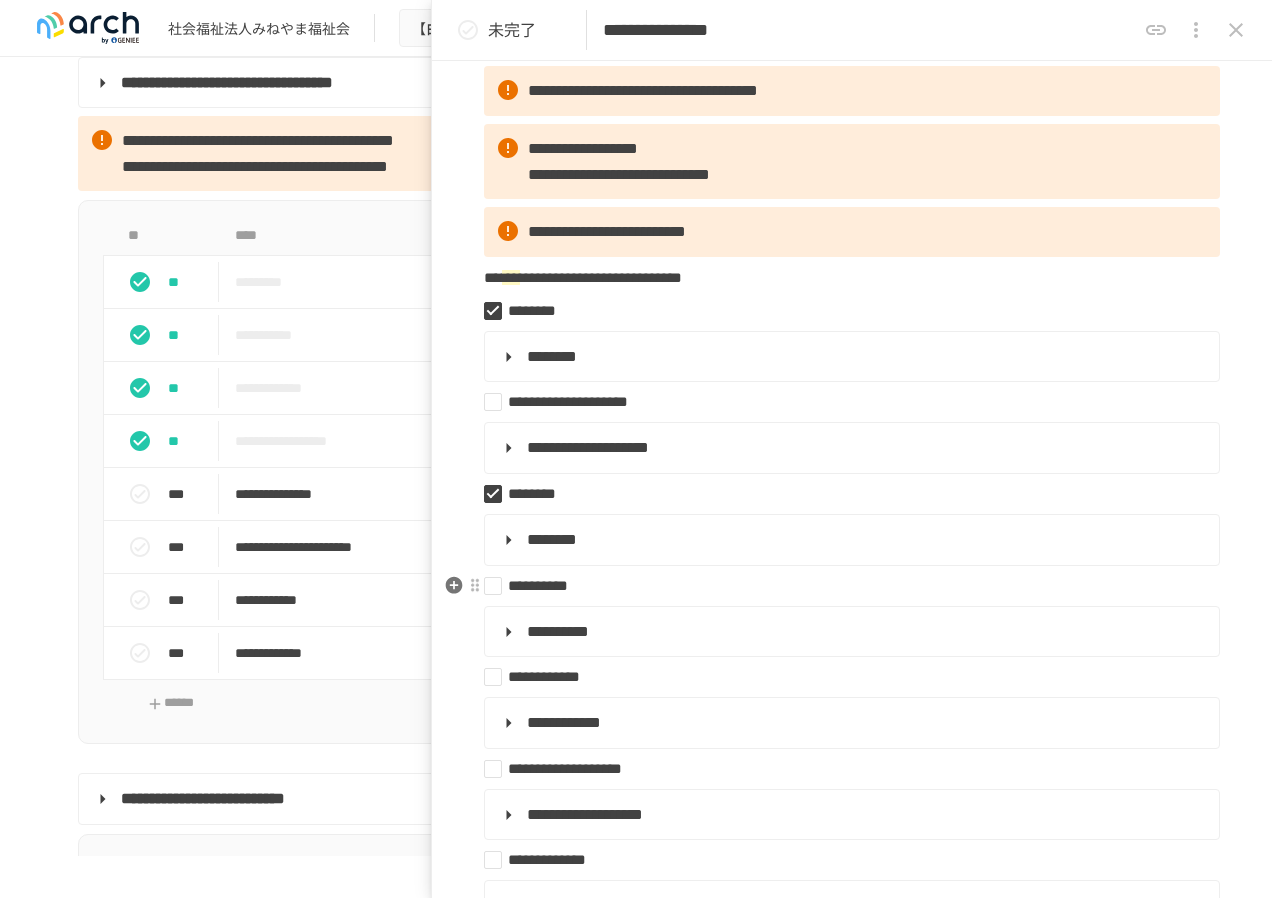 click on "**********" at bounding box center (844, 586) 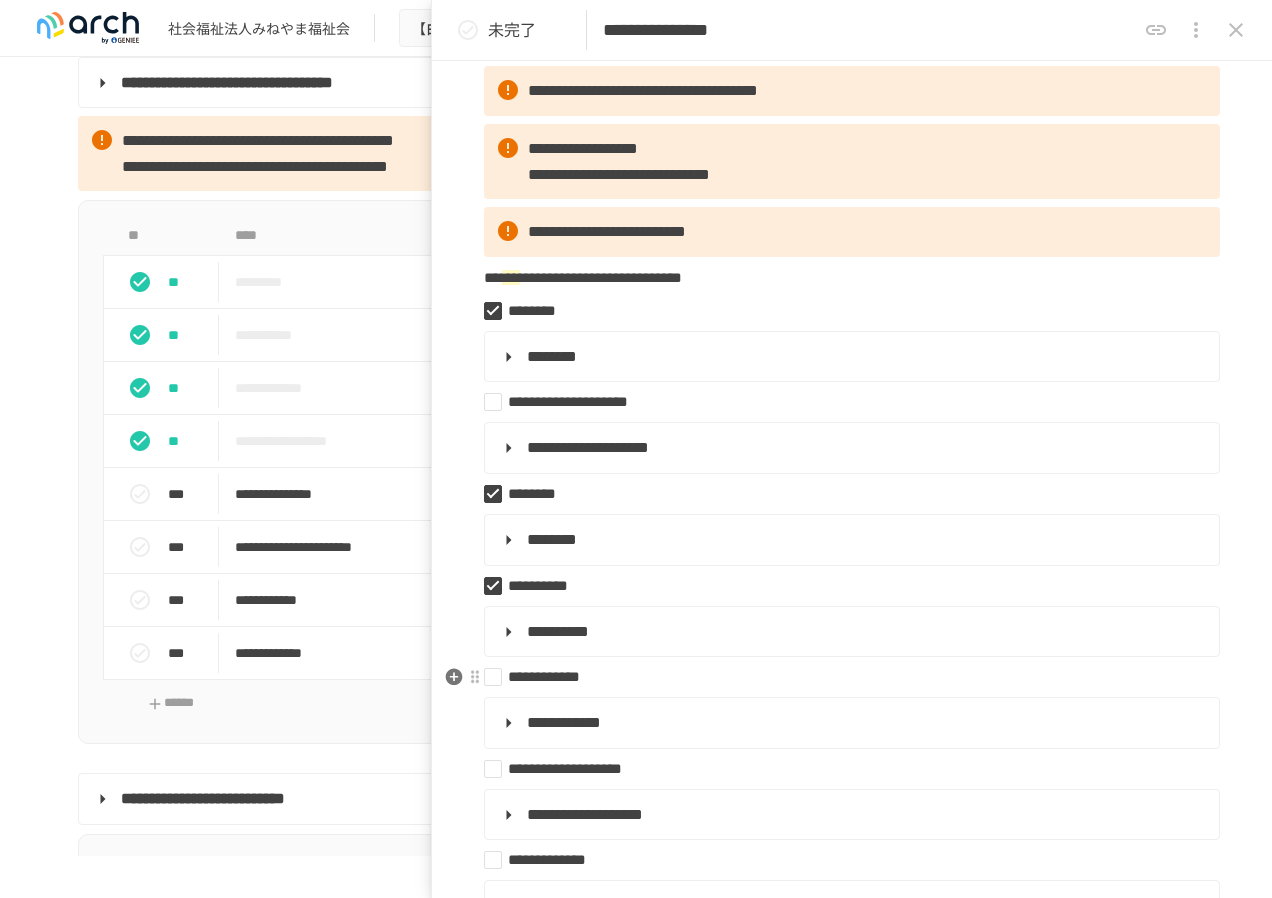 click on "**********" at bounding box center (844, 677) 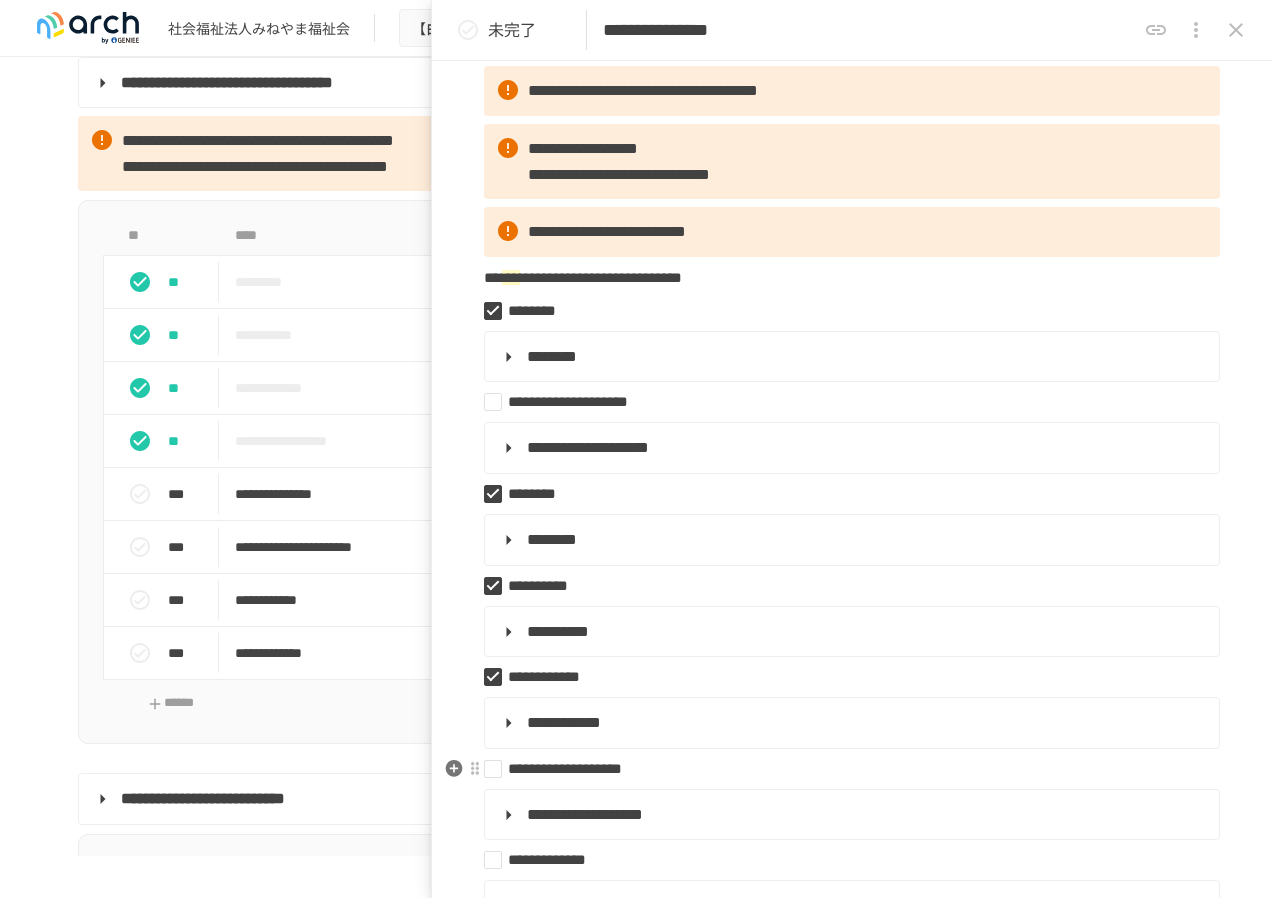 click on "**********" at bounding box center (844, 769) 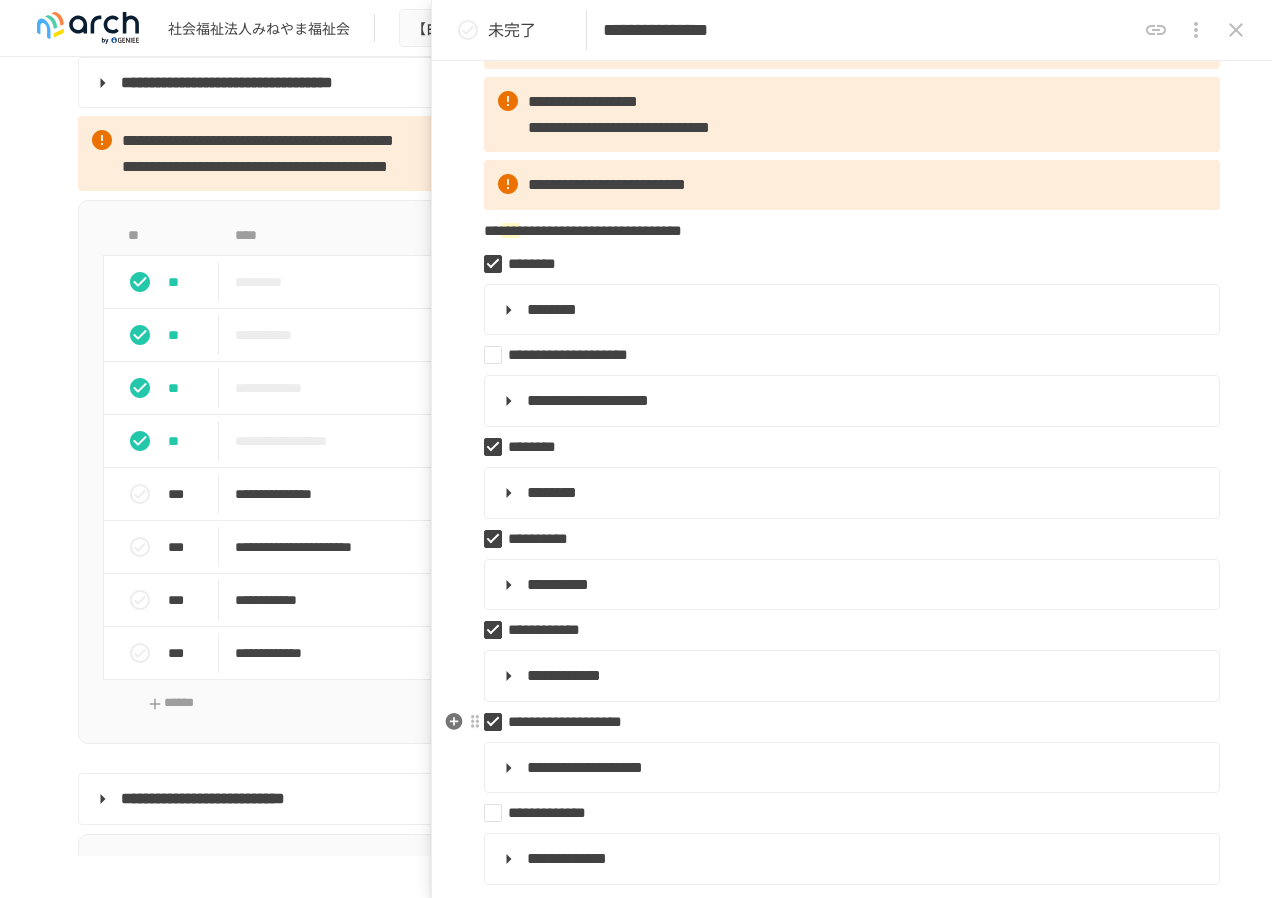 scroll, scrollTop: 300, scrollLeft: 0, axis: vertical 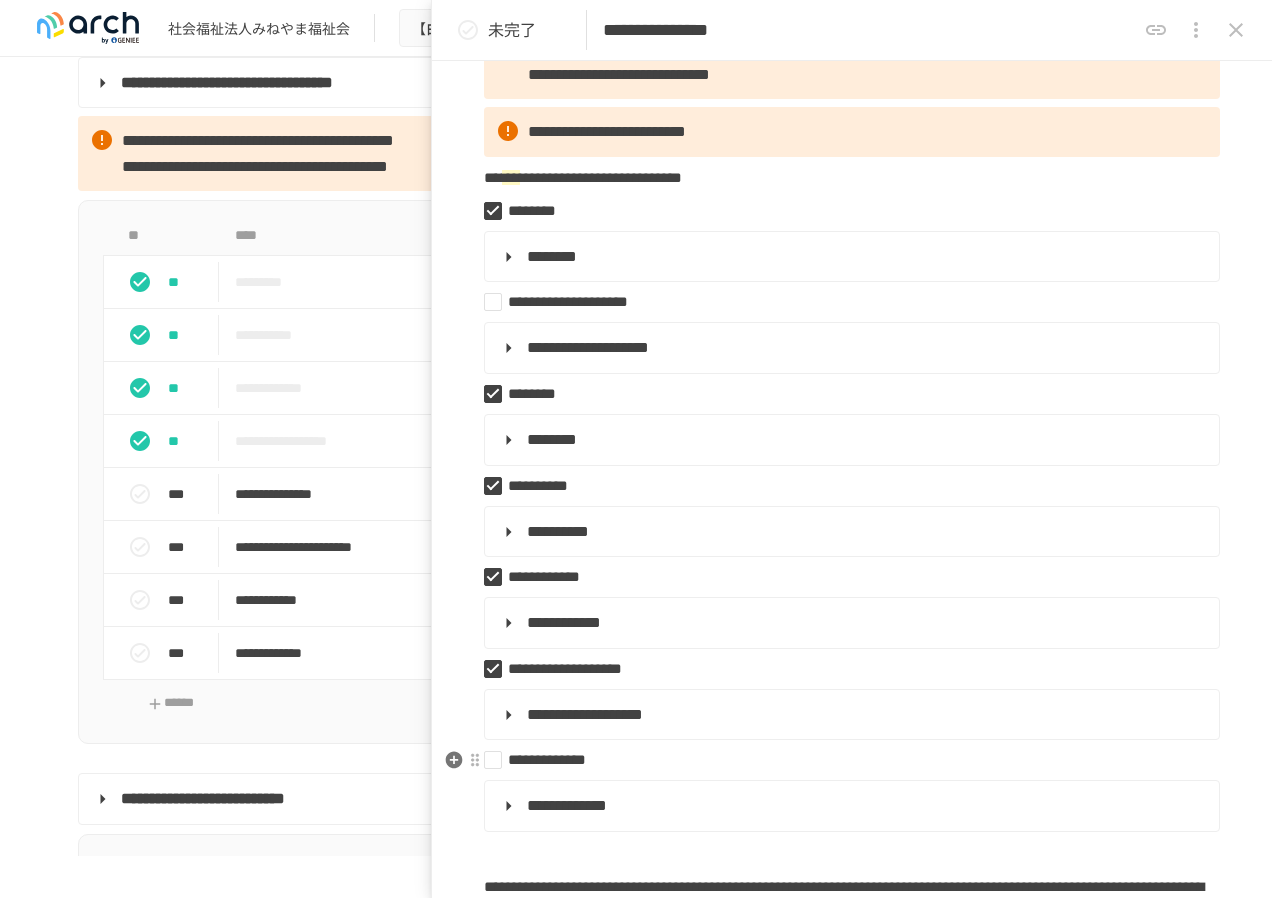 click on "**********" at bounding box center (844, 760) 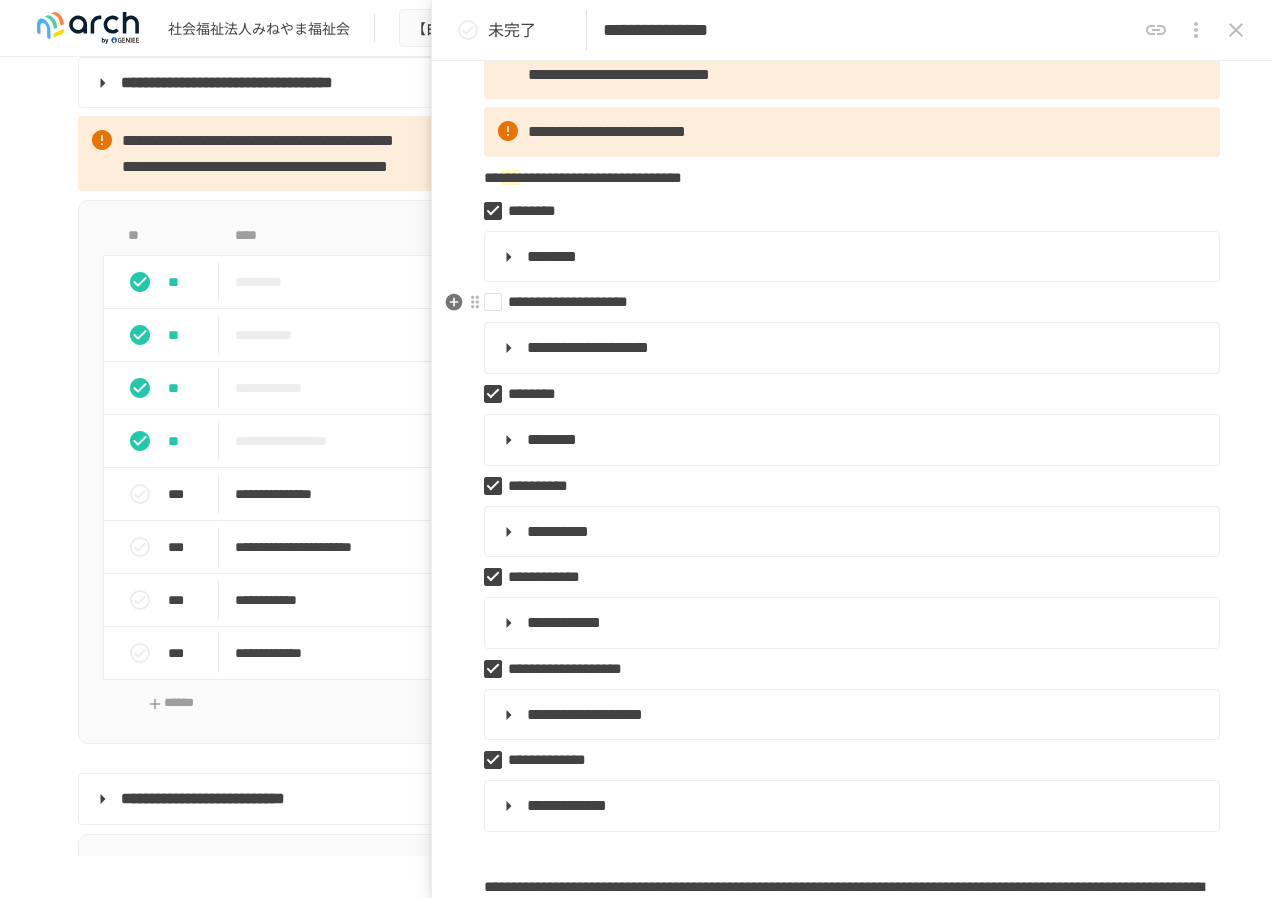 click on "**********" at bounding box center [844, 302] 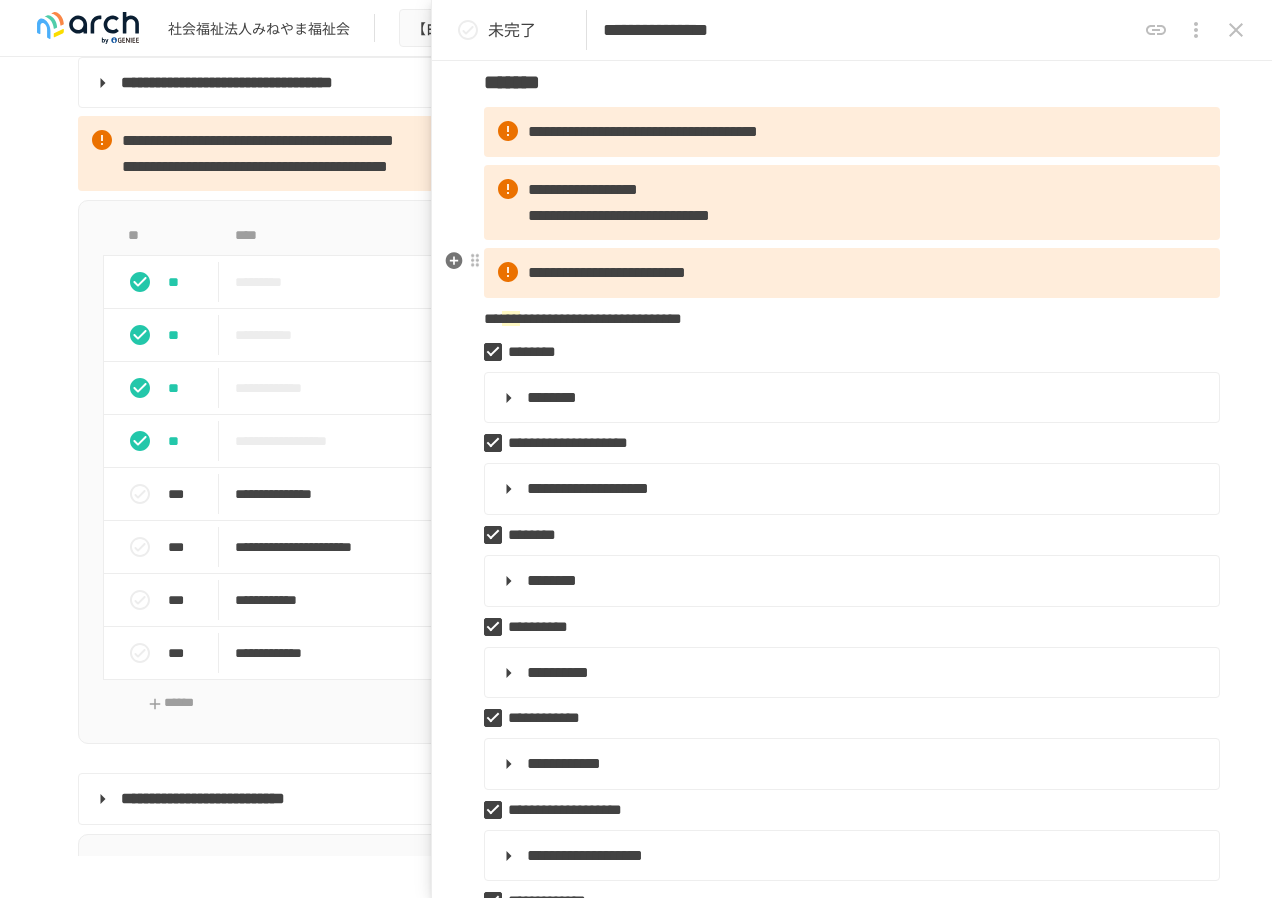 scroll, scrollTop: 0, scrollLeft: 0, axis: both 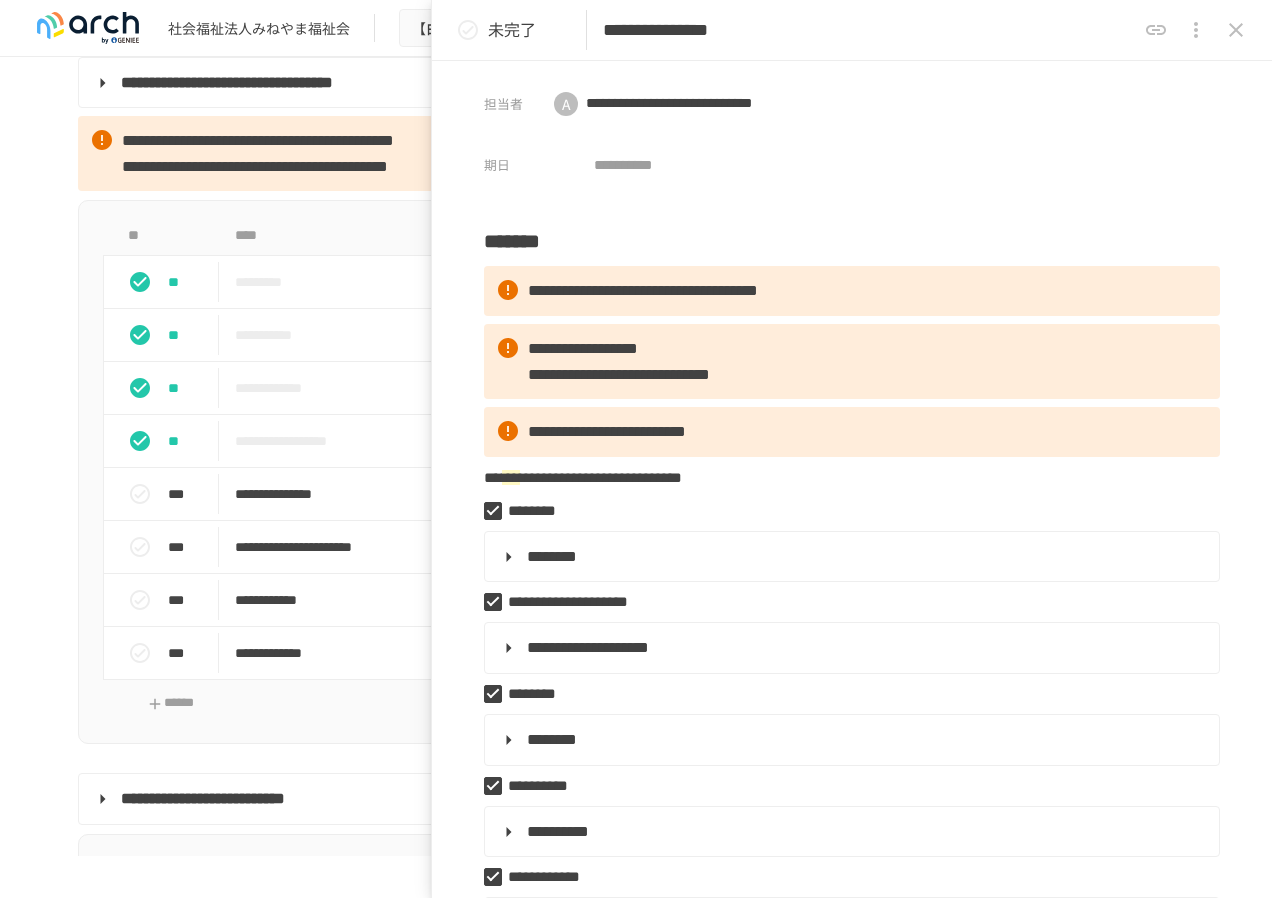 click 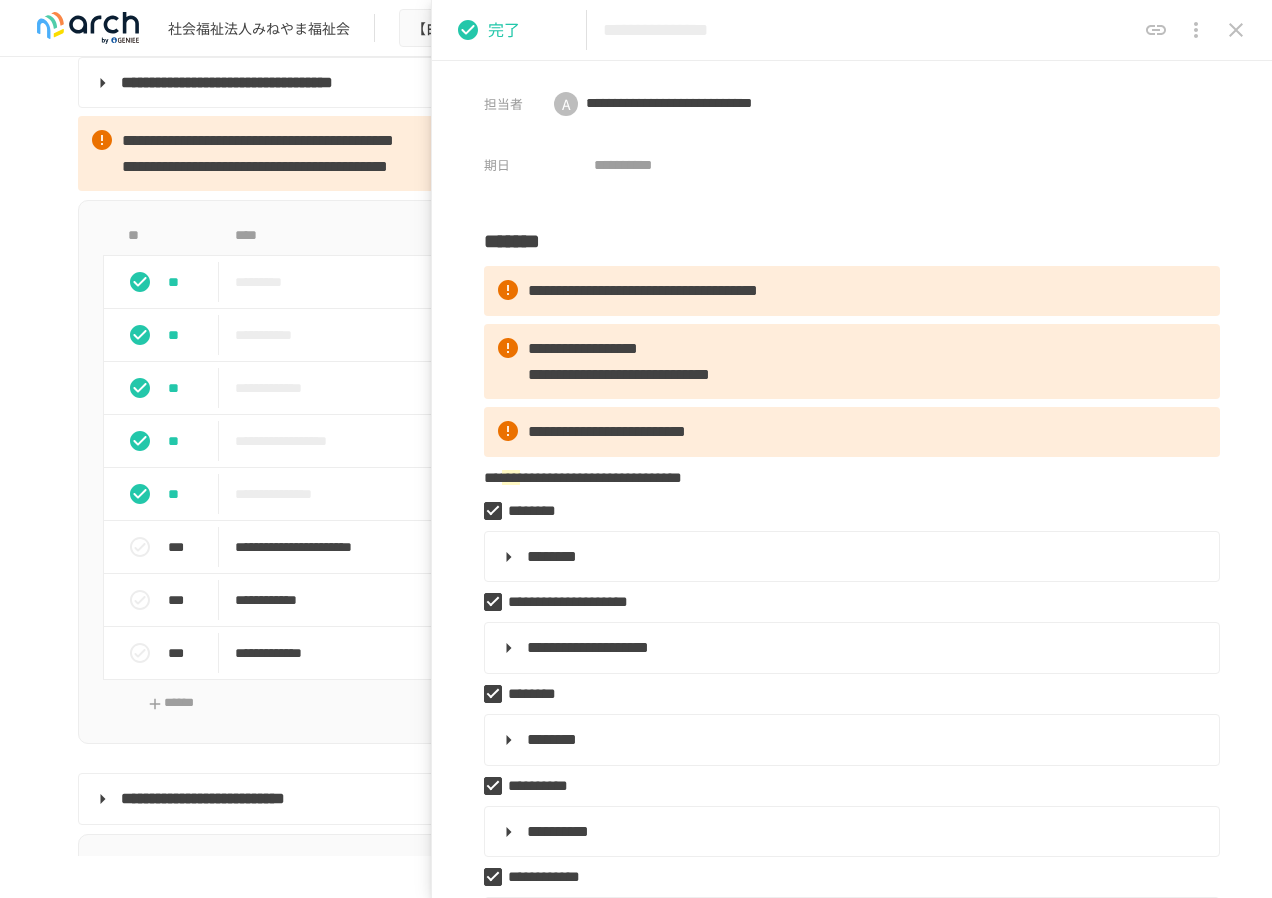 click 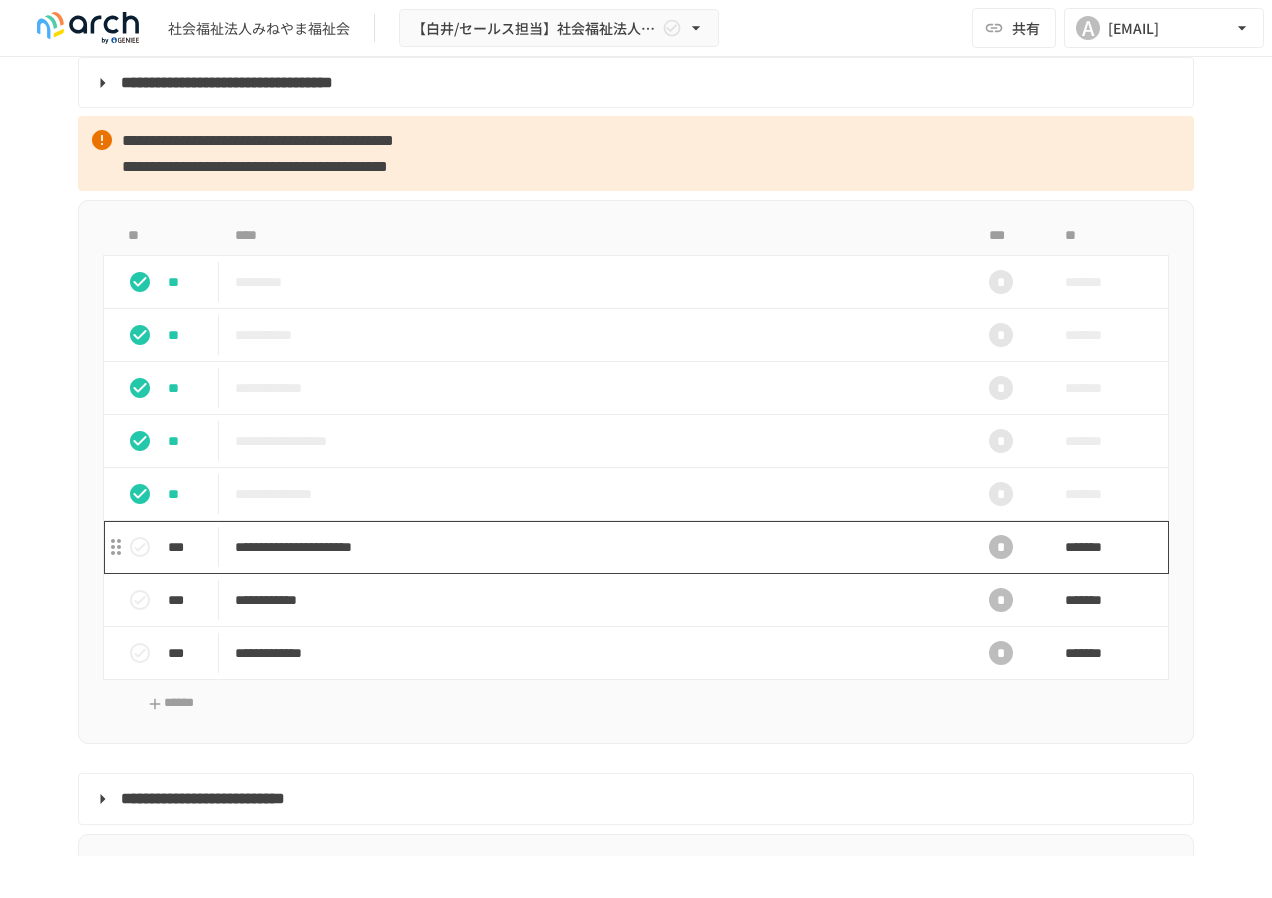 click on "**********" at bounding box center [594, 547] 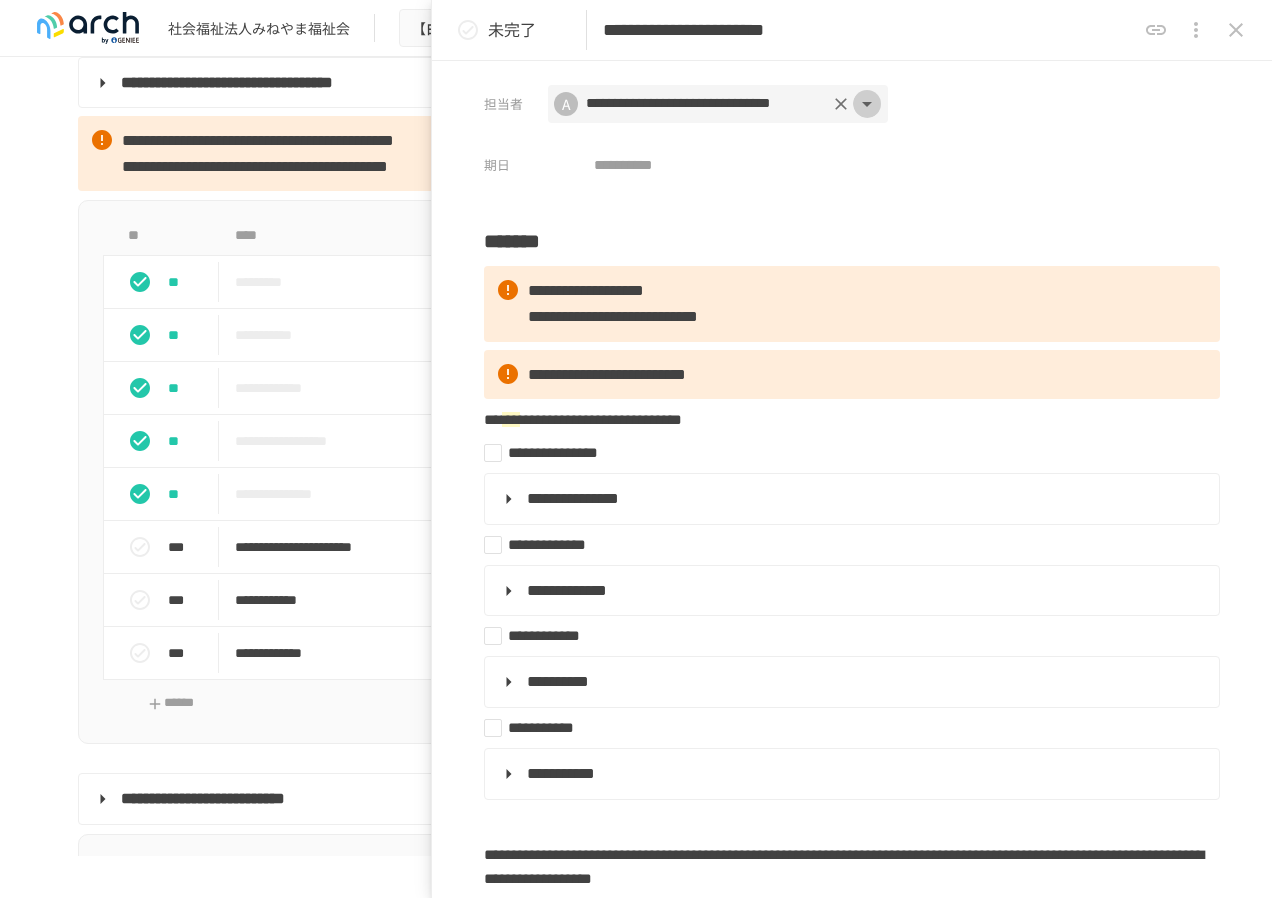 click 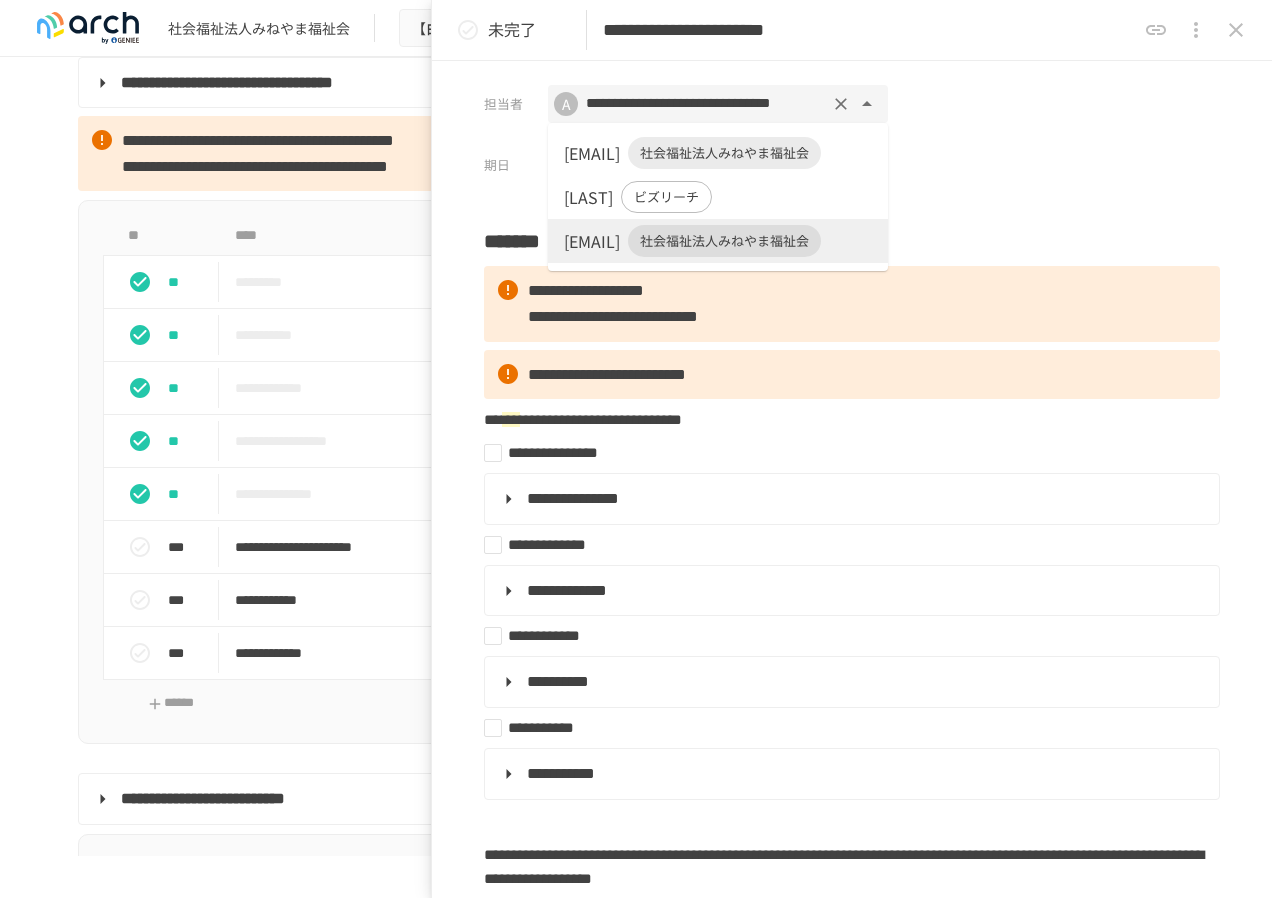 click on "社会福祉法人みねやま福祉会" at bounding box center [724, 153] 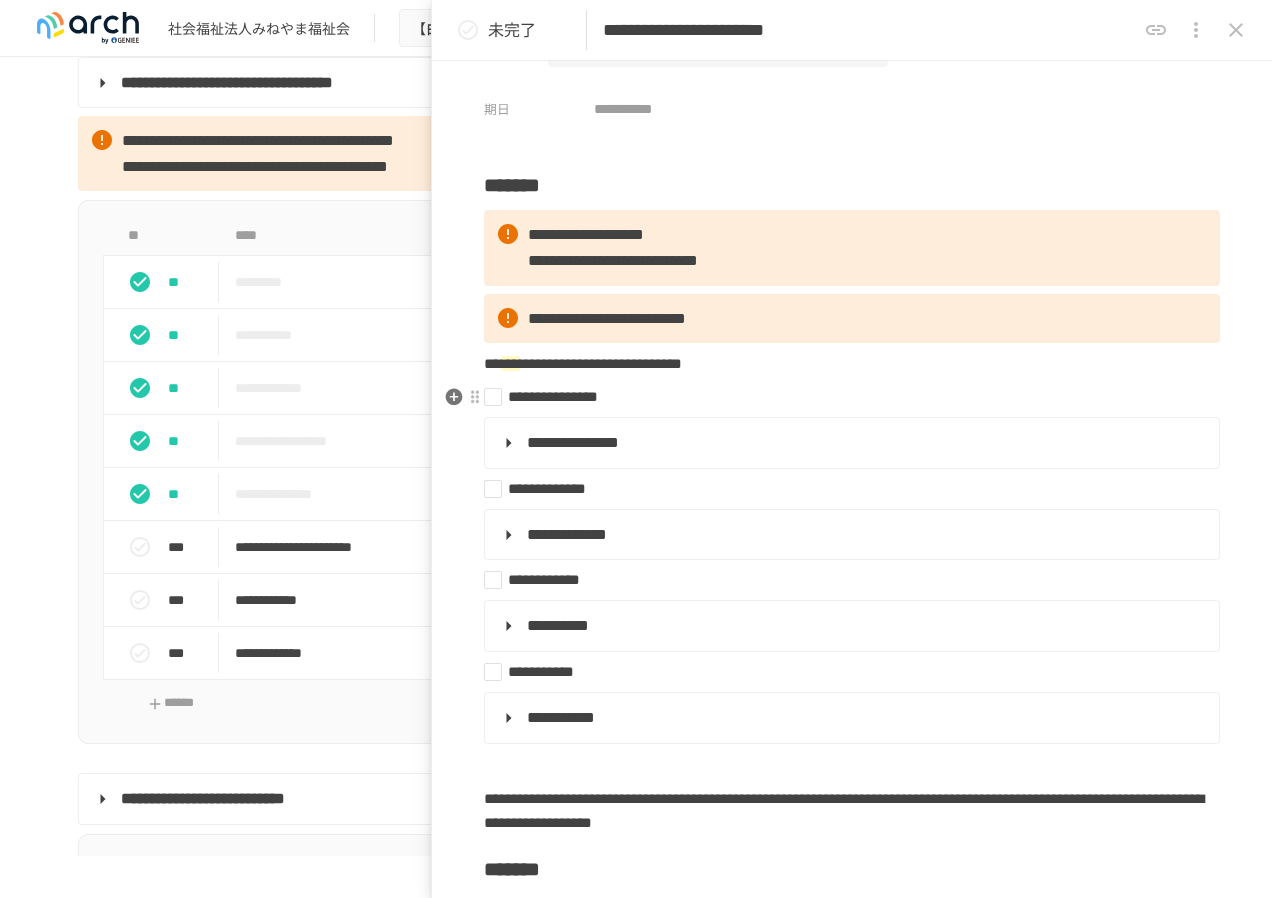 scroll, scrollTop: 100, scrollLeft: 0, axis: vertical 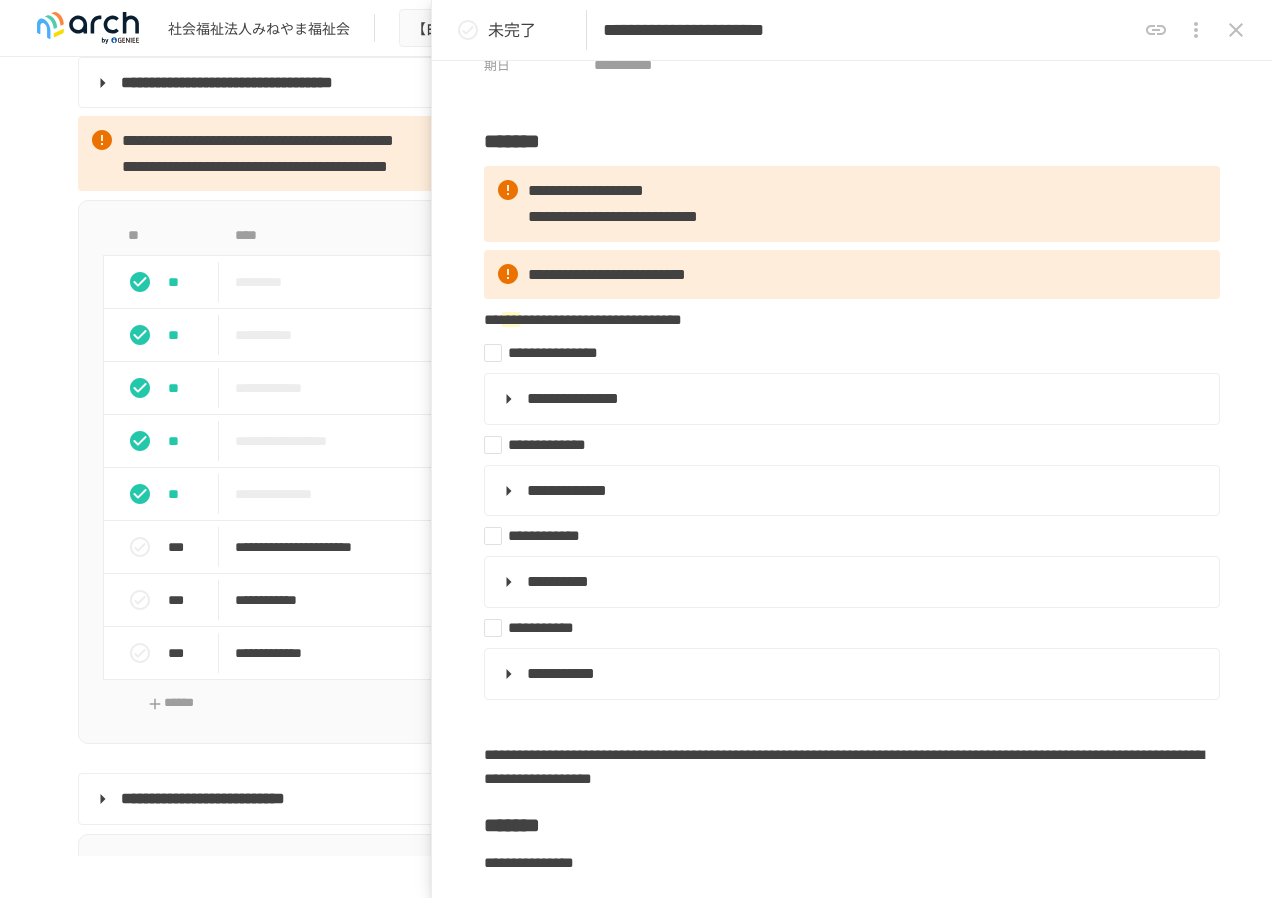 click 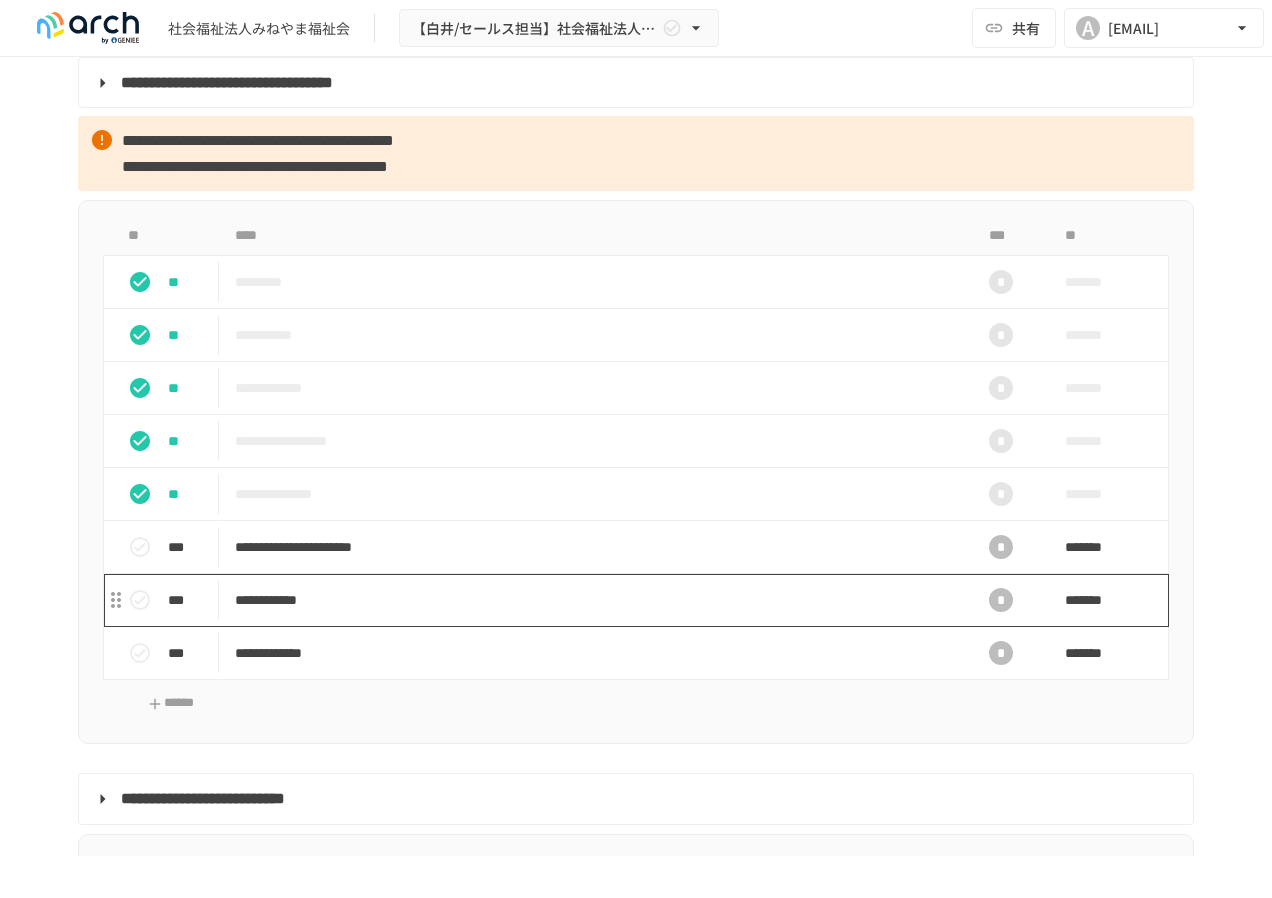 click on "**********" at bounding box center (594, 600) 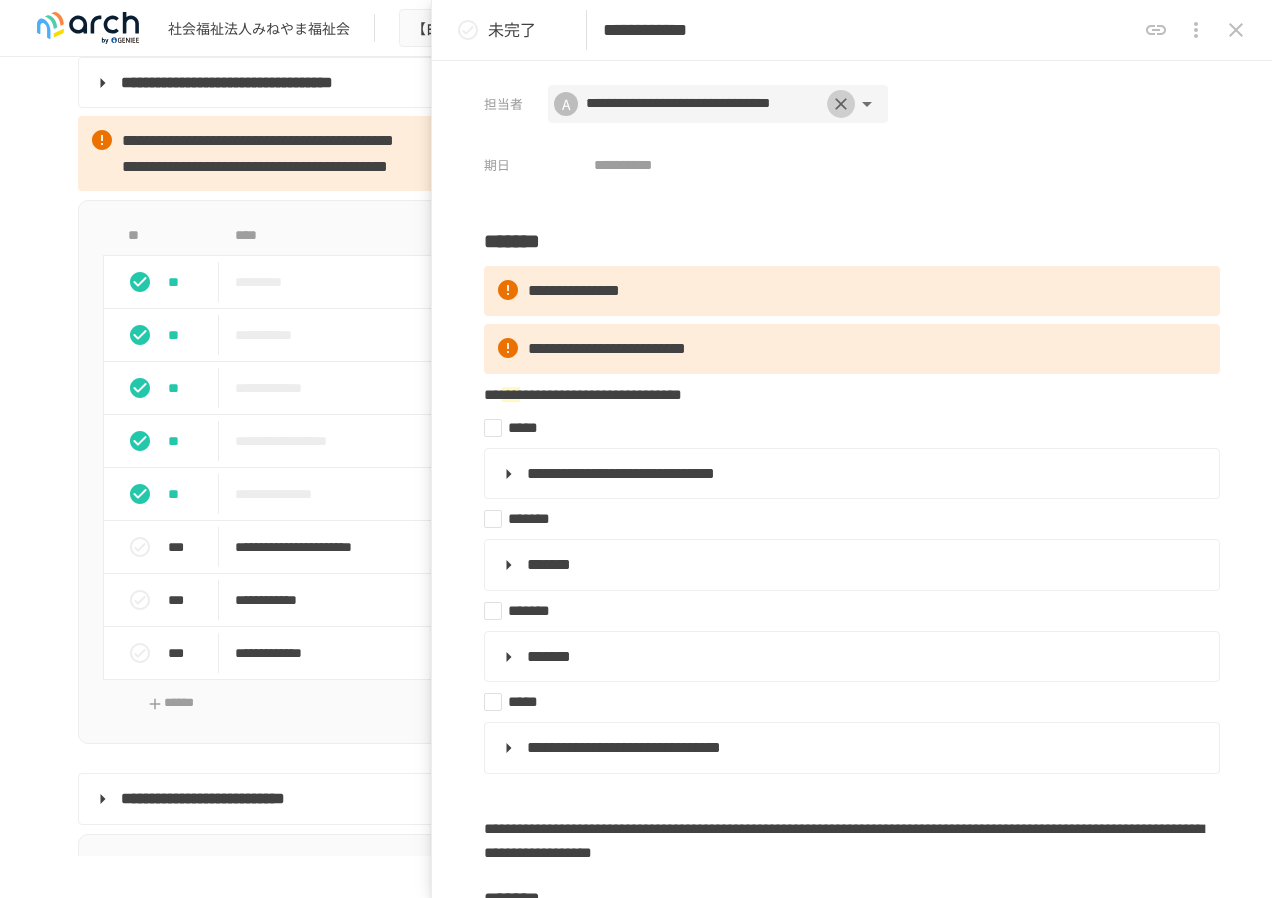 click 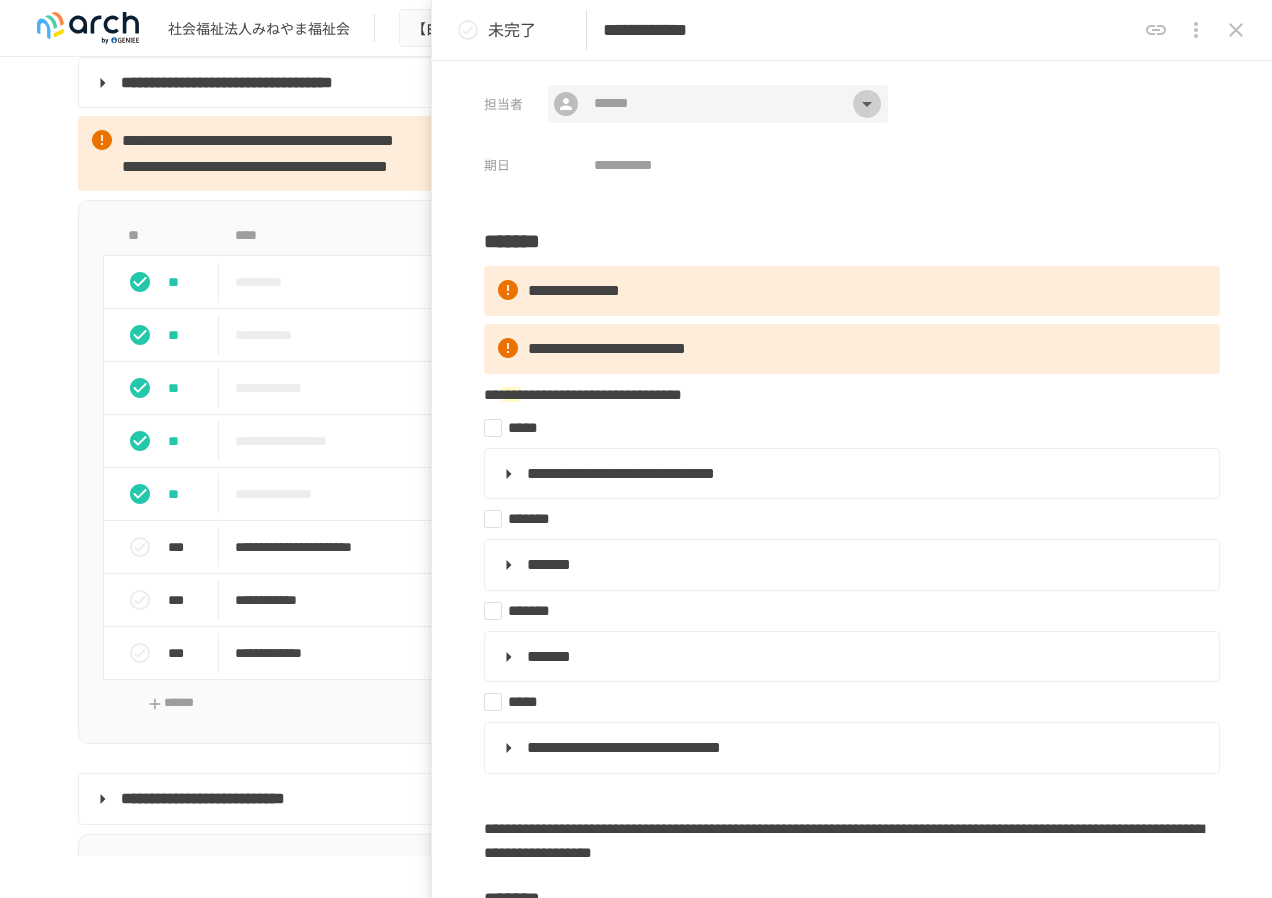 click 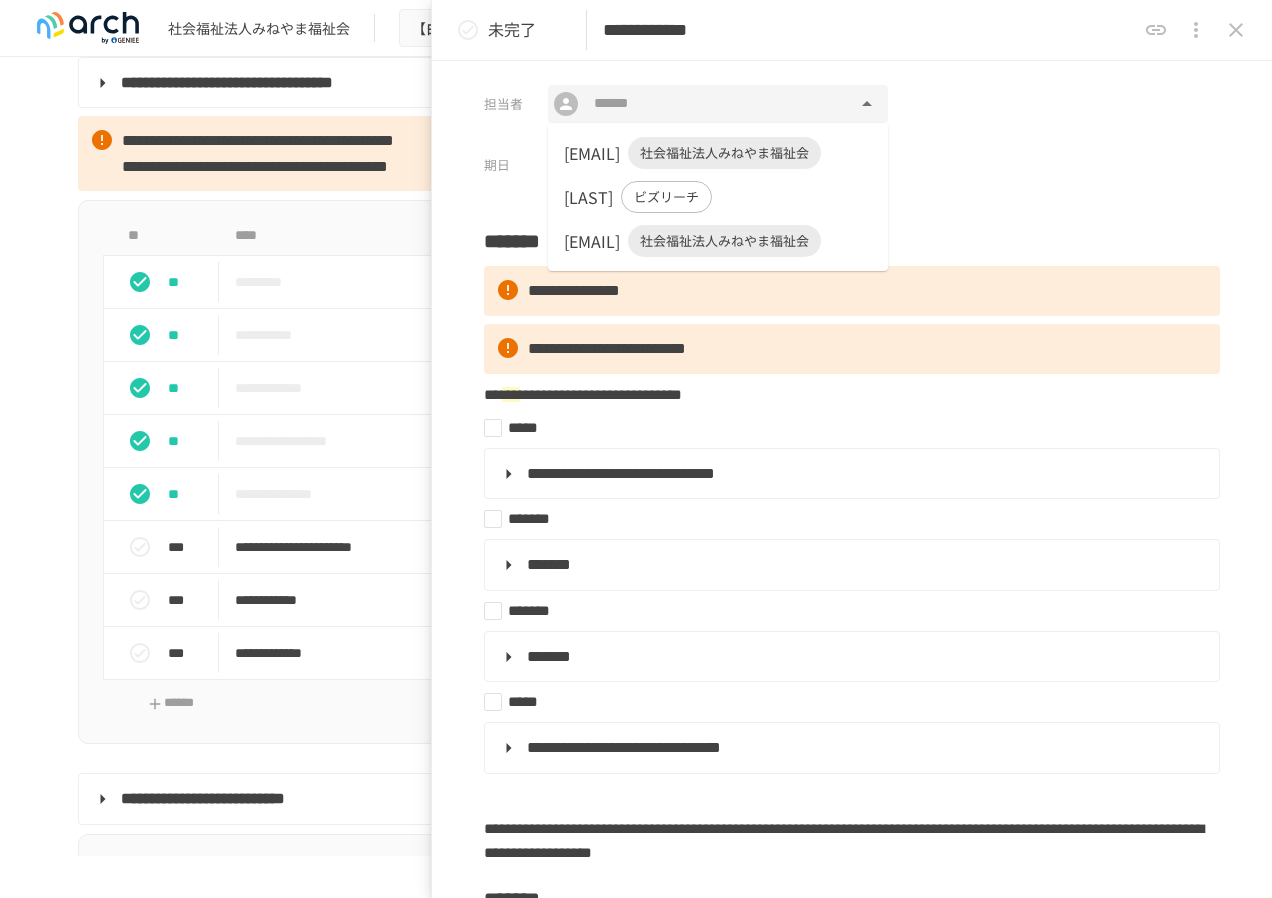 click on "社会福祉法人みねやま福祉会" at bounding box center [724, 153] 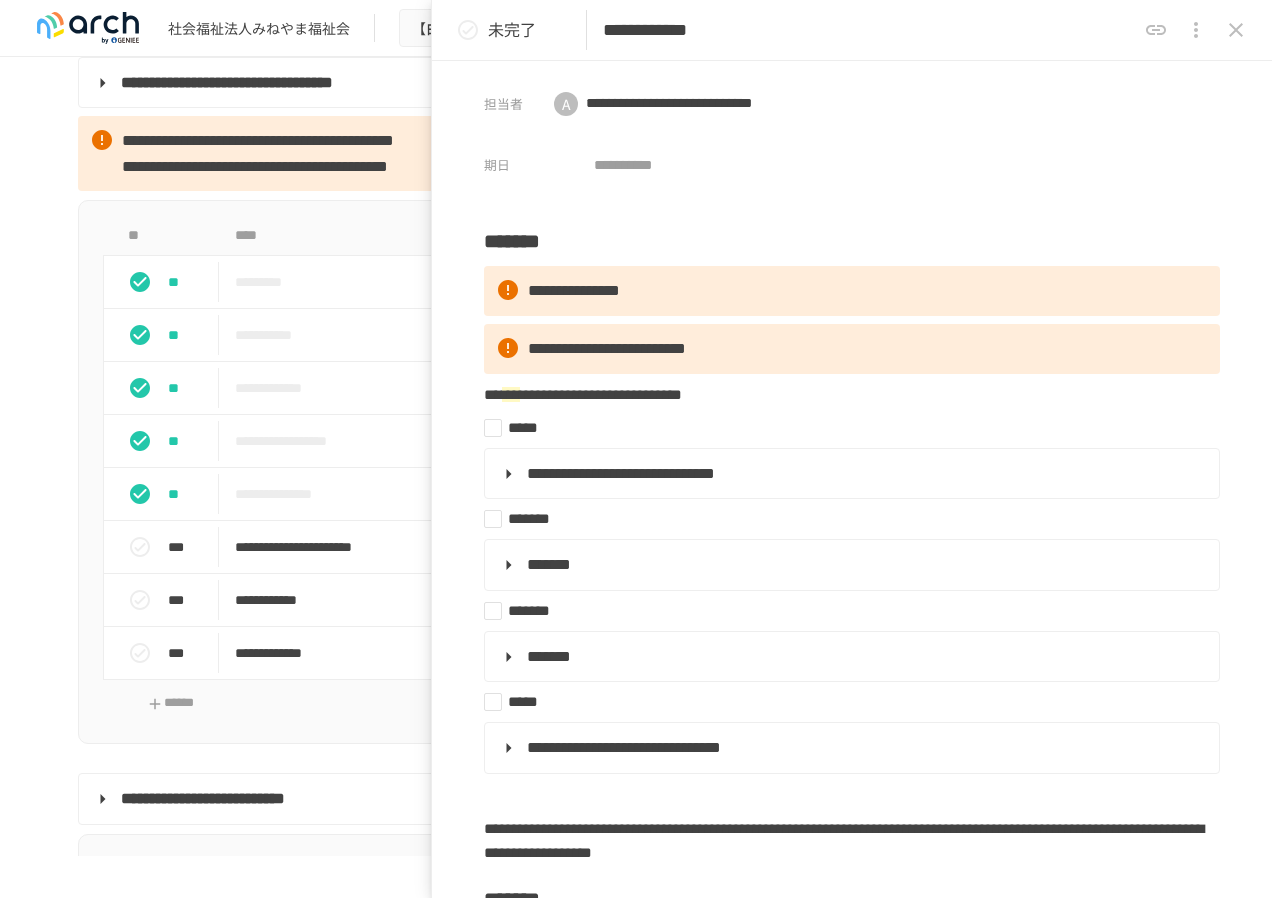 click 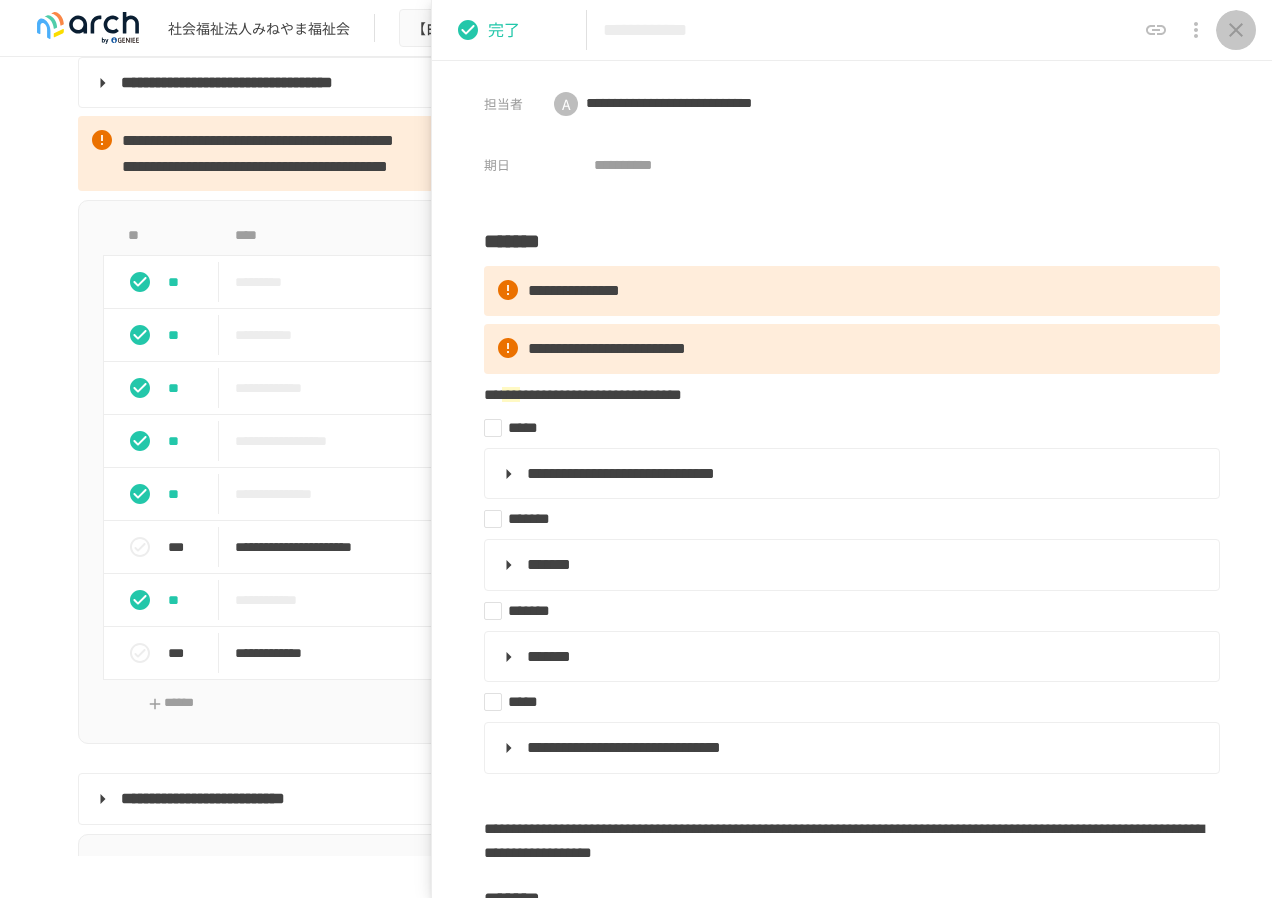 click 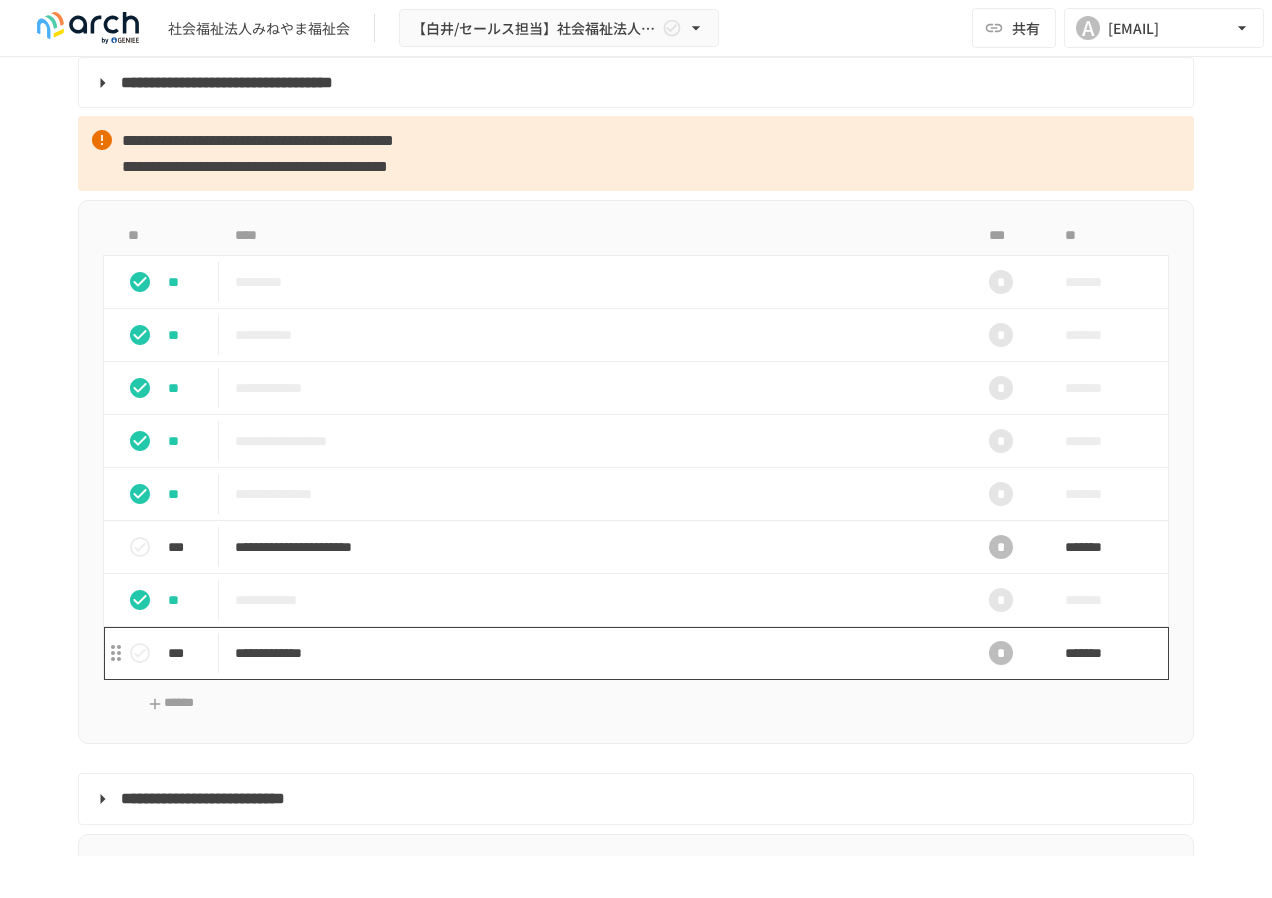 click on "**********" at bounding box center (594, 653) 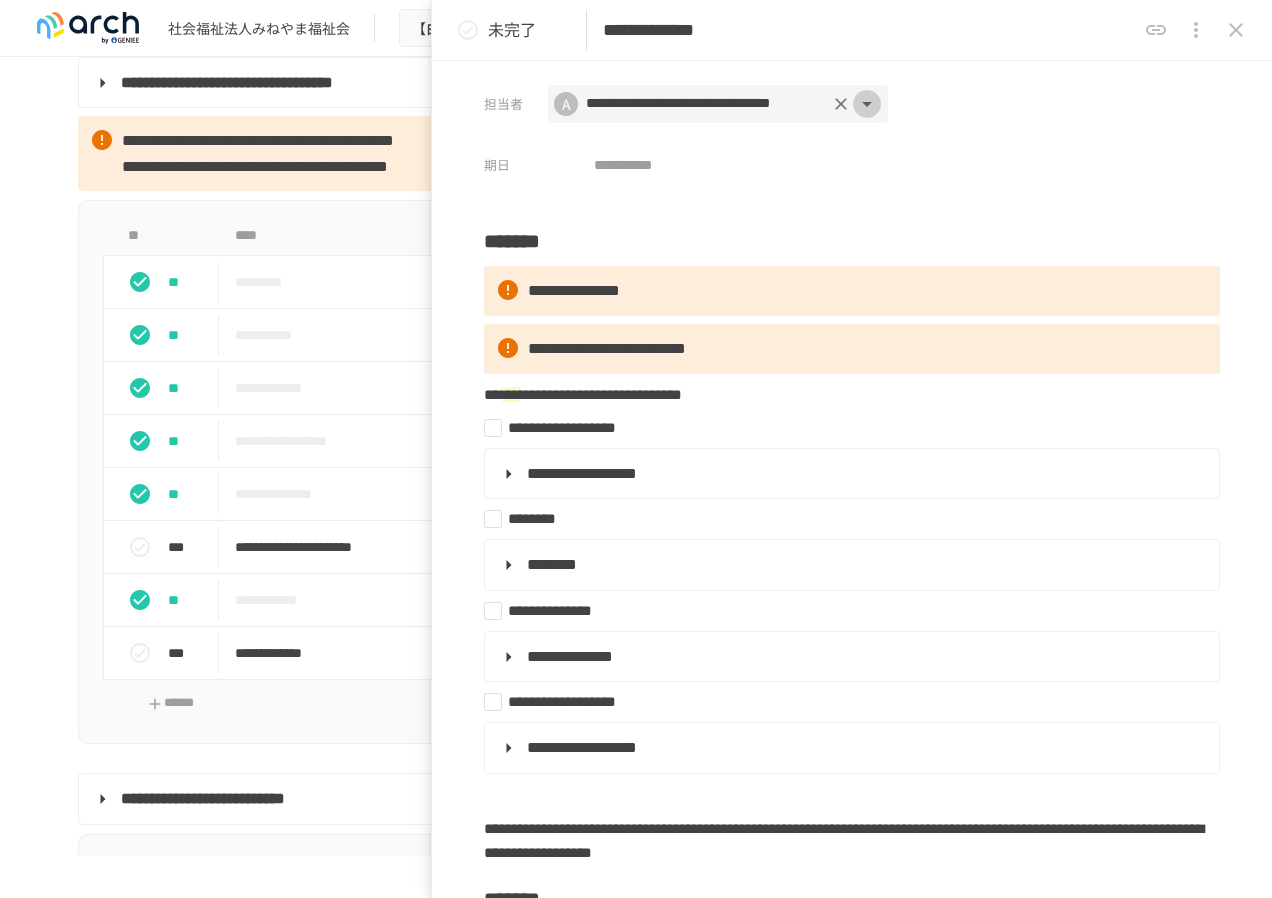 click 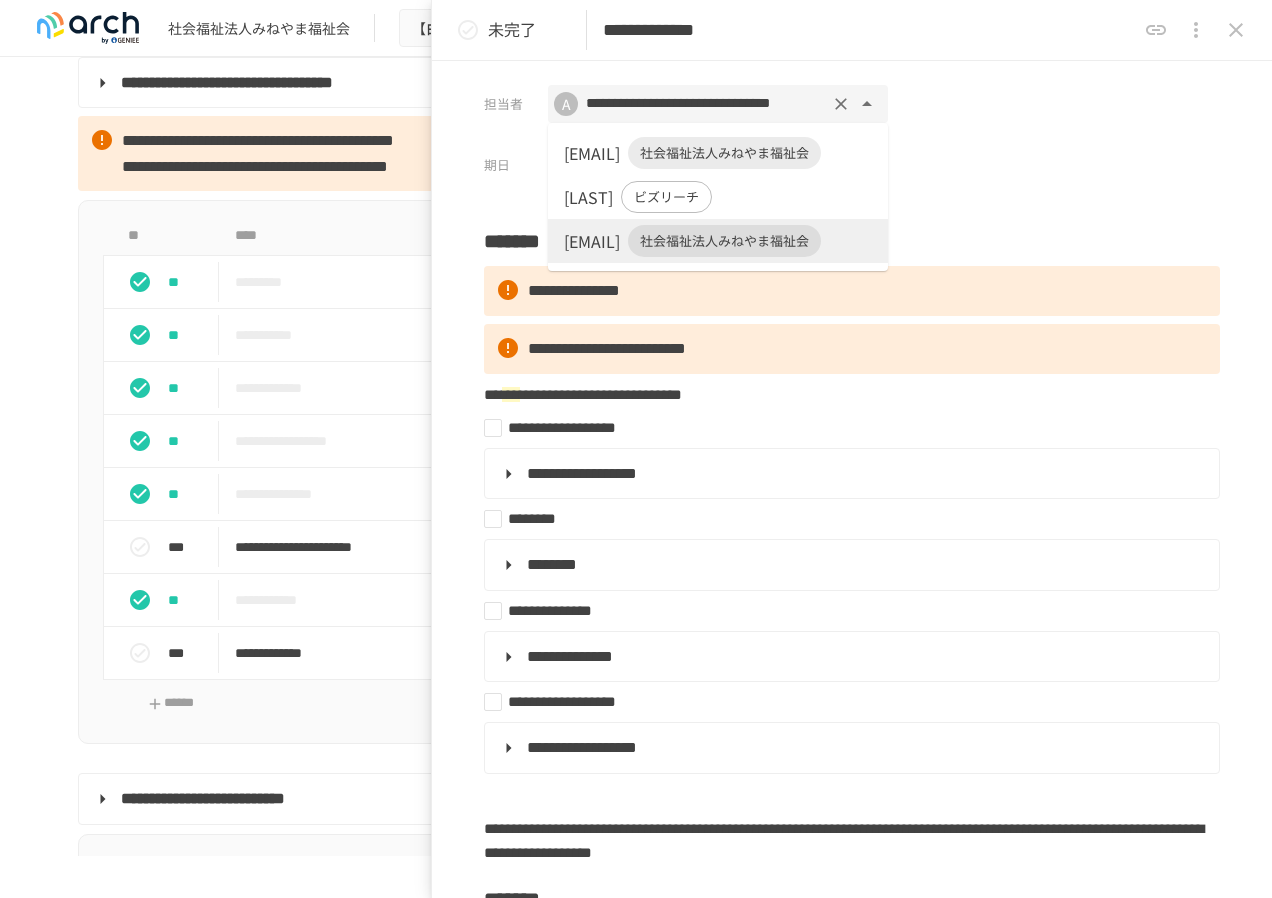 click on "社会福祉法人みねやま福祉会" at bounding box center (724, 153) 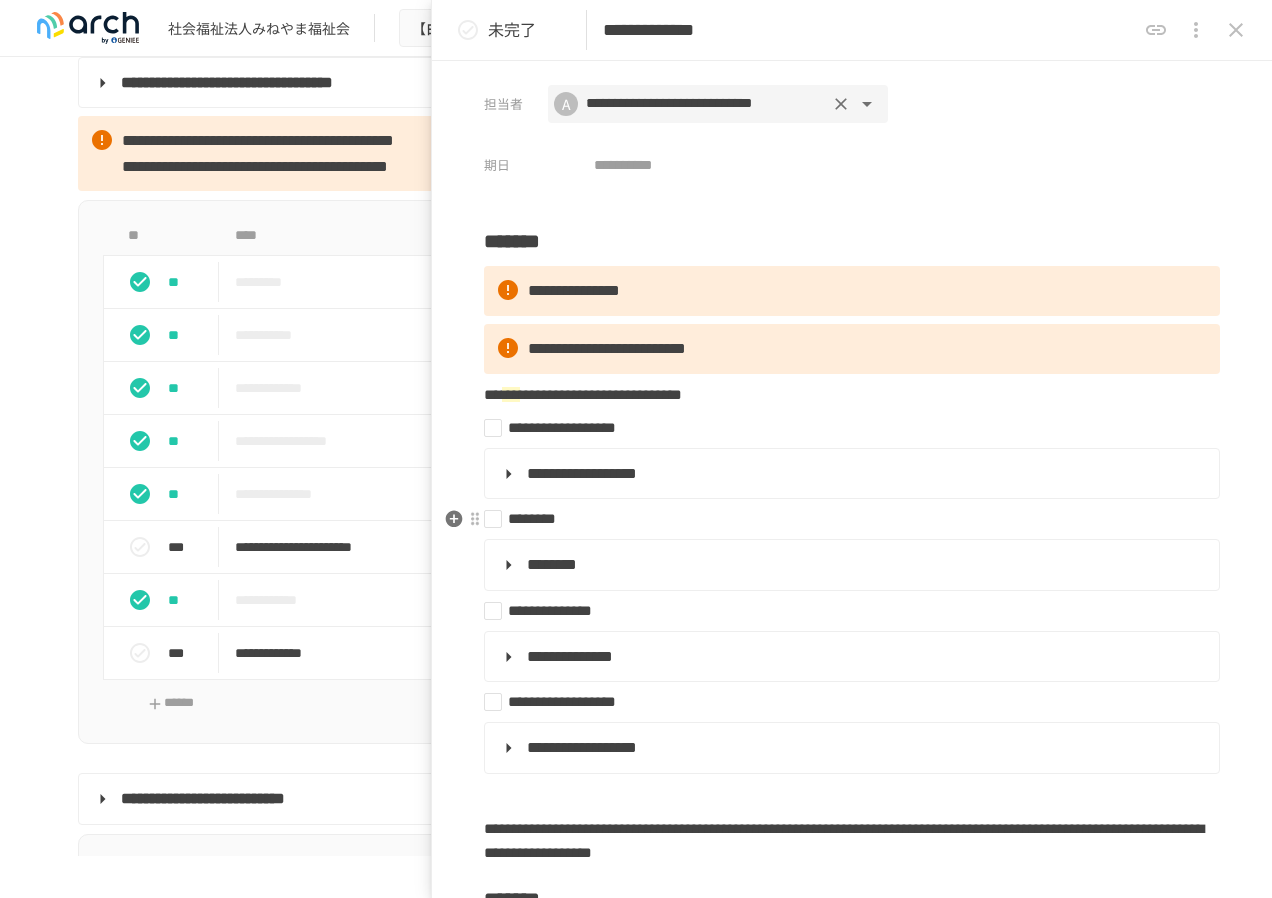 click on "********" at bounding box center [844, 519] 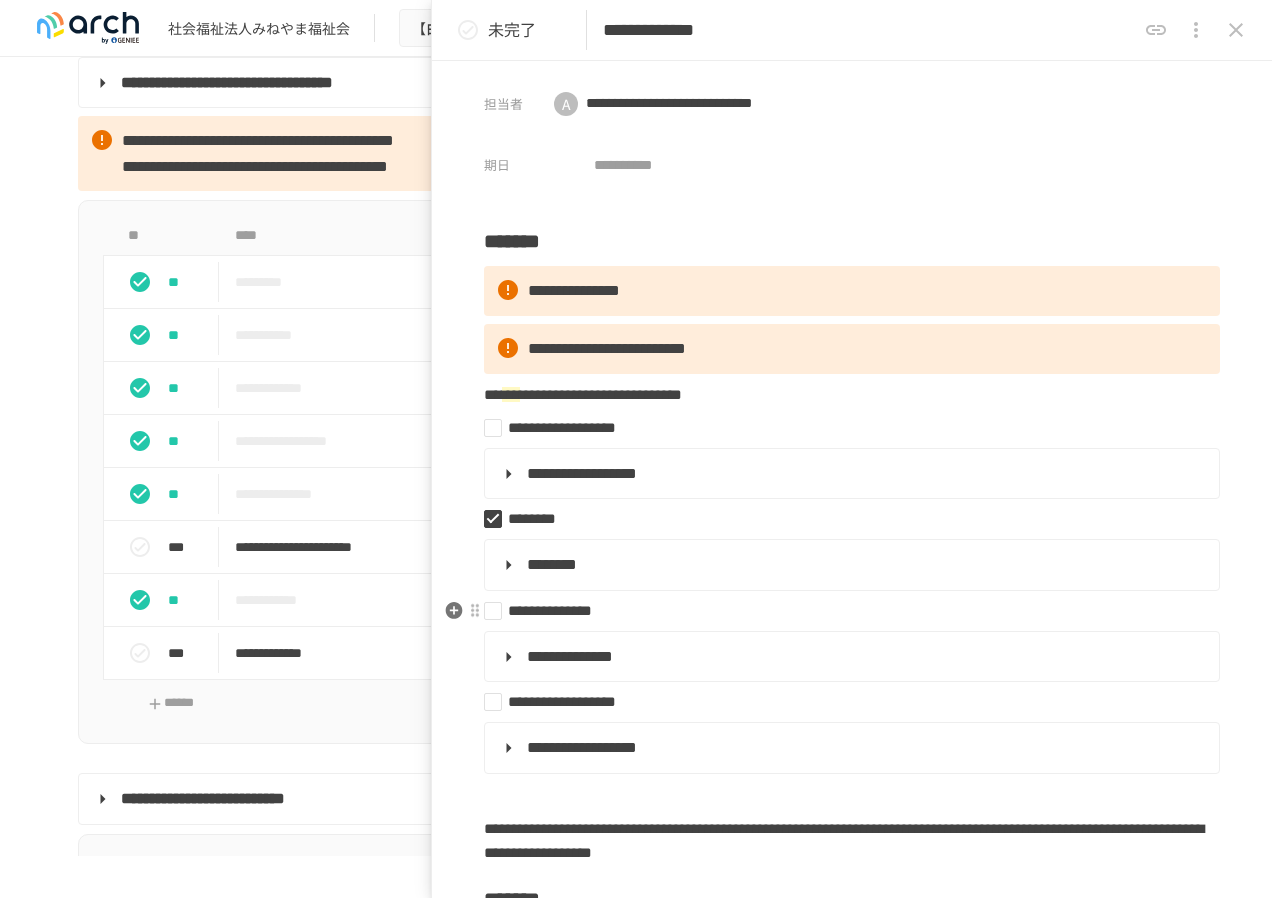 click on "**********" at bounding box center [844, 611] 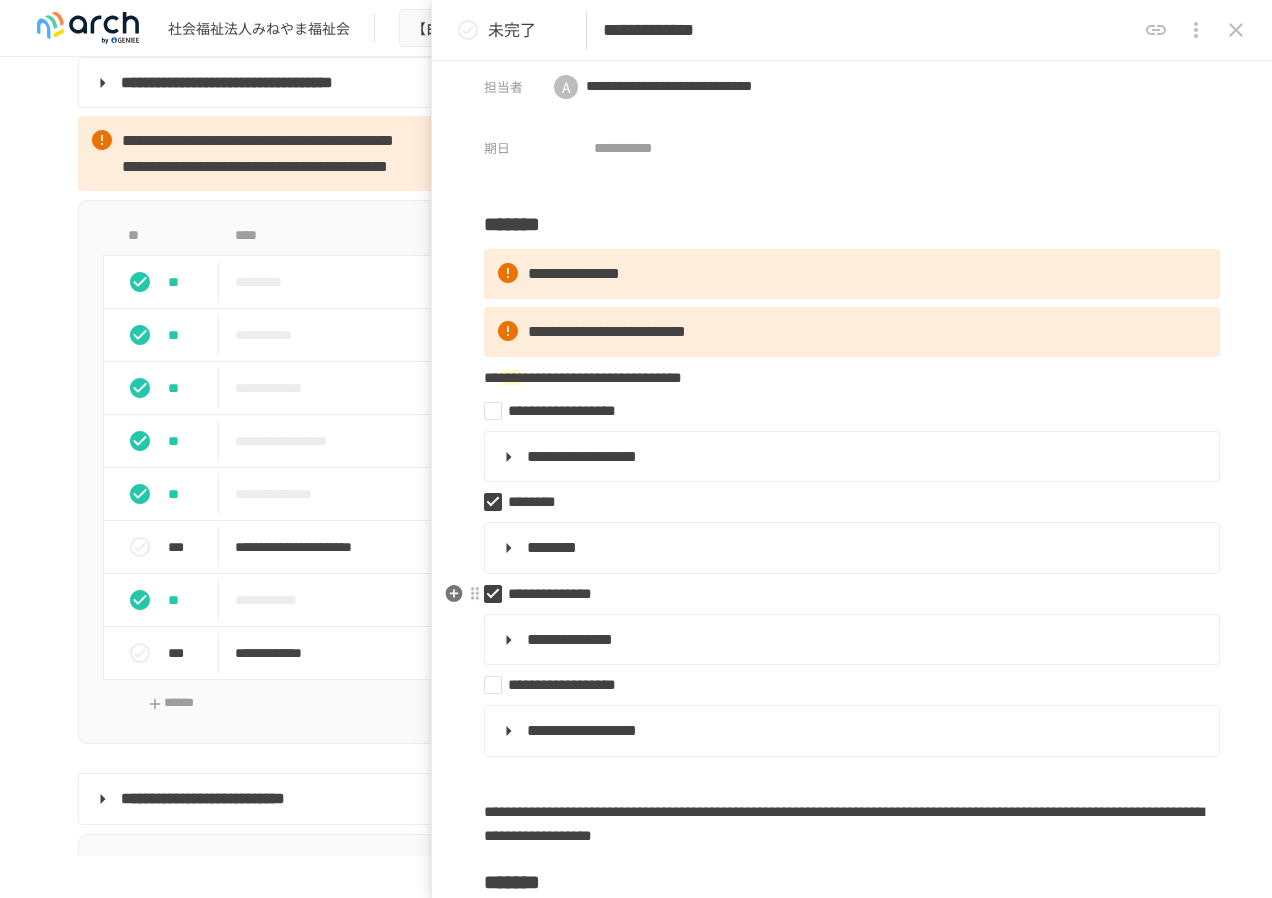 scroll, scrollTop: 0, scrollLeft: 0, axis: both 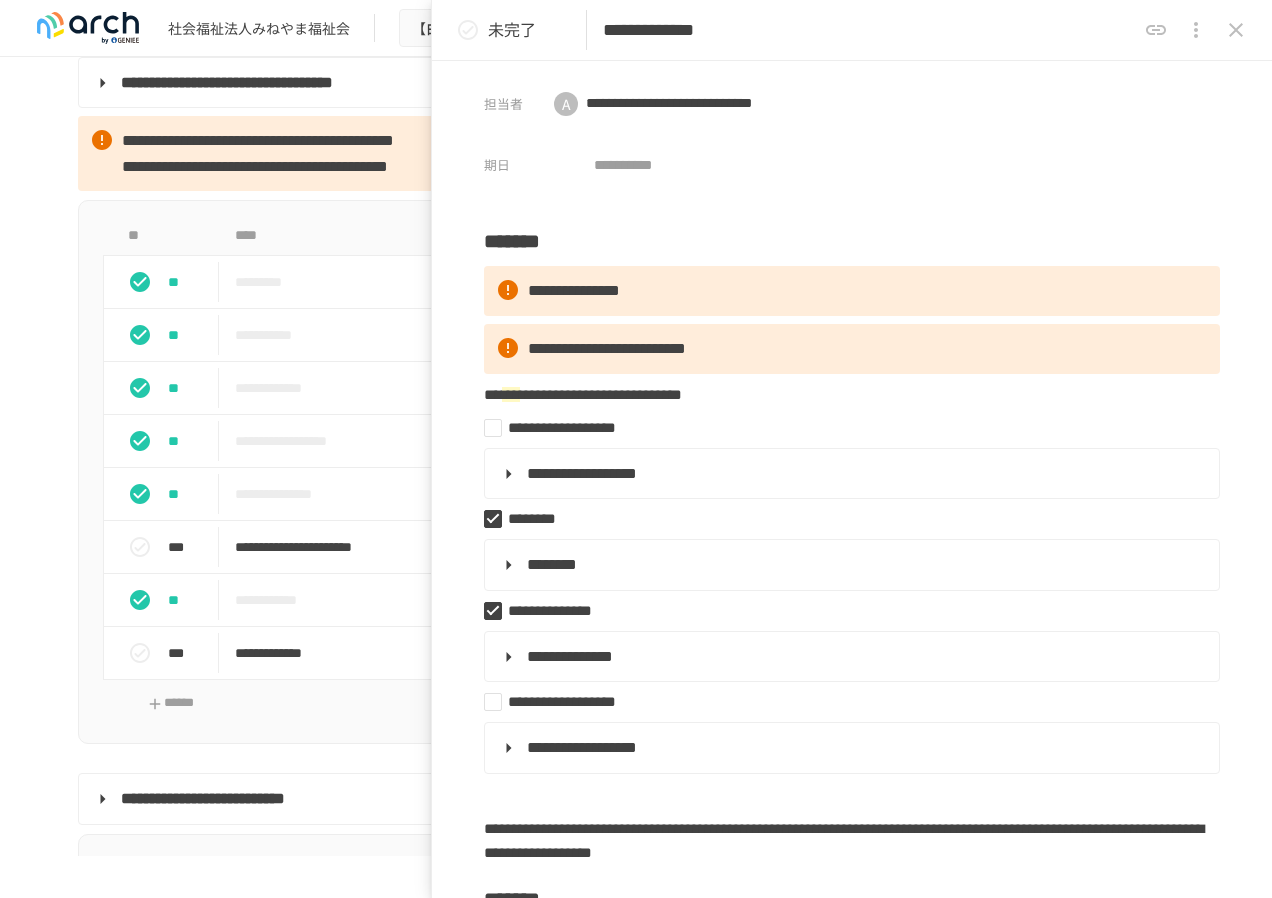 click 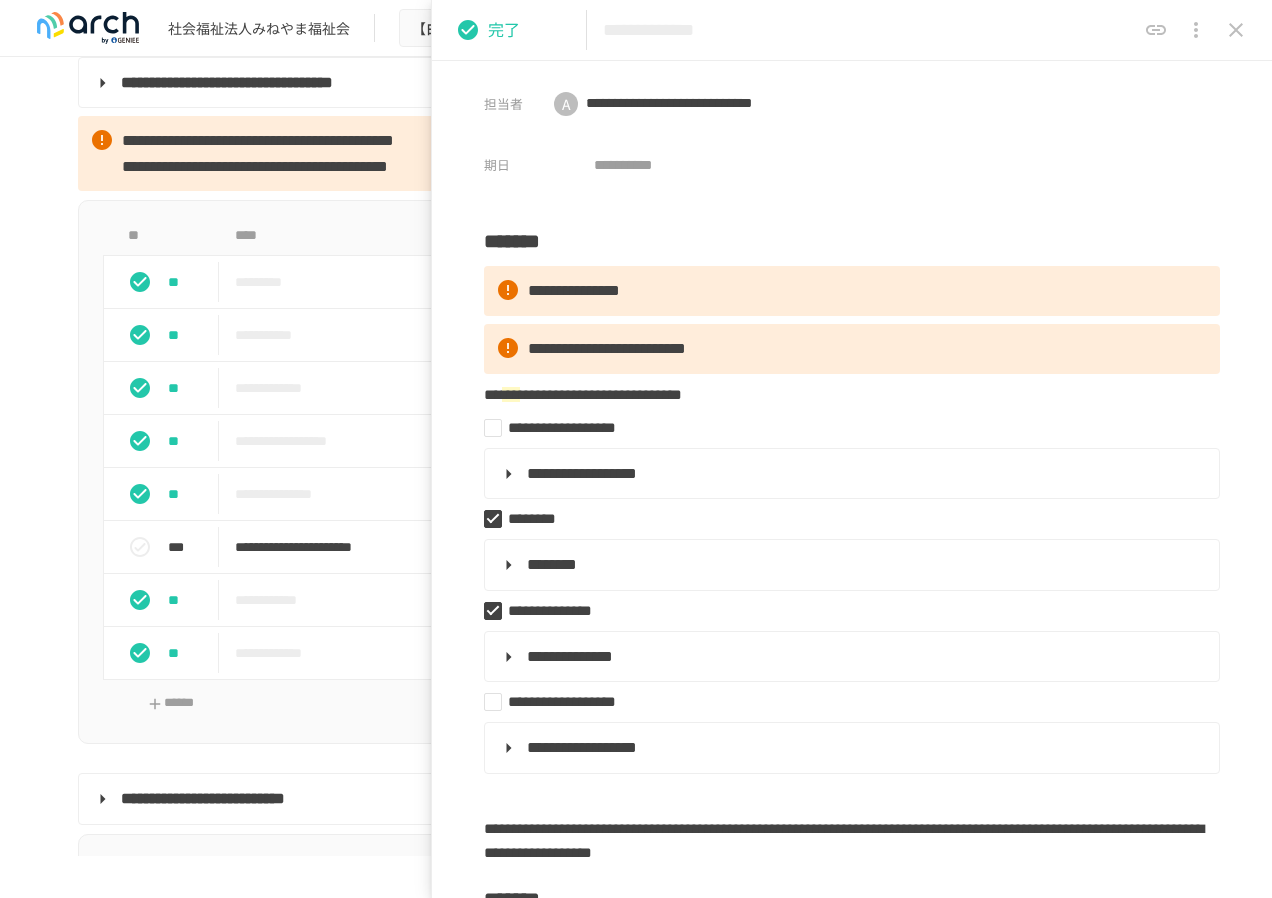 click 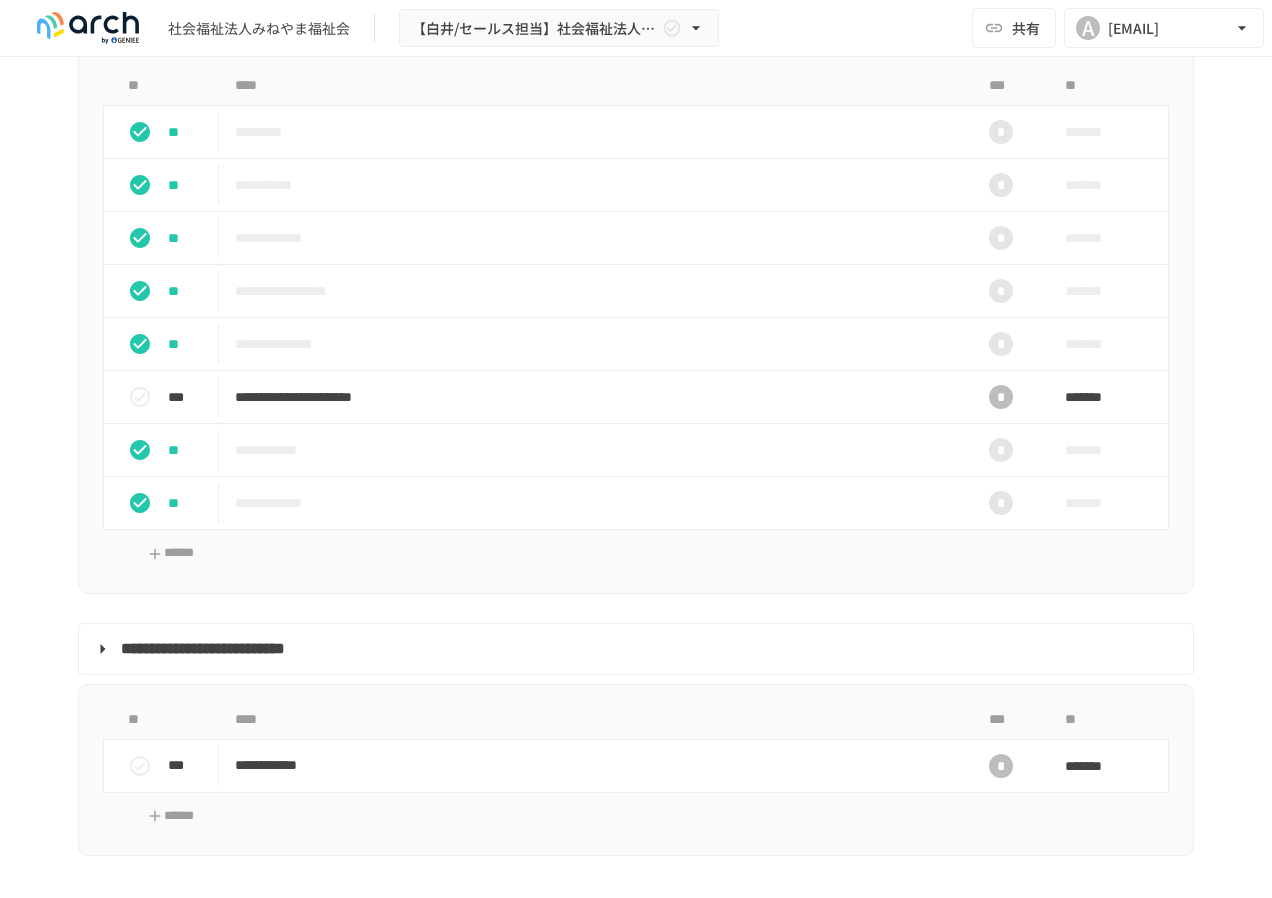 scroll, scrollTop: 2800, scrollLeft: 0, axis: vertical 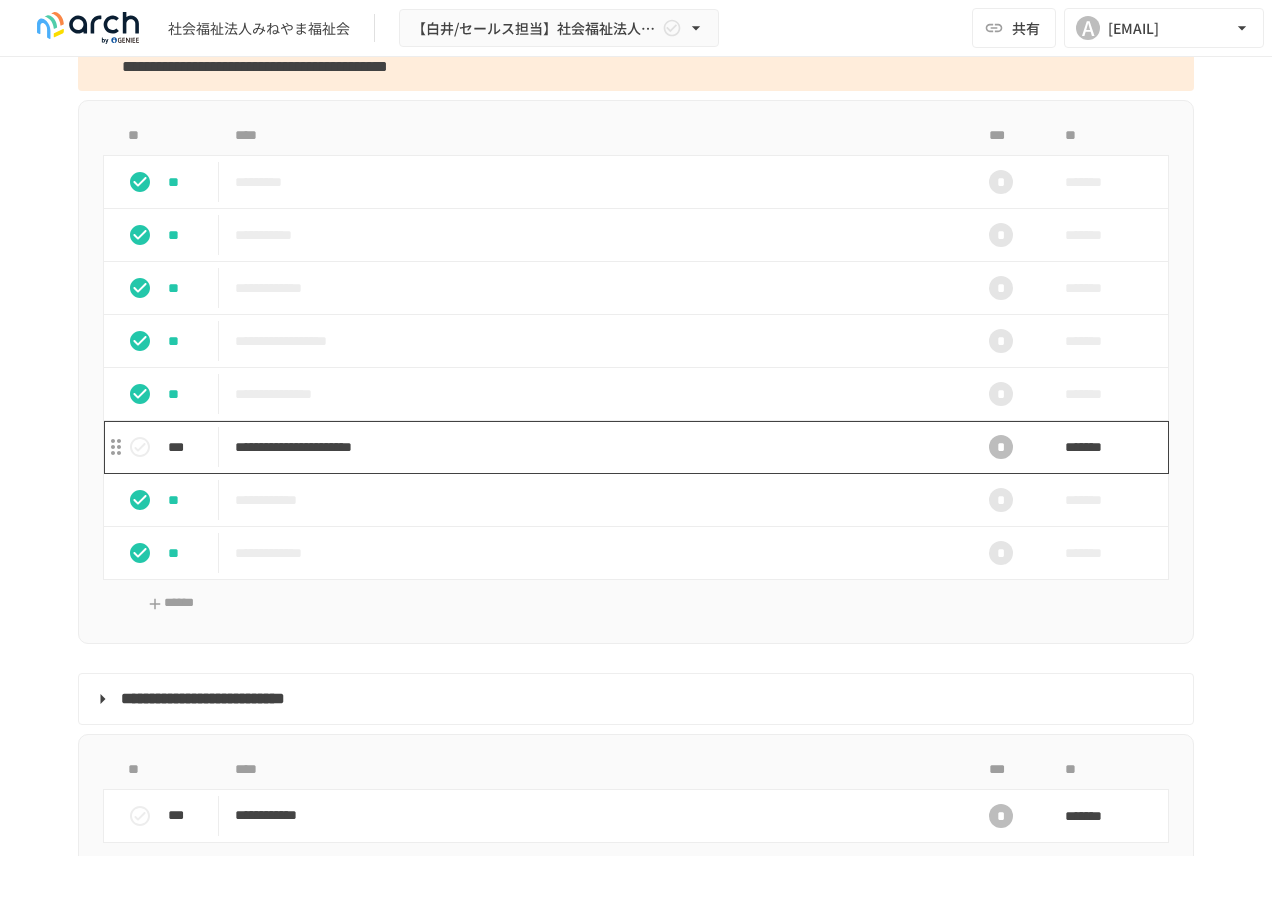 click on "**********" at bounding box center [594, 447] 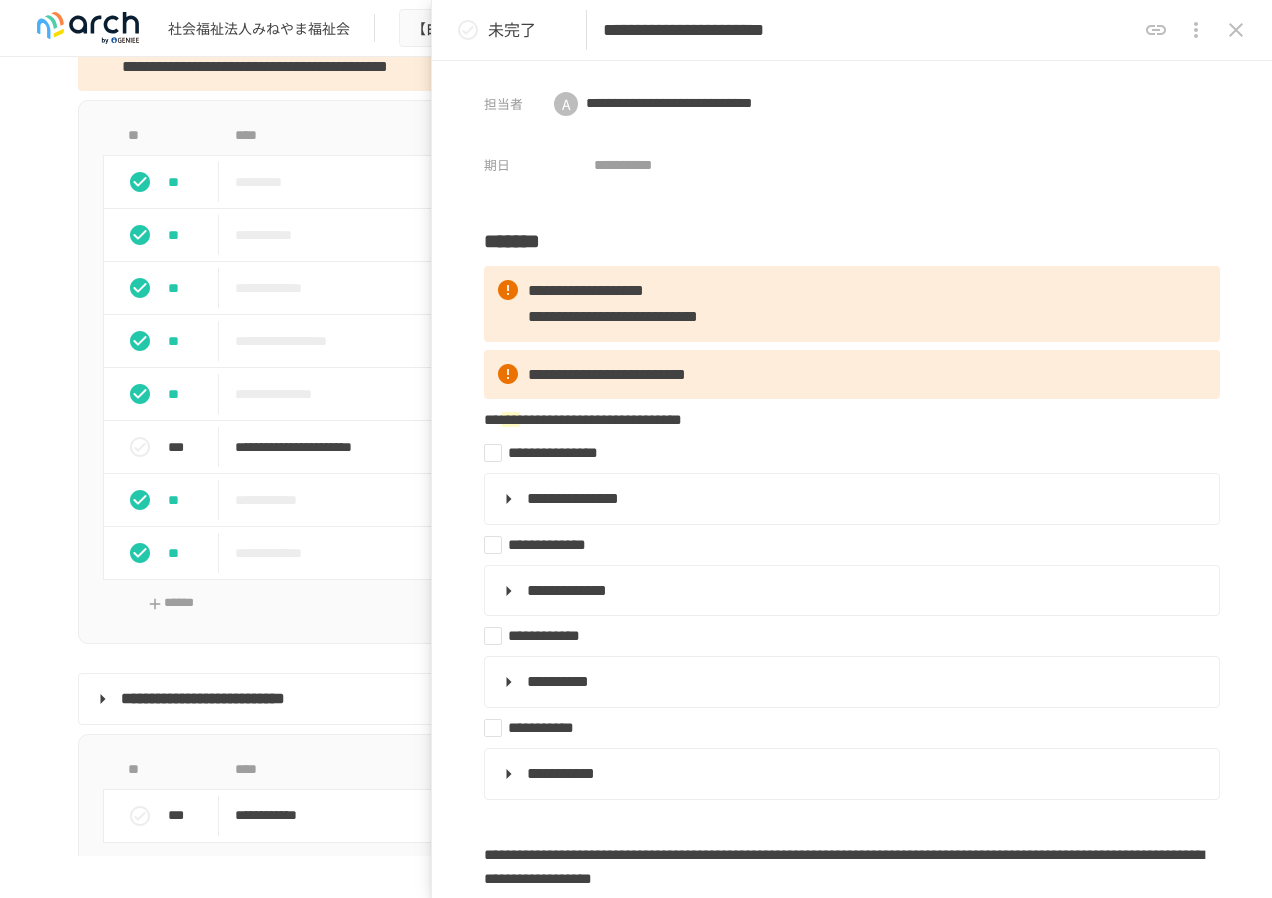 scroll, scrollTop: 100, scrollLeft: 0, axis: vertical 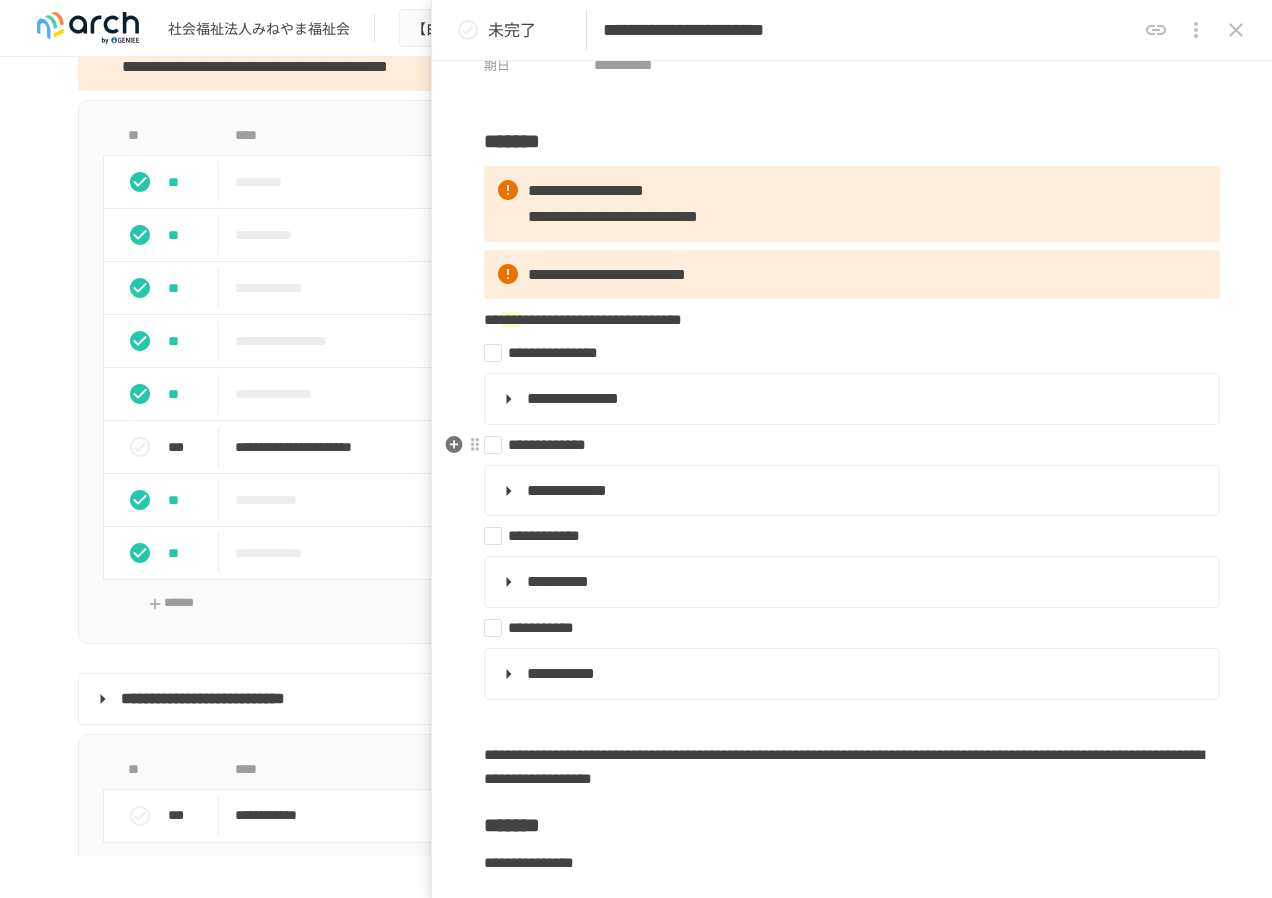 click on "**********" at bounding box center [844, 445] 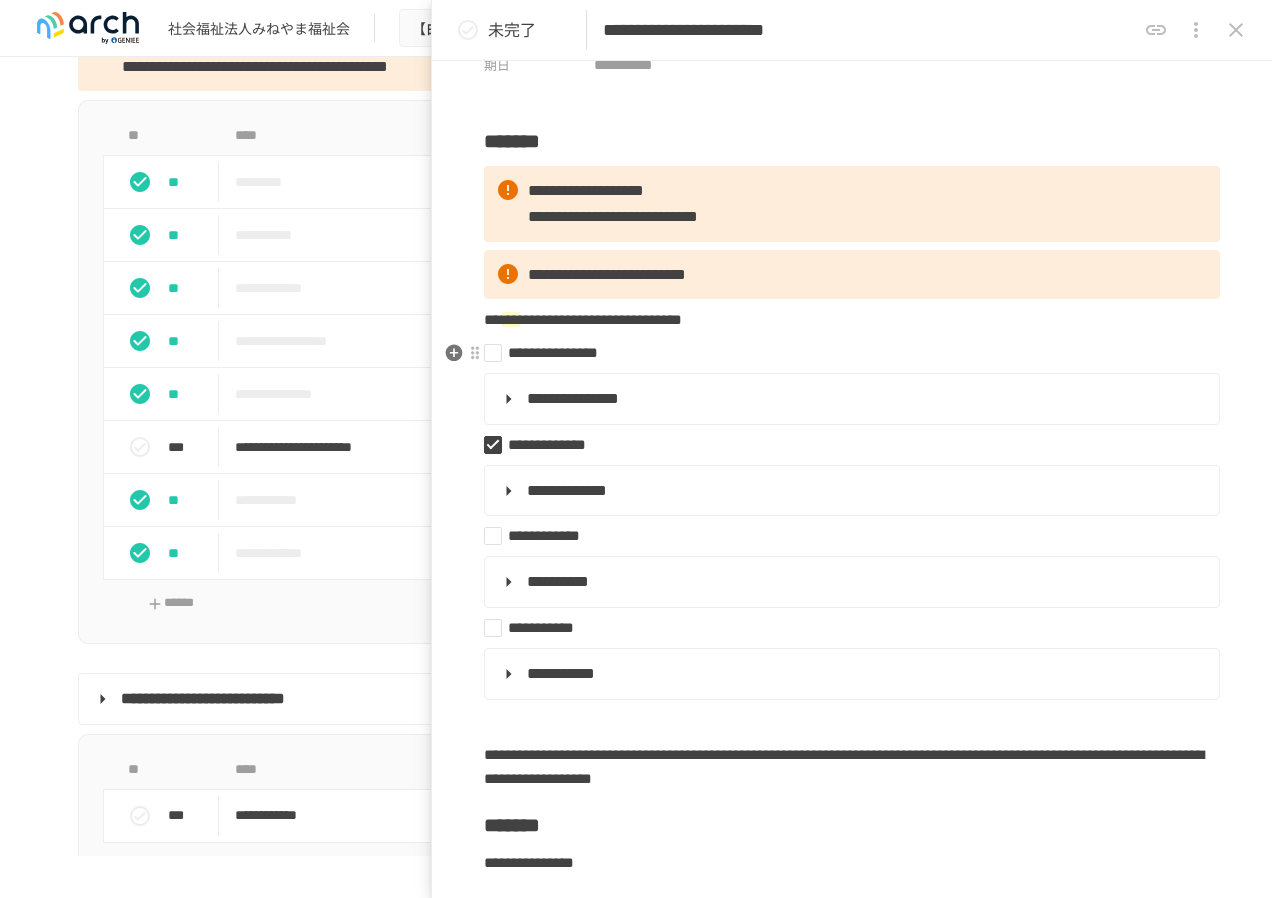 click on "**********" at bounding box center (844, 353) 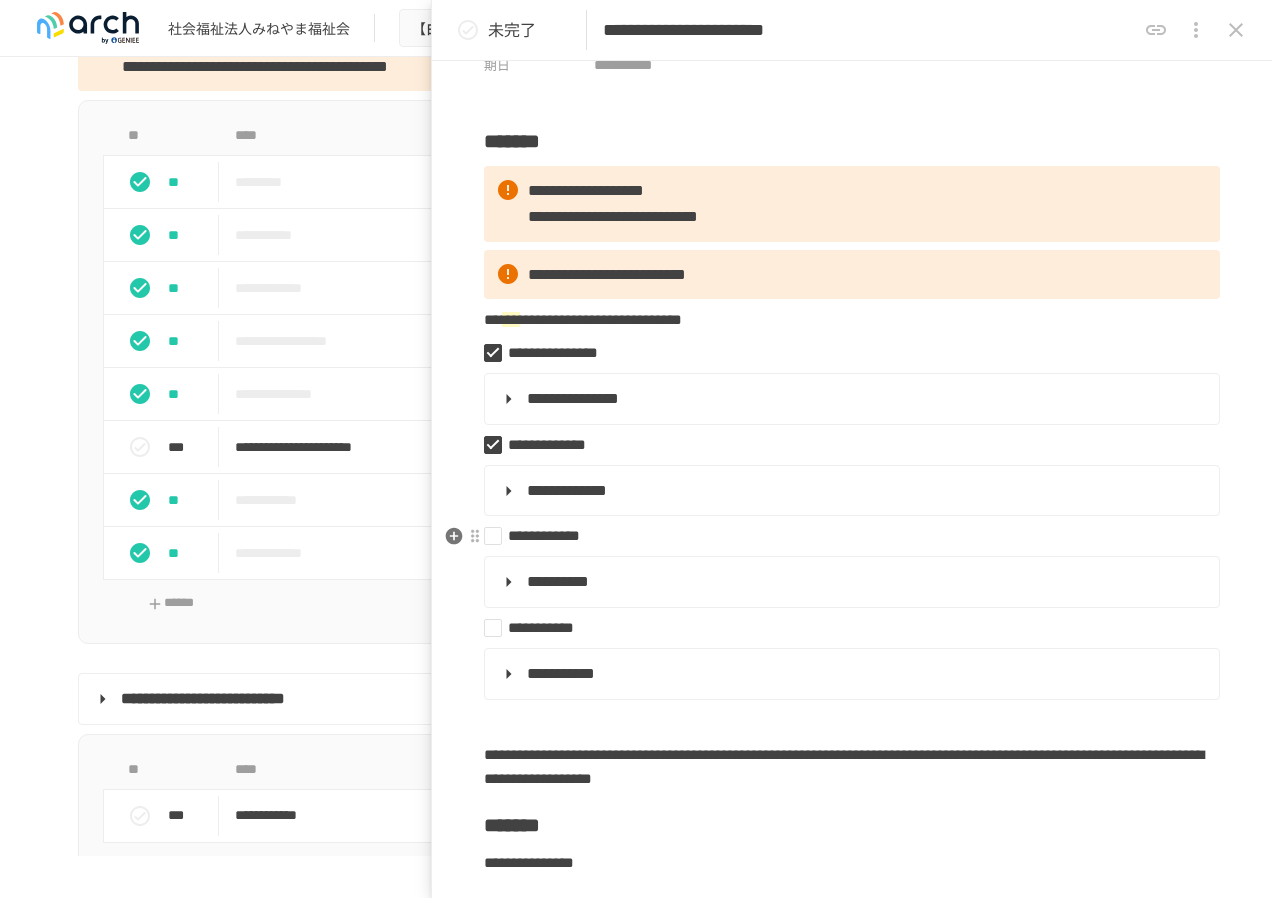 click on "**********" at bounding box center [844, 536] 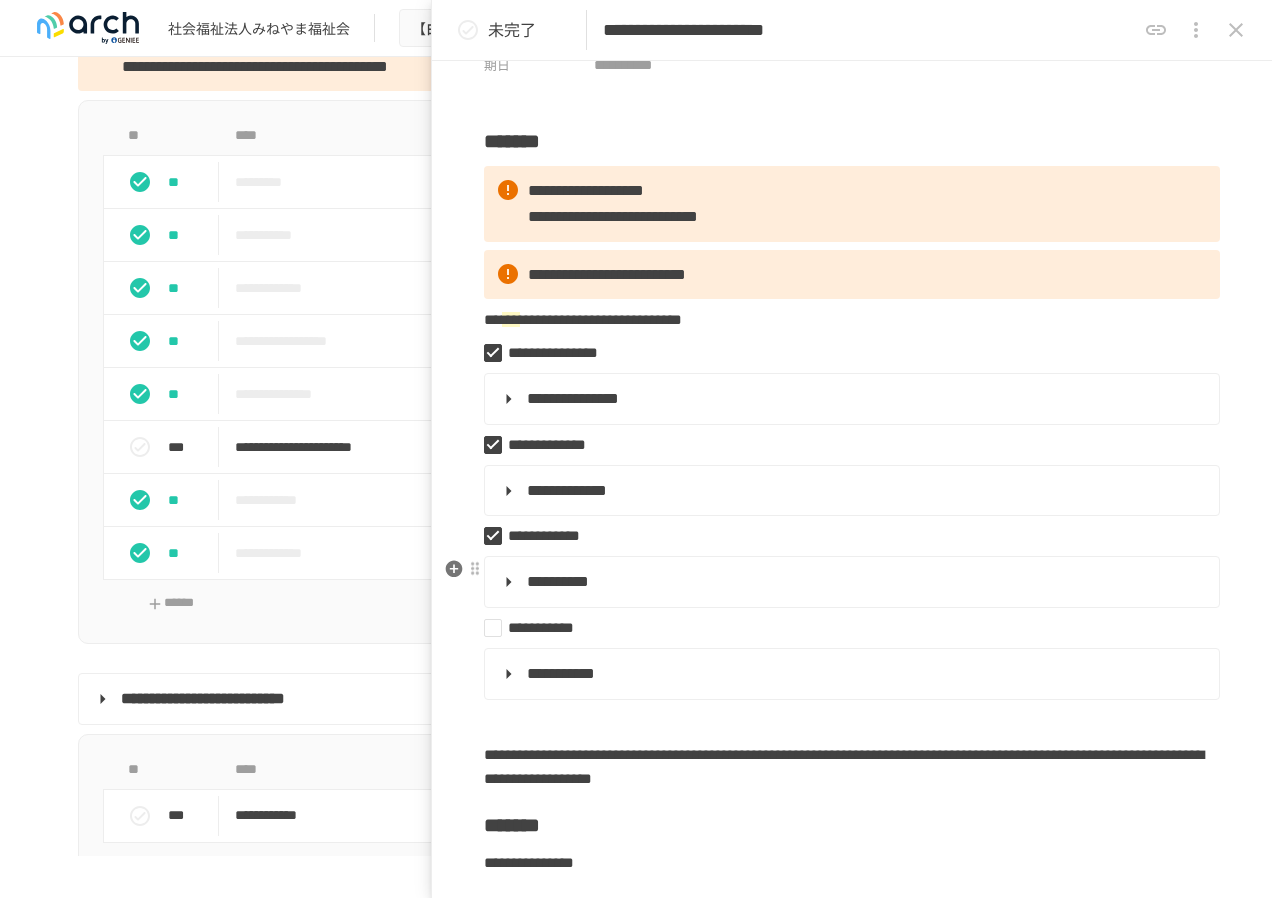 click on "**********" at bounding box center [844, 628] 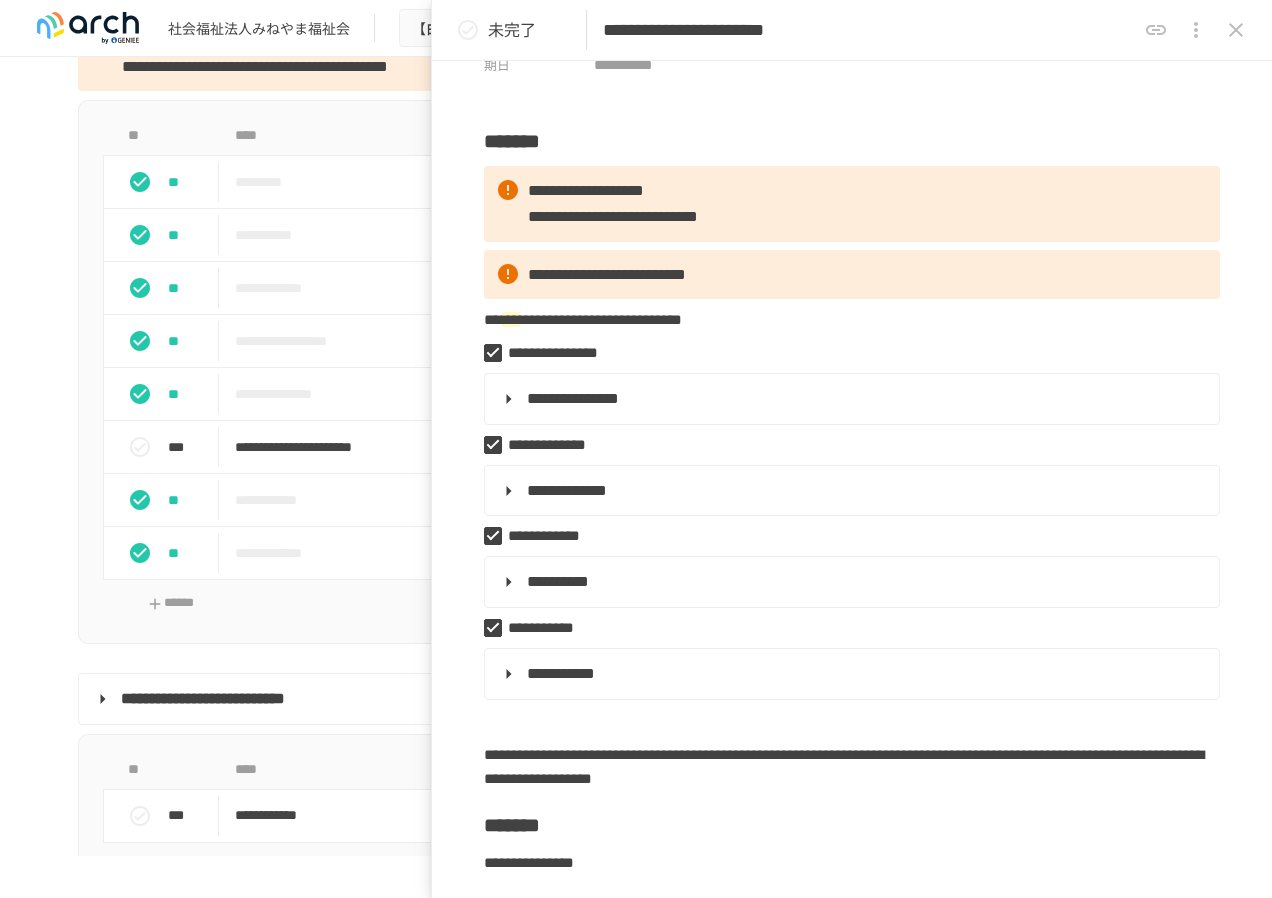 click 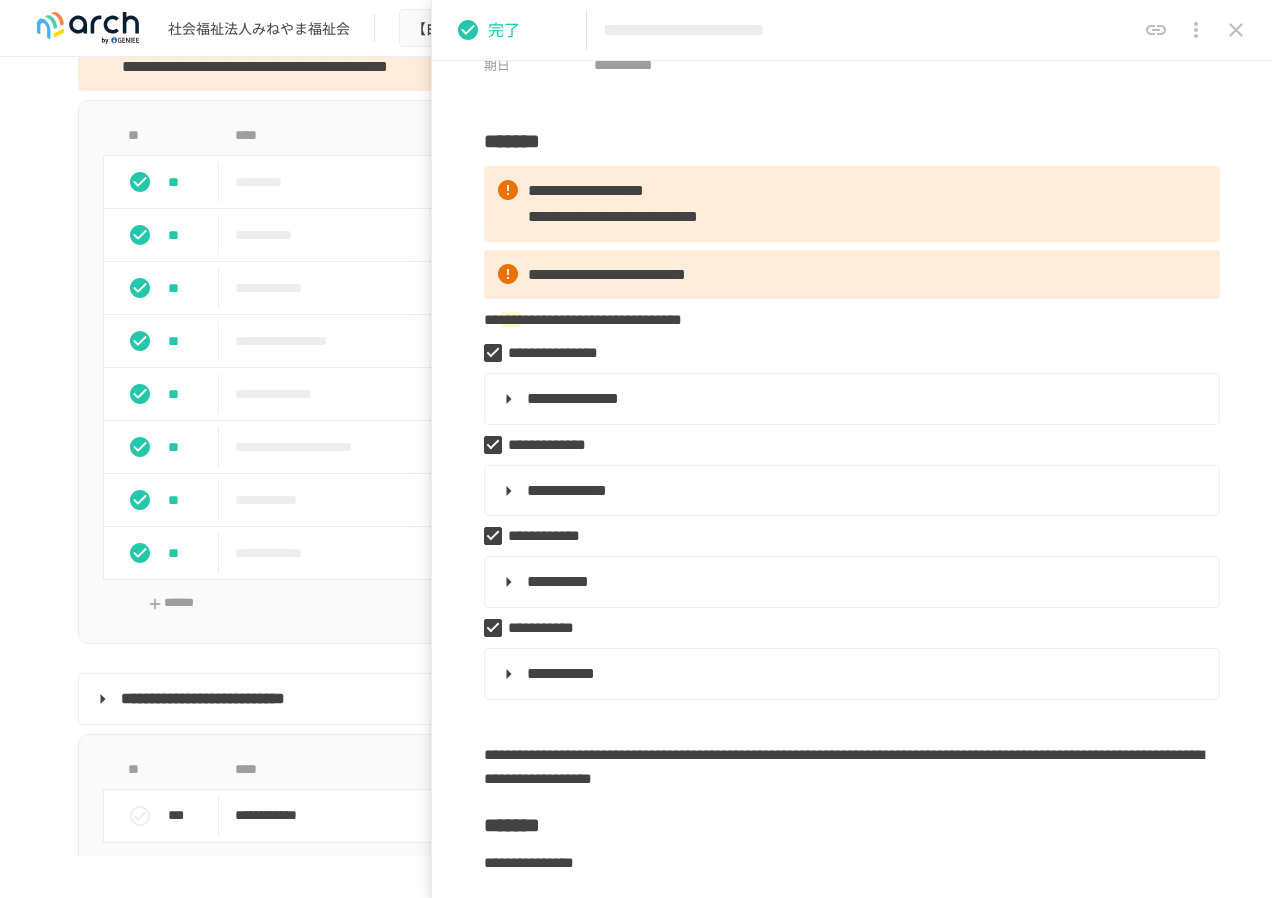 click 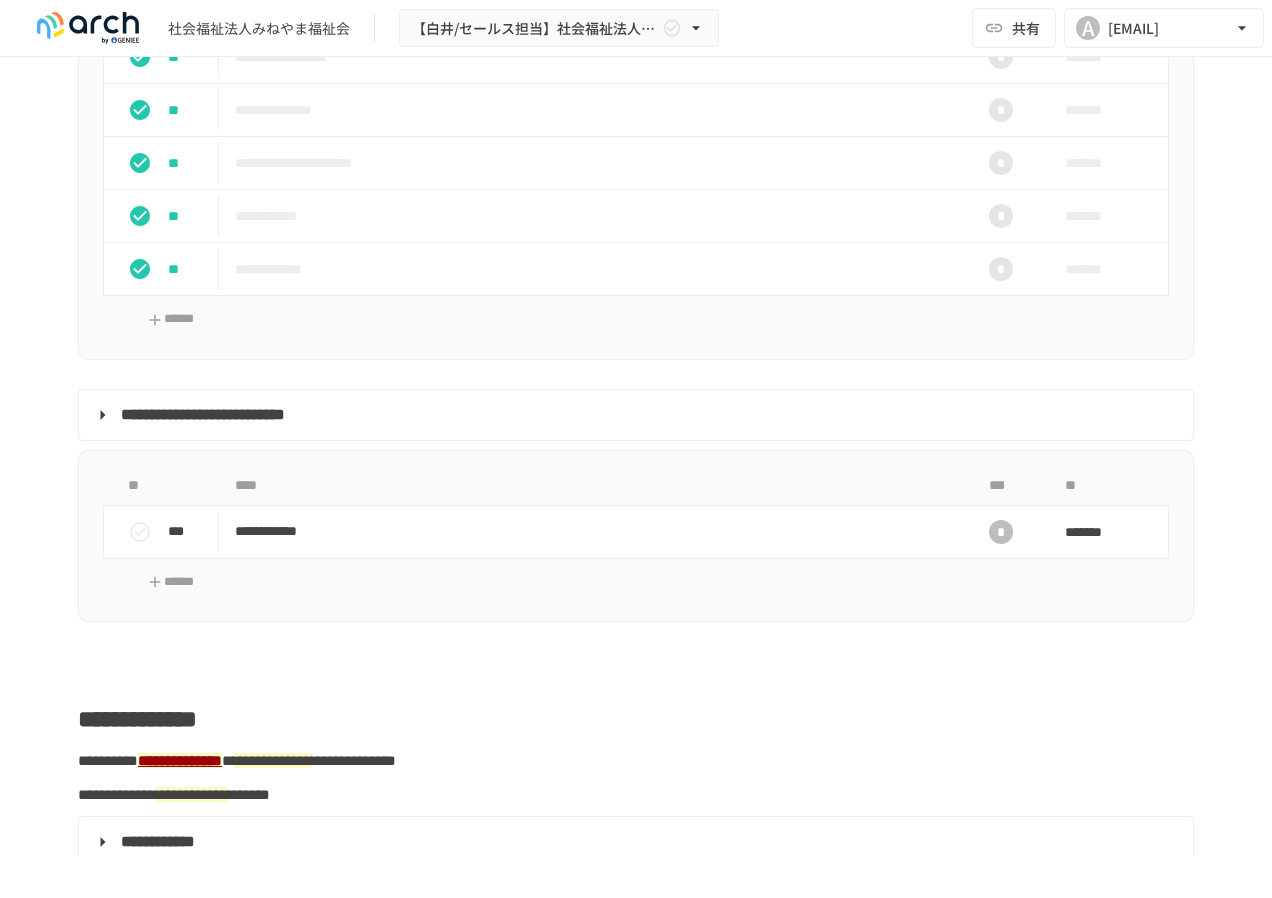 scroll, scrollTop: 2700, scrollLeft: 0, axis: vertical 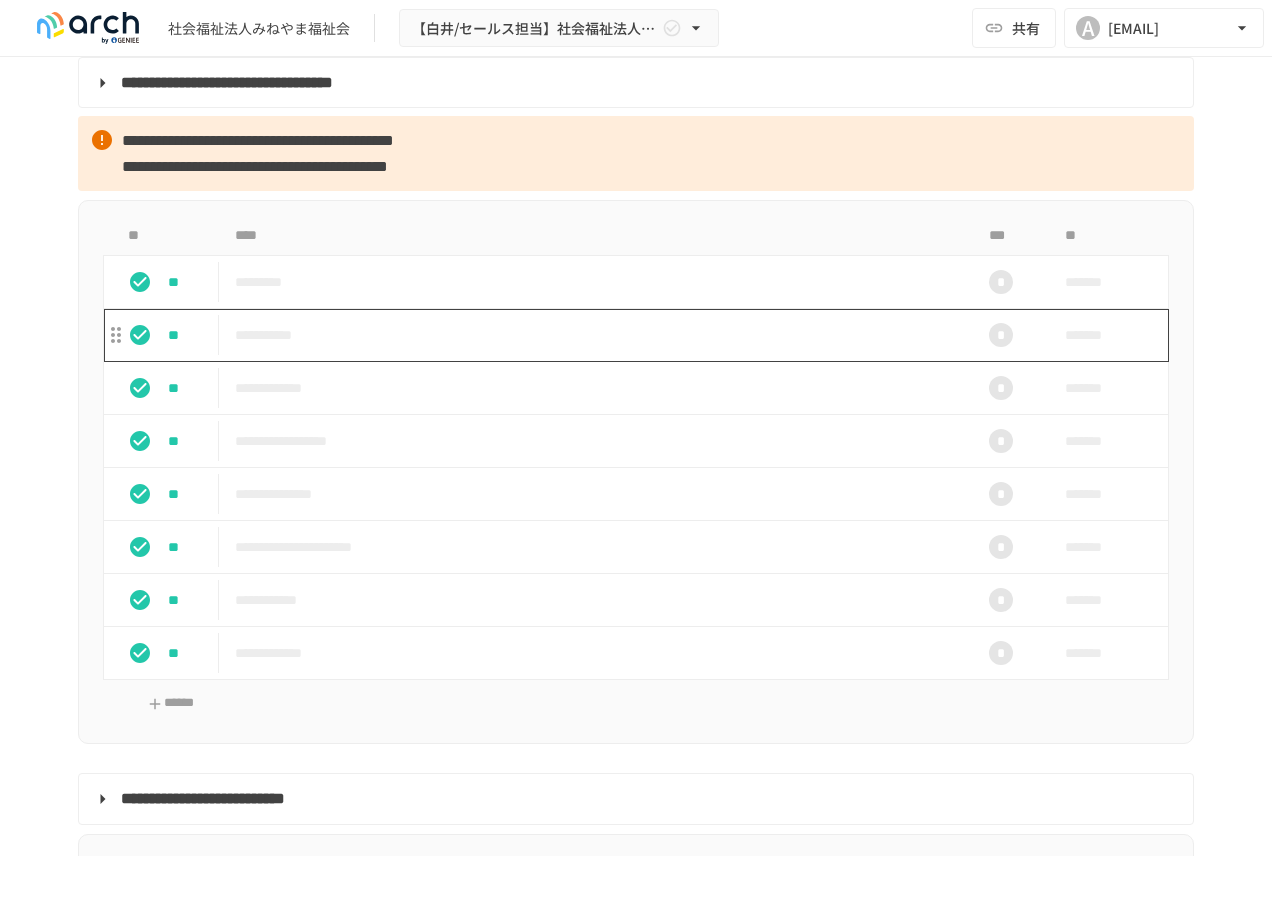 click on "**********" at bounding box center (594, 335) 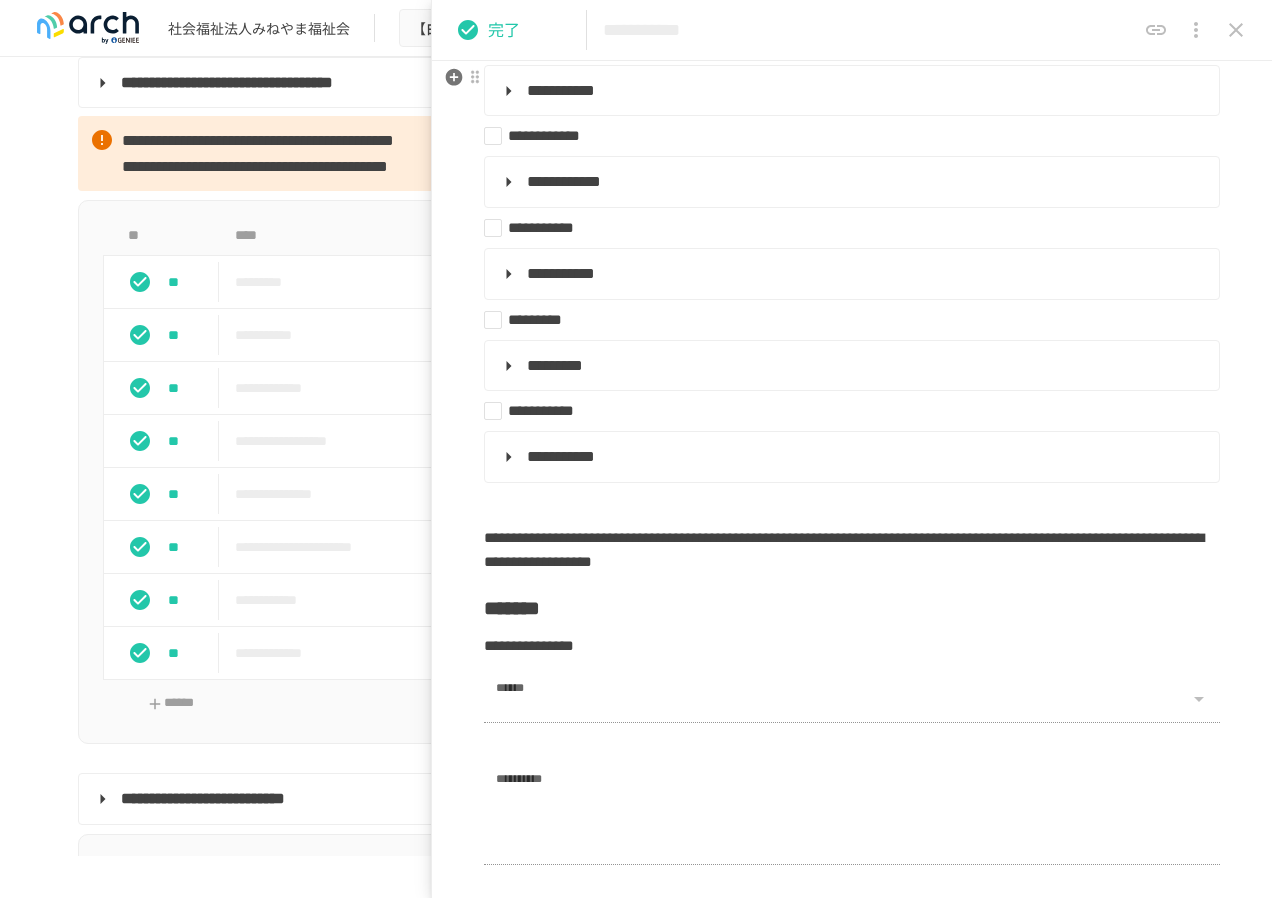 scroll, scrollTop: 200, scrollLeft: 0, axis: vertical 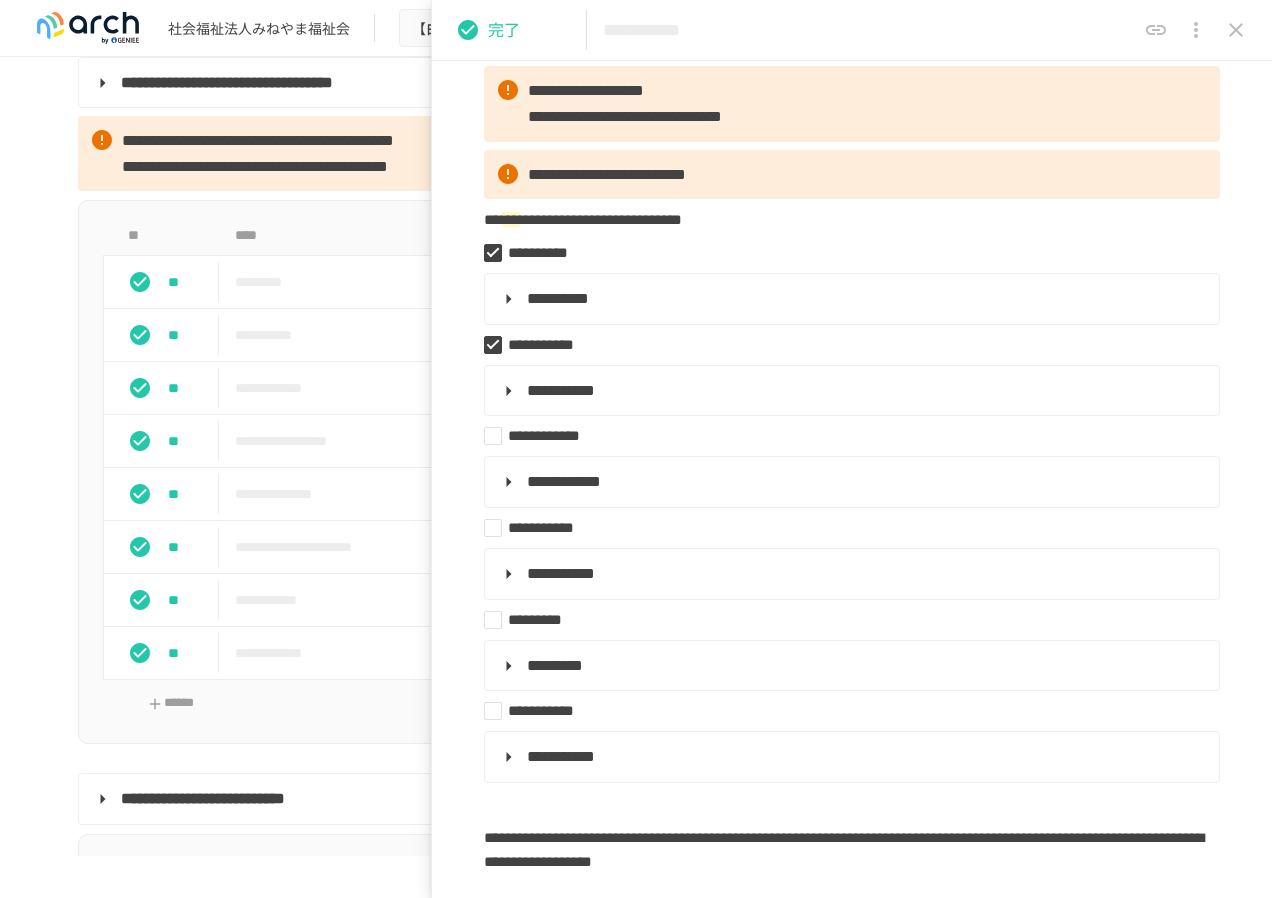 click 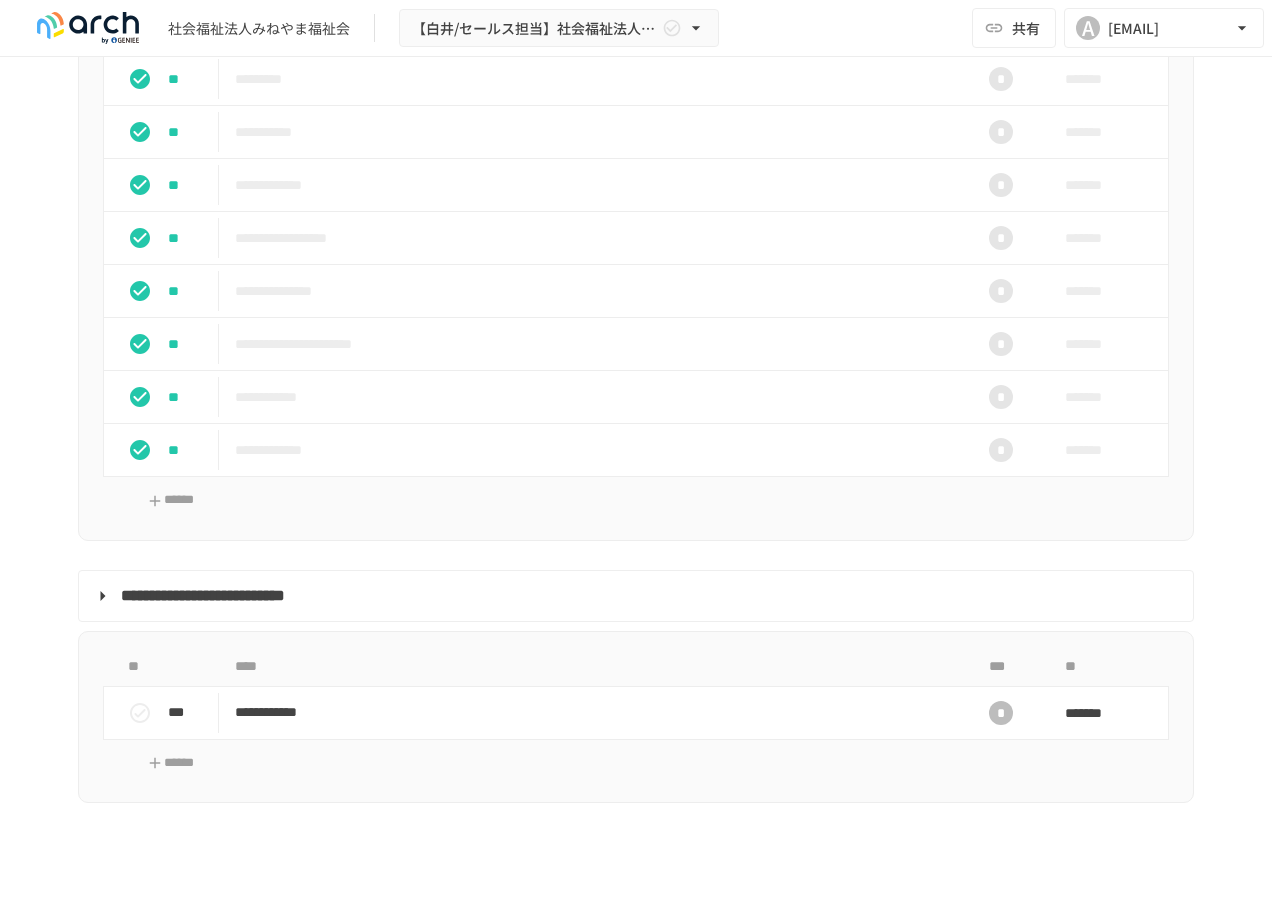 scroll, scrollTop: 2900, scrollLeft: 0, axis: vertical 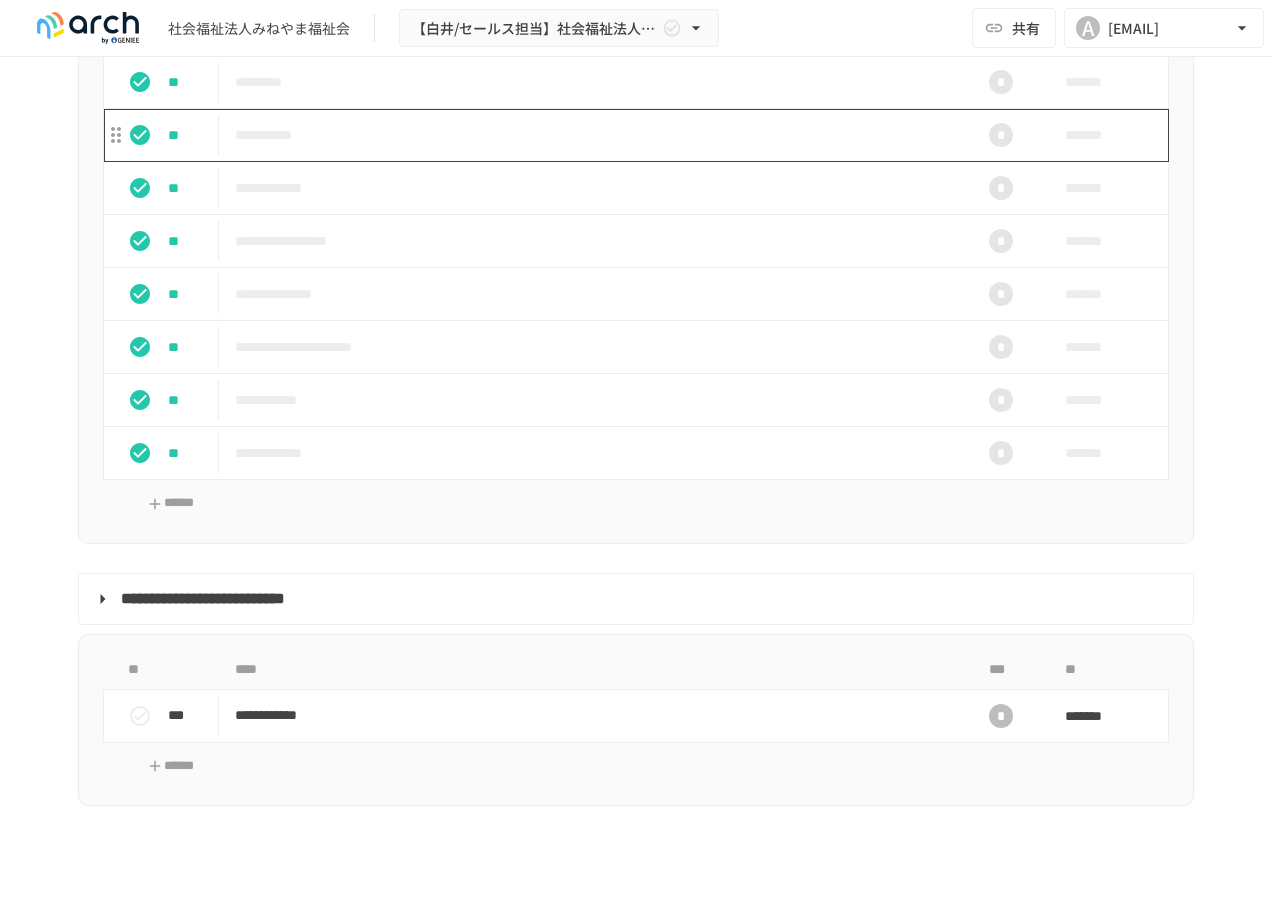 click on "**********" at bounding box center (594, 135) 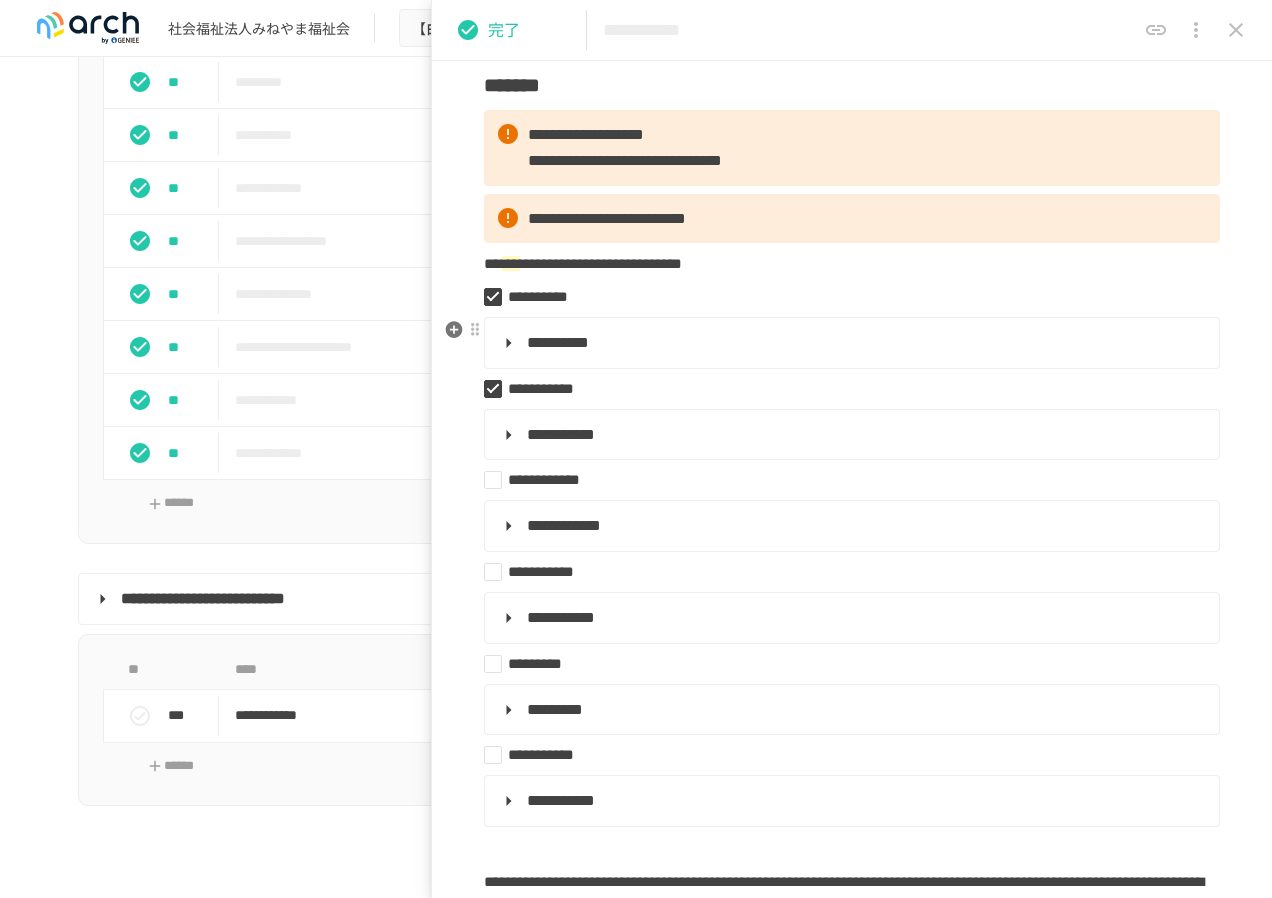 scroll, scrollTop: 200, scrollLeft: 0, axis: vertical 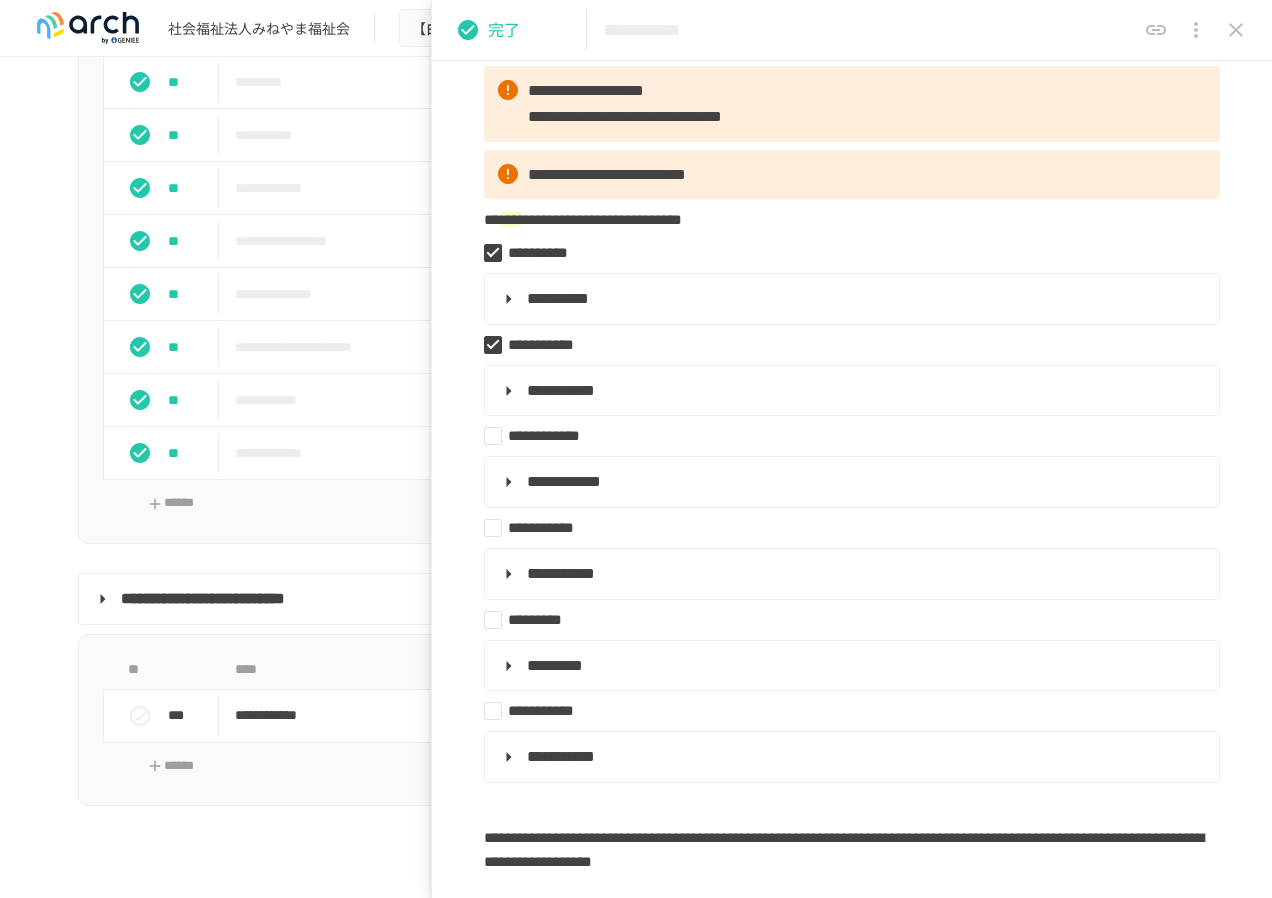 click 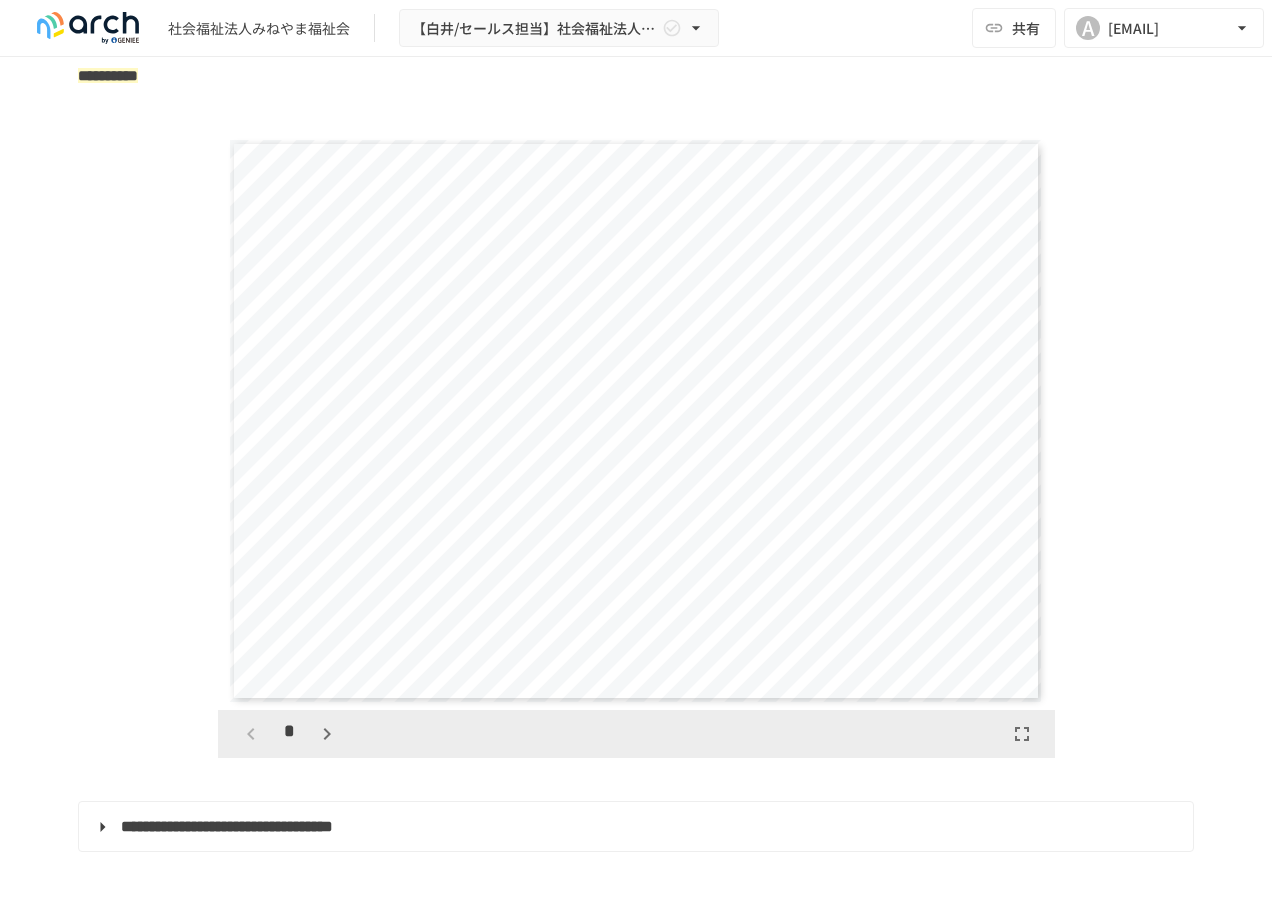 scroll, scrollTop: 2000, scrollLeft: 0, axis: vertical 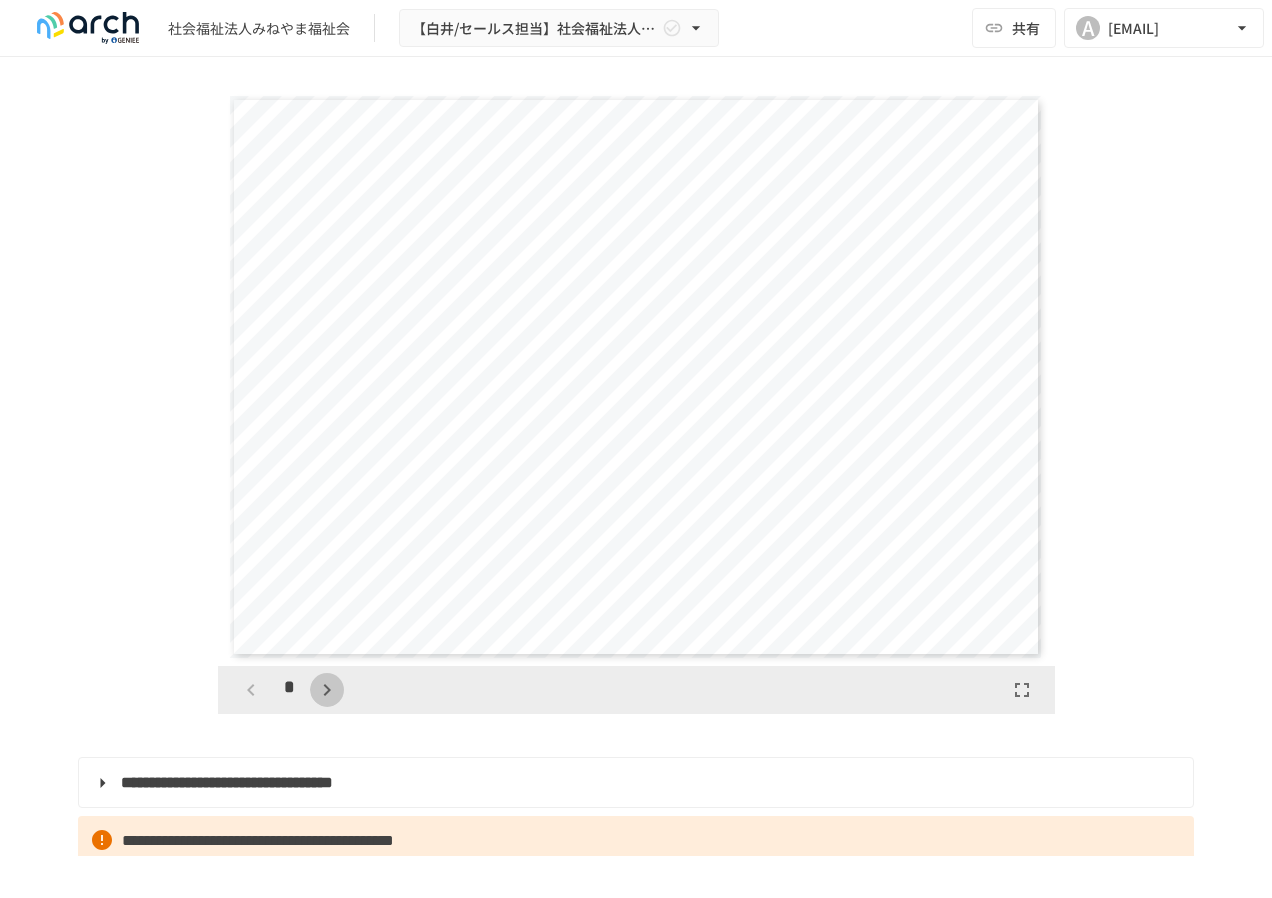 click 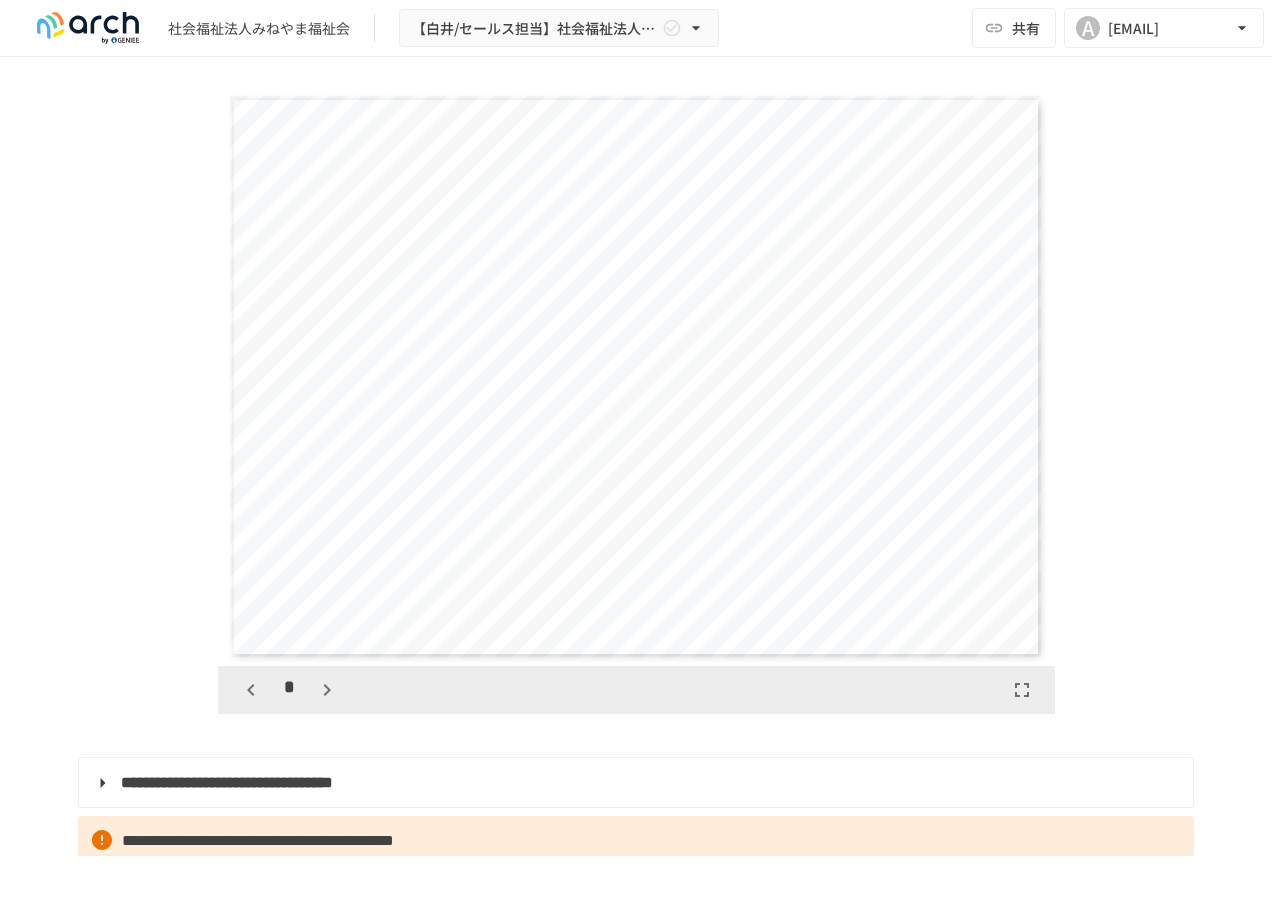 click 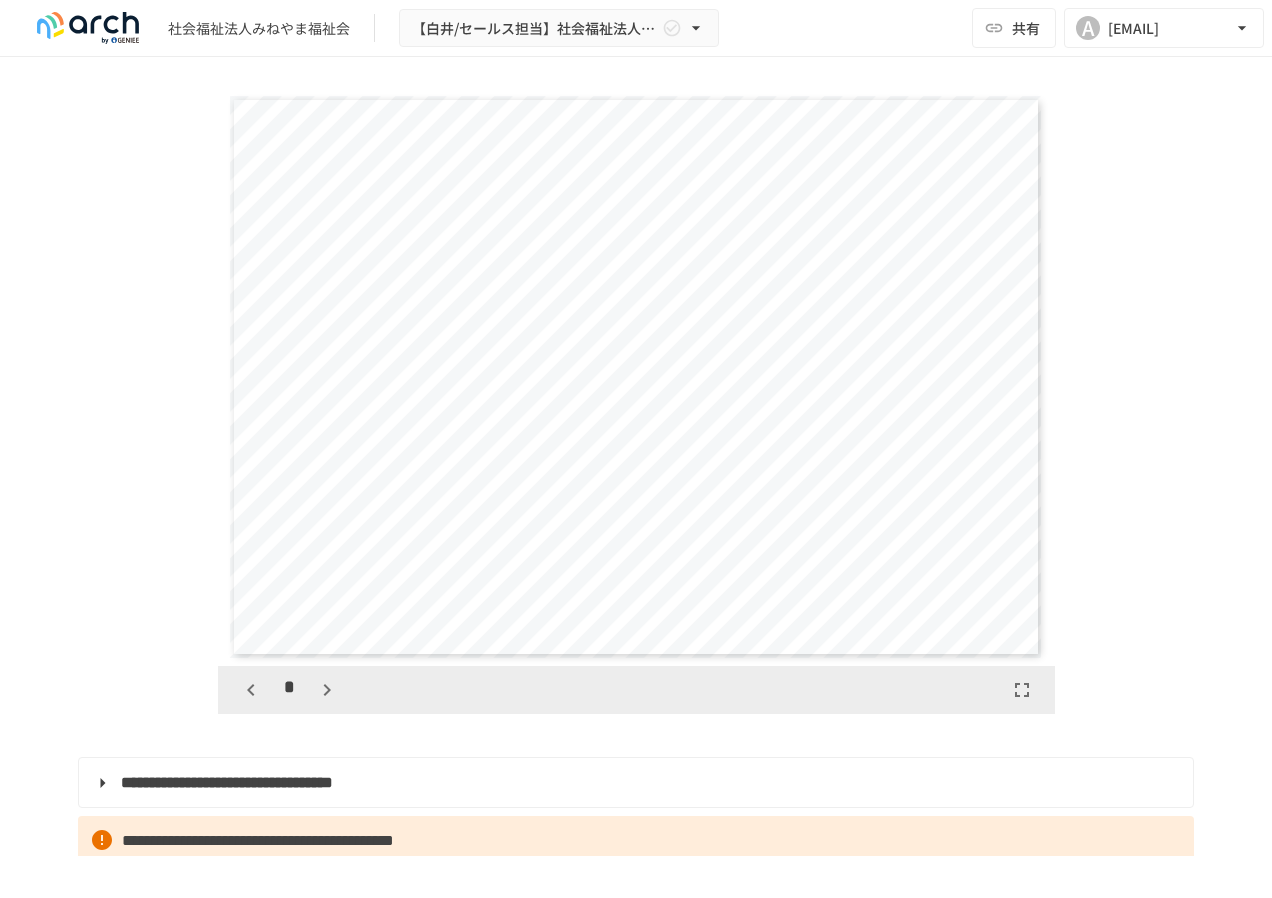 click 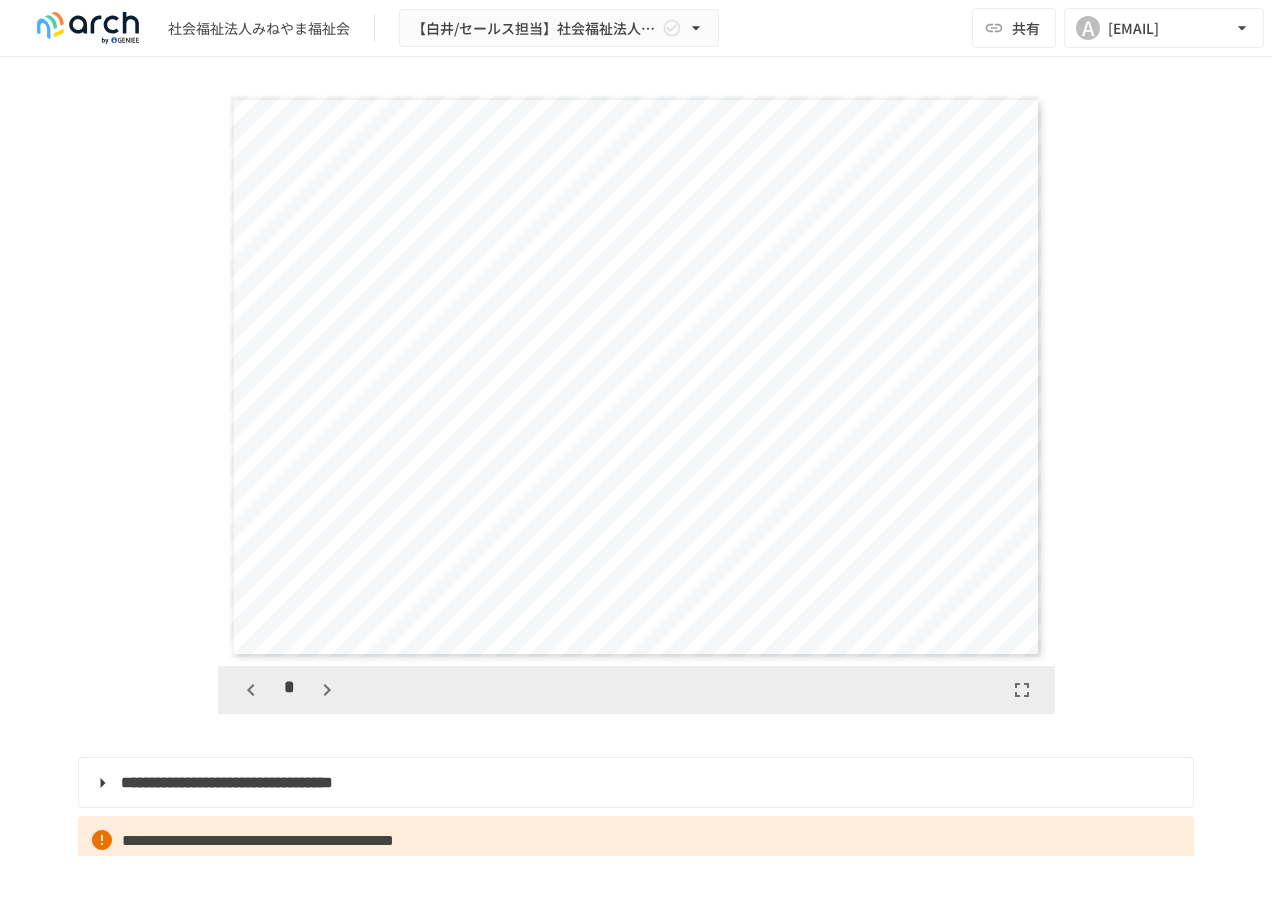 click 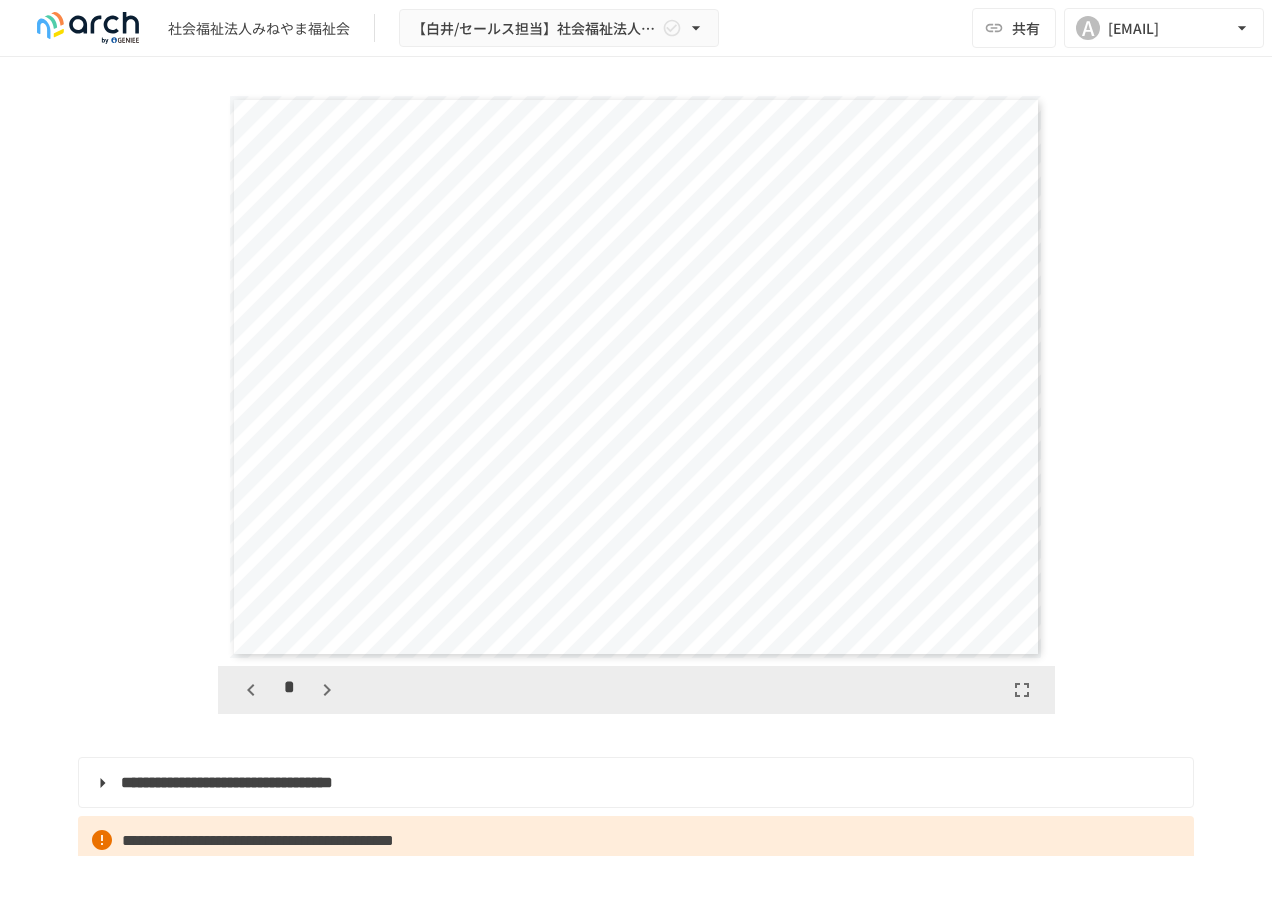 click 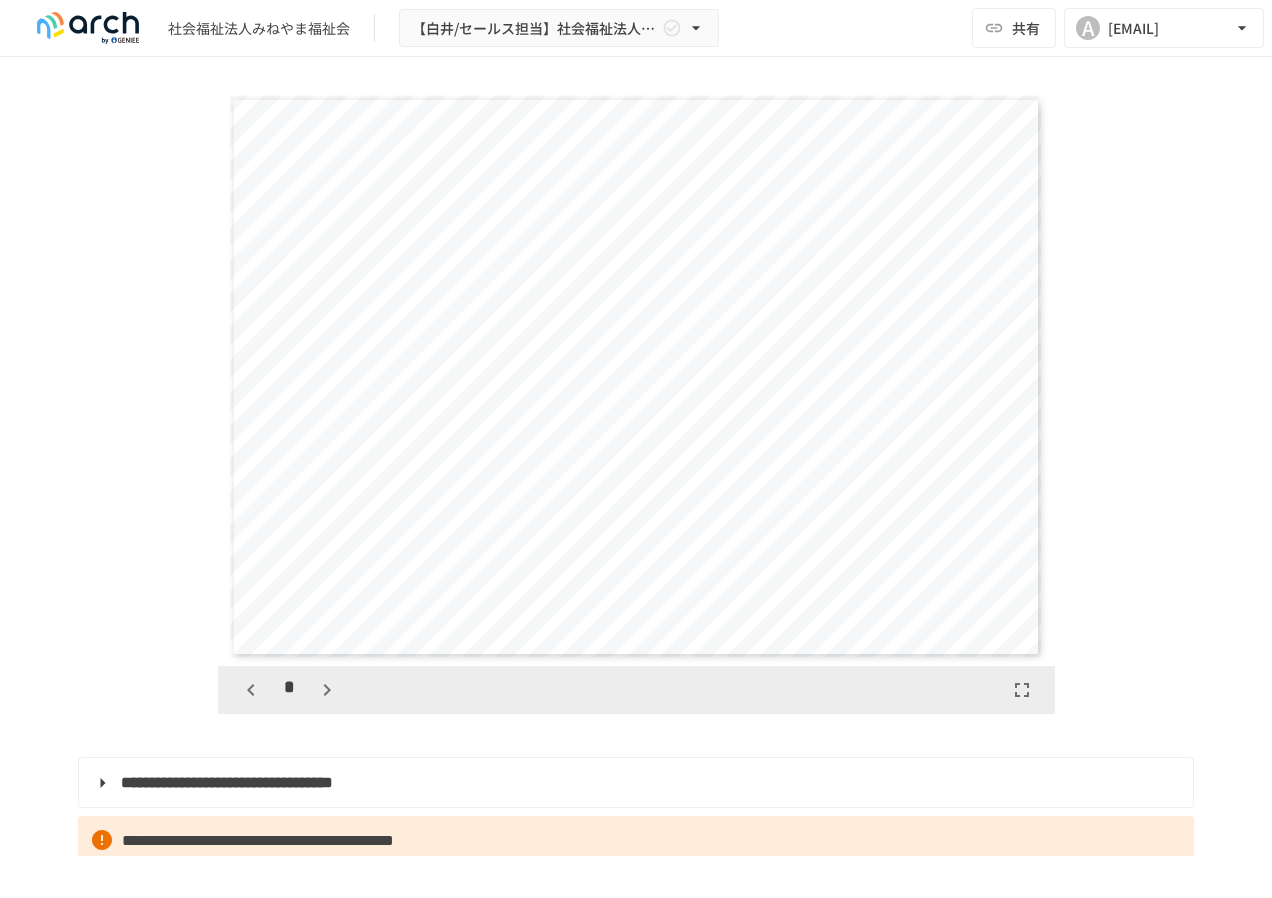 click 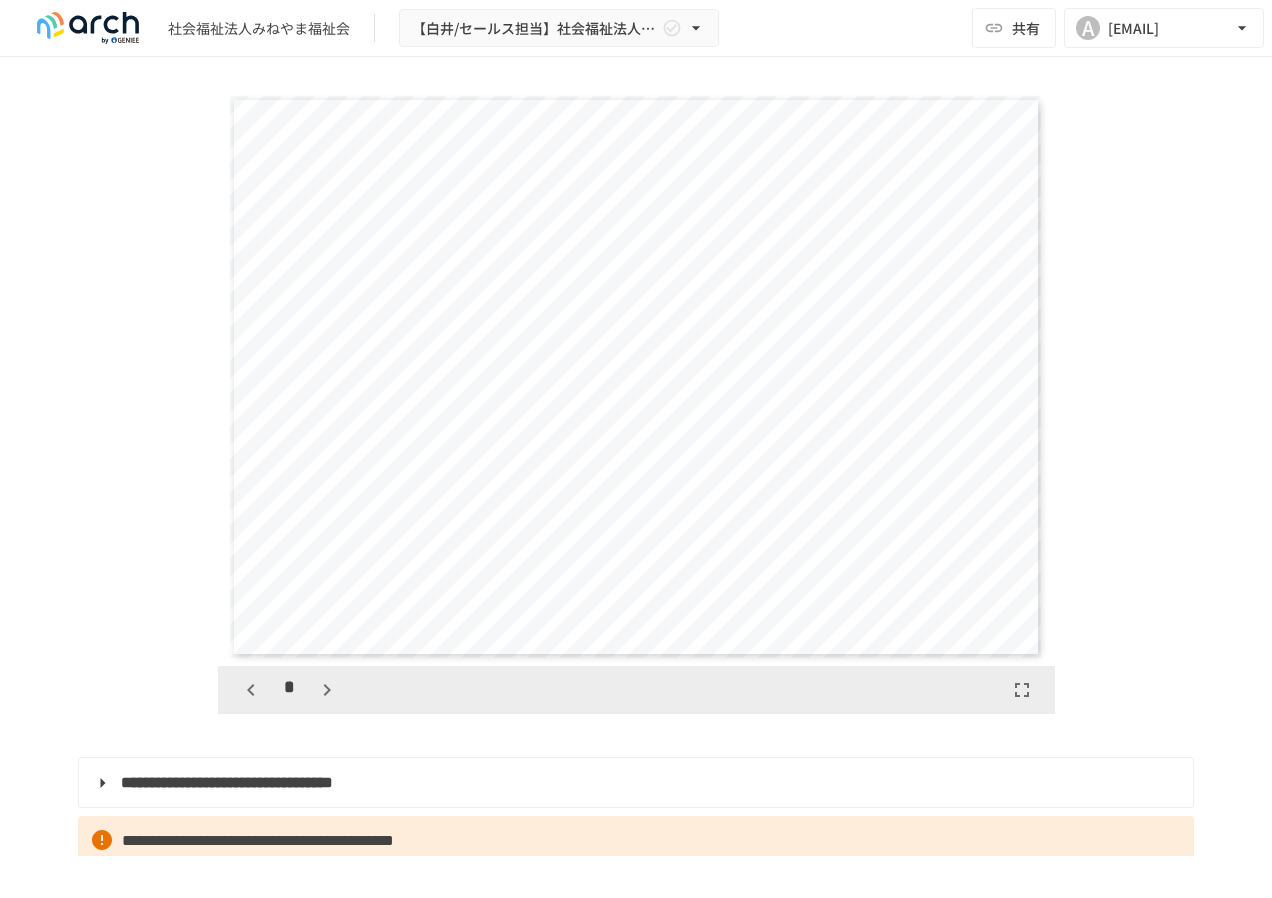 click 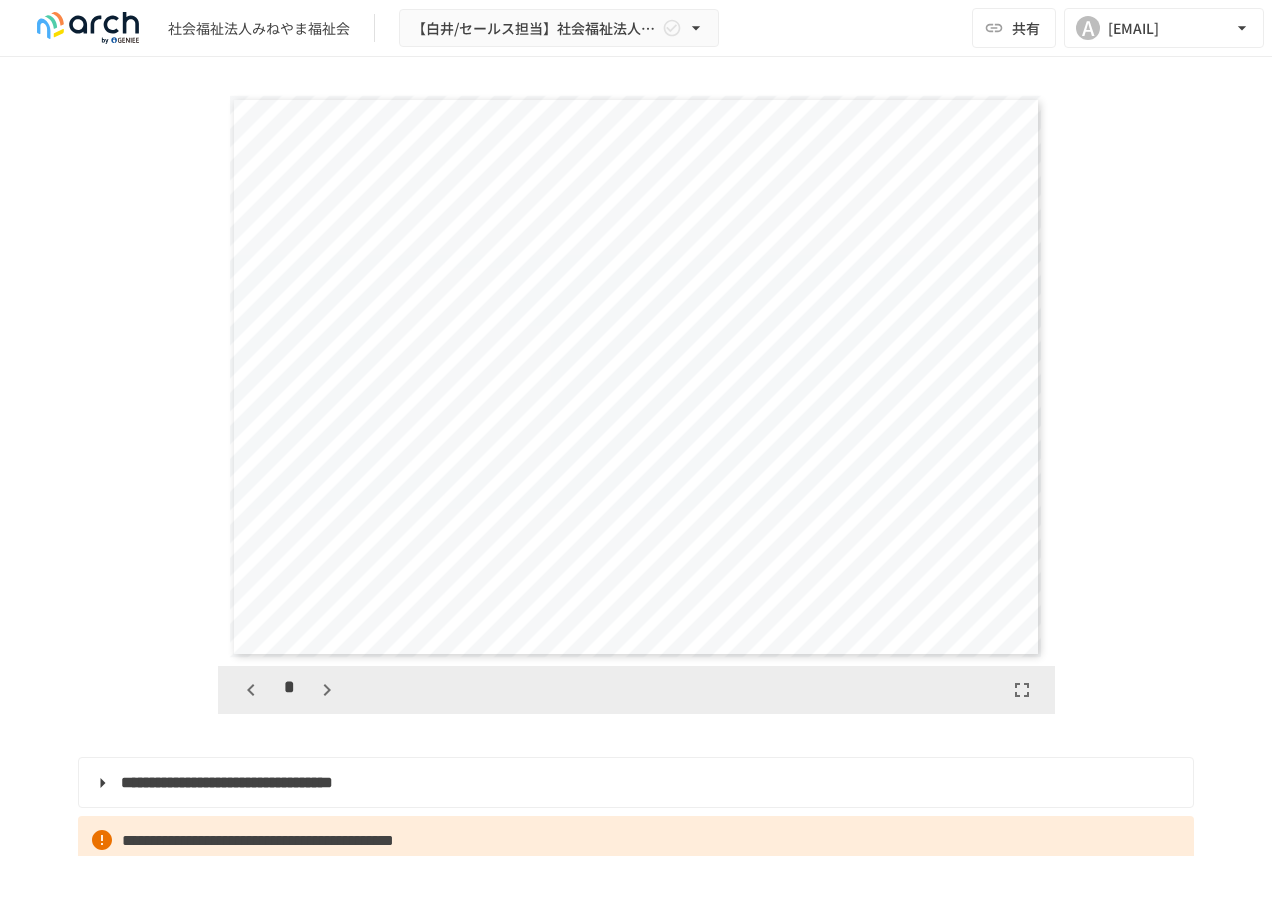 click 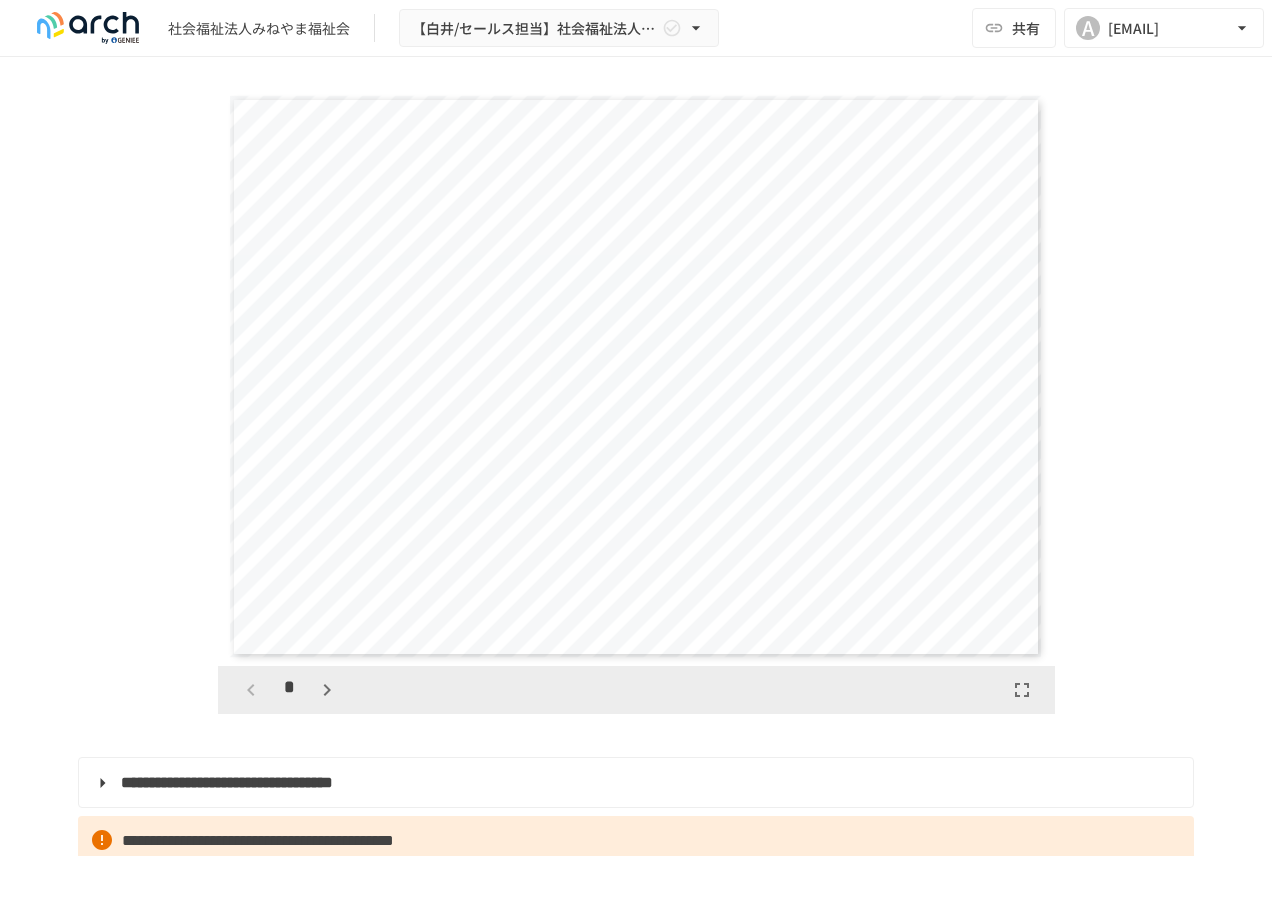 scroll, scrollTop: 0, scrollLeft: 0, axis: both 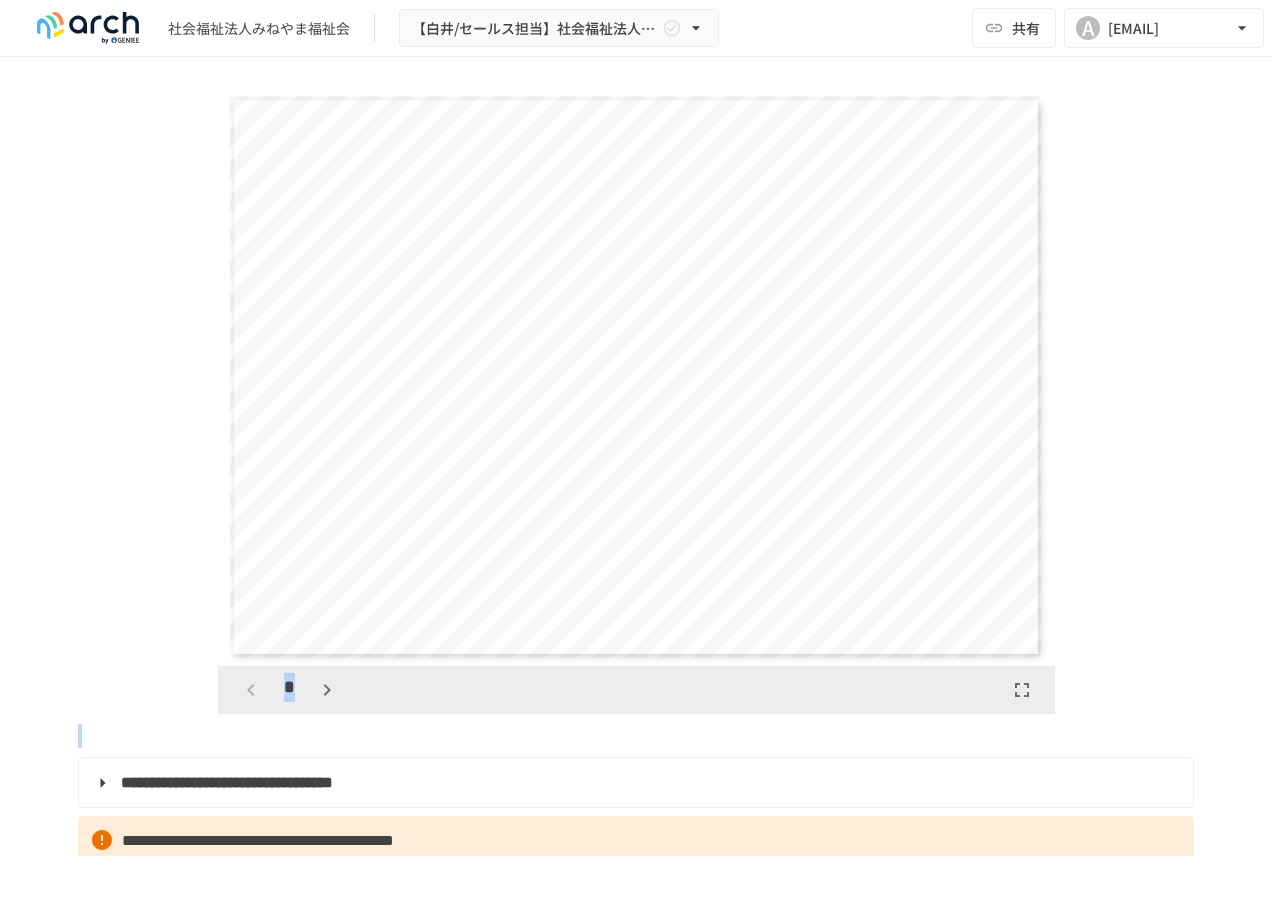click on "*" at bounding box center [289, 690] 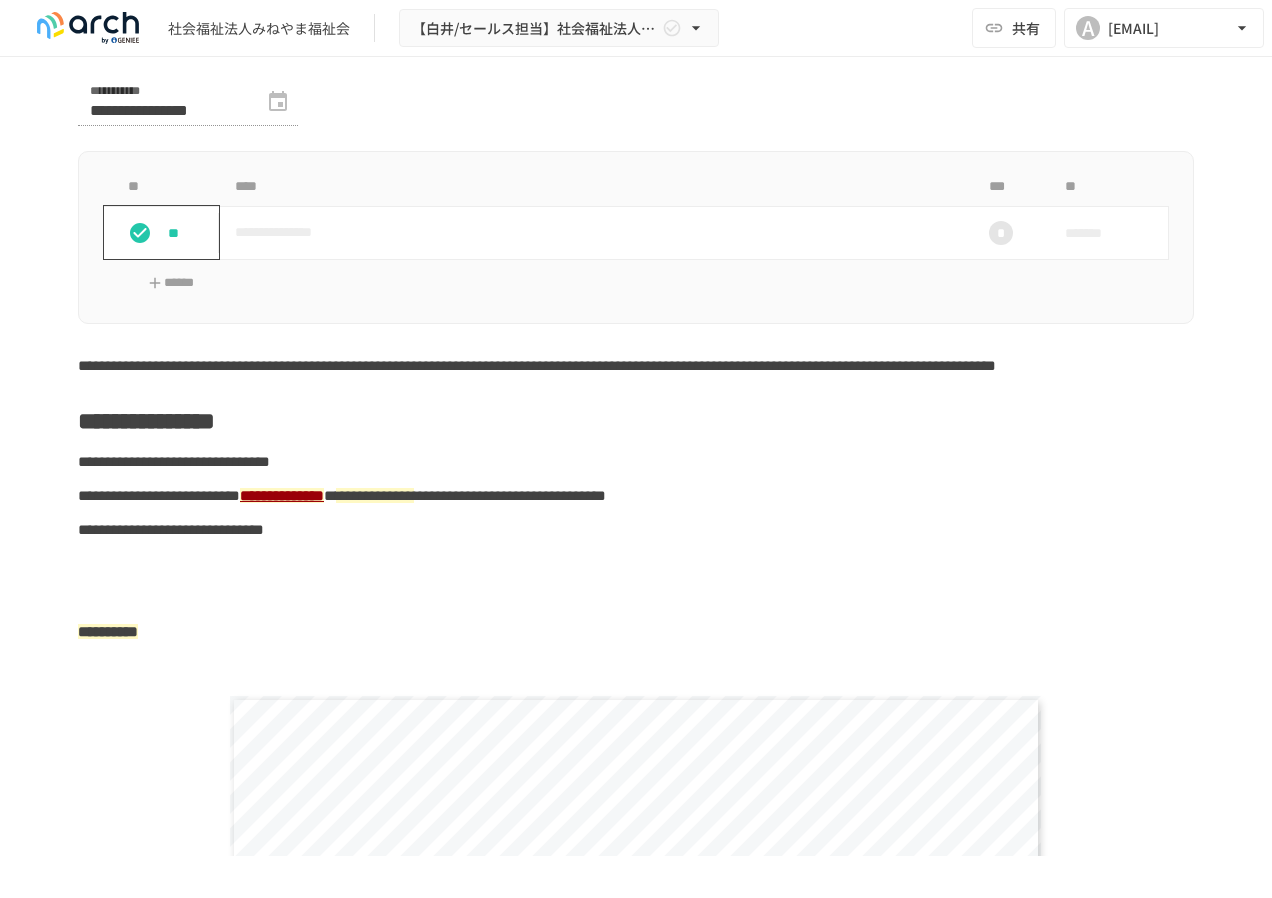 scroll, scrollTop: 1900, scrollLeft: 0, axis: vertical 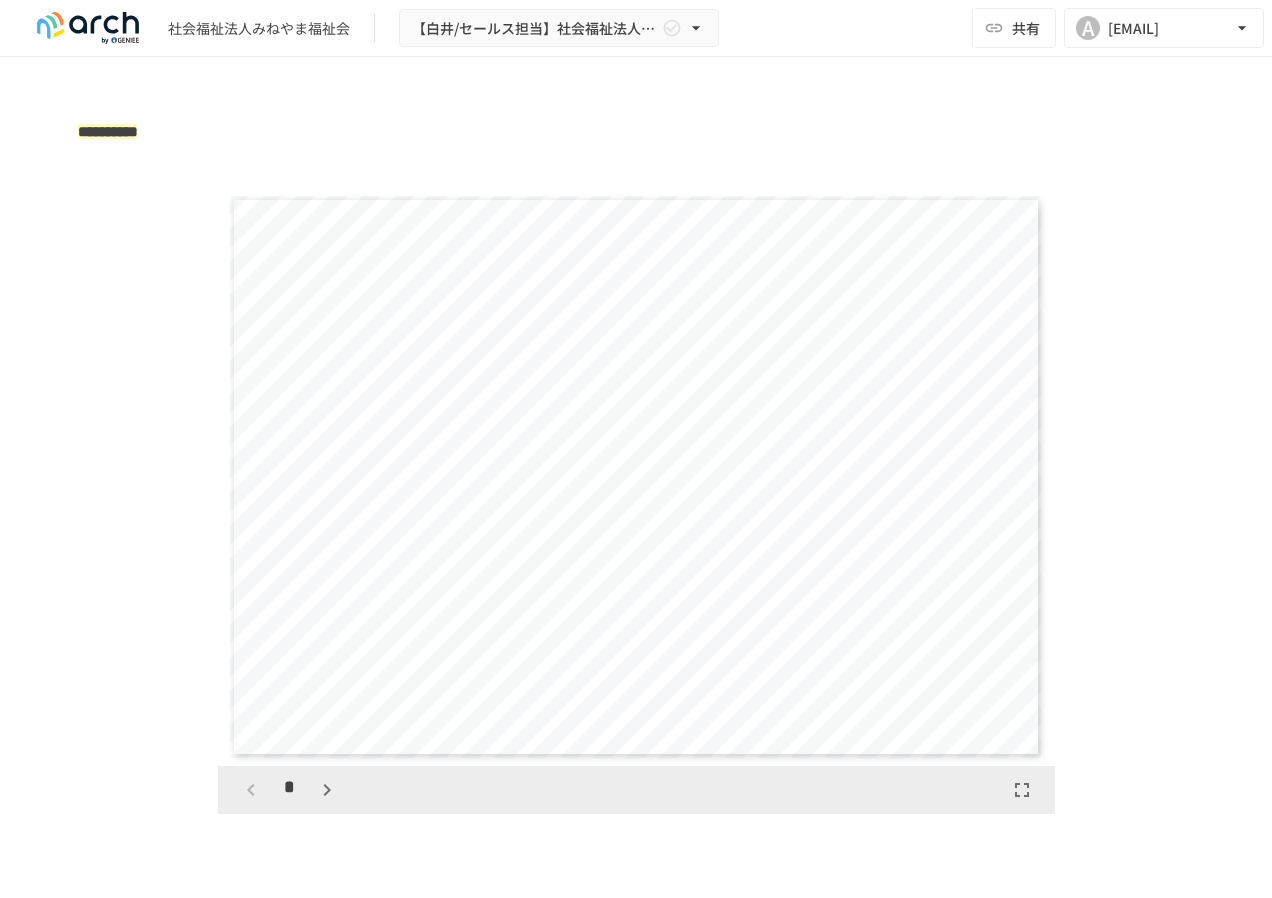 click on "**********" at bounding box center [636, 477] 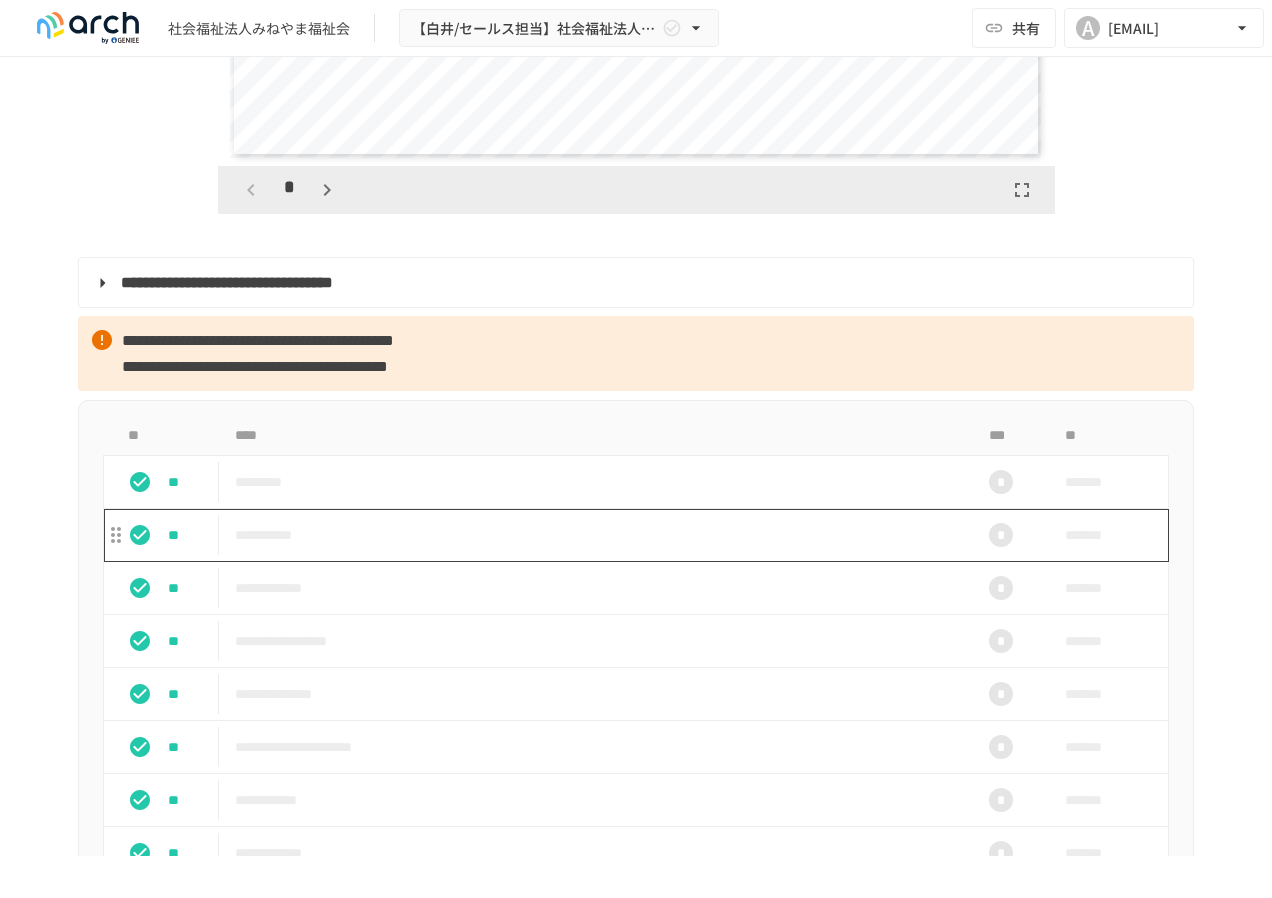 scroll, scrollTop: 2800, scrollLeft: 0, axis: vertical 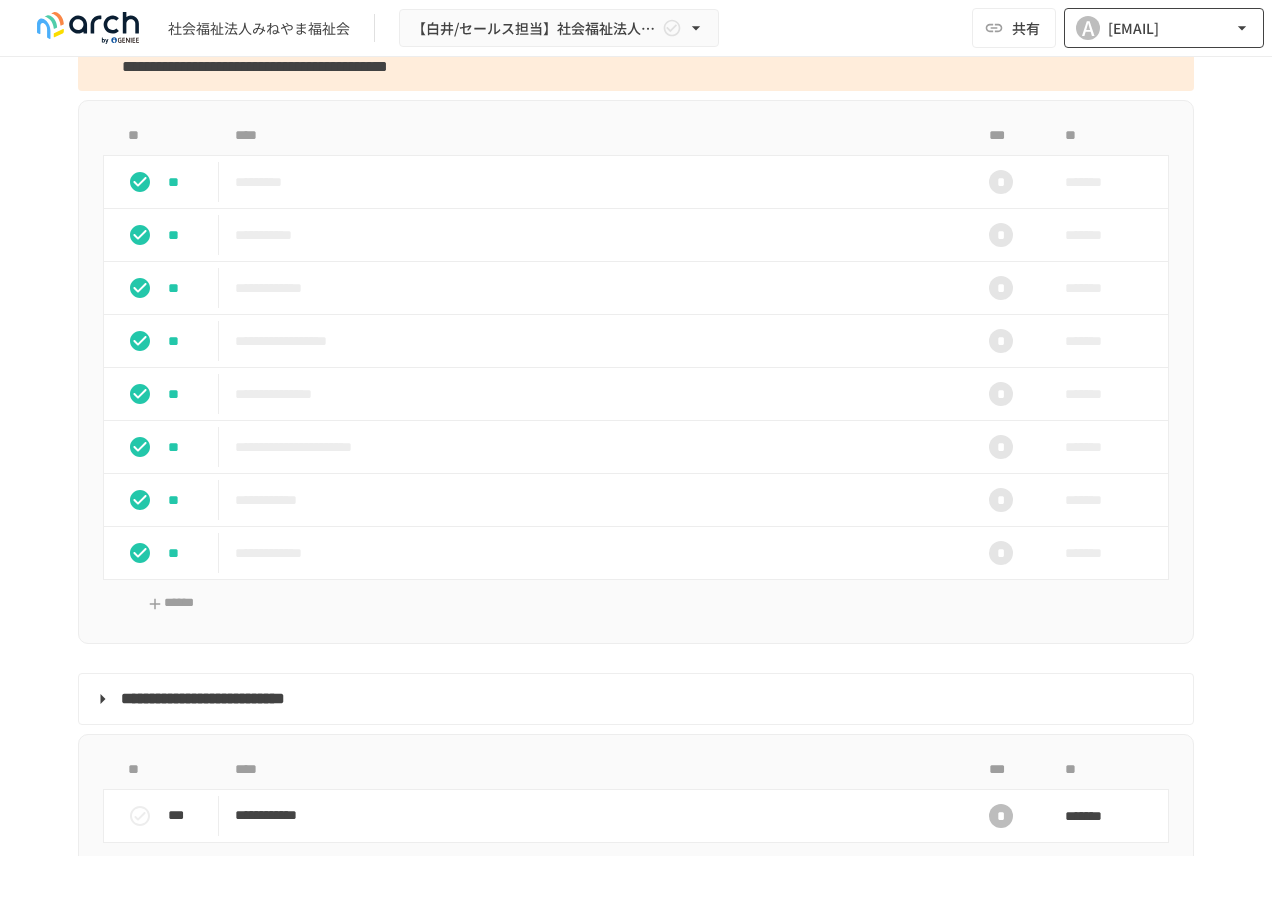 click on "[EMAIL]" at bounding box center [1133, 28] 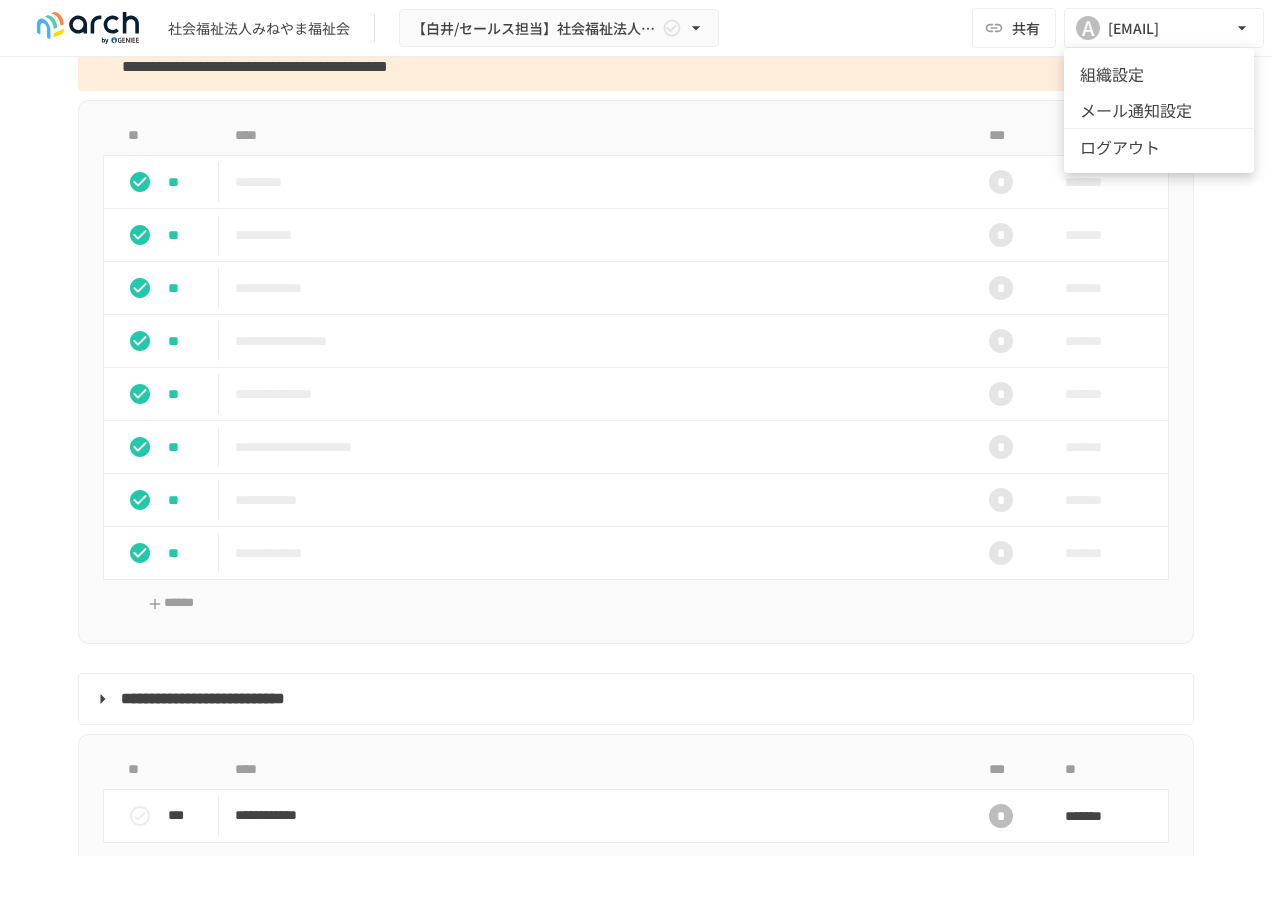 click on "ログアウト" at bounding box center (1159, 146) 